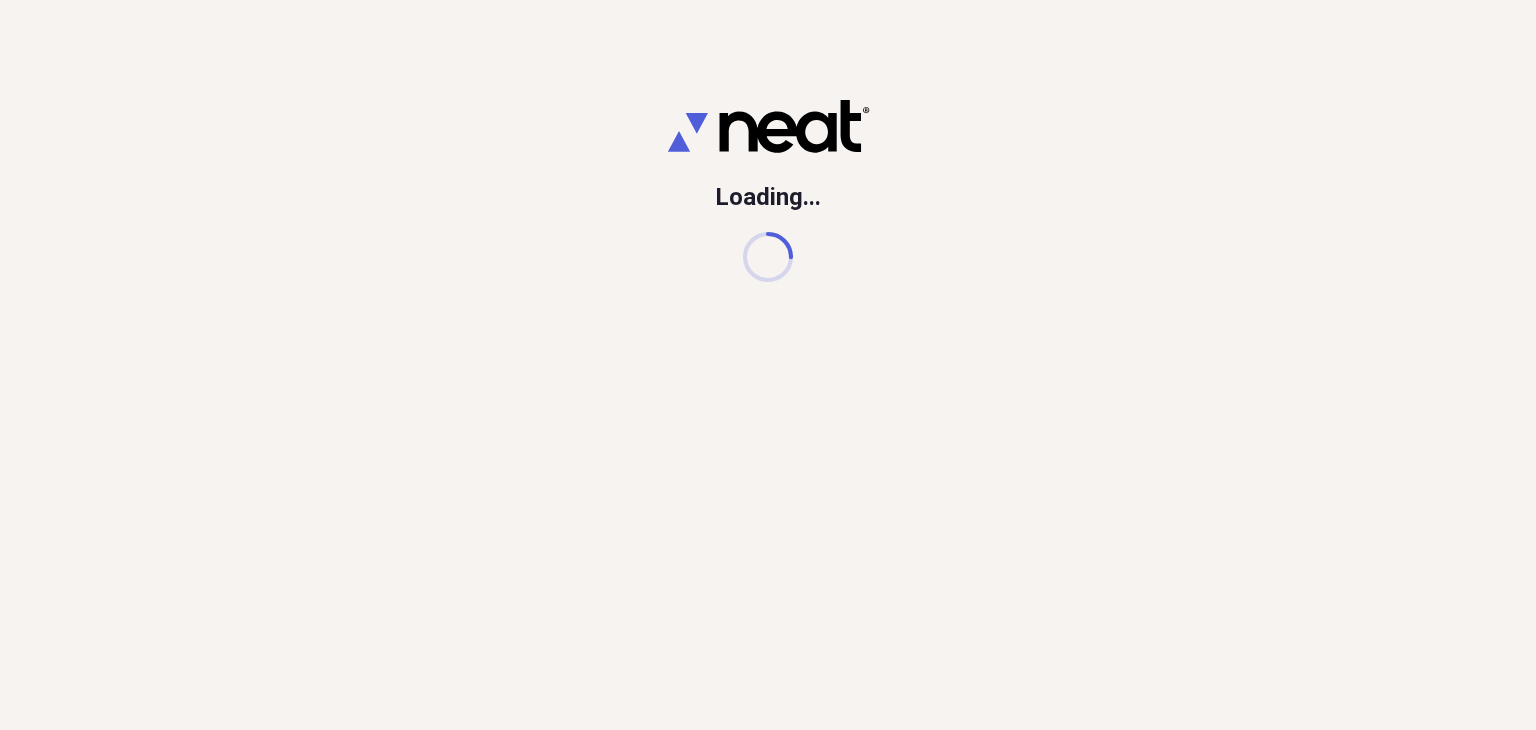 scroll, scrollTop: 0, scrollLeft: 0, axis: both 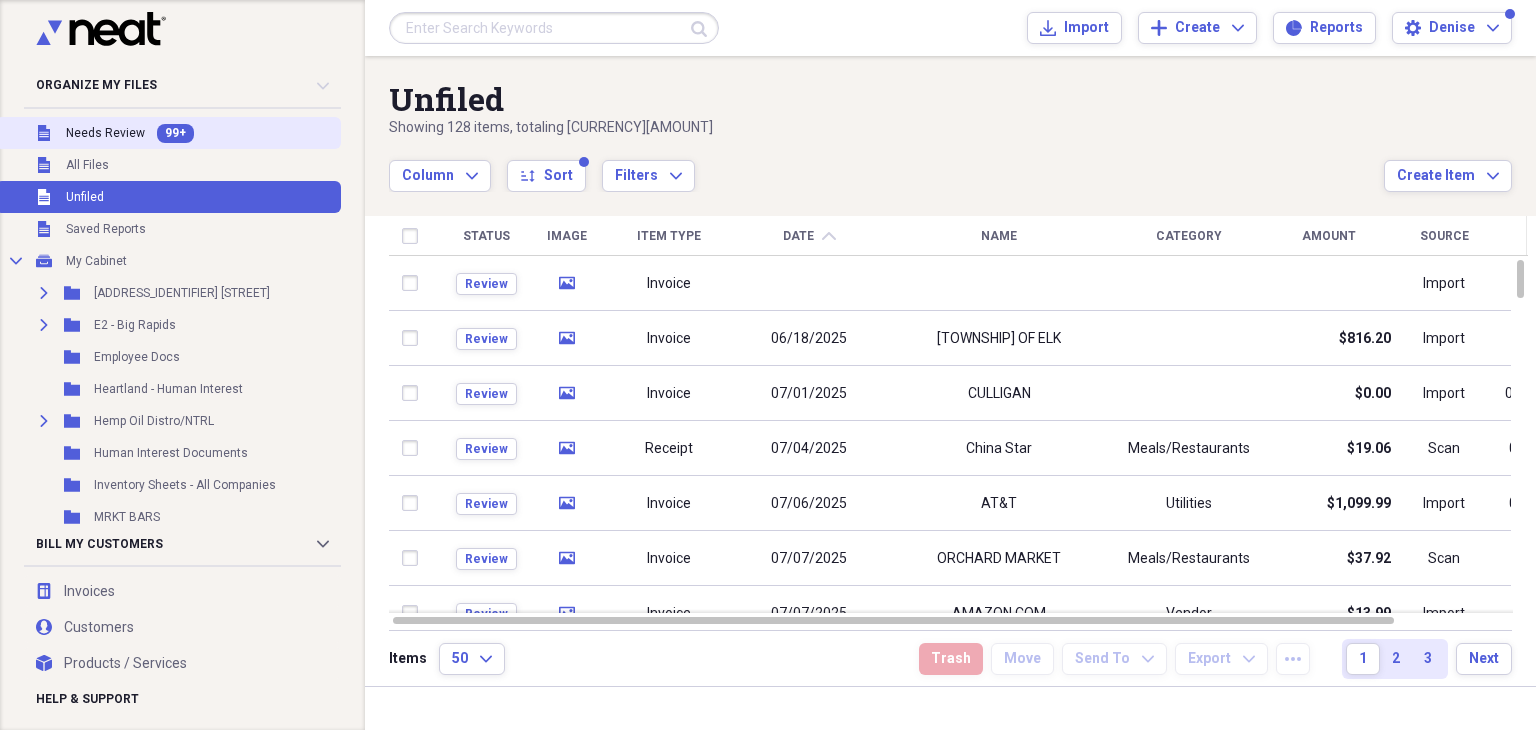 click on "Needs Review" at bounding box center [105, 133] 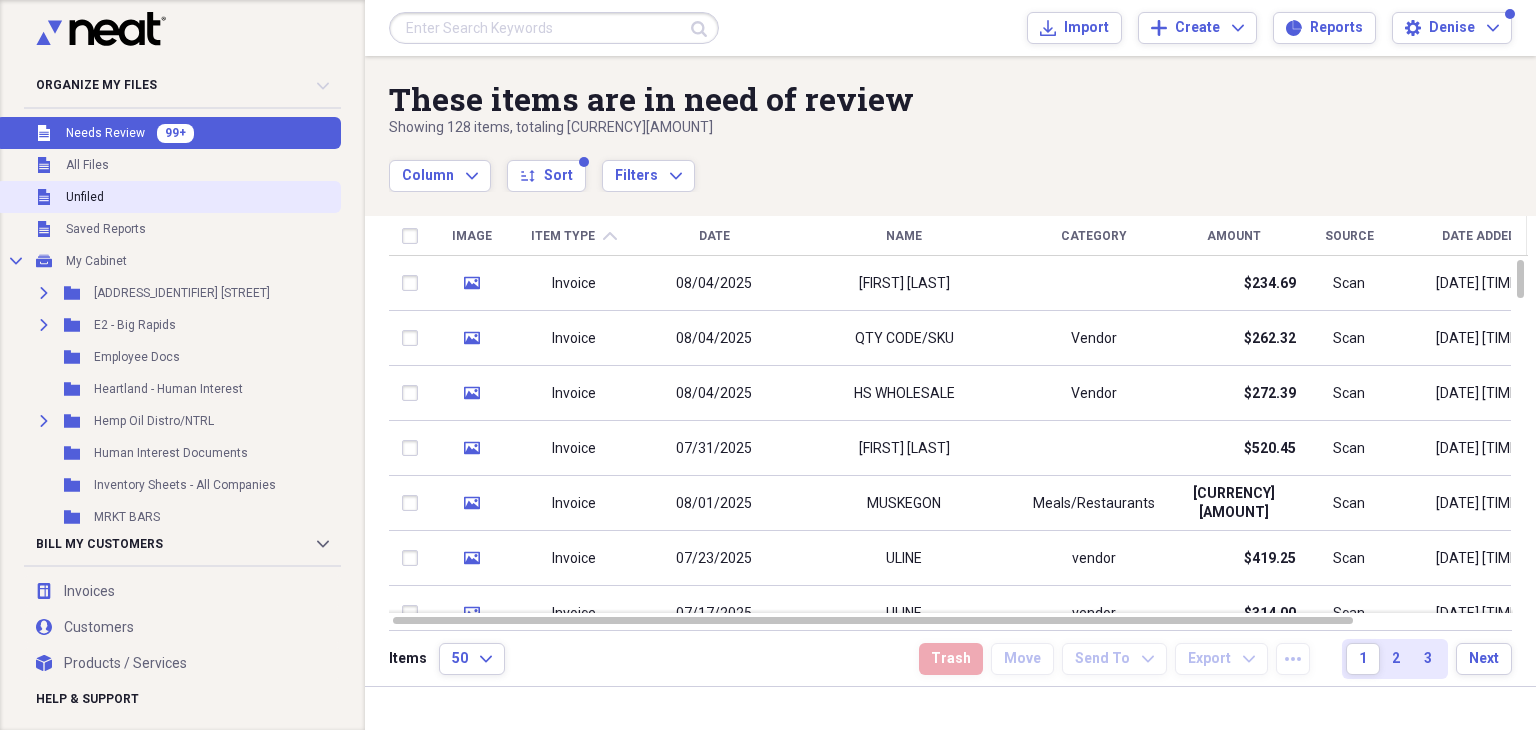 click on "Unfiled" at bounding box center [85, 197] 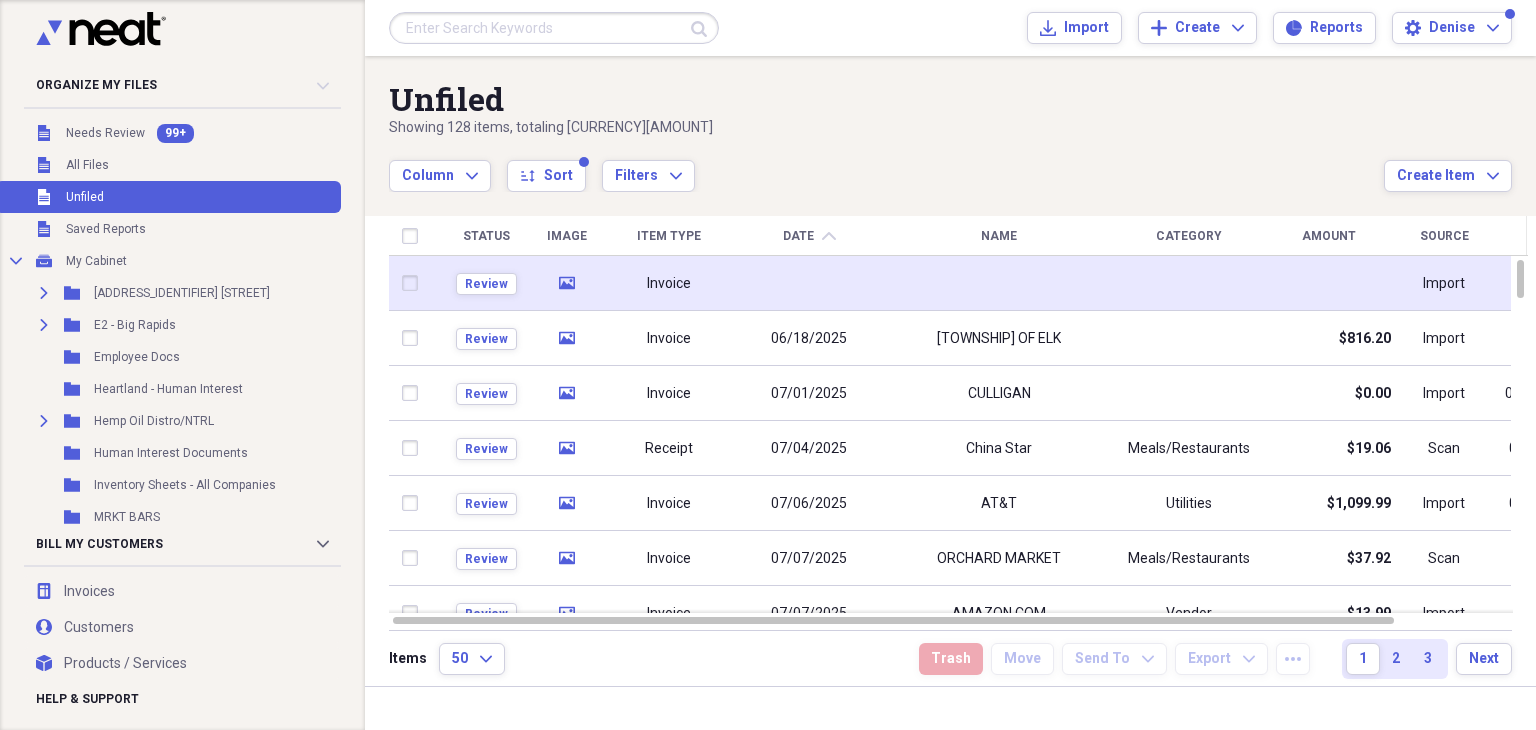 click on "Review" at bounding box center [486, 283] 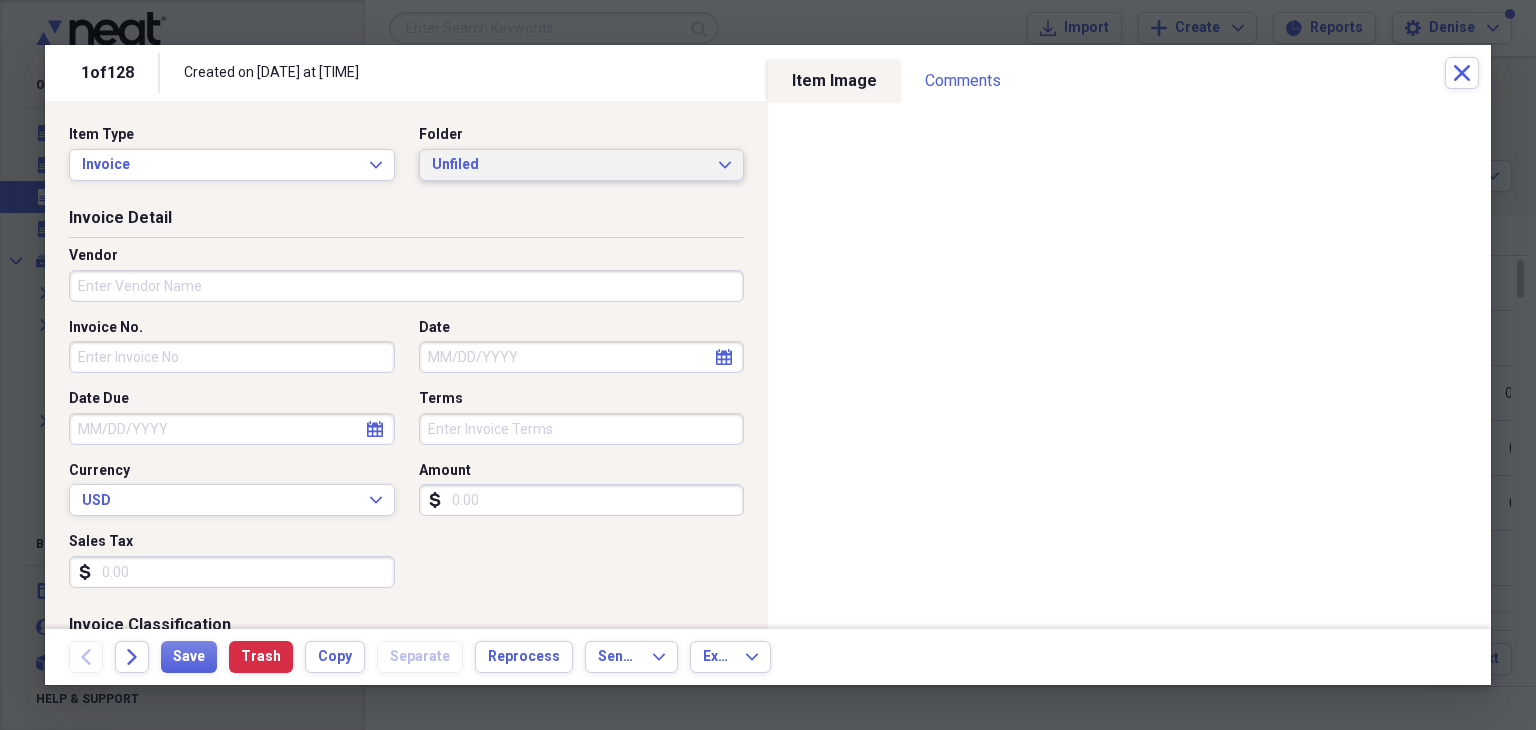 click on "Unfiled" at bounding box center [570, 165] 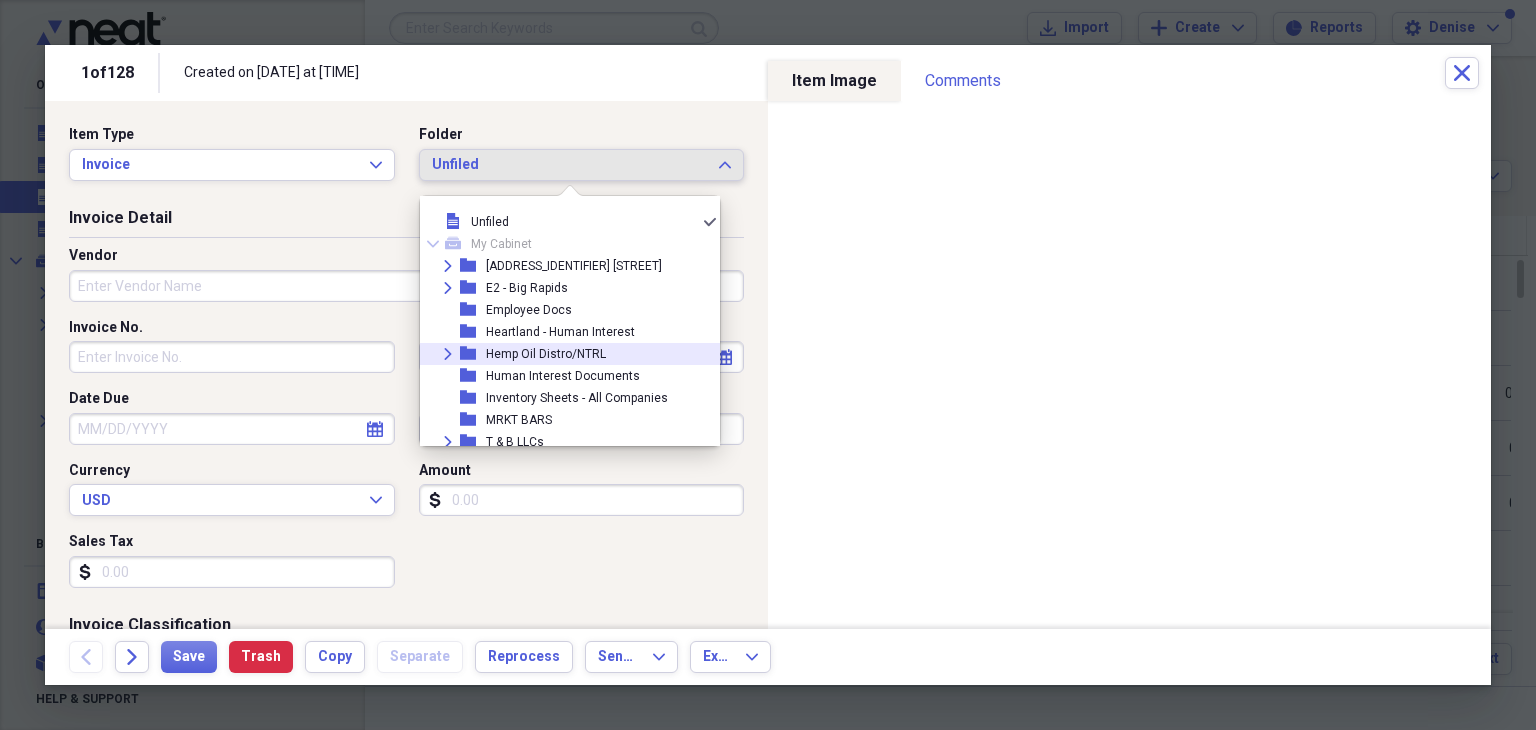 click on "Hemp Oil Distro/NTRL" at bounding box center (546, 354) 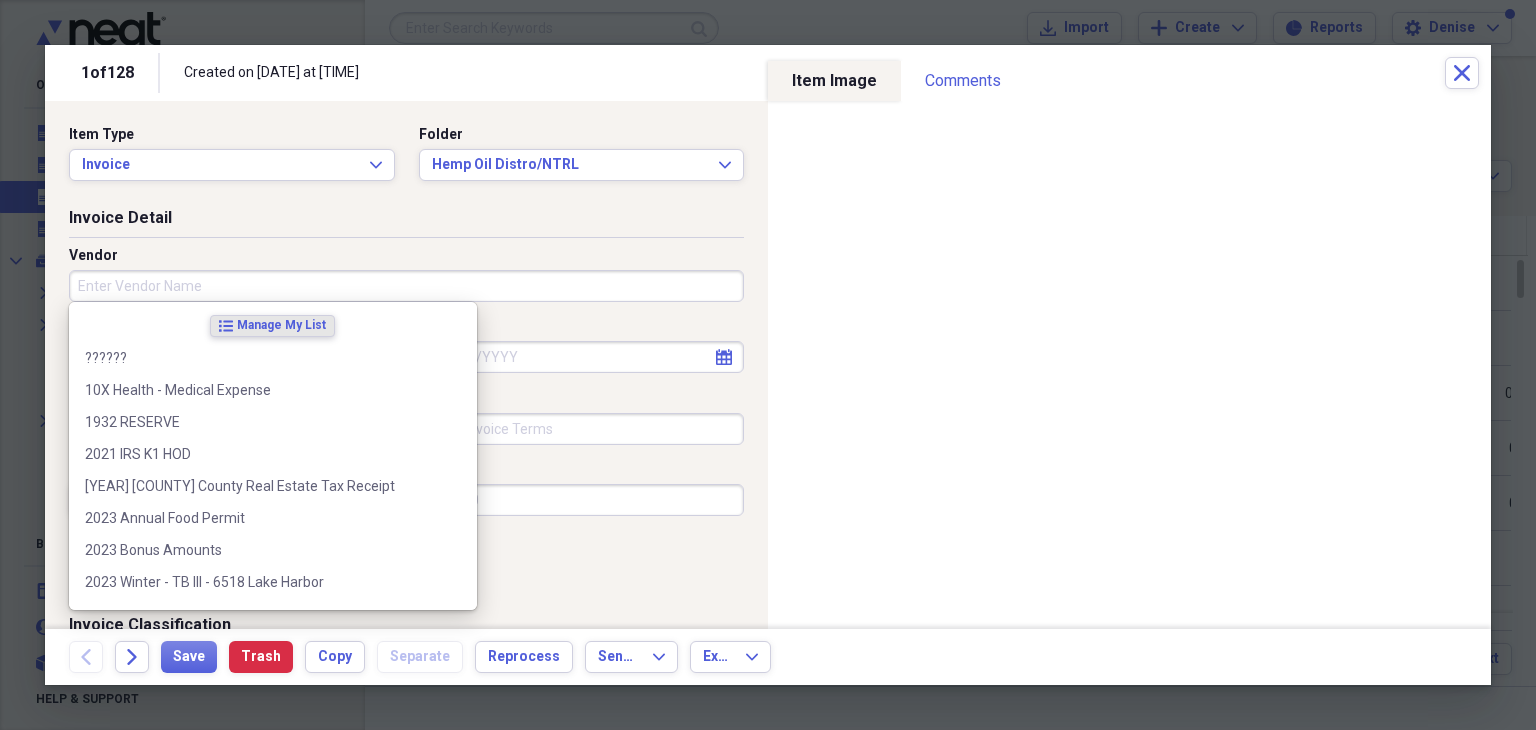 click on "Vendor" at bounding box center (406, 286) 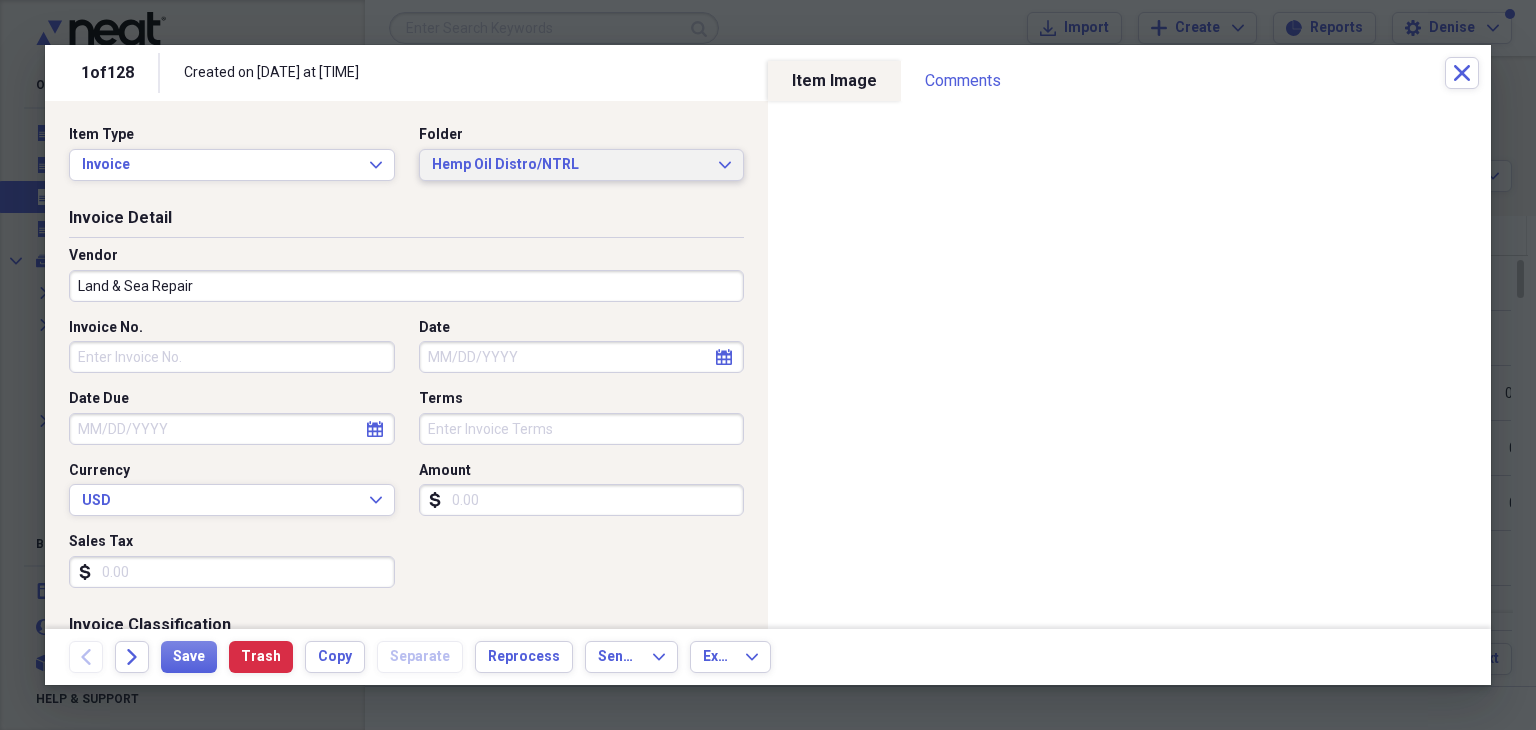 type on "Land & Sea Repair" 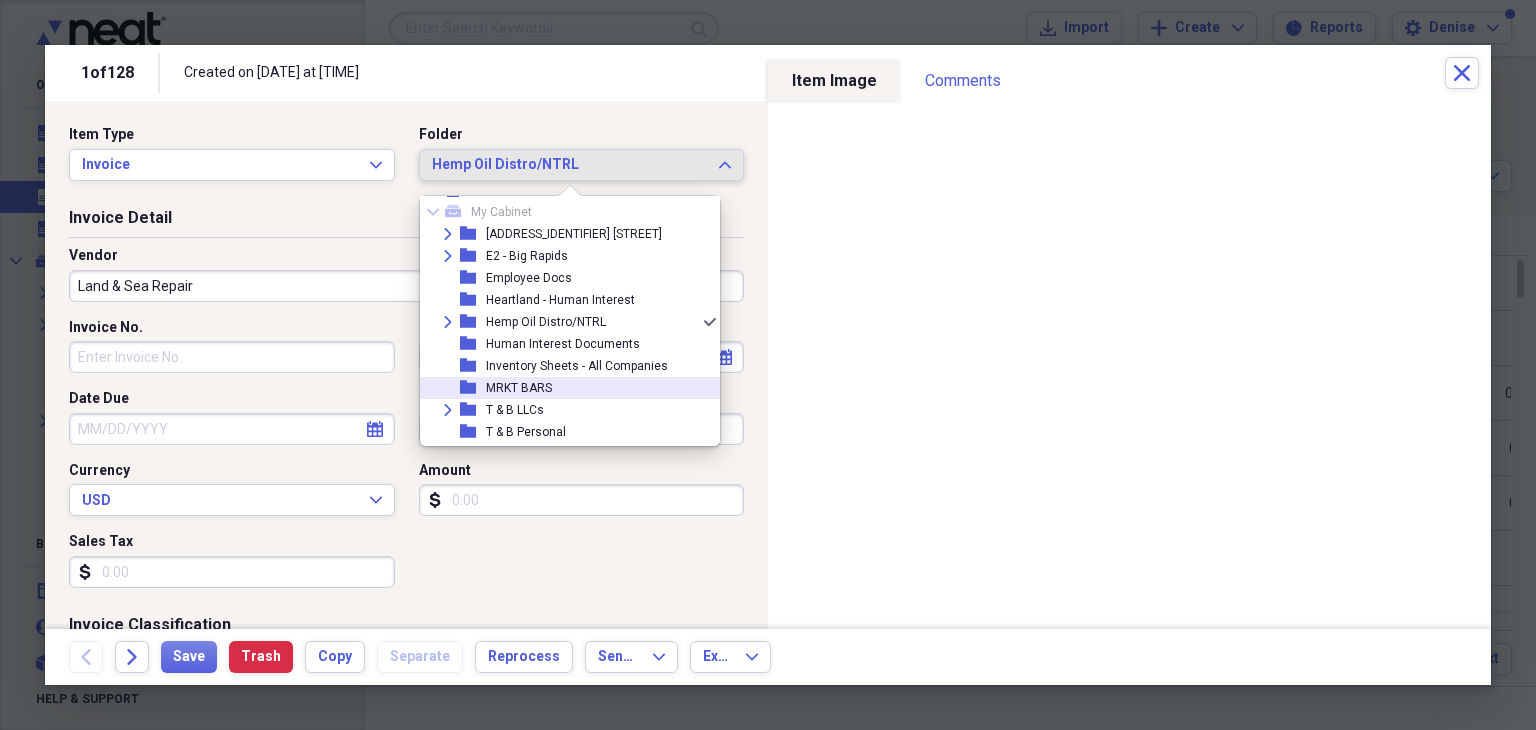 scroll, scrollTop: 94, scrollLeft: 0, axis: vertical 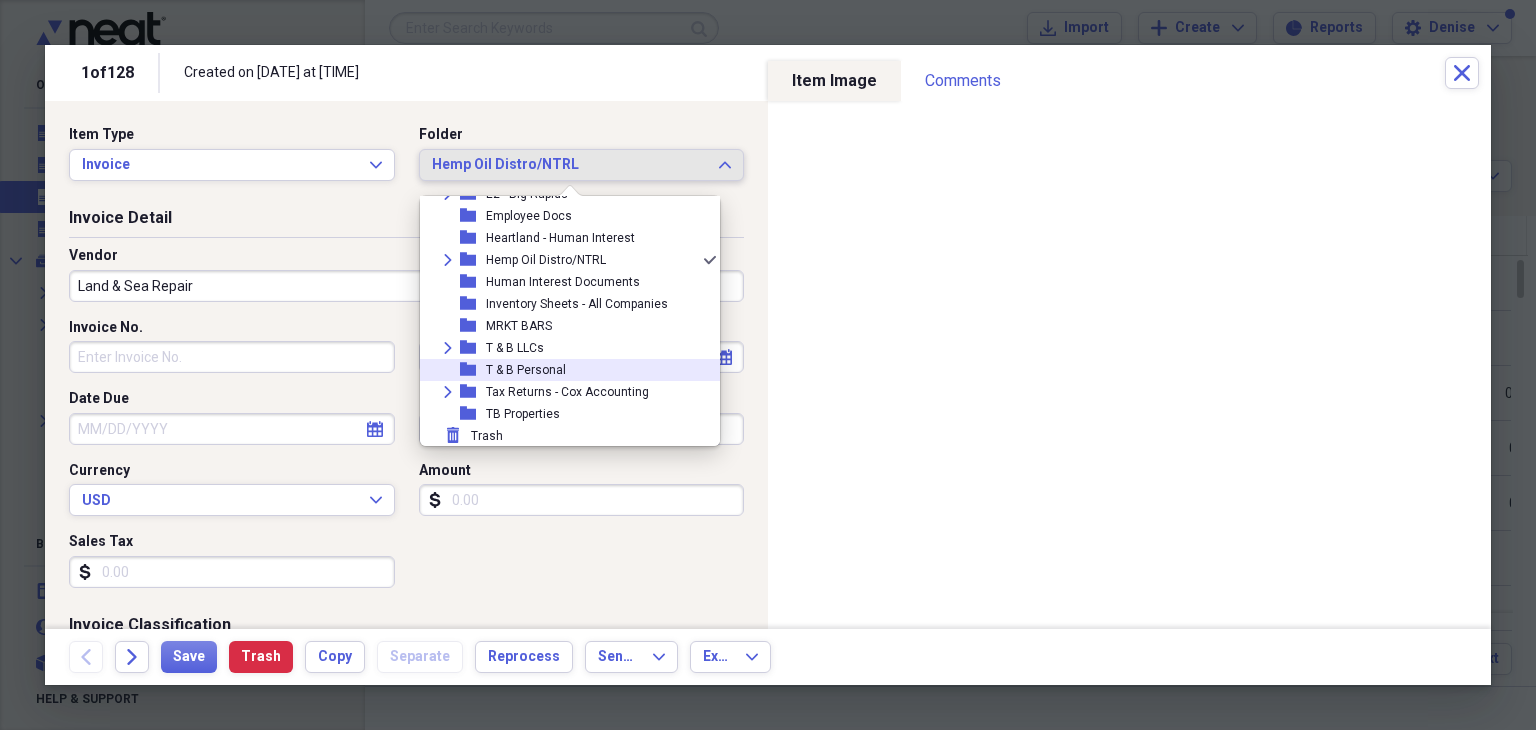 click on "folder T & B Personal" at bounding box center [562, 370] 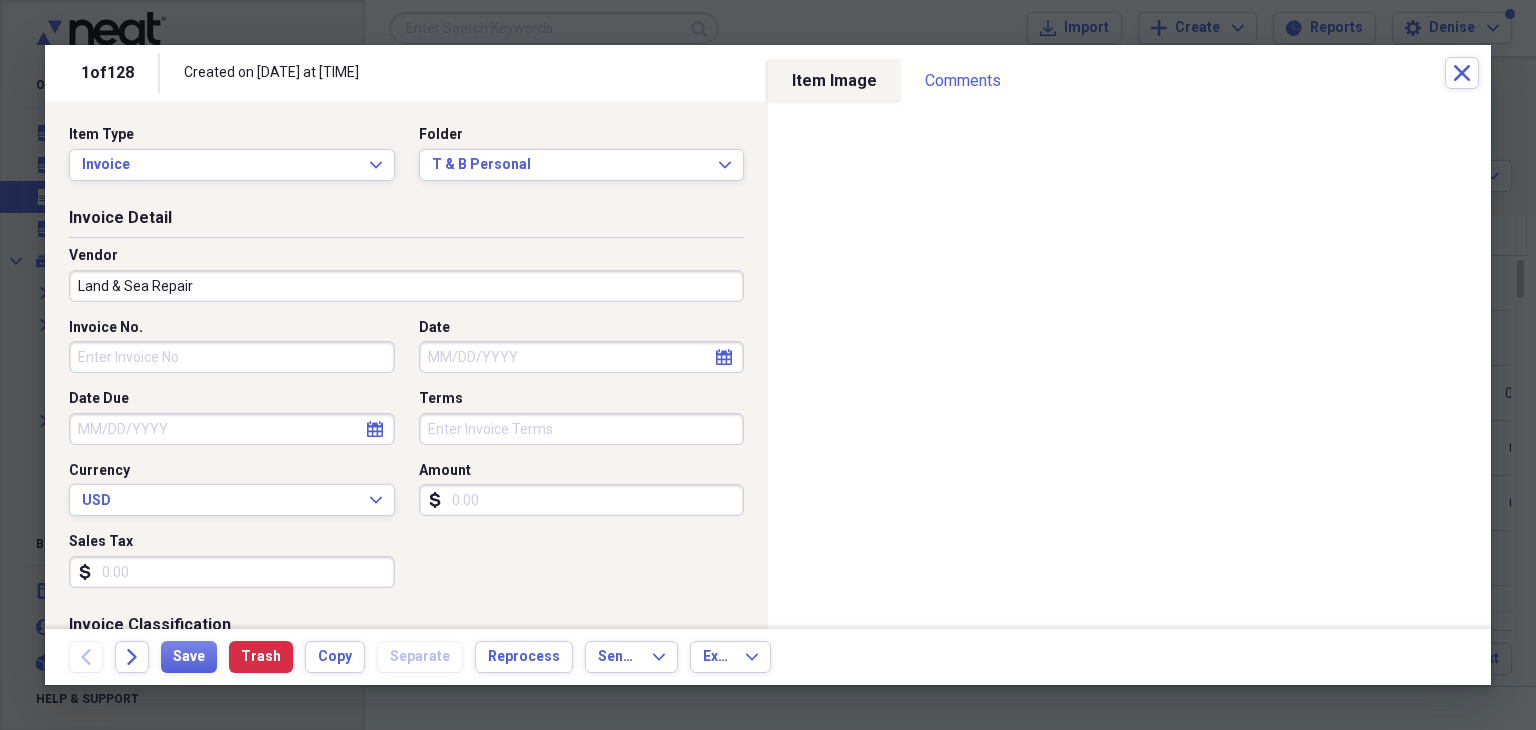 select on "7" 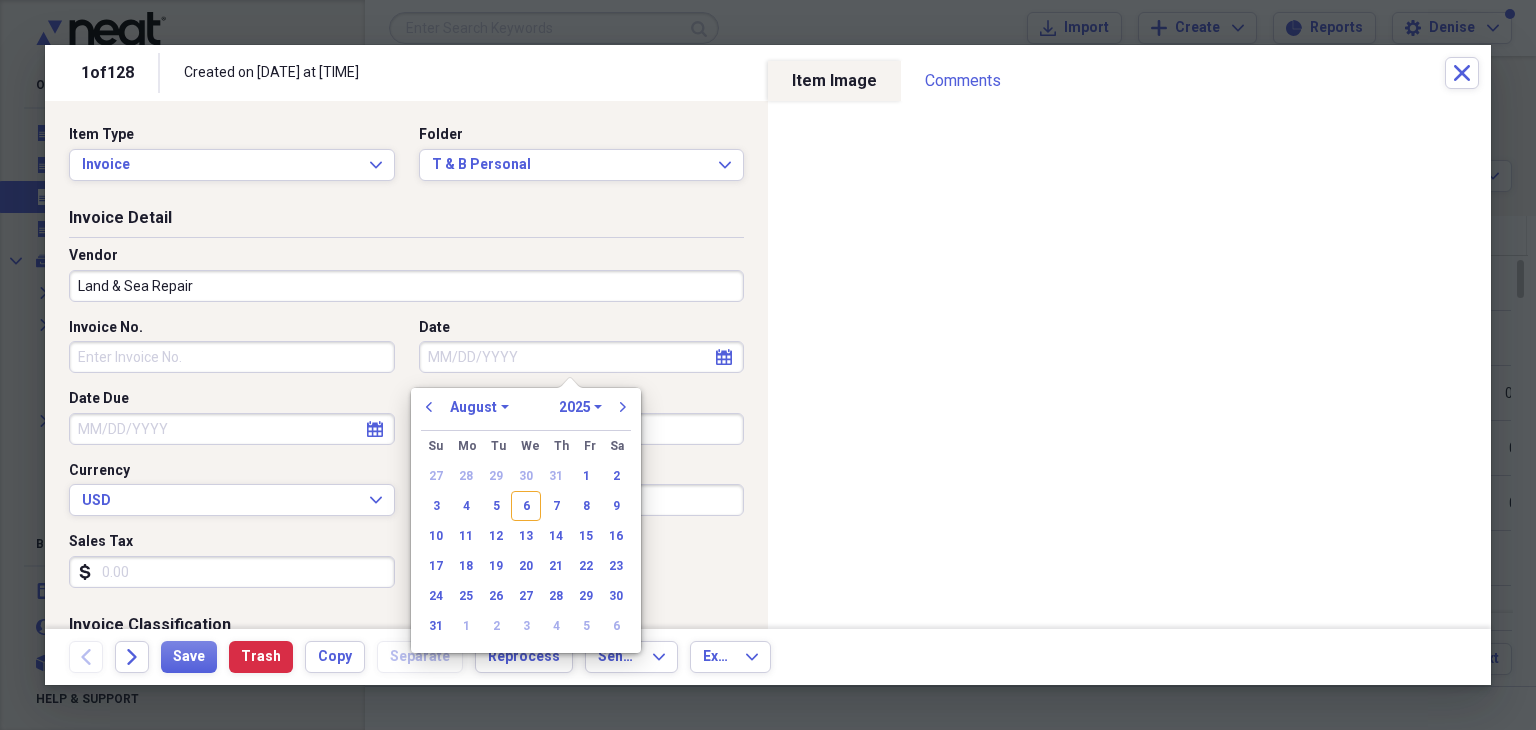click on "Date" at bounding box center (582, 357) 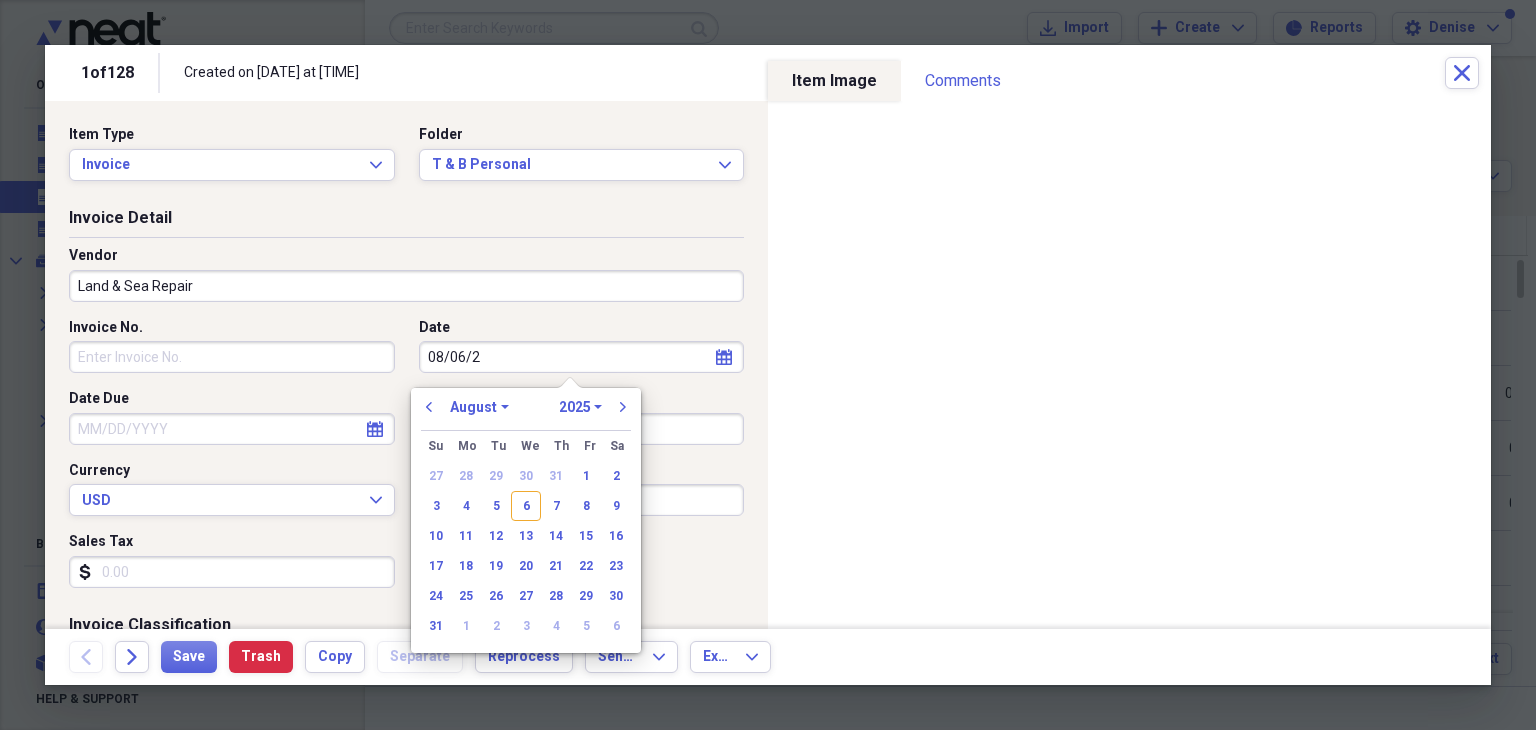type on "08/06/20" 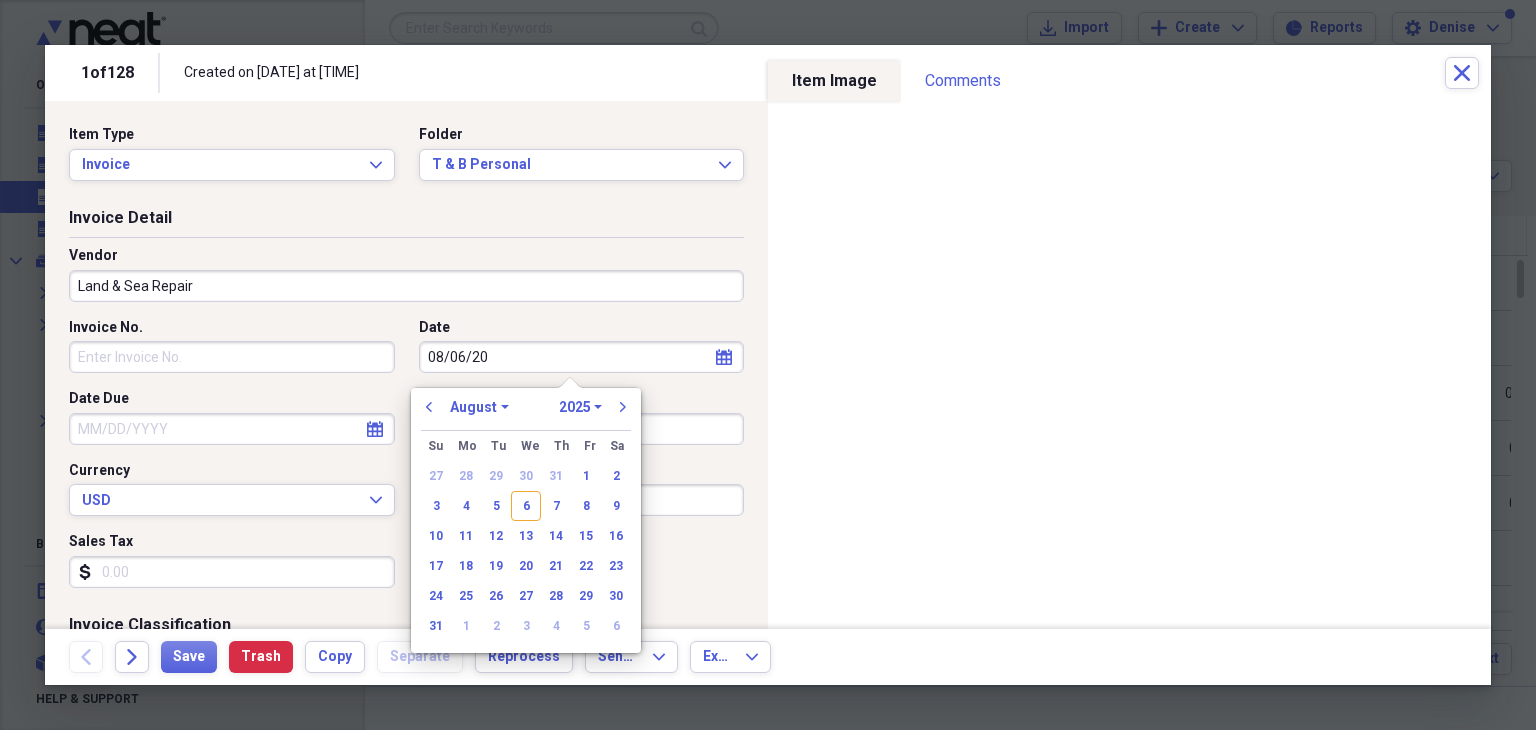select on "2020" 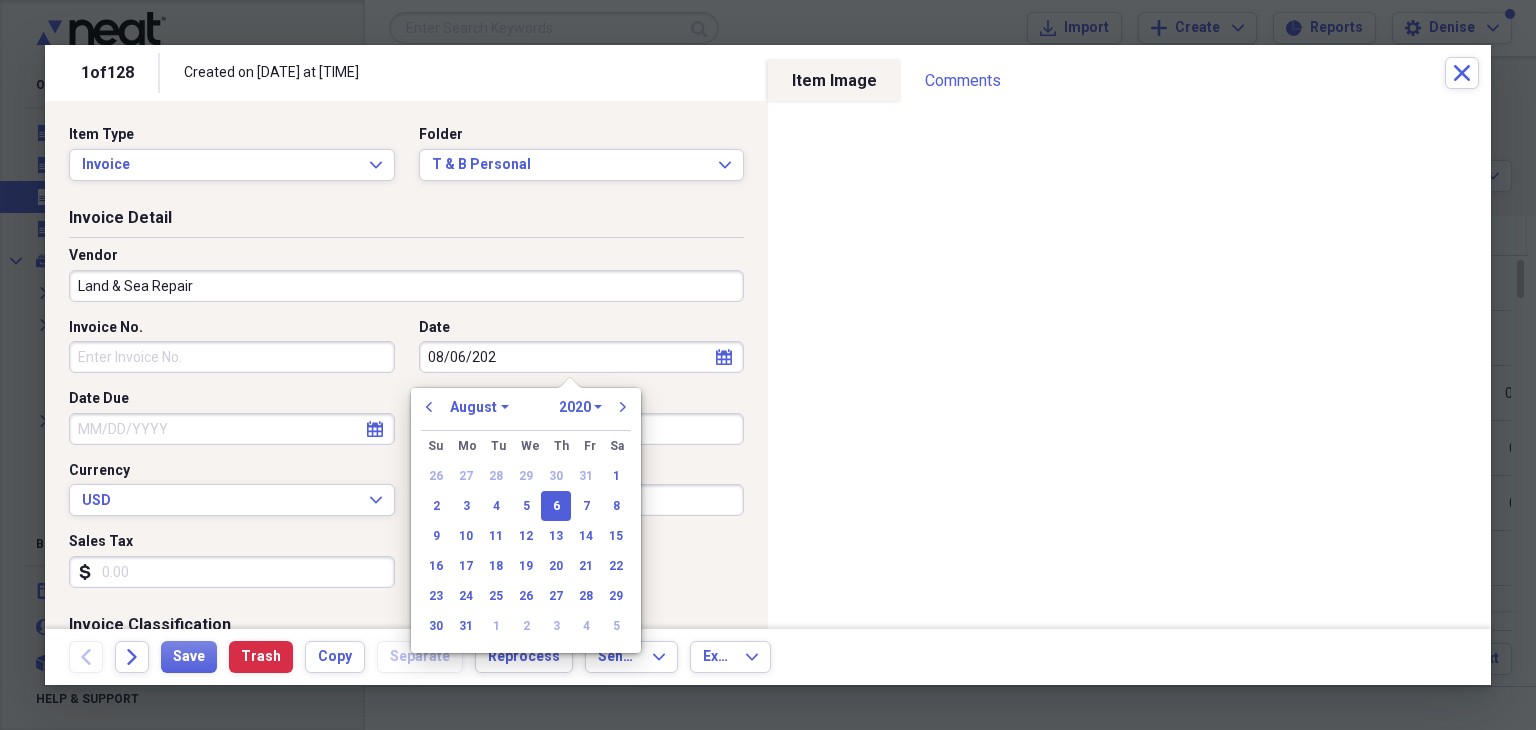 type on "08/06/2025" 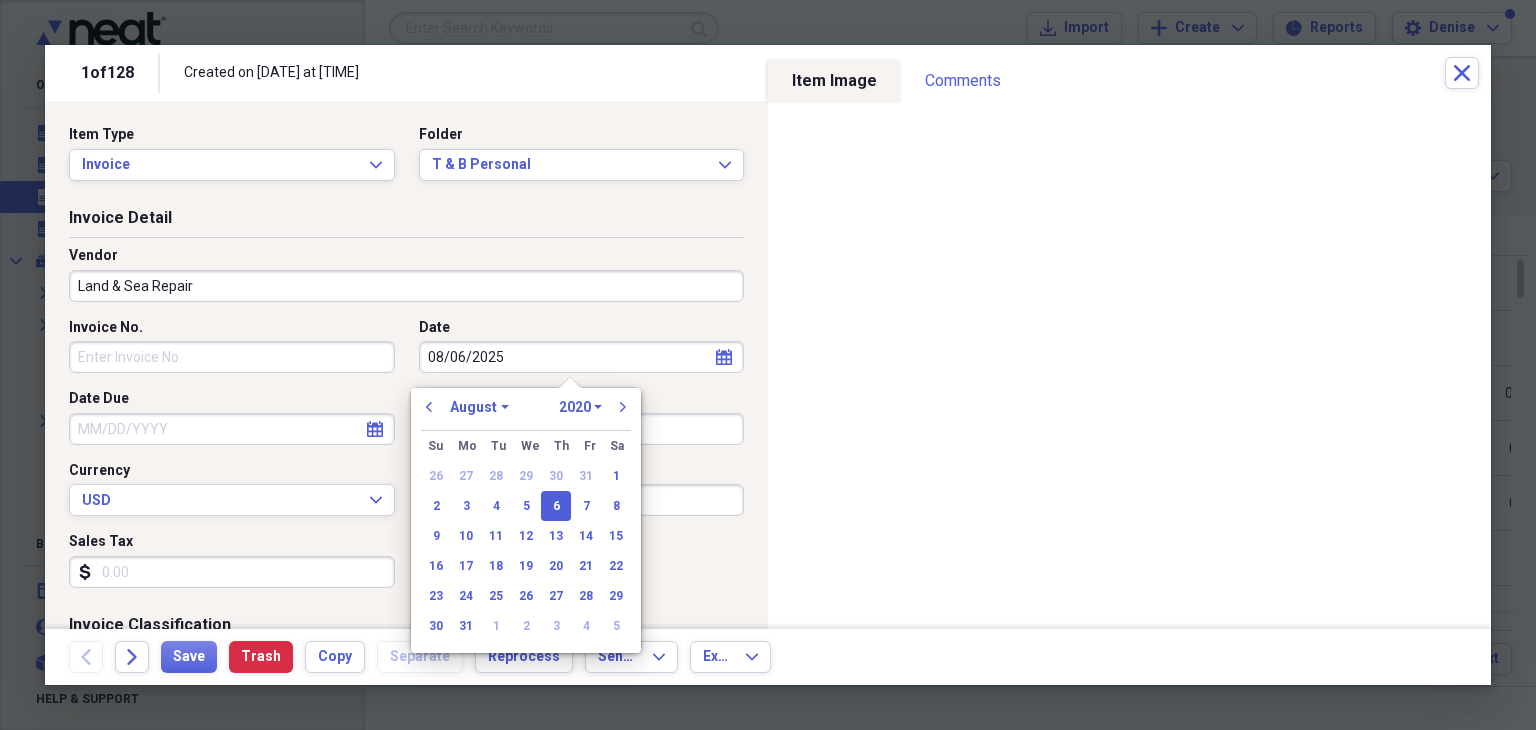 select on "2025" 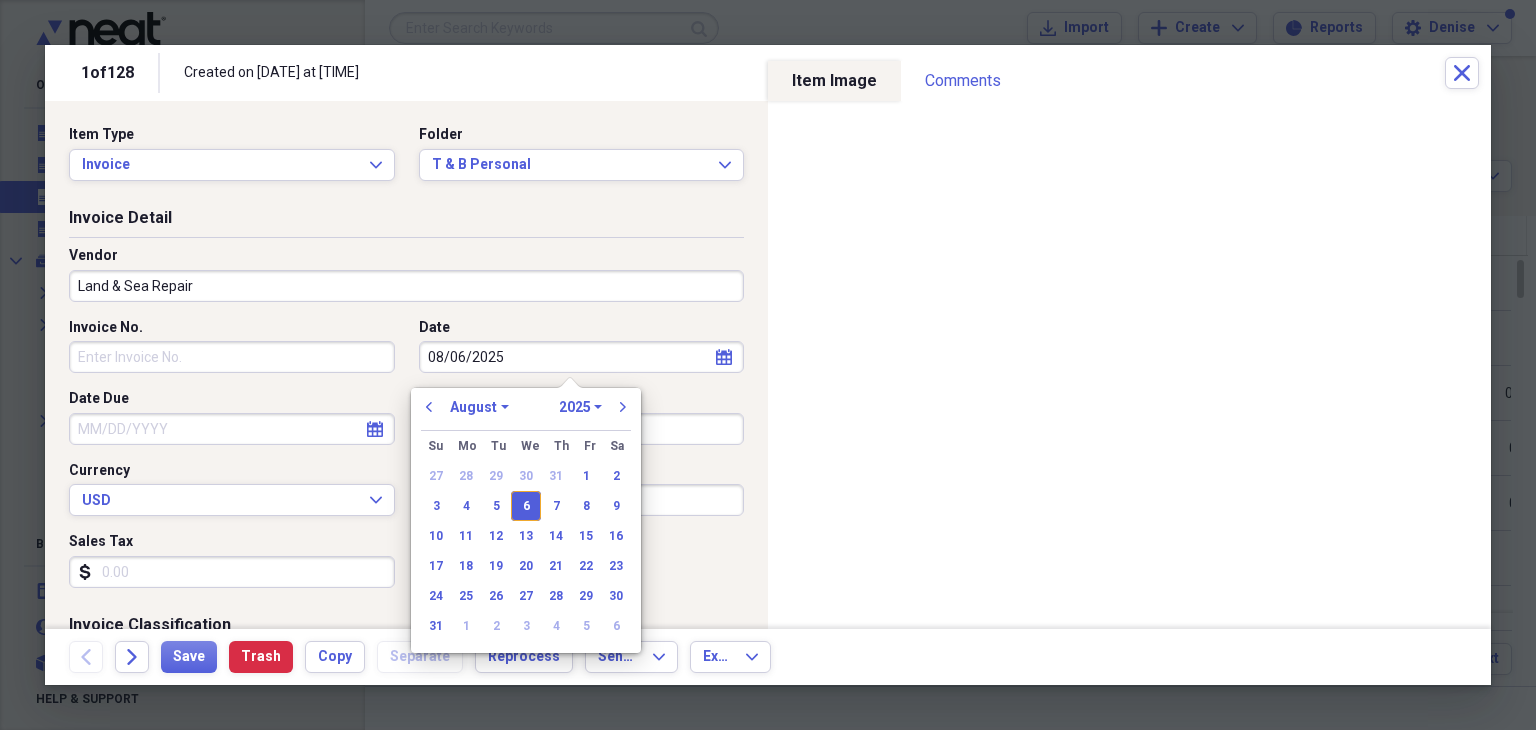type on "08/06/2025" 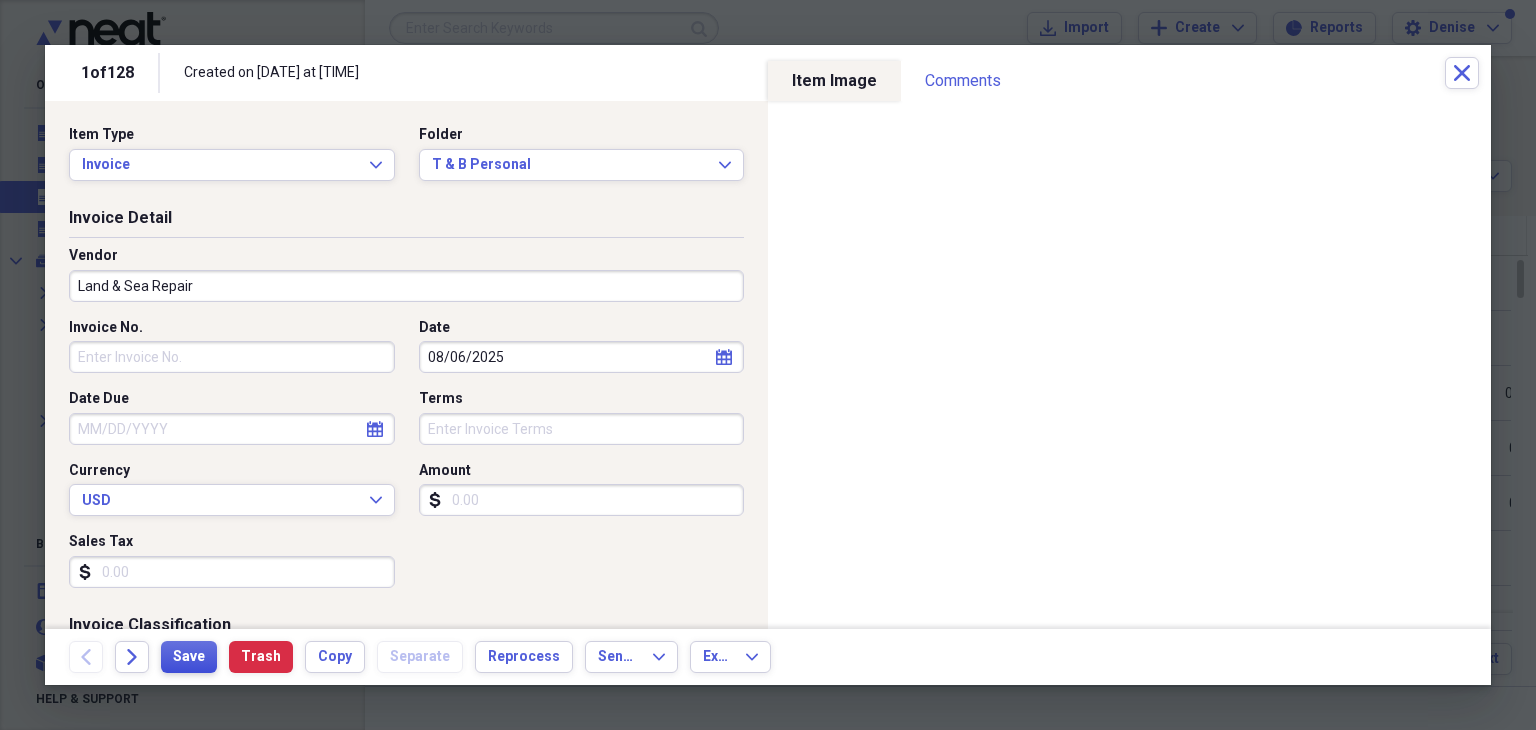 click on "Save" at bounding box center (189, 657) 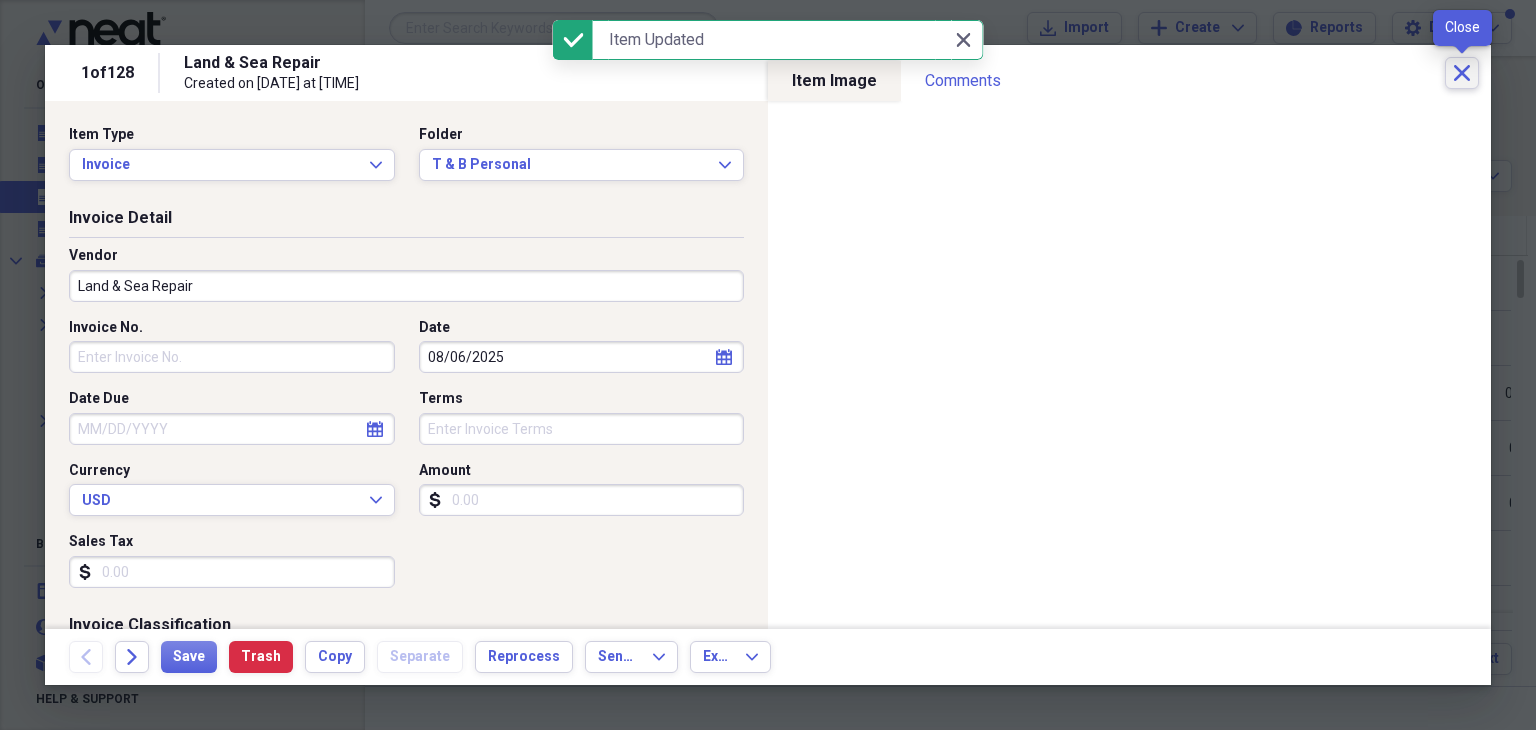 click on "Close" at bounding box center [1462, 73] 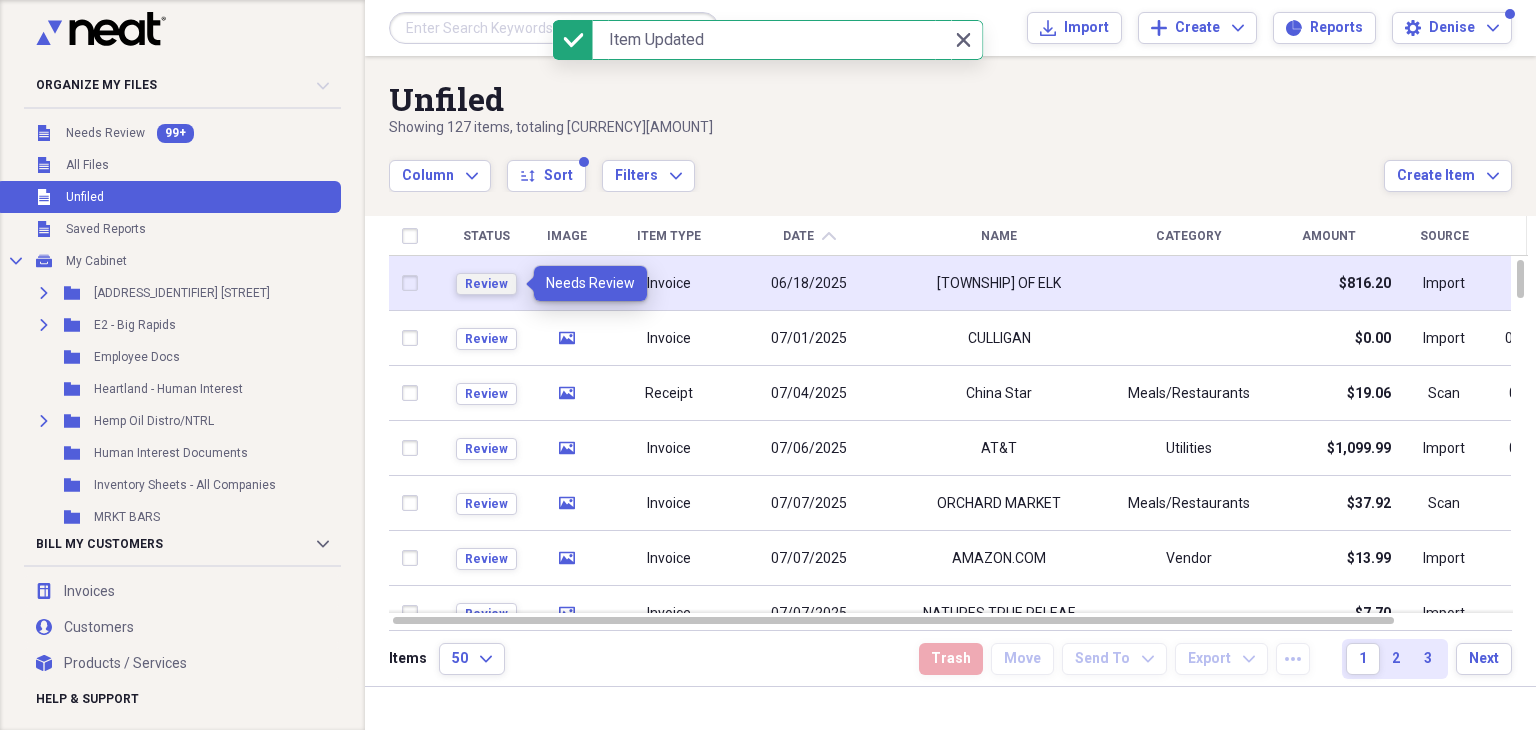 click on "Review" at bounding box center (486, 284) 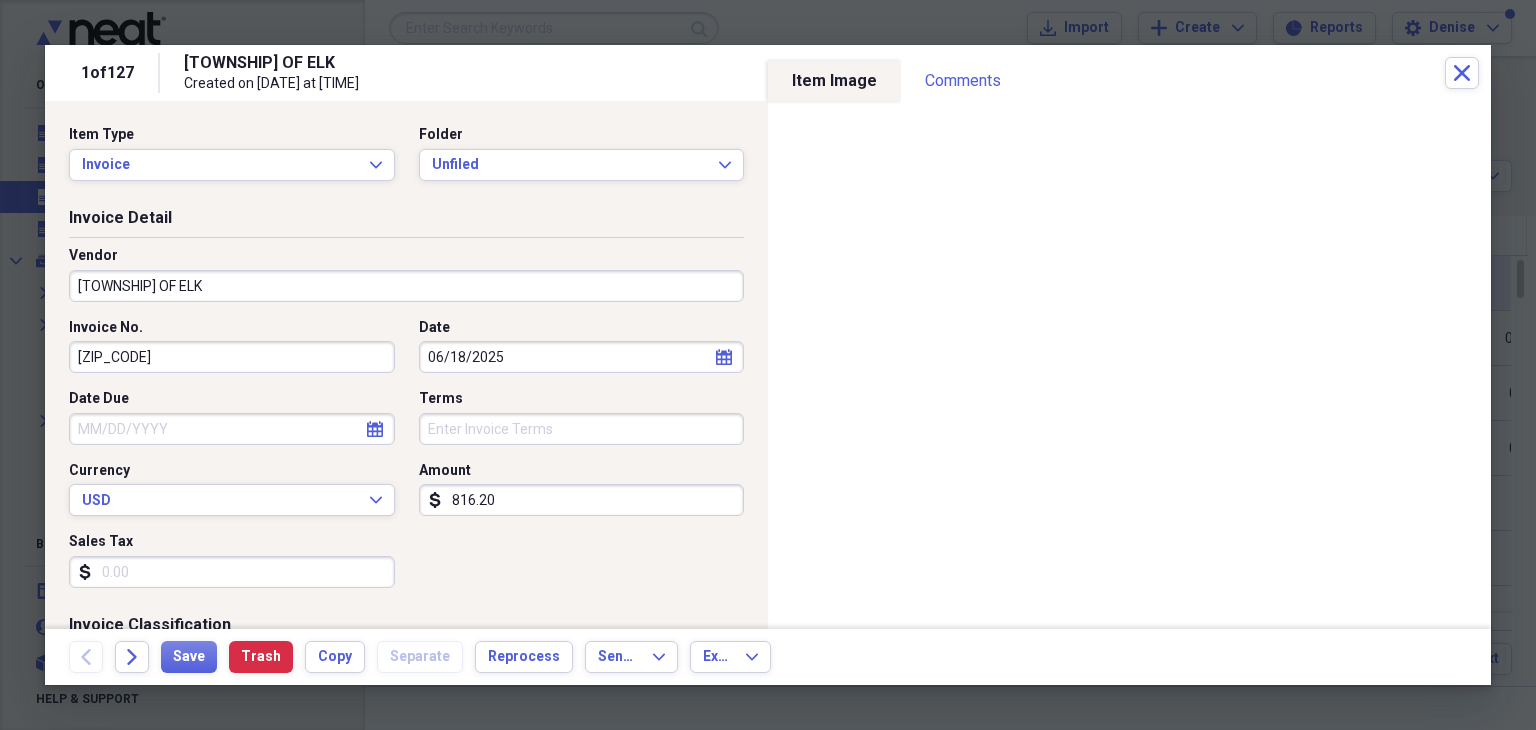 click on "Folder Unfiled Expand" at bounding box center (576, 153) 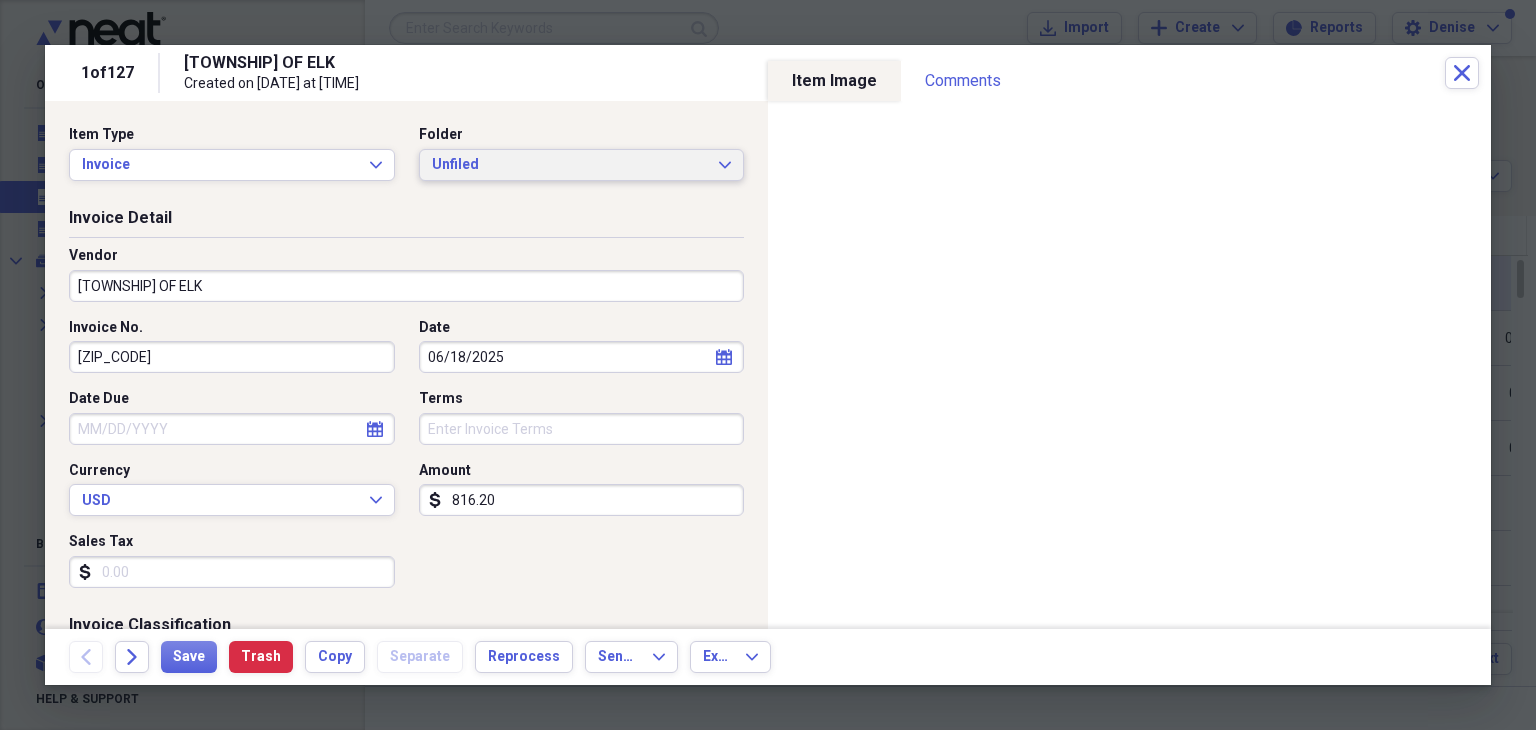 click on "Unfiled Expand" at bounding box center (582, 165) 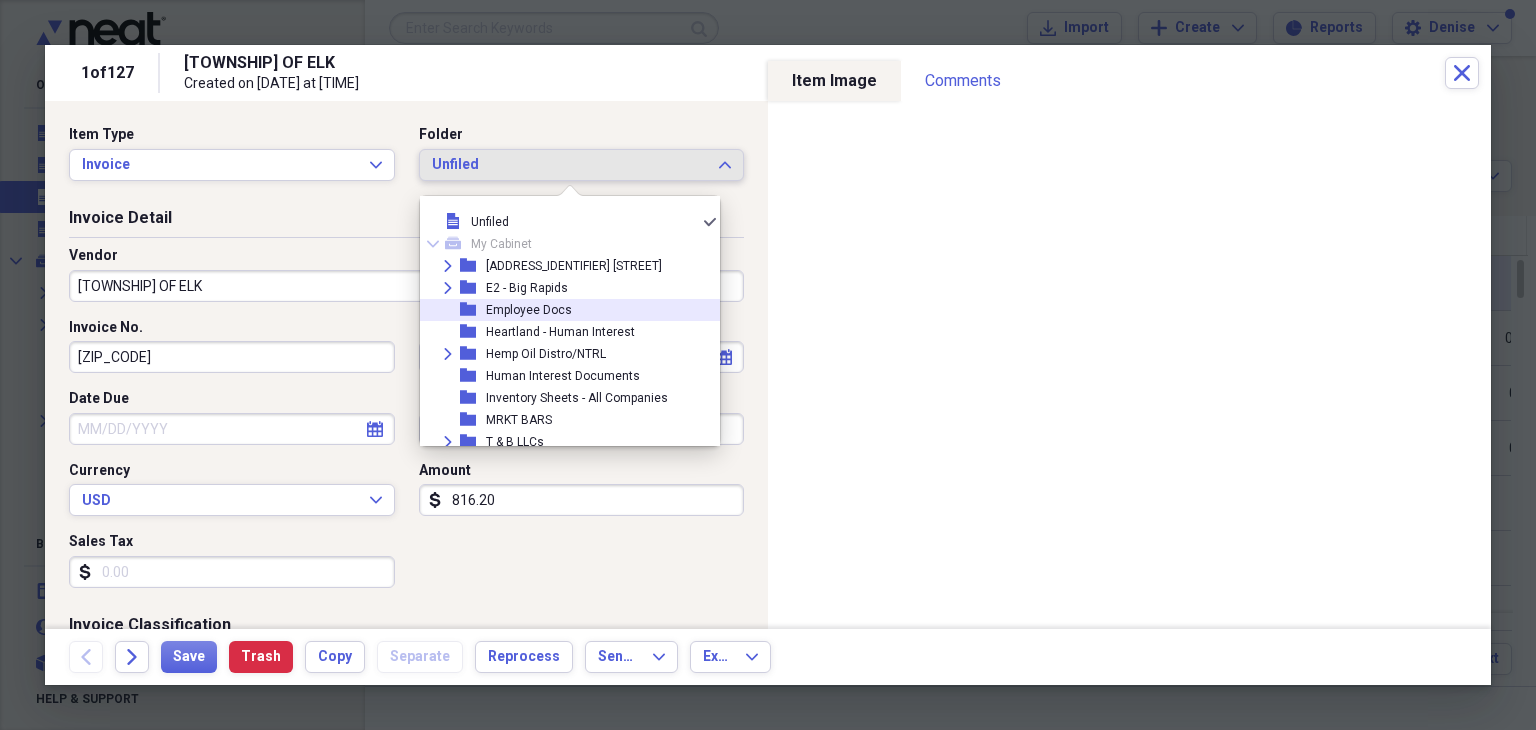 scroll, scrollTop: 94, scrollLeft: 0, axis: vertical 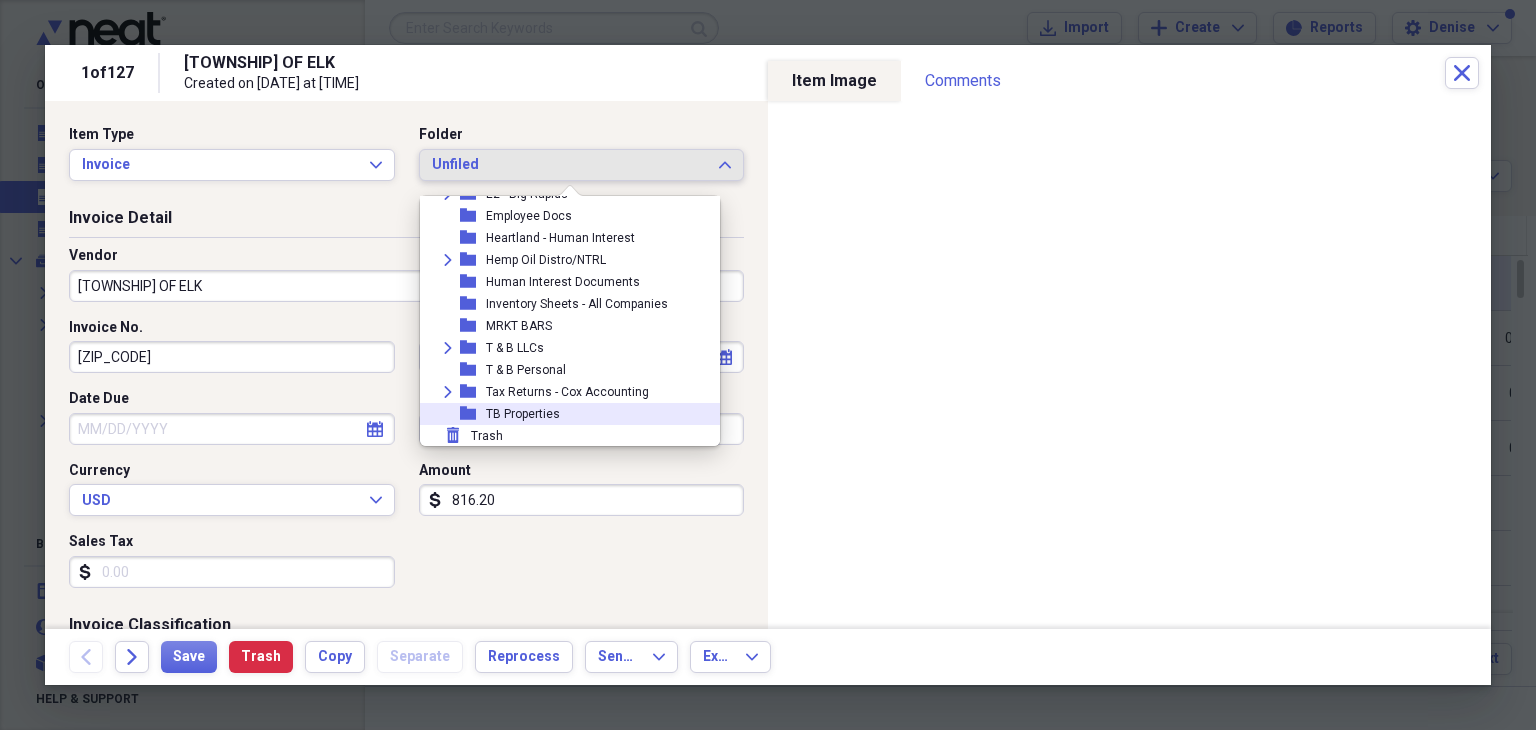click on "folder [COMPANY]" at bounding box center (562, 414) 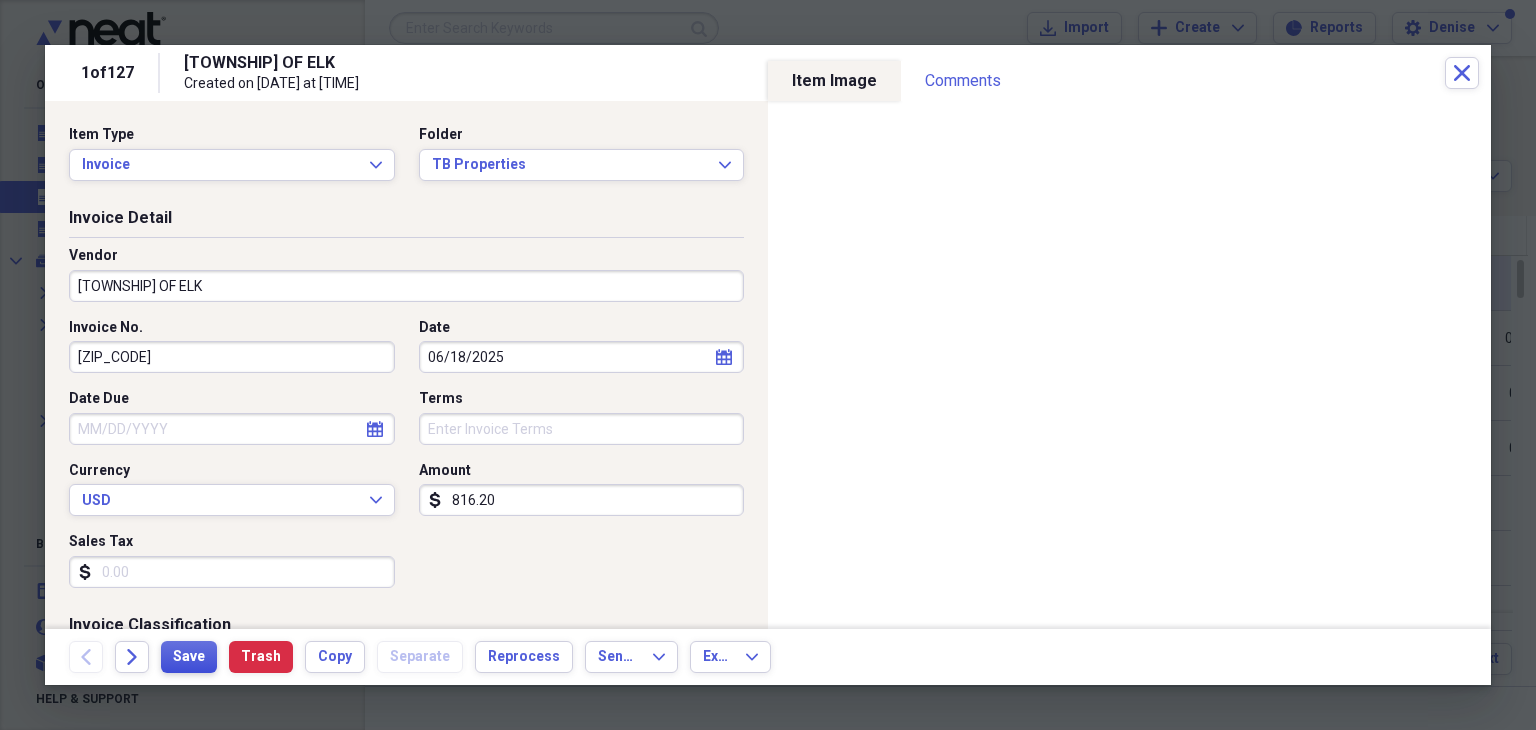 click on "Save" at bounding box center (189, 657) 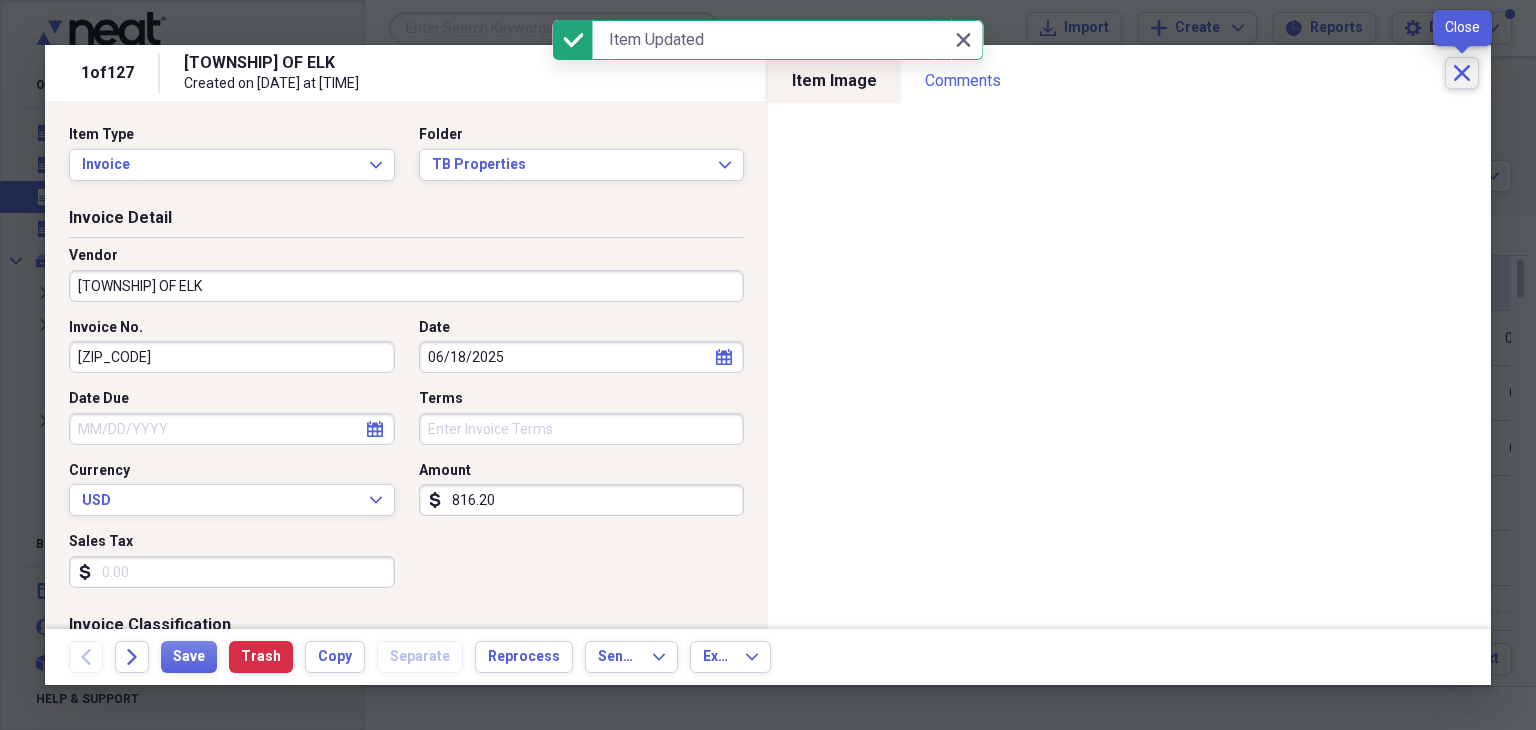 click 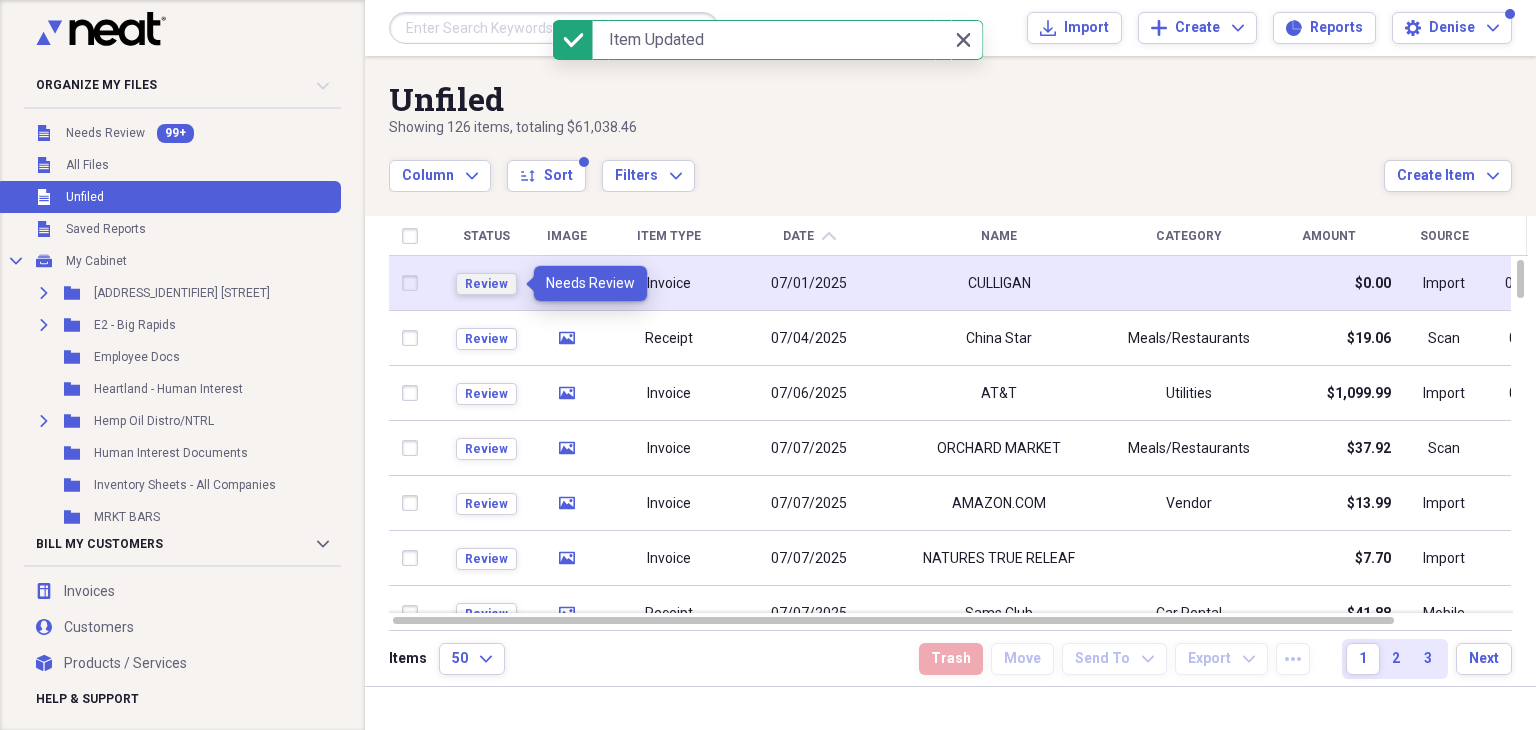 click on "Review" at bounding box center (486, 284) 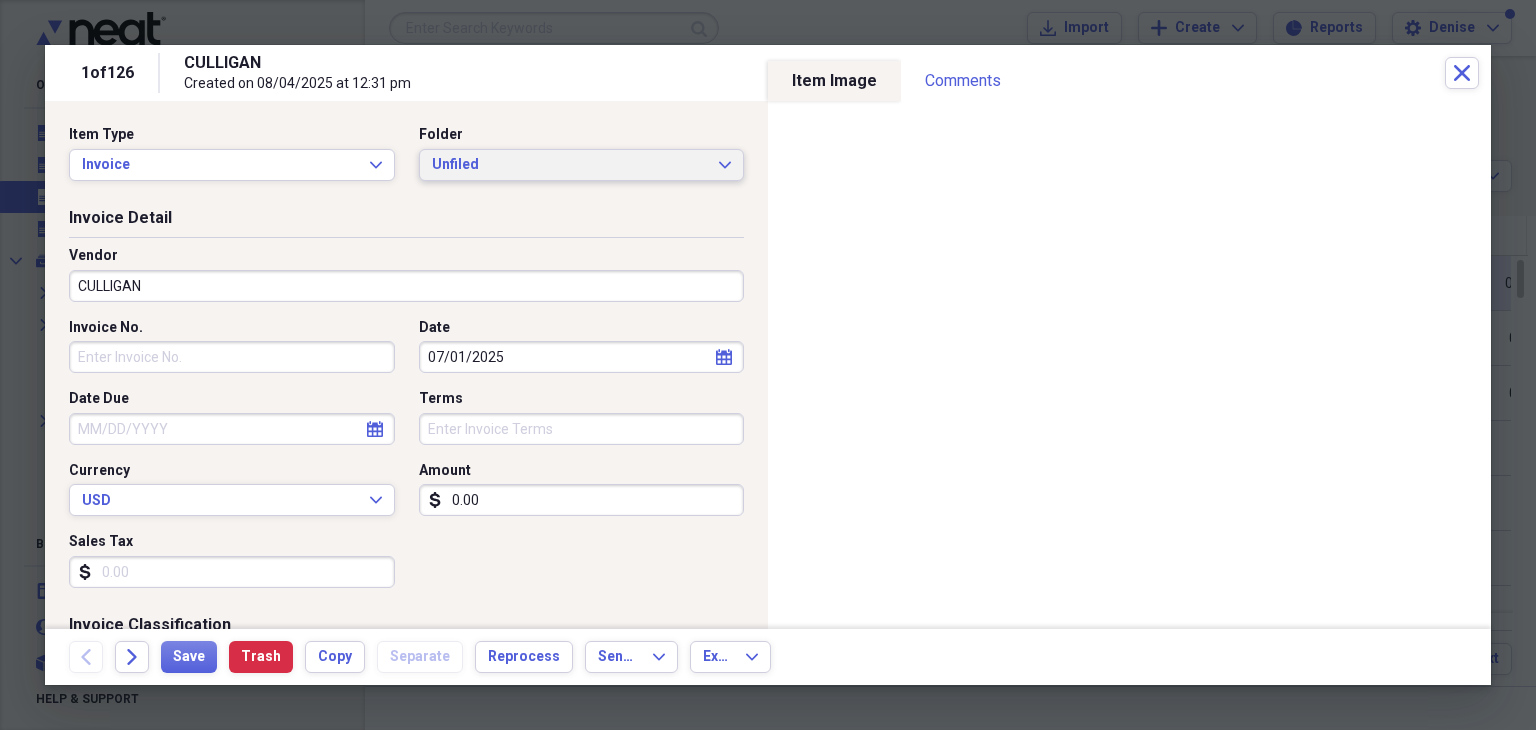 click on "Unfiled" at bounding box center [570, 165] 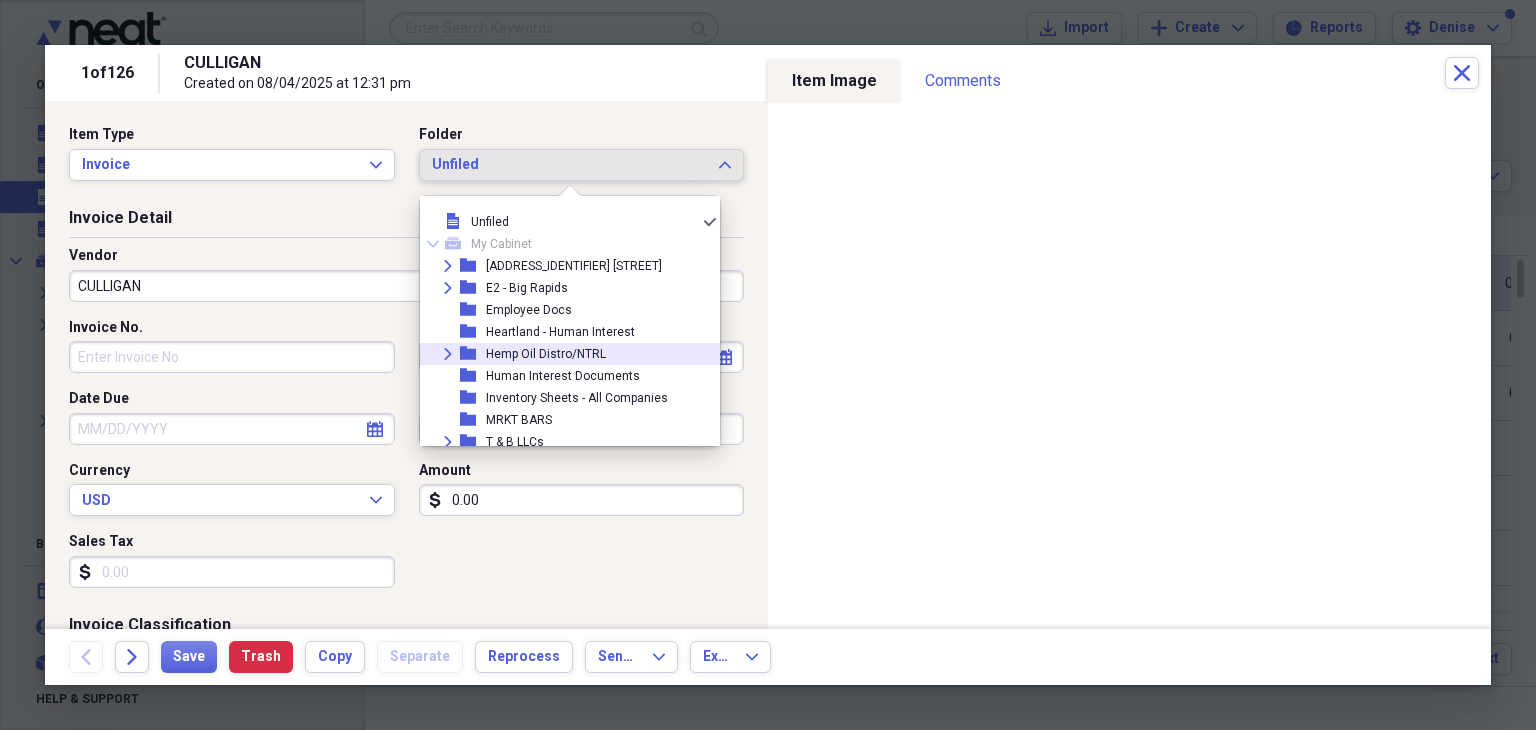 click on "Hemp Oil Distro/NTRL" at bounding box center [546, 354] 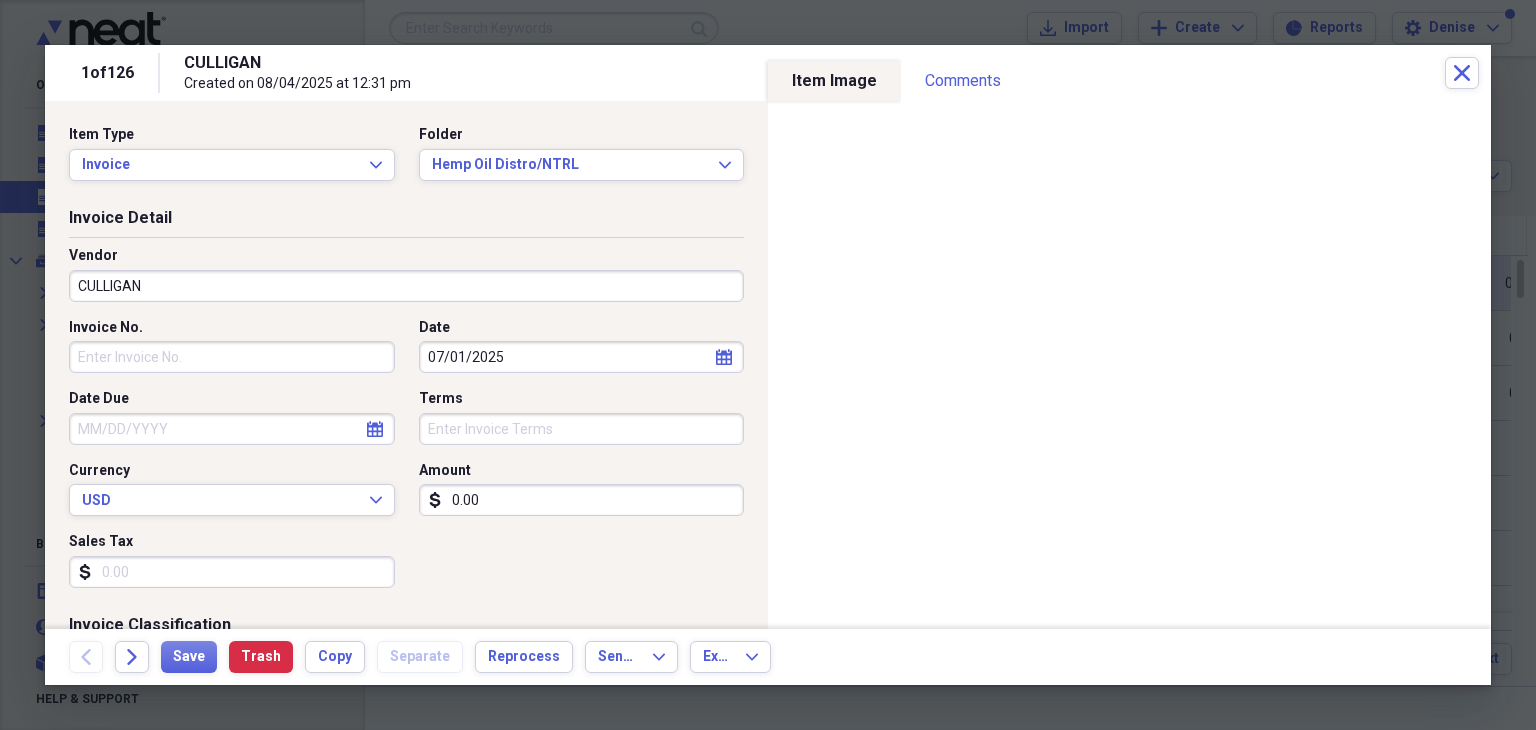 click on "Invoice No." at bounding box center [232, 357] 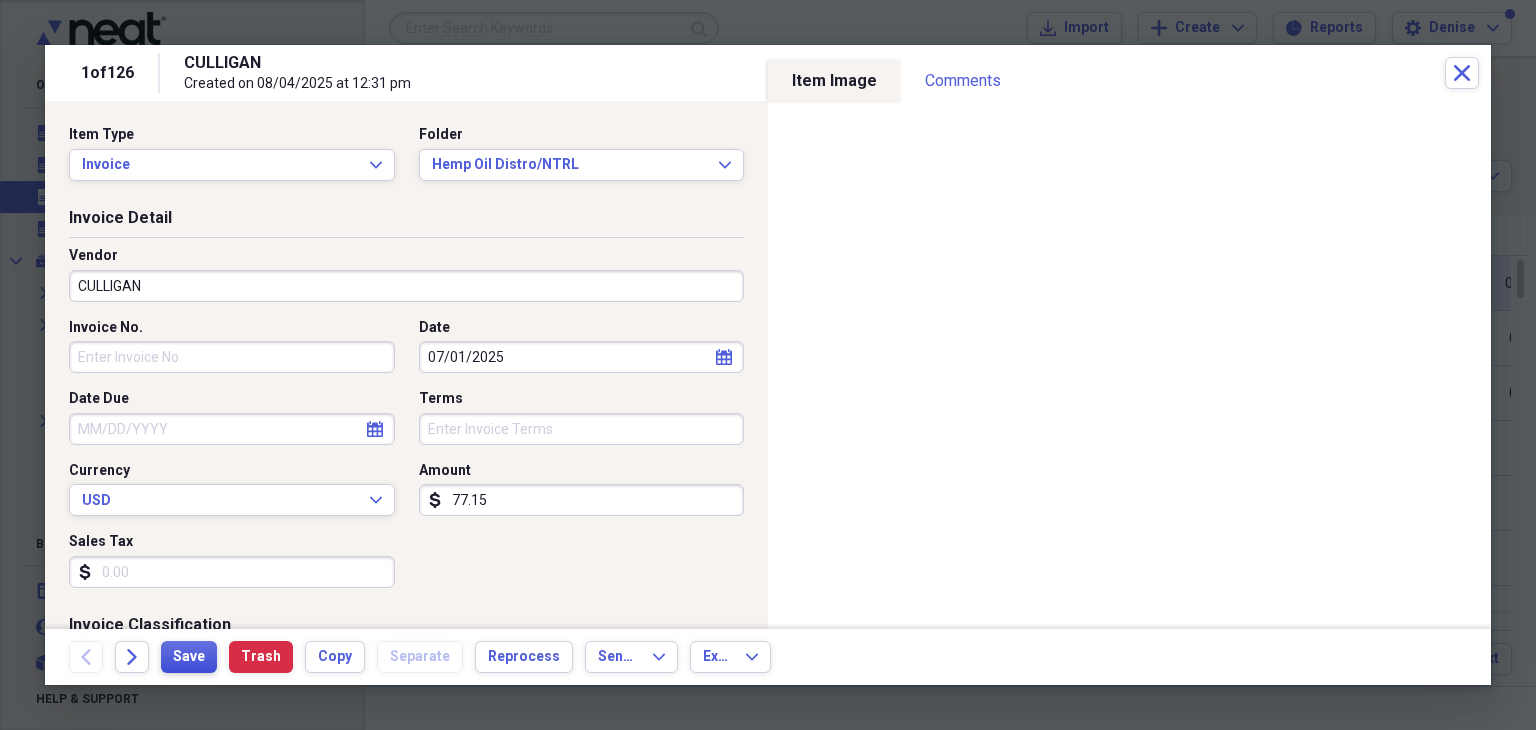 type on "77.15" 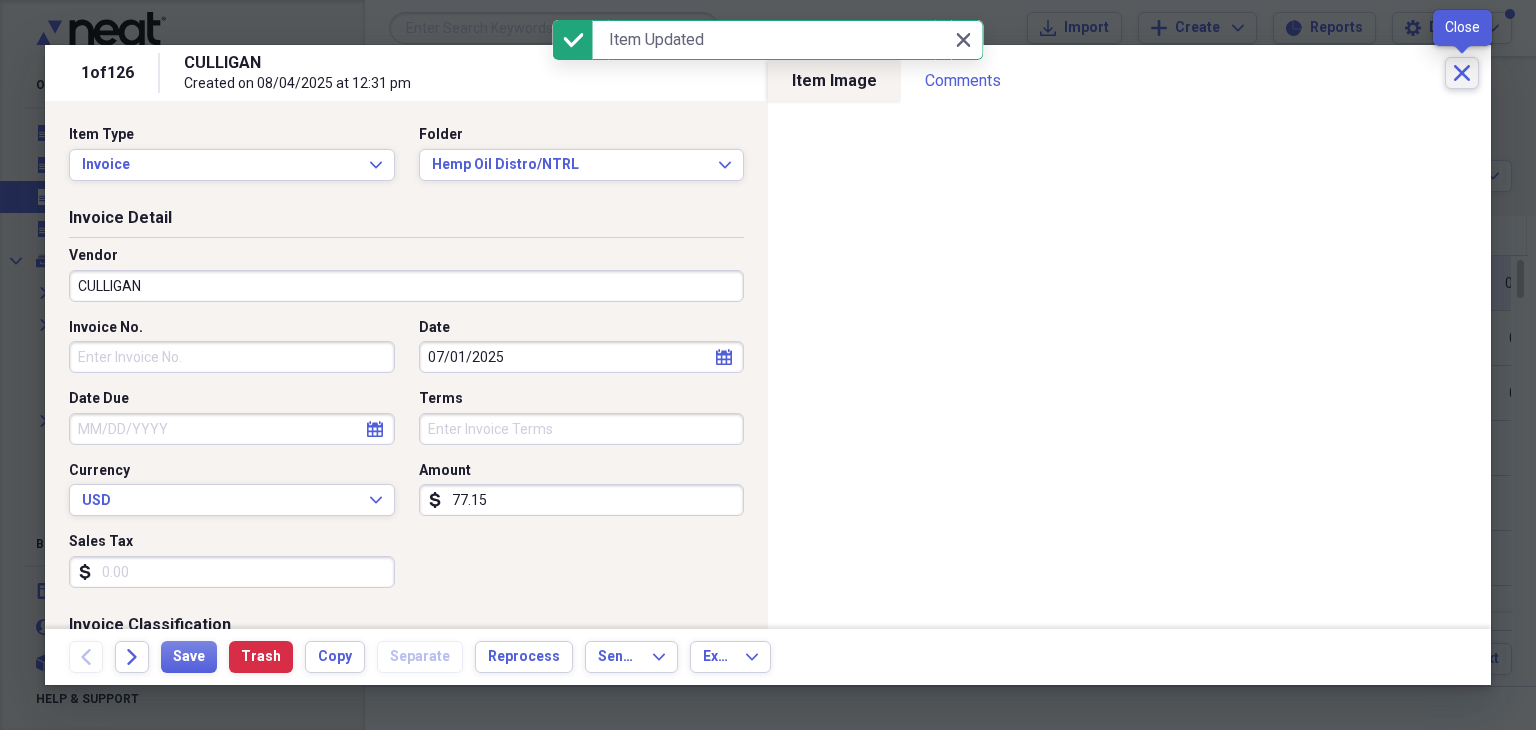 click on "Close" at bounding box center (1462, 73) 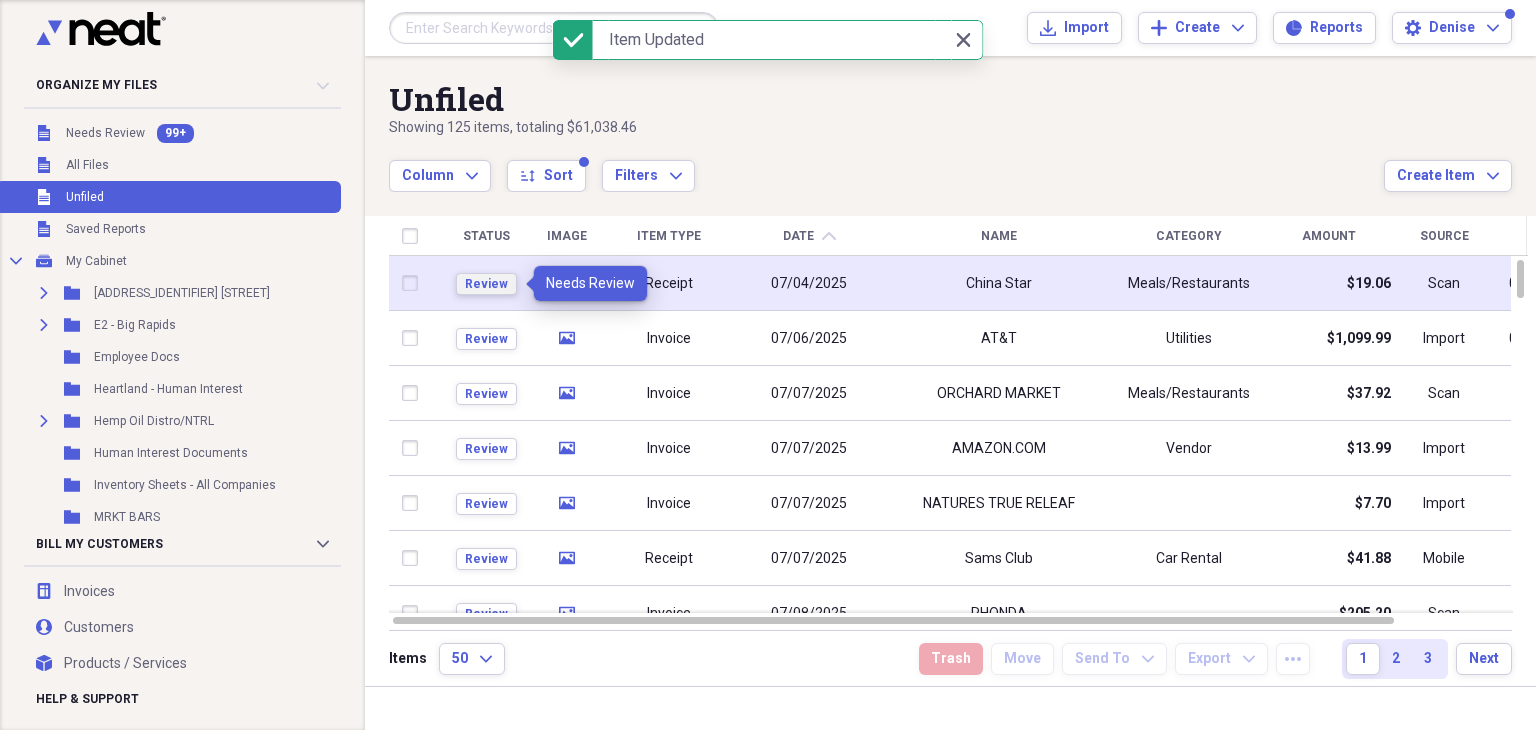 click on "Review" at bounding box center (486, 284) 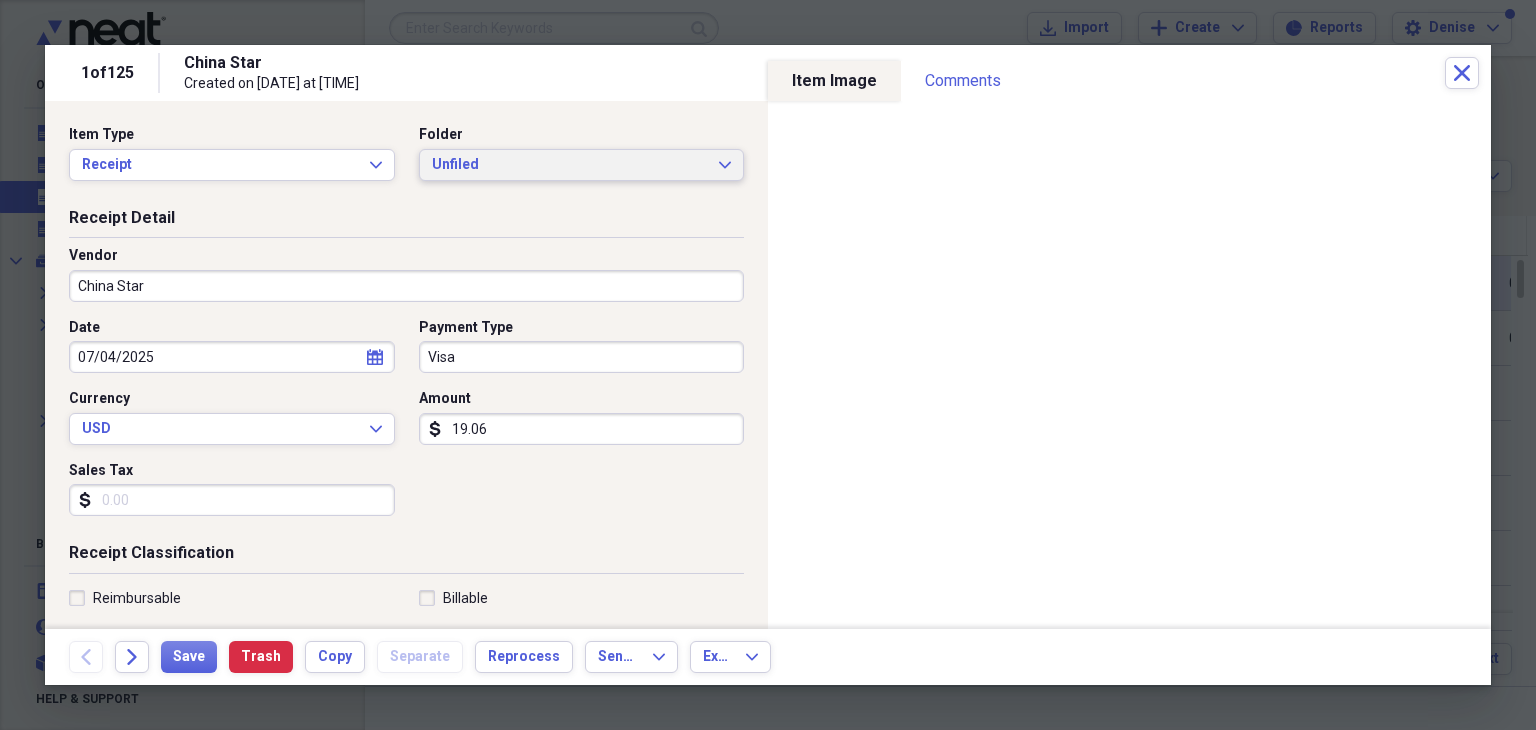 click on "Expand" 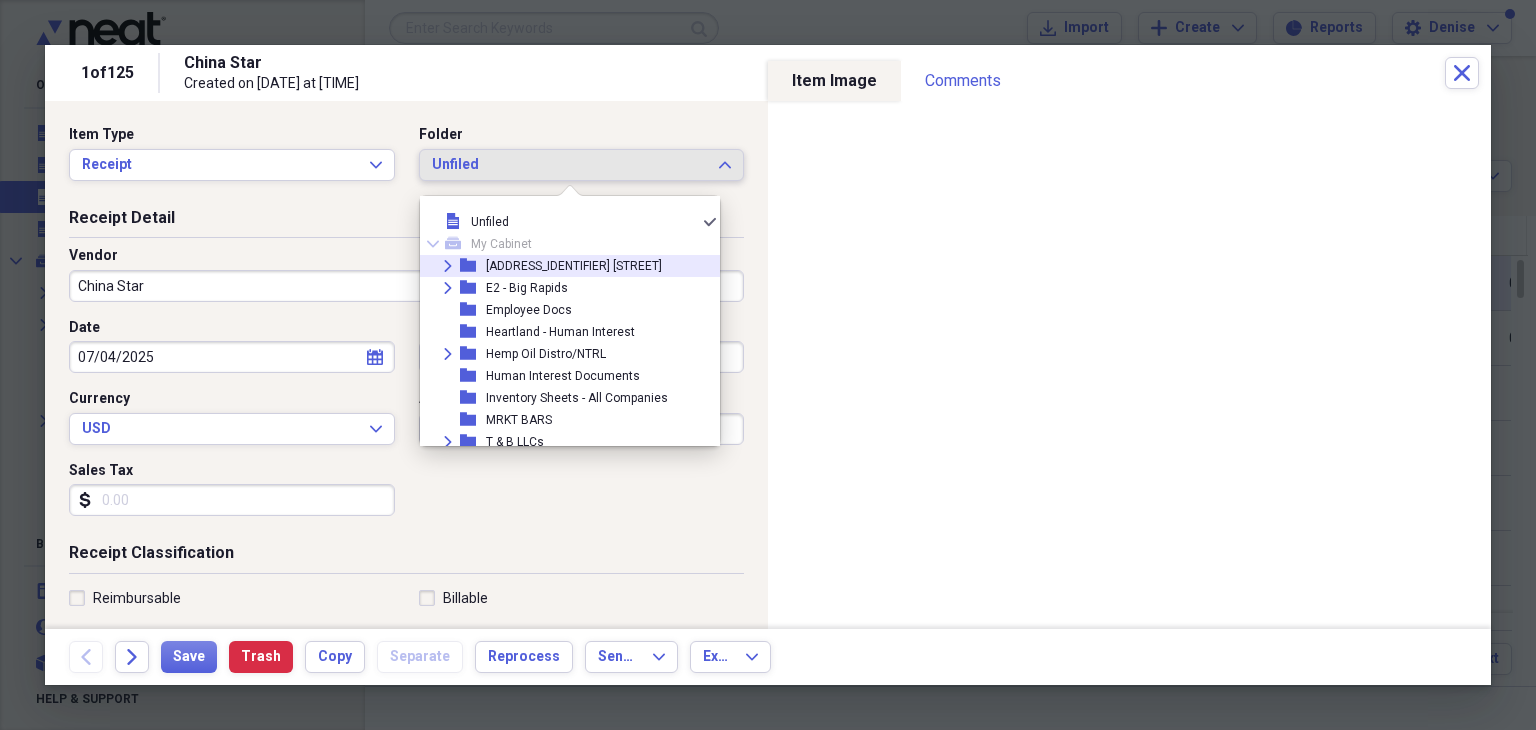 click on "[ADDRESS_IDENTIFIER] [STREET]" at bounding box center [574, 266] 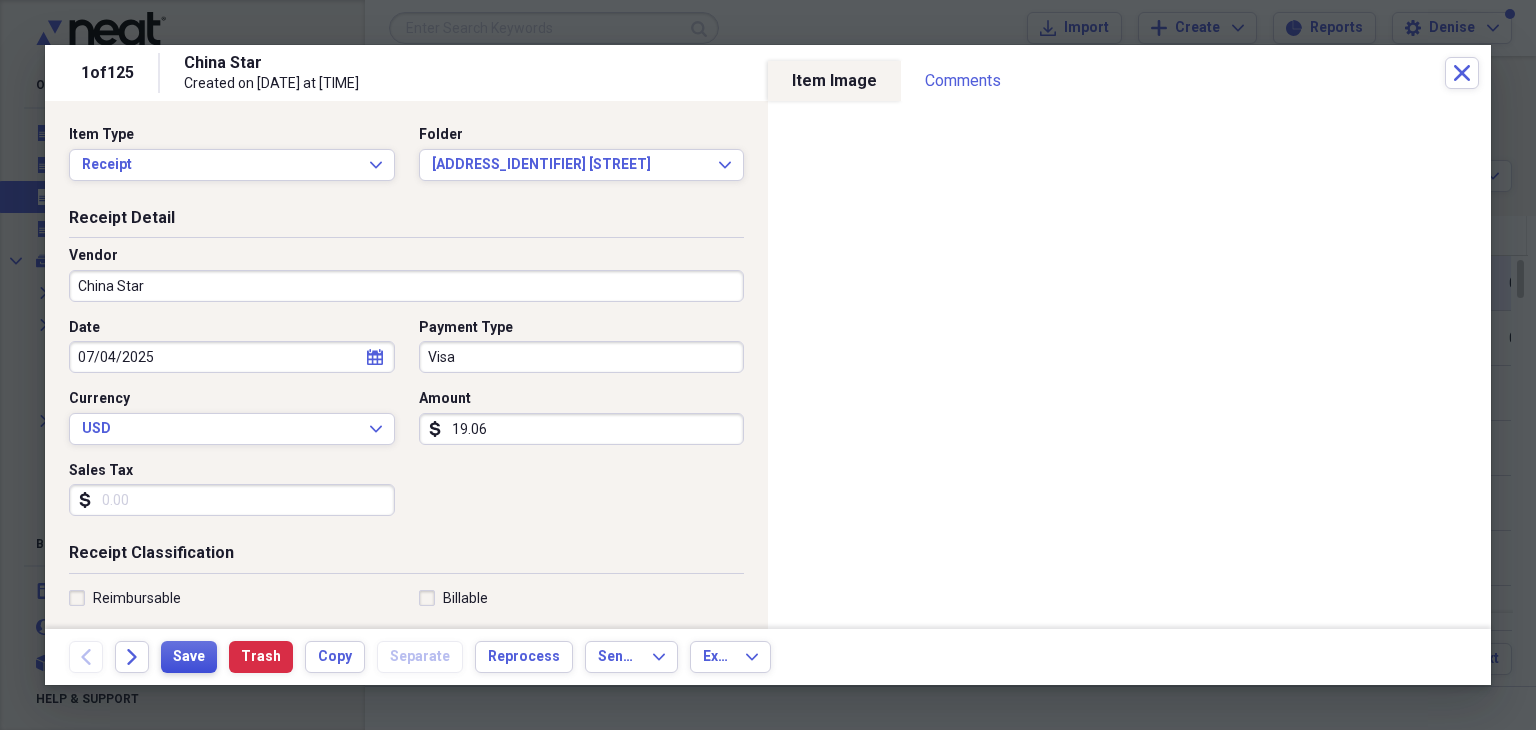 click on "Save" at bounding box center (189, 657) 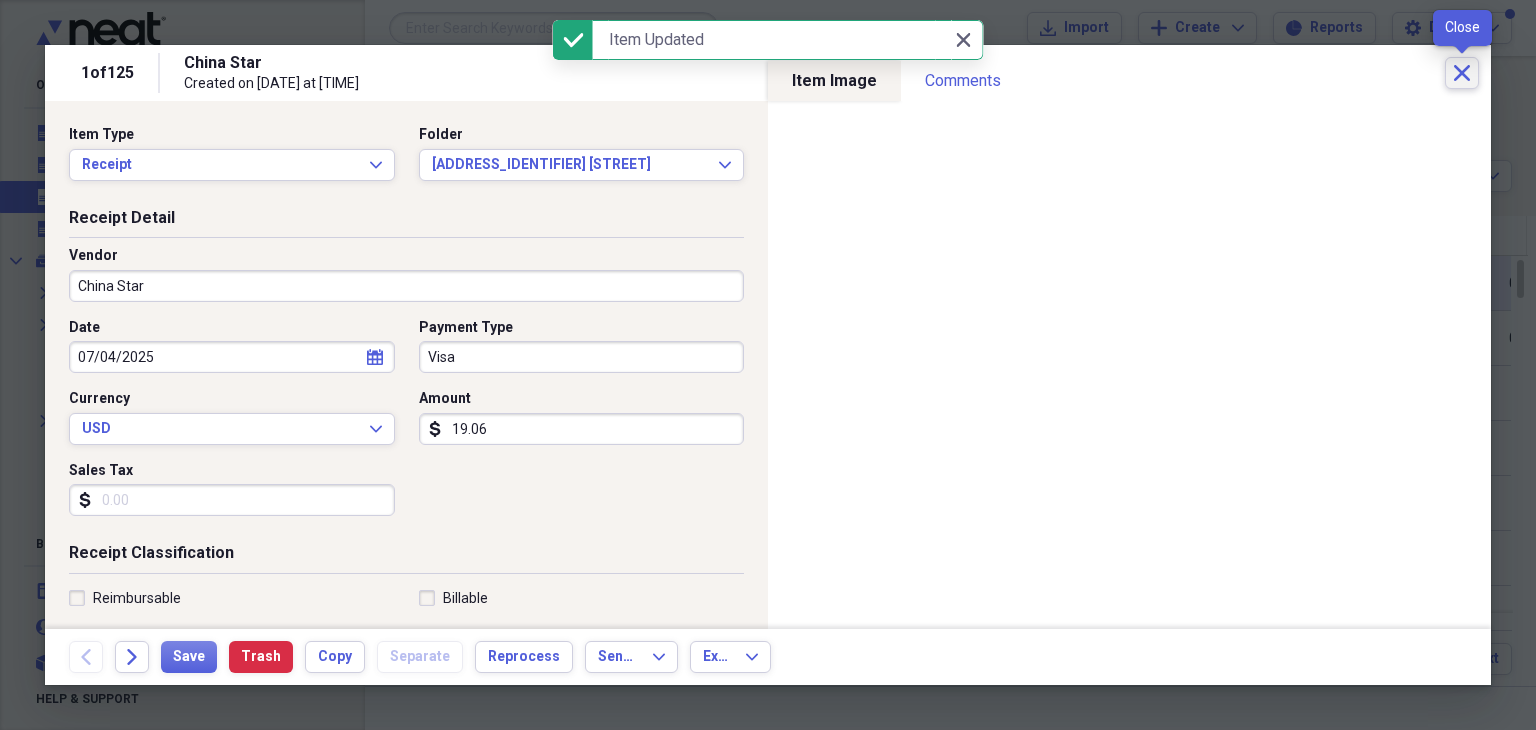 click on "Close" at bounding box center (1462, 73) 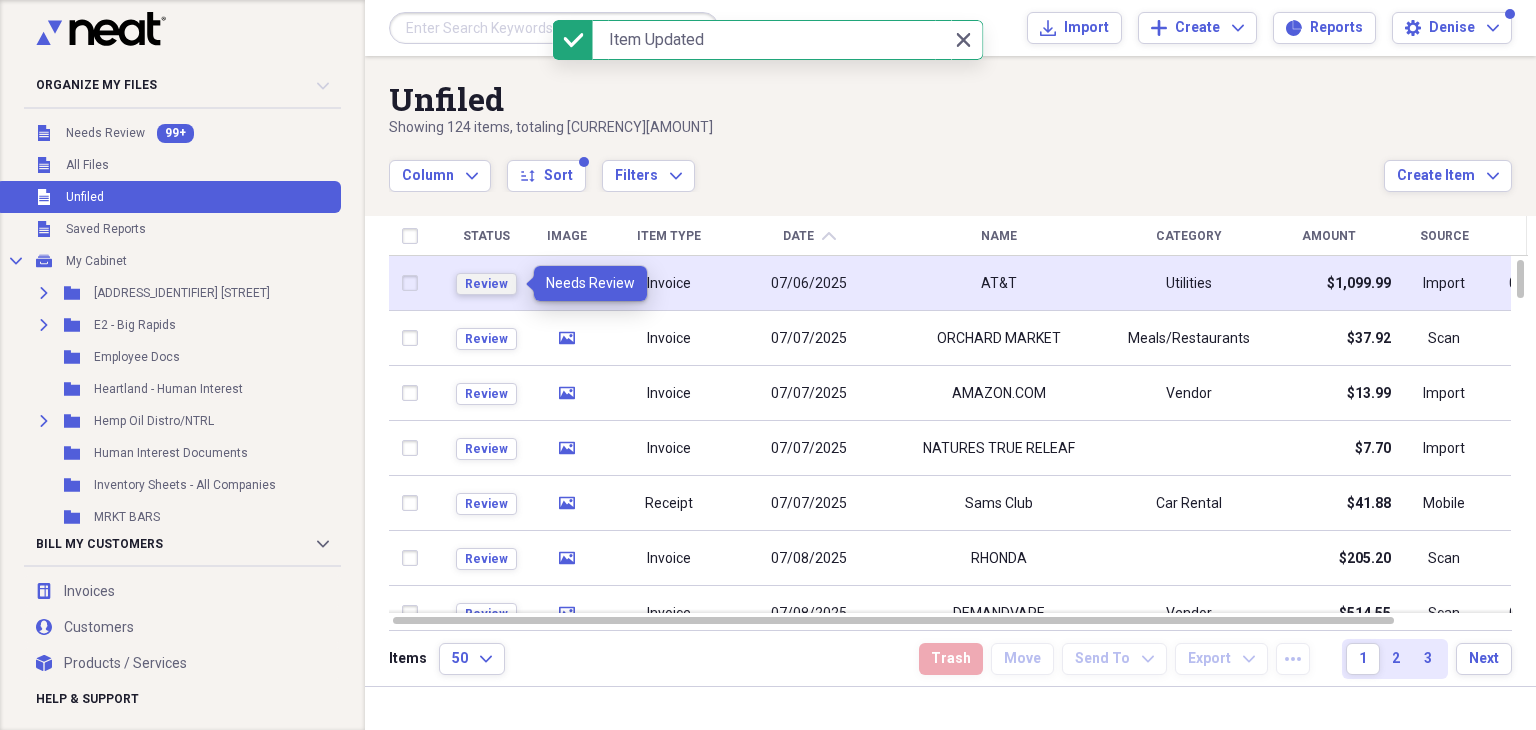 click on "Review" at bounding box center [486, 284] 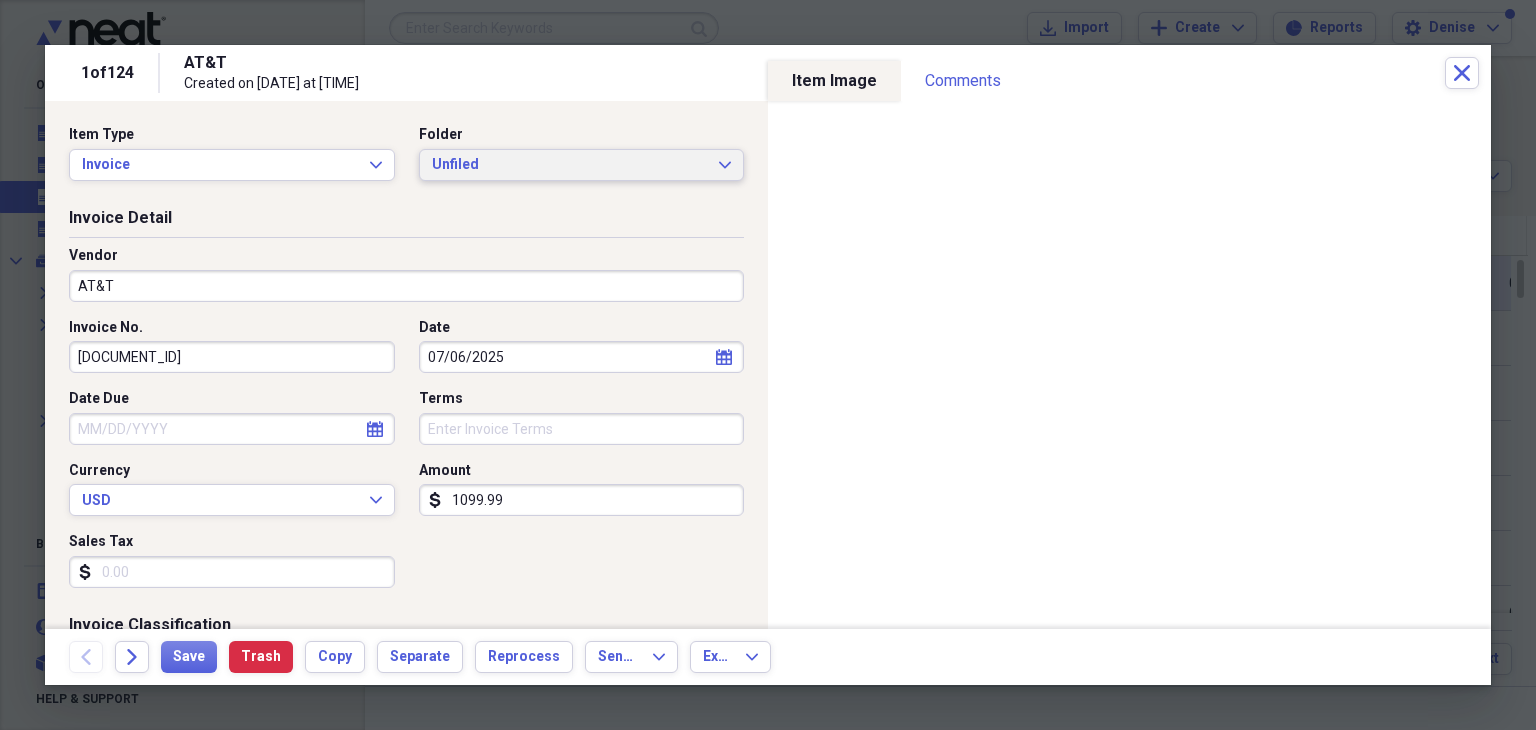 click on "Unfiled" at bounding box center (570, 165) 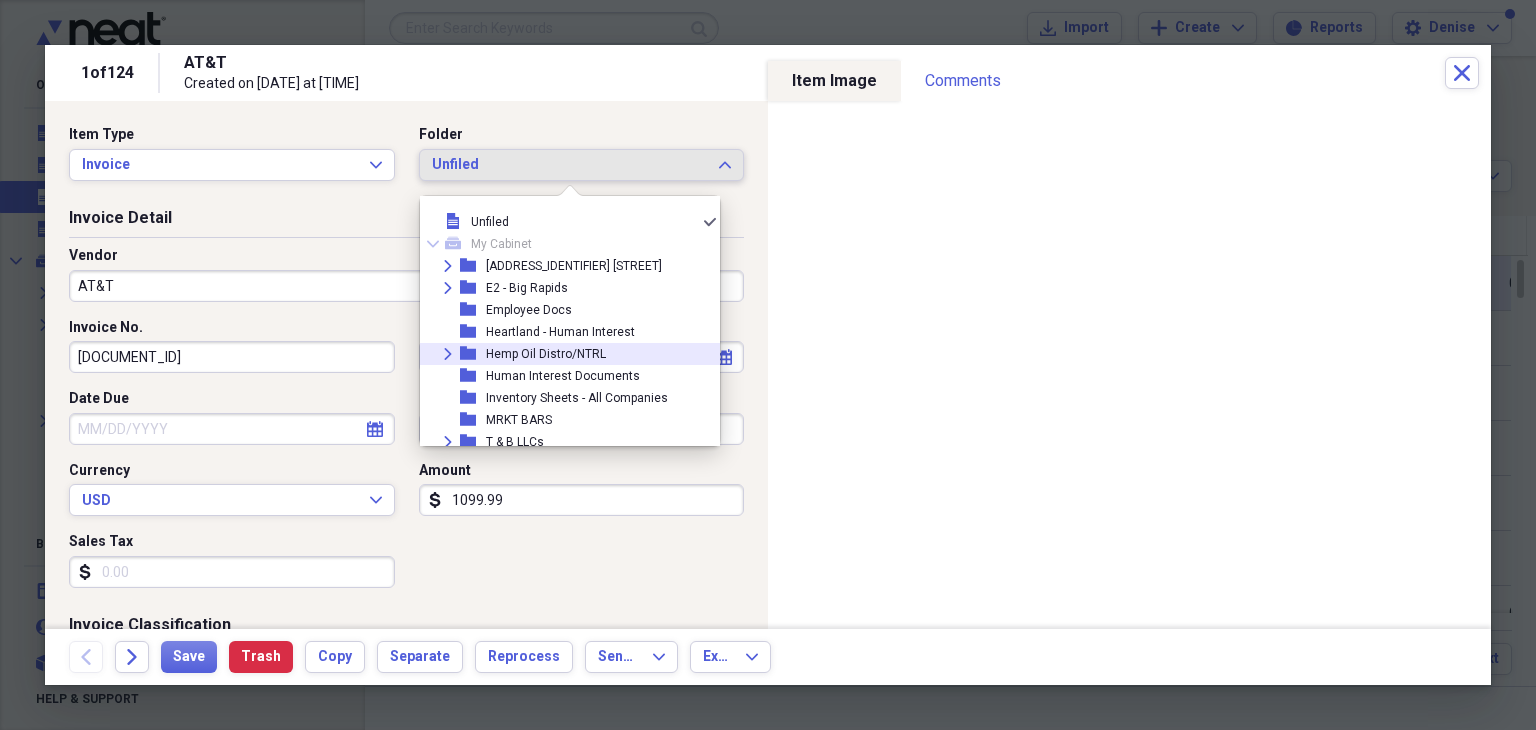 click on "Hemp Oil Distro/NTRL" at bounding box center (546, 354) 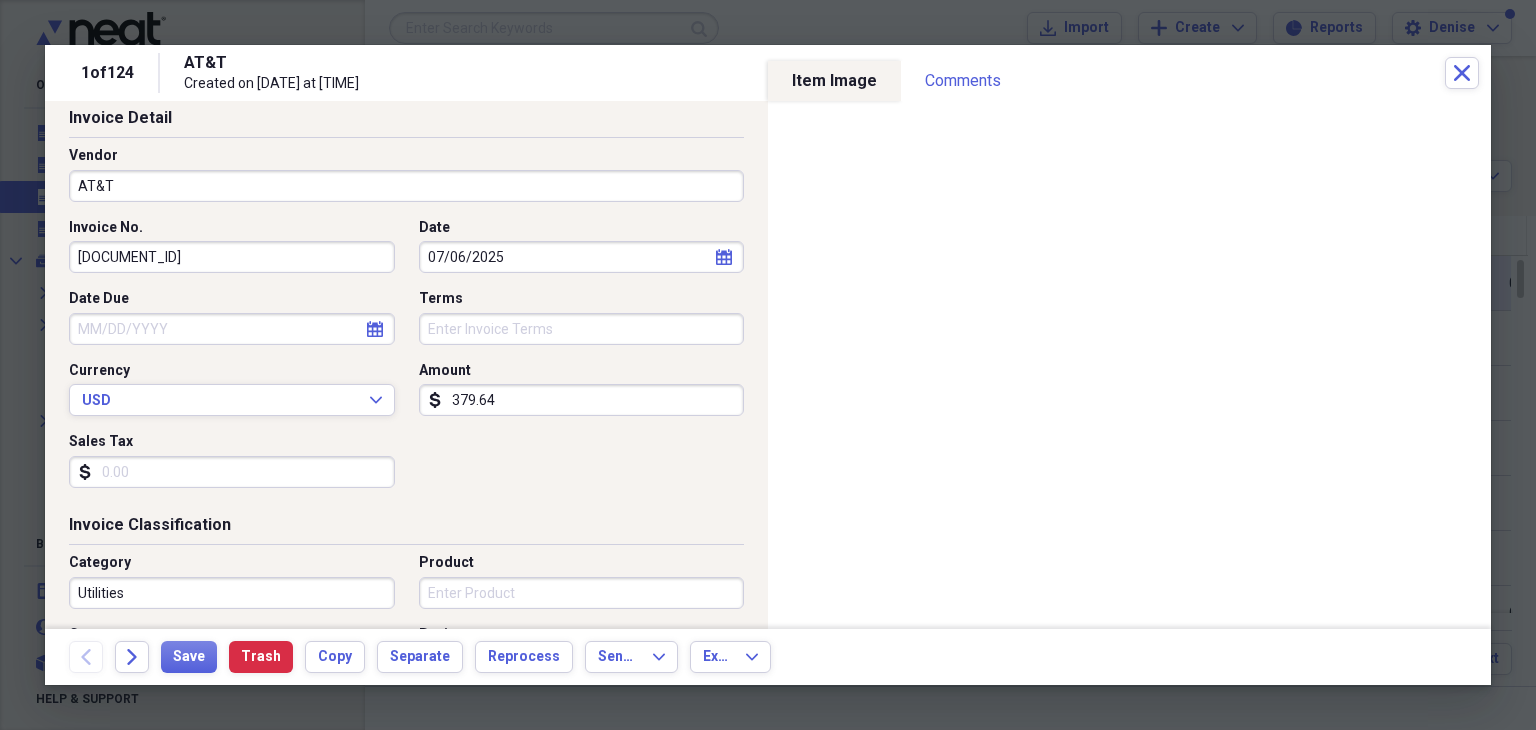 scroll, scrollTop: 106, scrollLeft: 0, axis: vertical 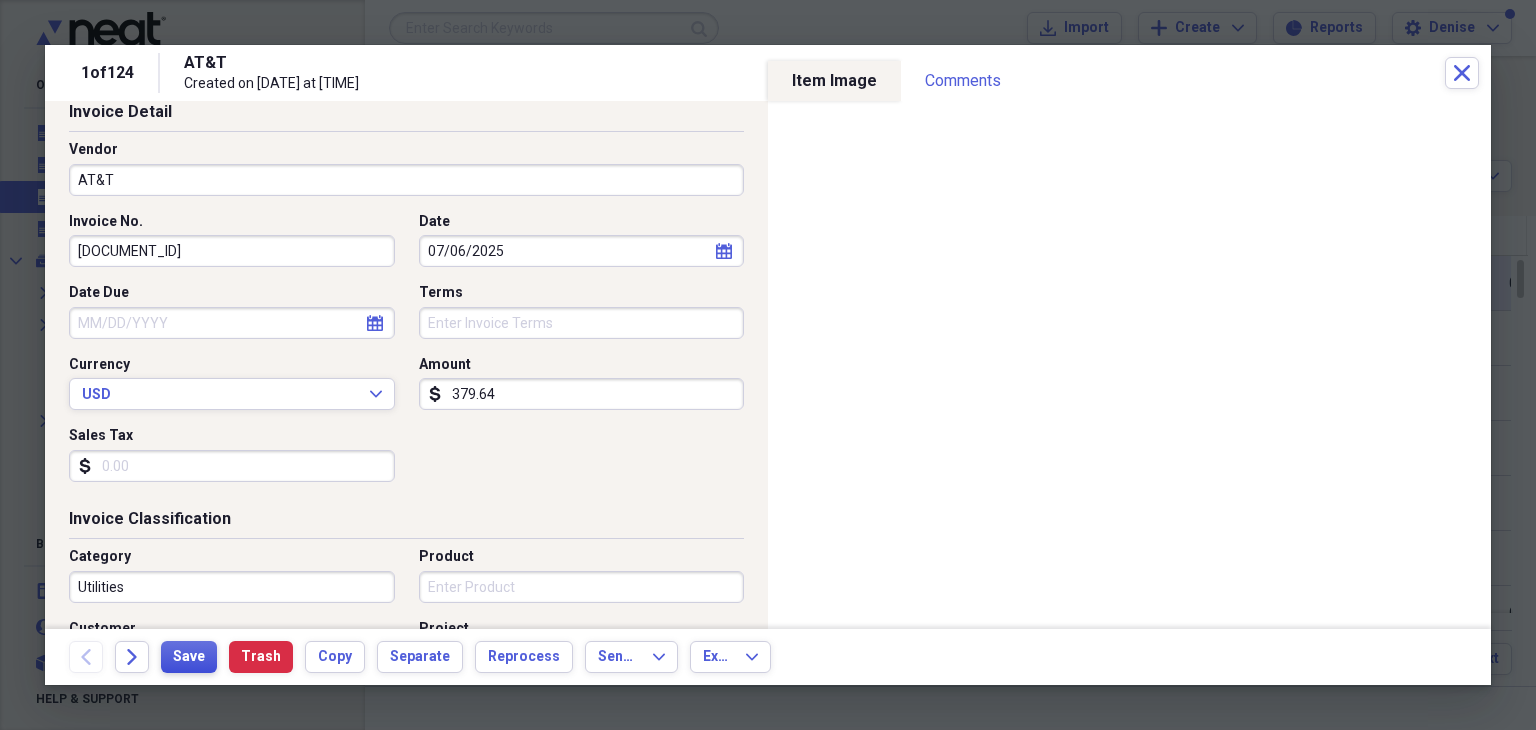 type on "379.64" 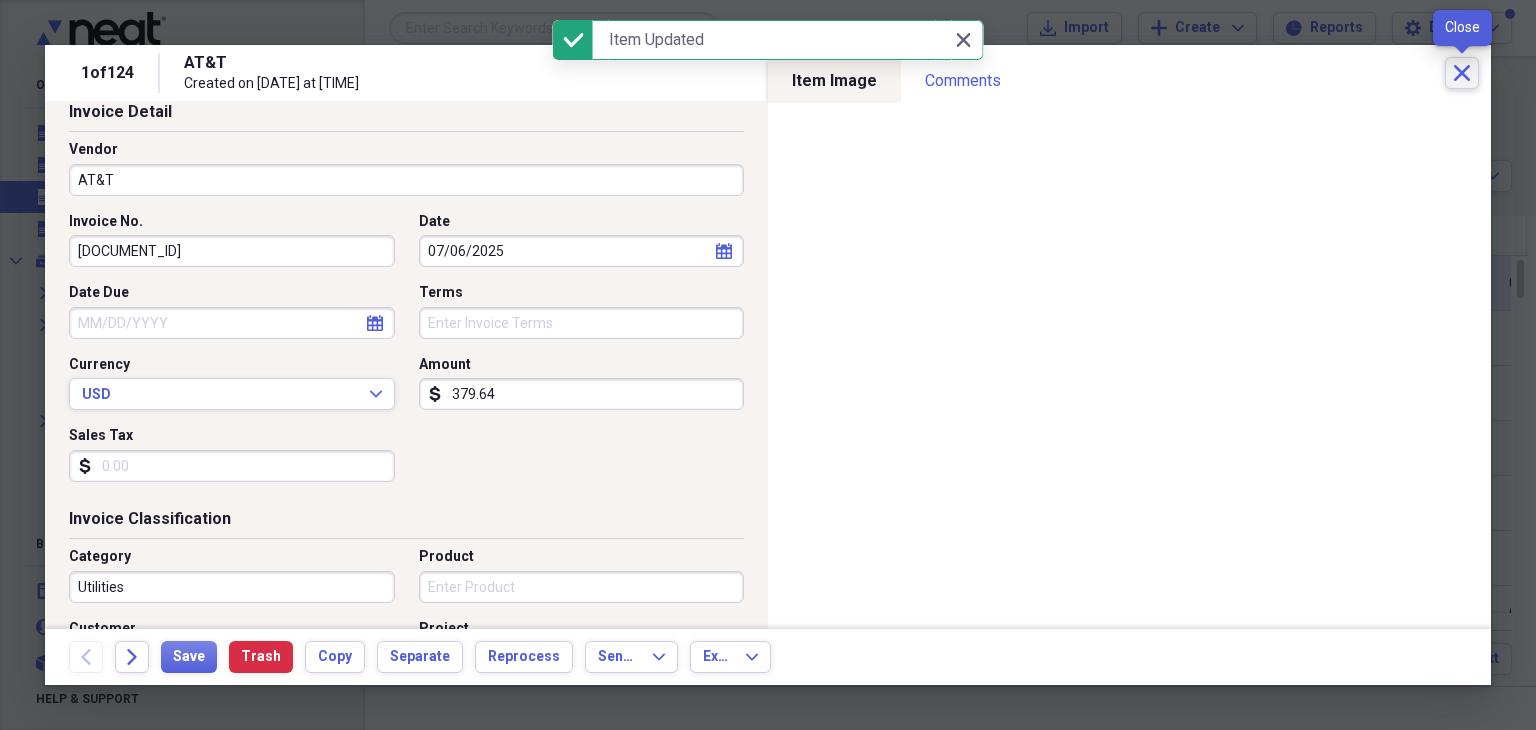 click on "Close" 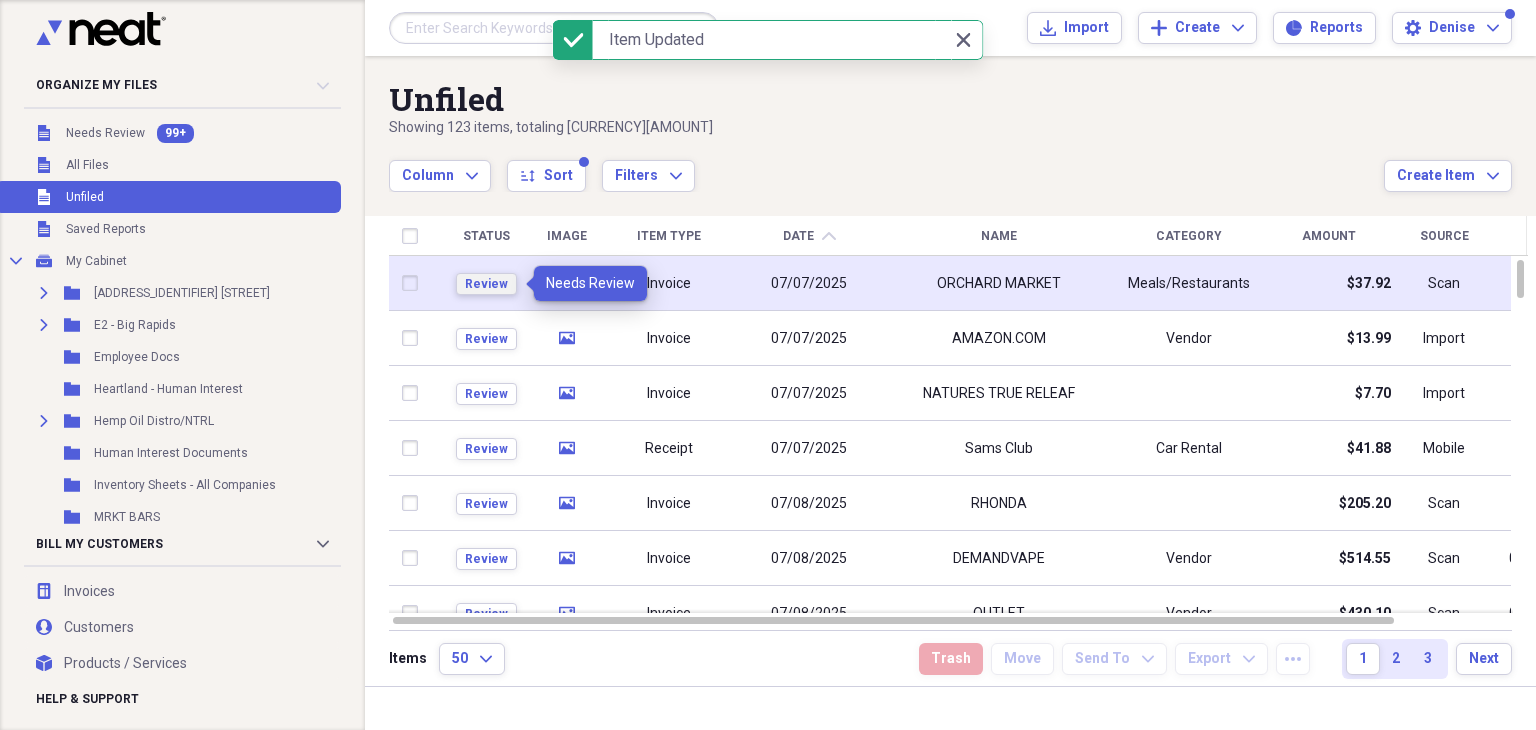 click on "Review" at bounding box center [486, 284] 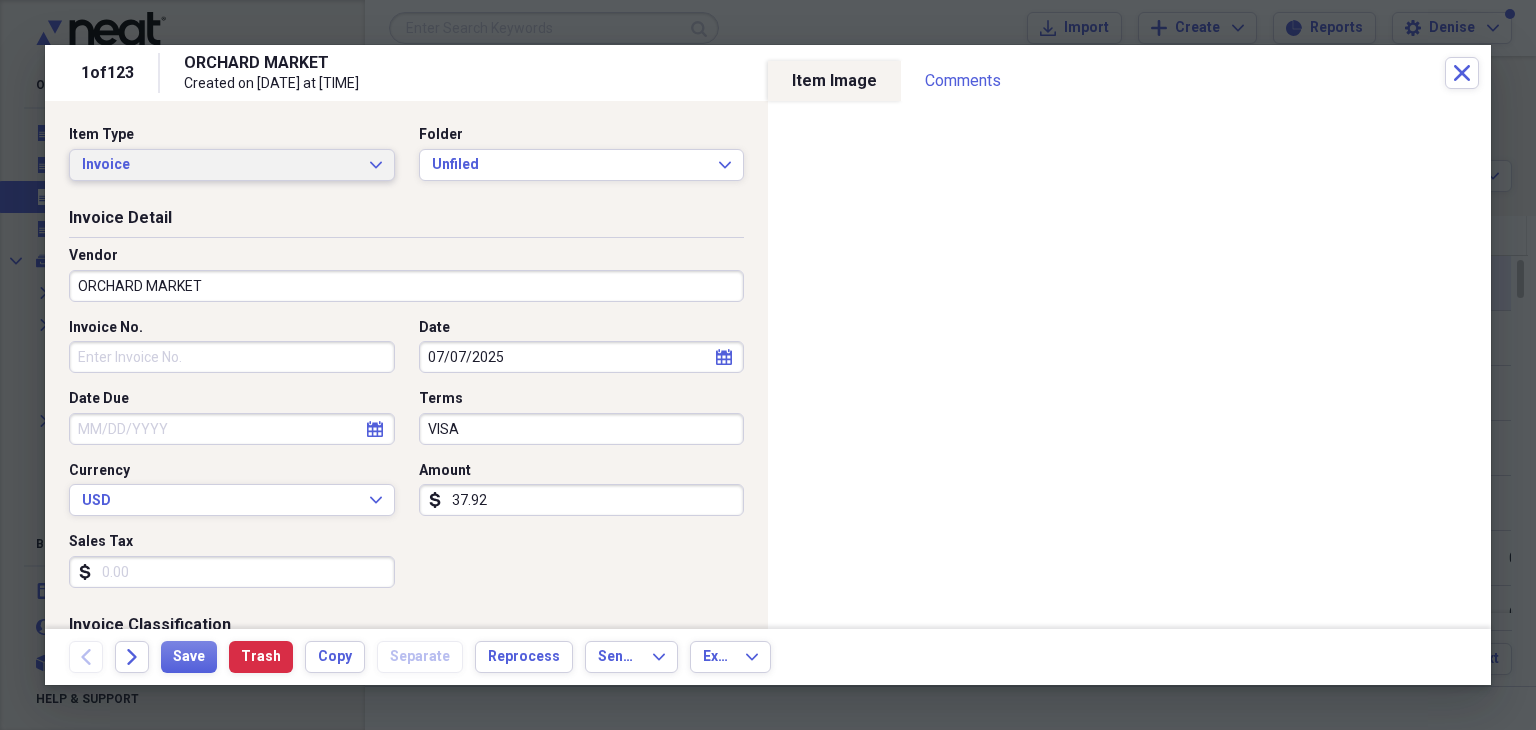click on "Invoice" at bounding box center (220, 165) 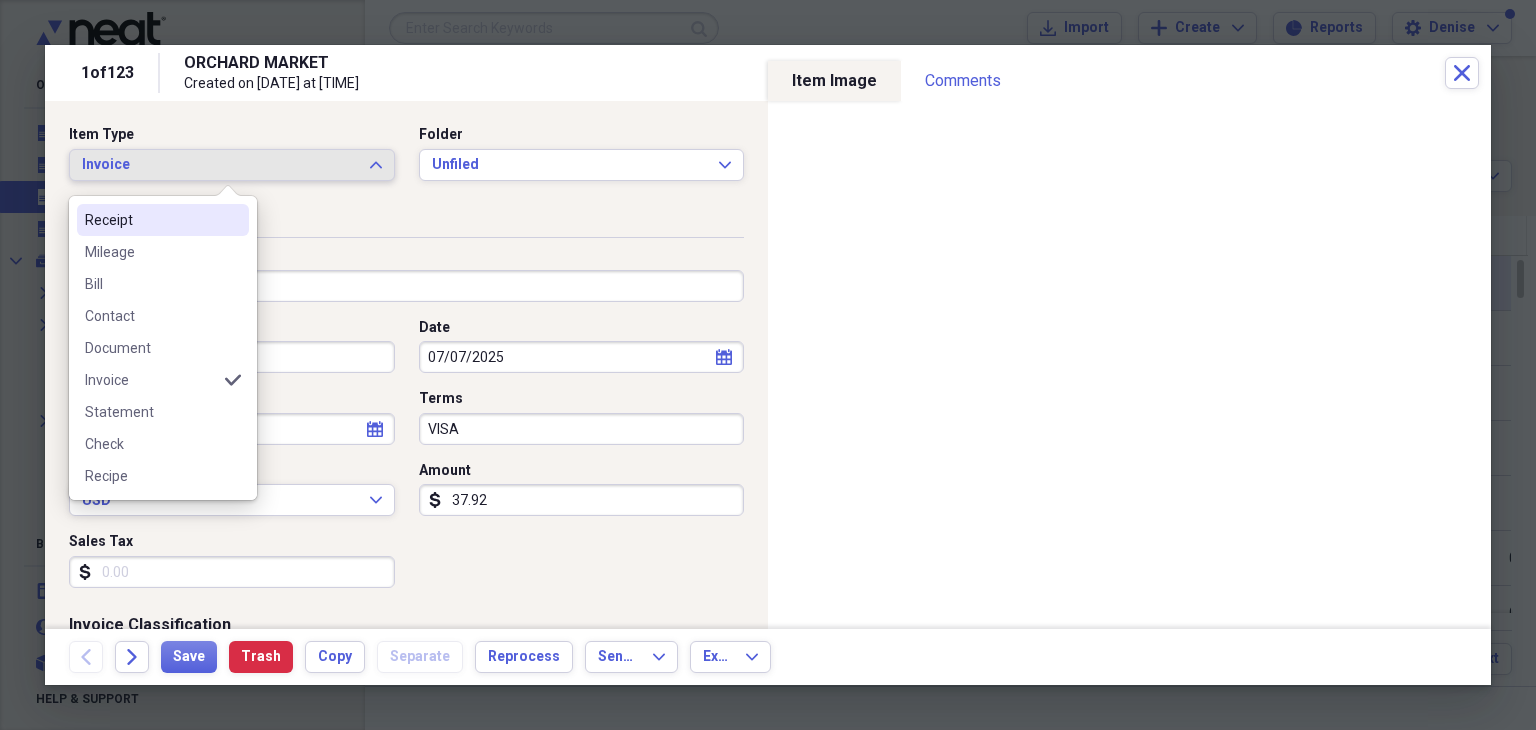 click on "Receipt" at bounding box center (151, 220) 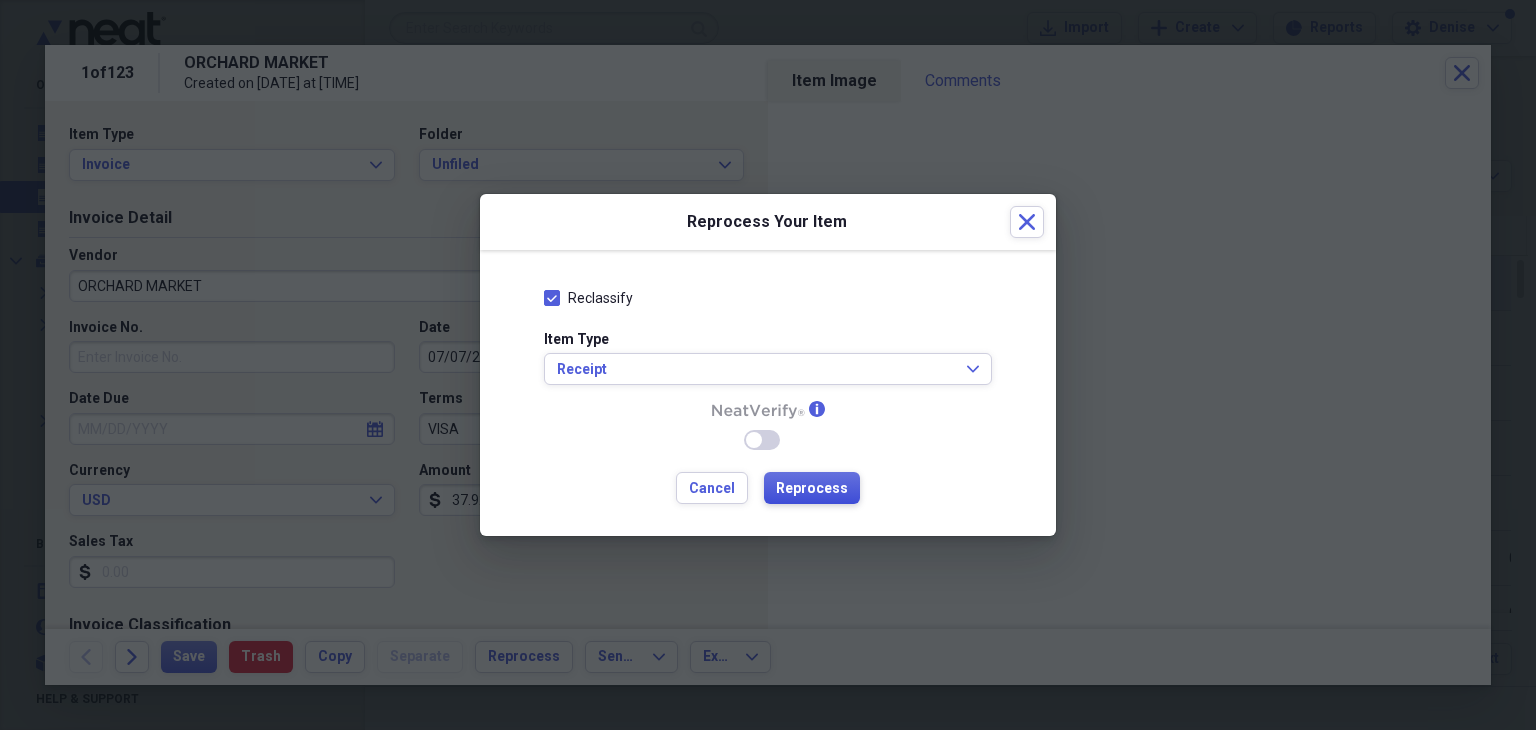 click on "Reprocess" at bounding box center [812, 489] 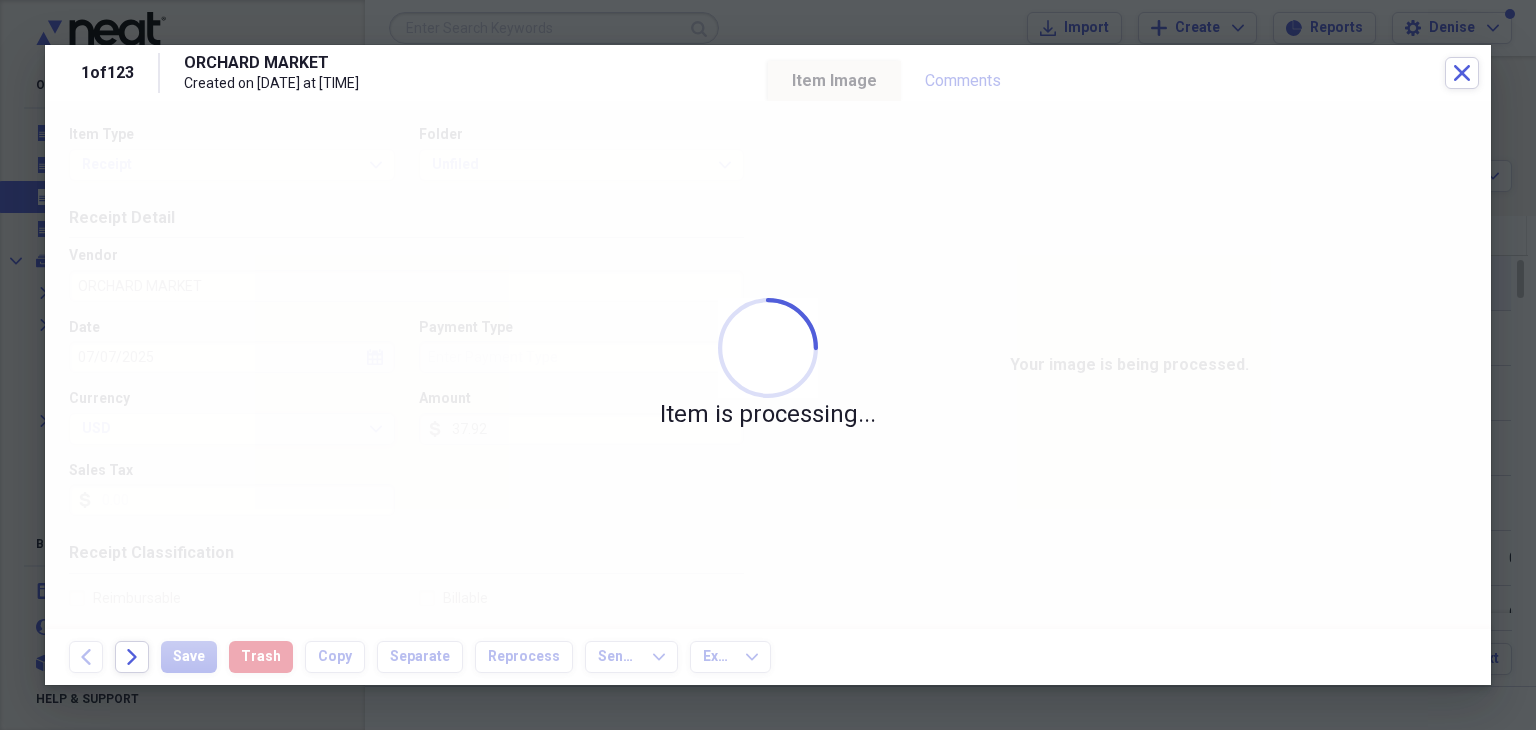 type on "Visa" 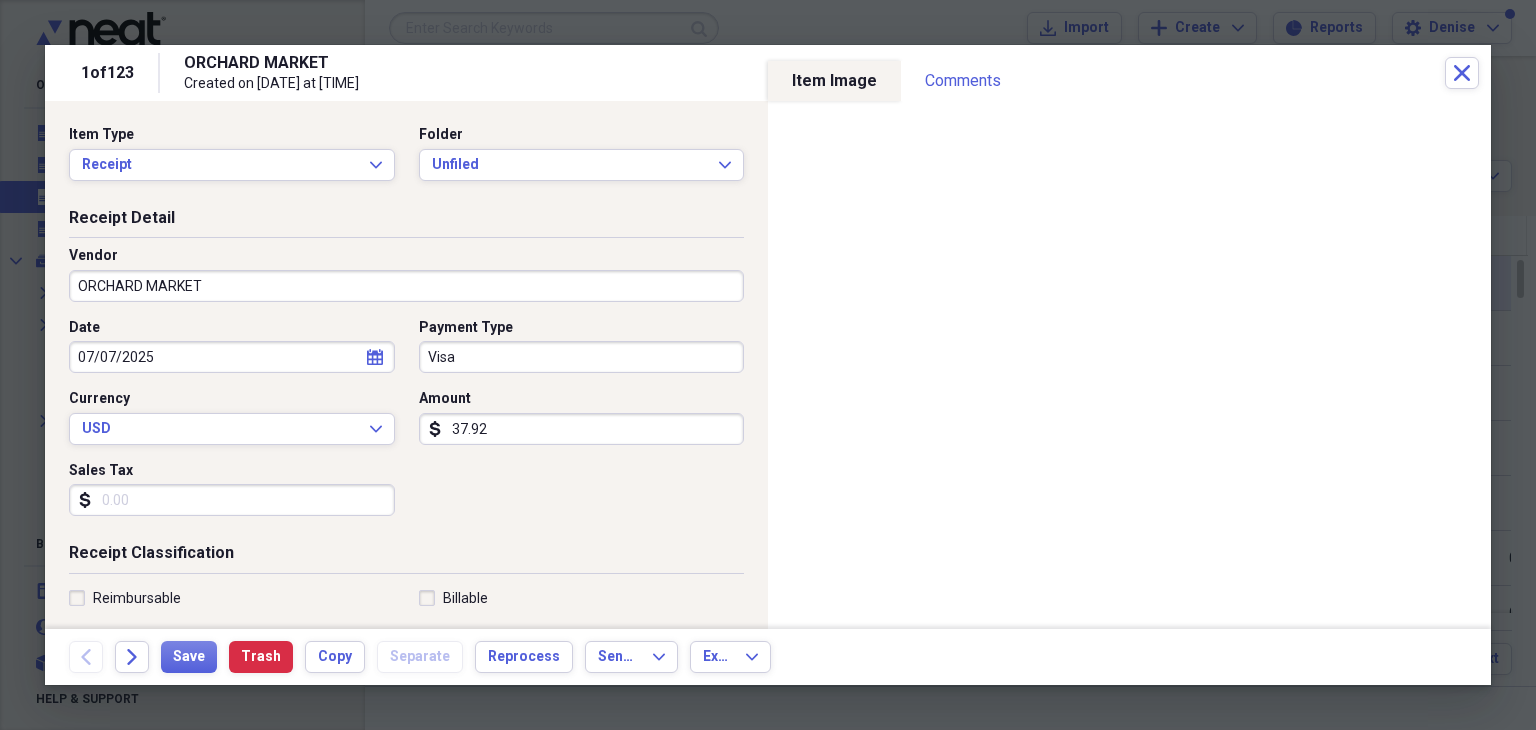 click on "Folder Unfiled Expand" at bounding box center (576, 153) 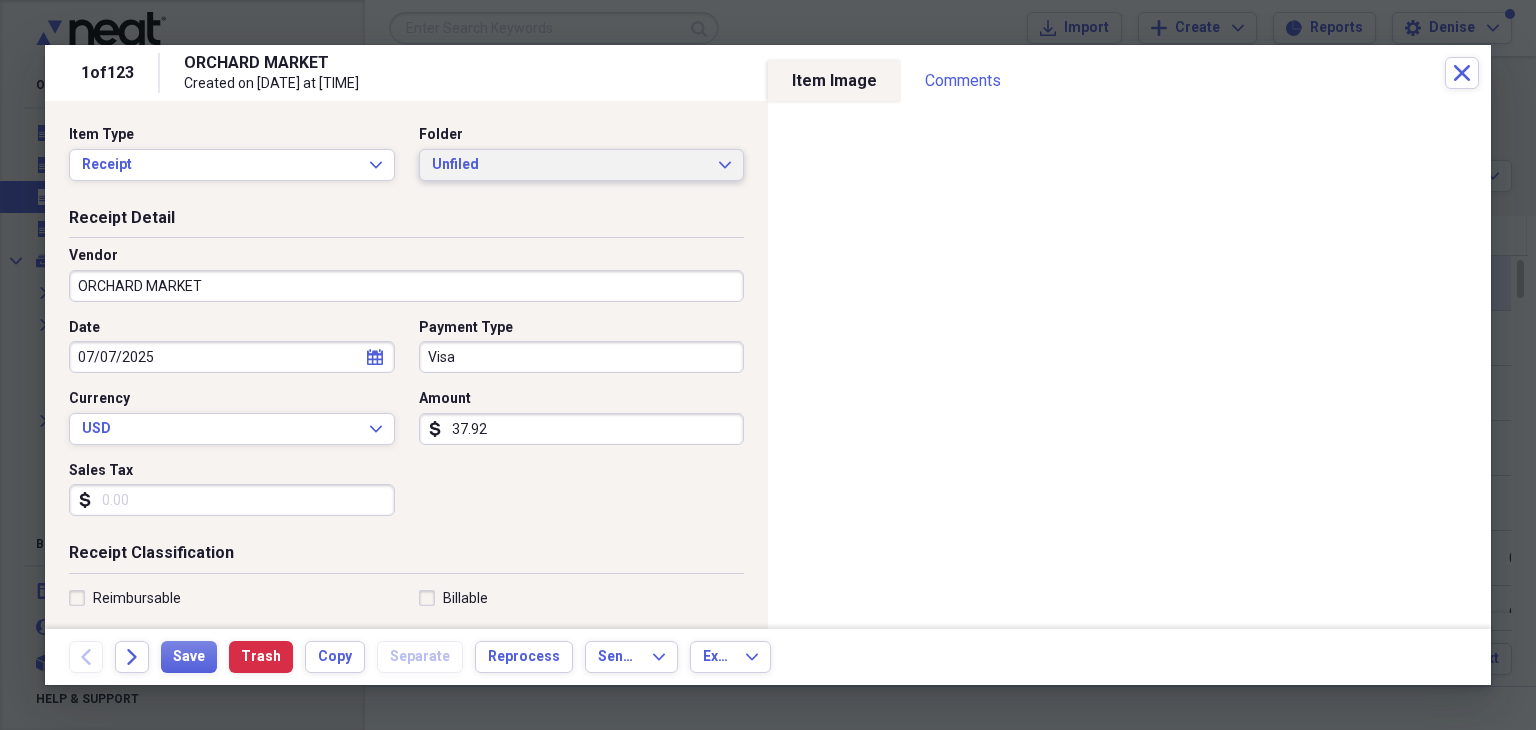 click on "Unfiled Expand" at bounding box center (582, 165) 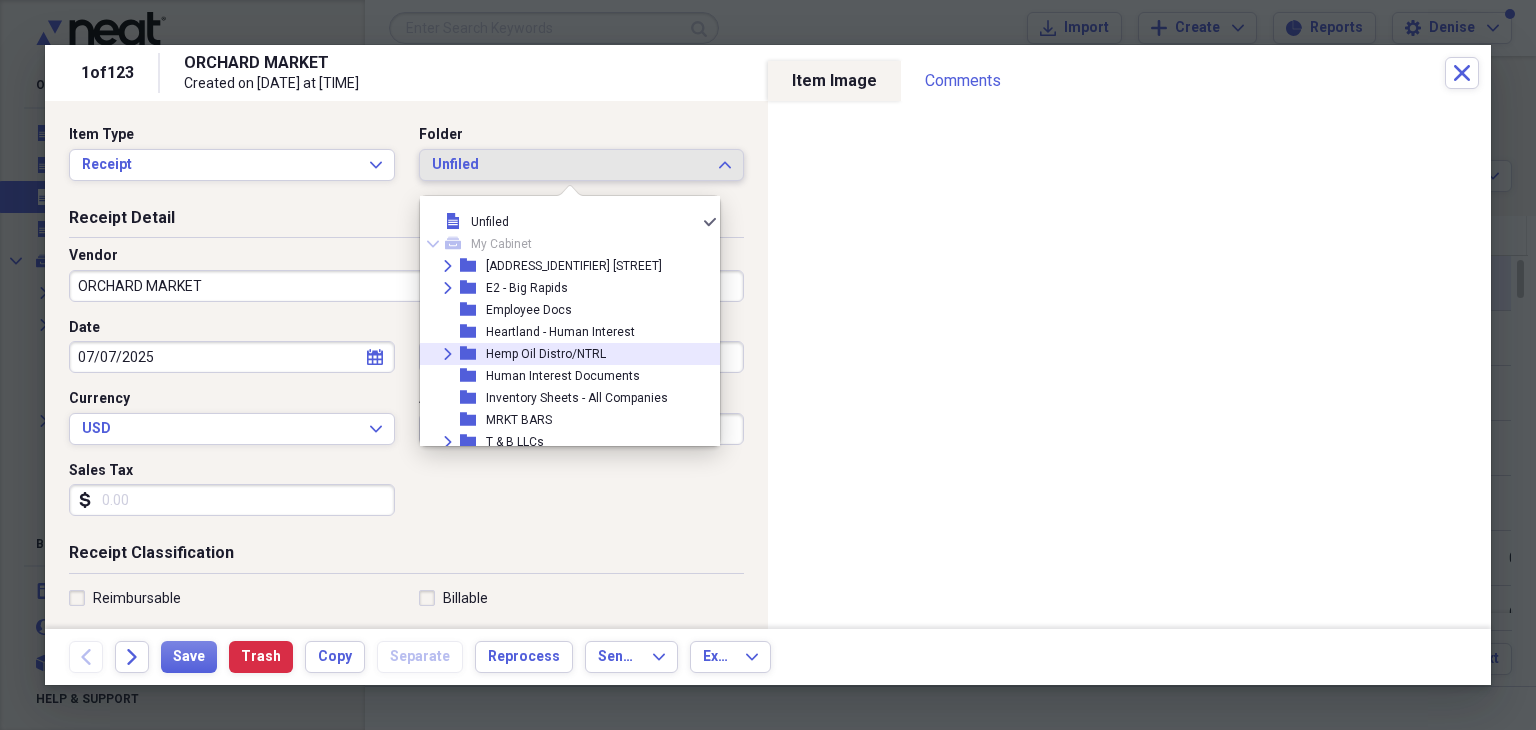 click on "Hemp Oil Distro/NTRL" at bounding box center [546, 354] 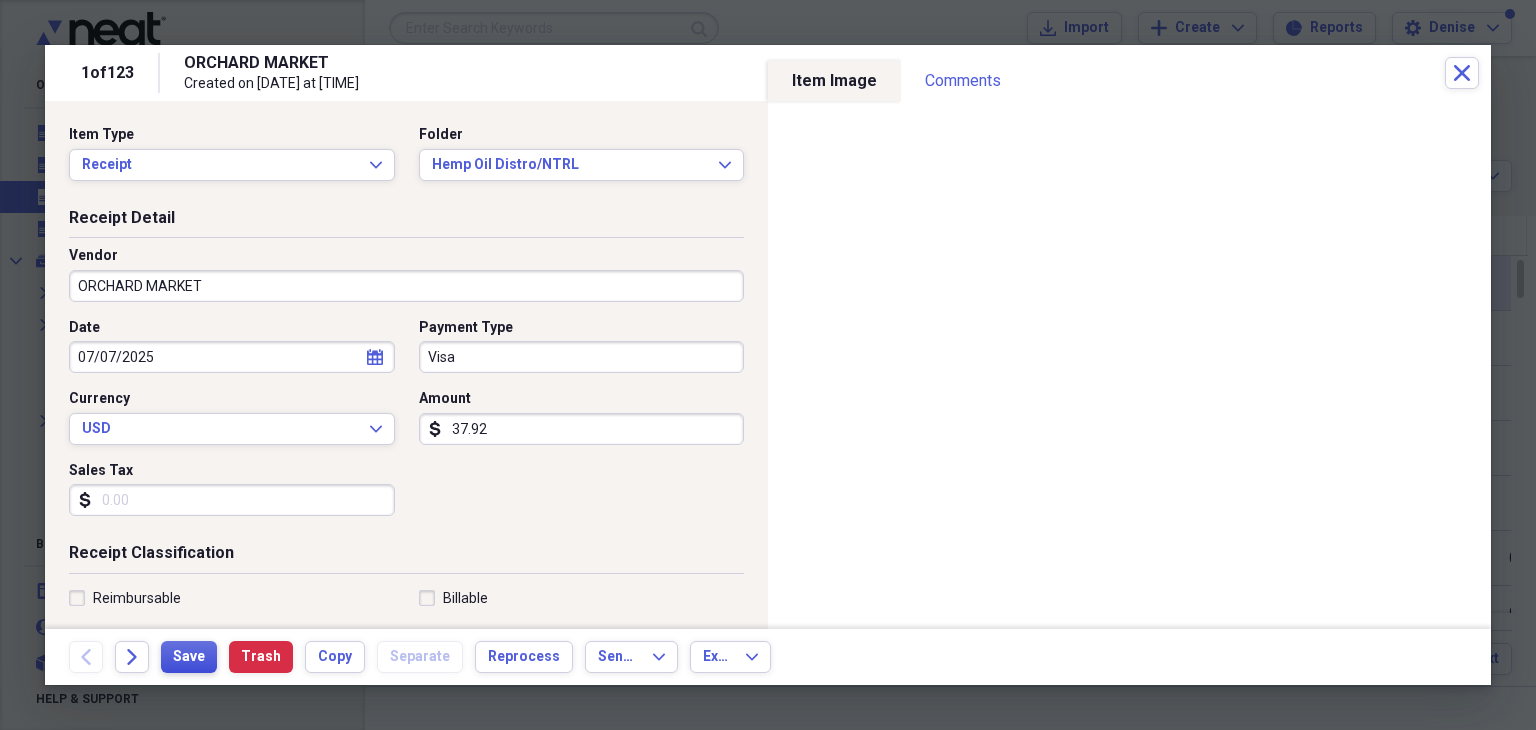 click on "Save" at bounding box center (189, 657) 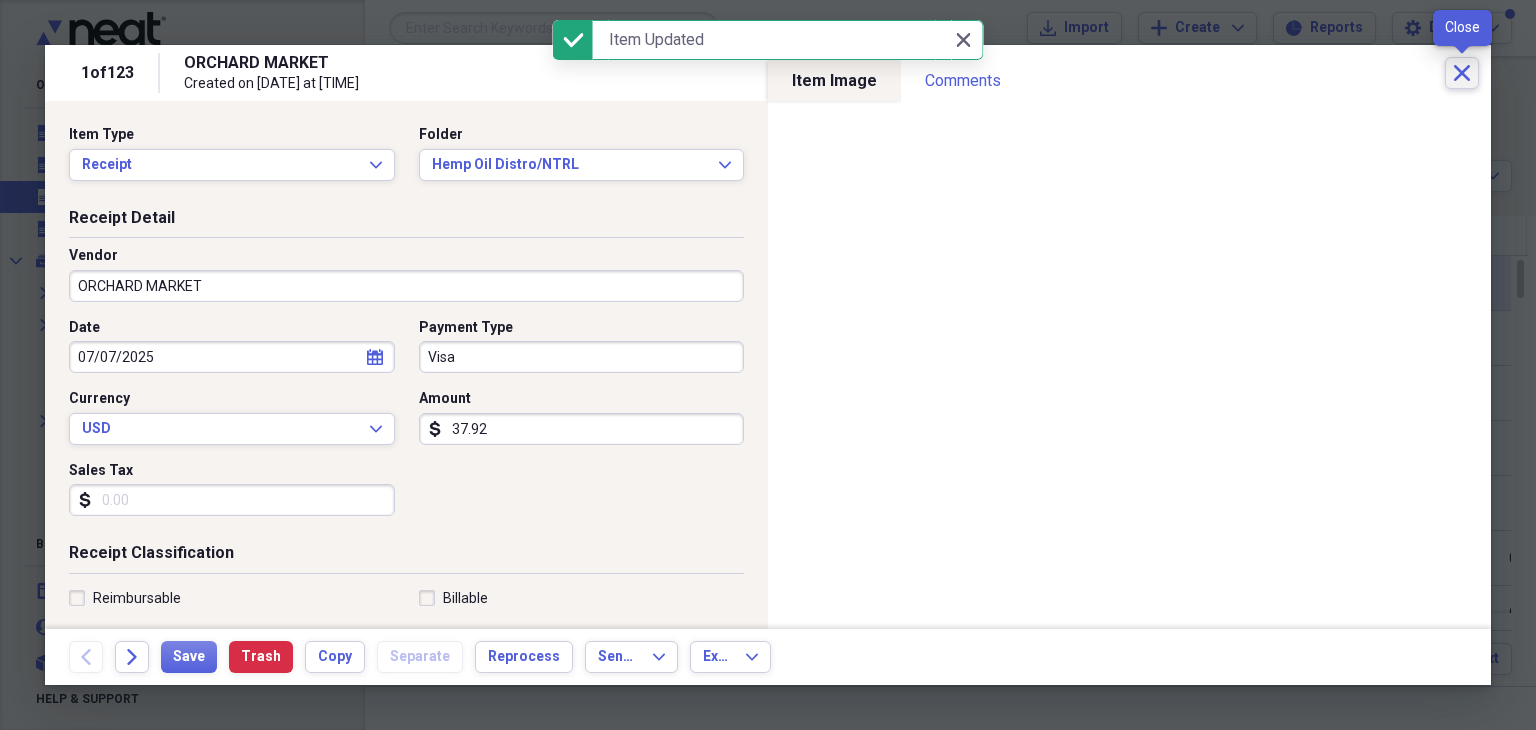 click on "Close" 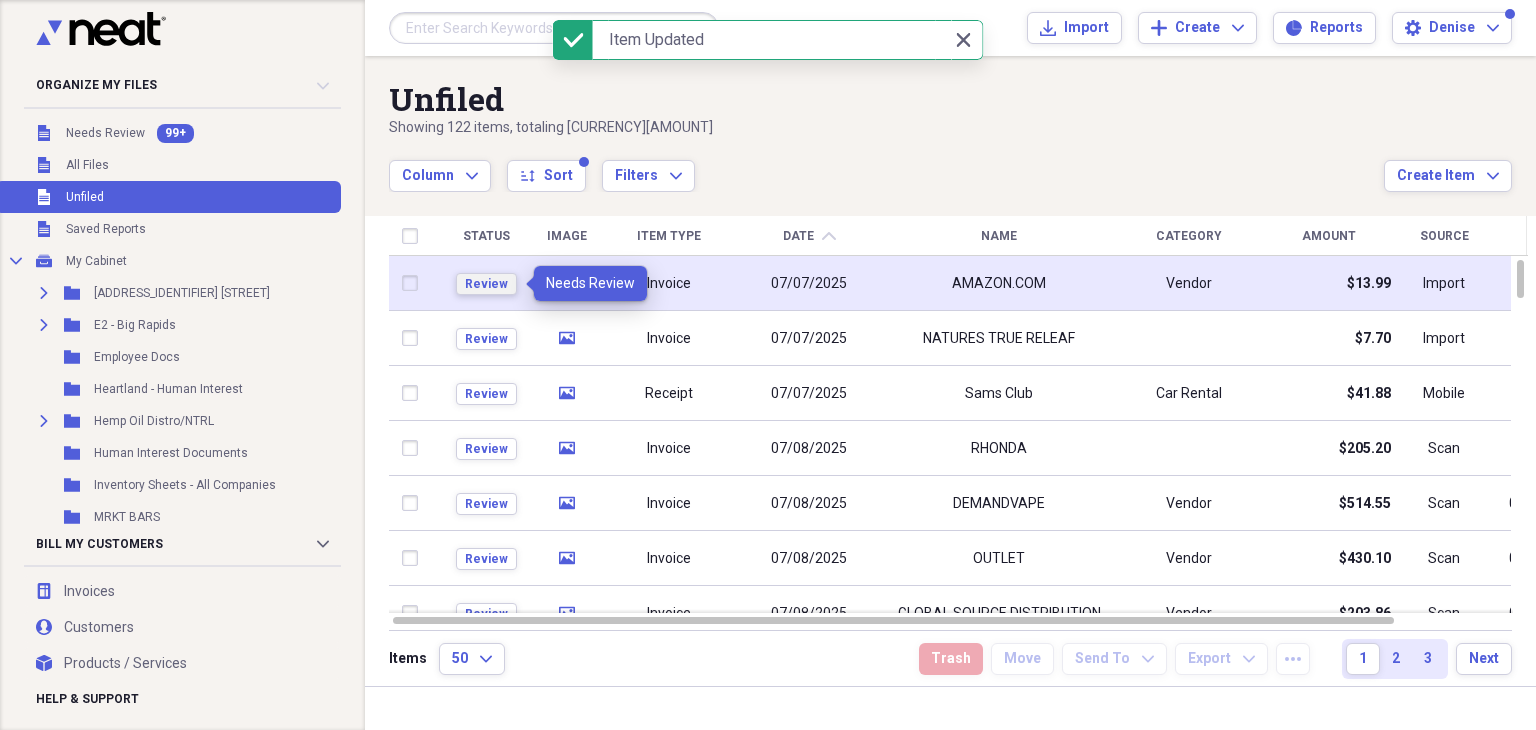 click on "Review" at bounding box center (486, 284) 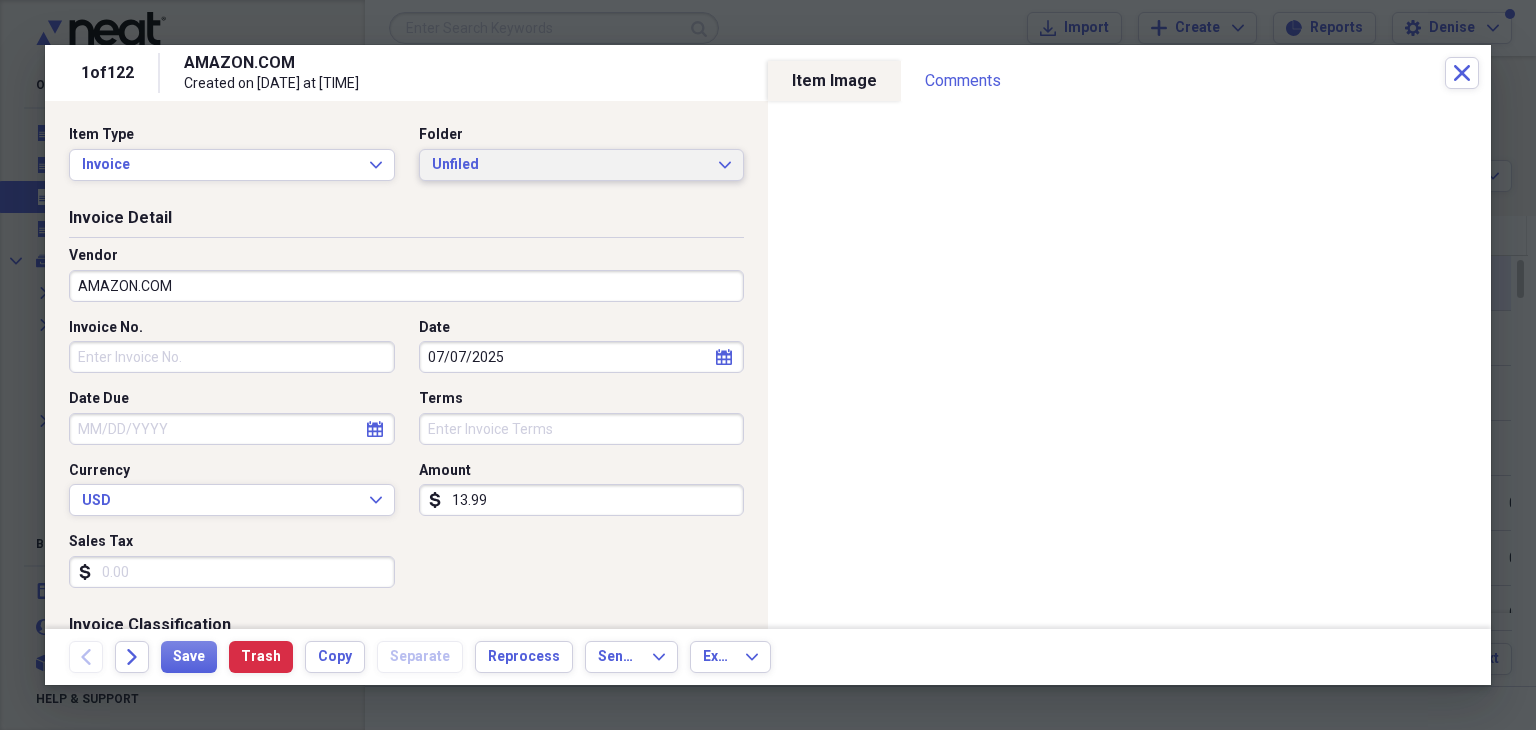 click on "Unfiled" at bounding box center [570, 165] 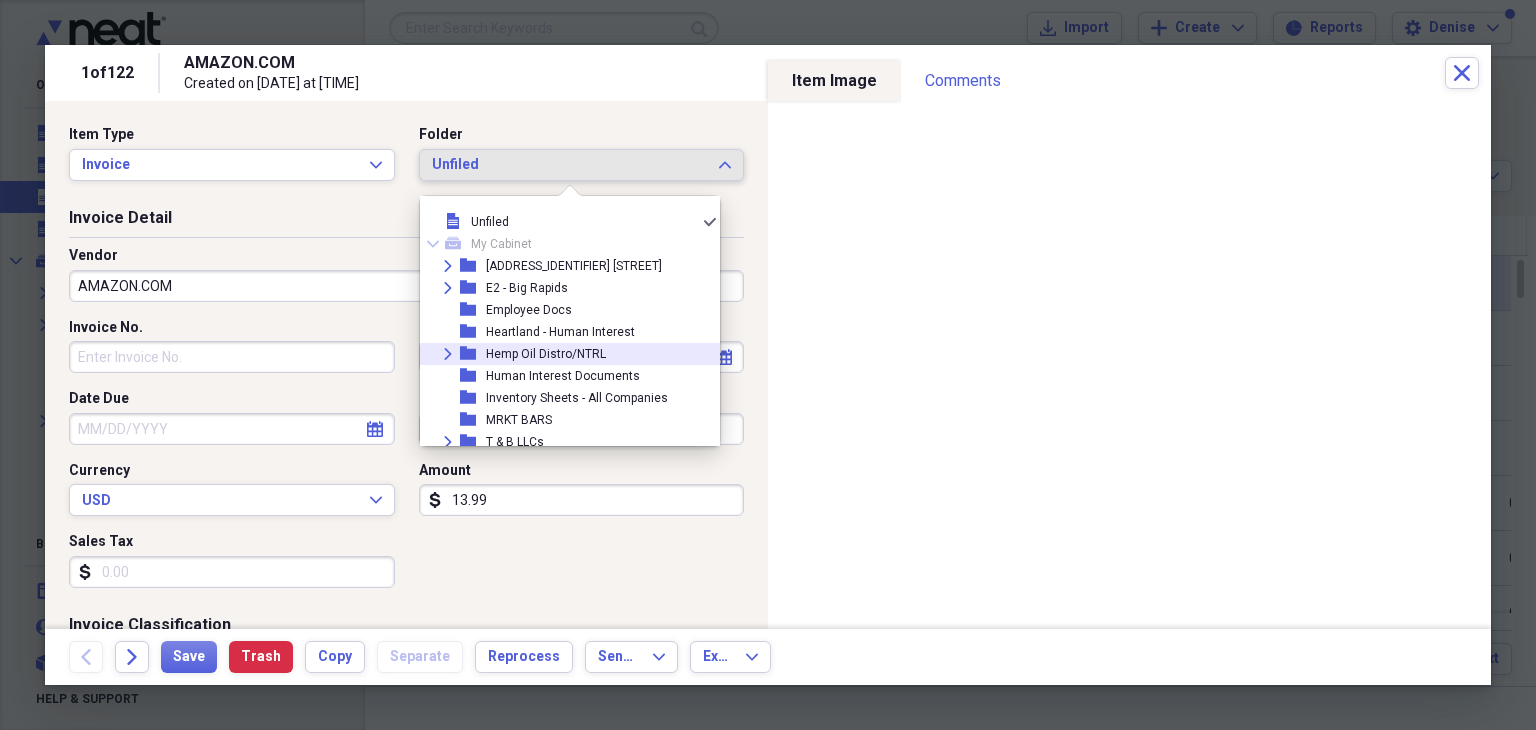 click on "Hemp Oil Distro/NTRL" at bounding box center [546, 354] 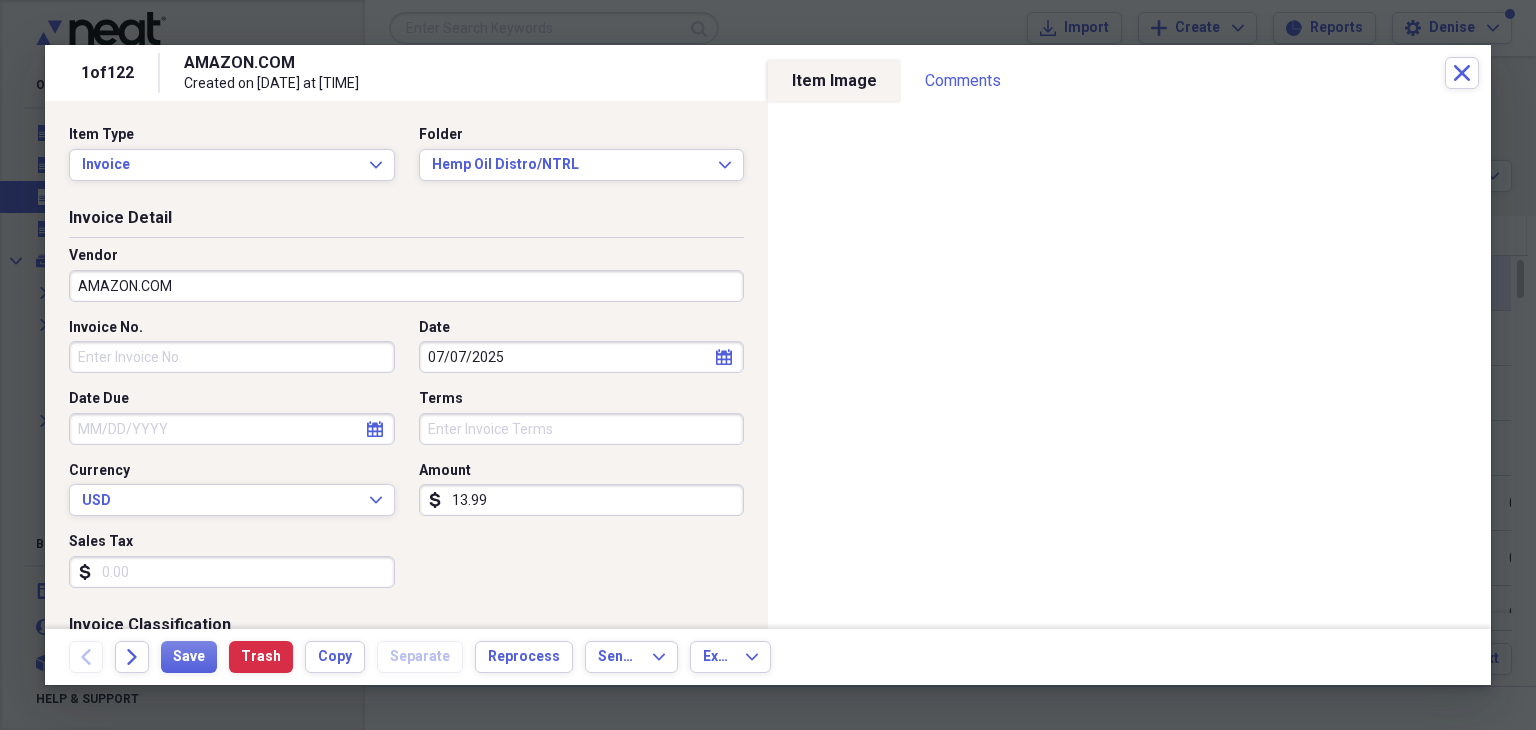click on "Invoice No." at bounding box center [232, 357] 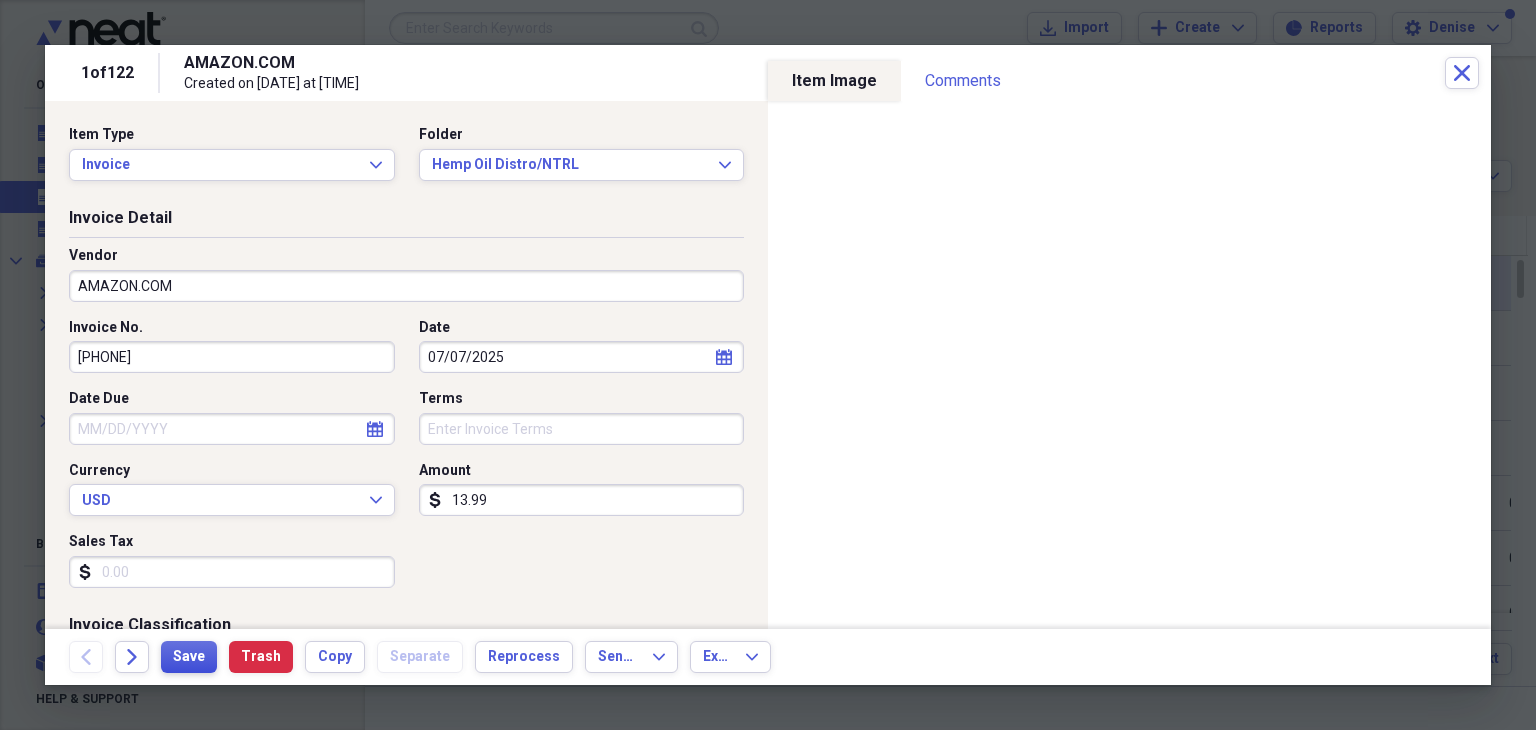 type on "[PHONE]" 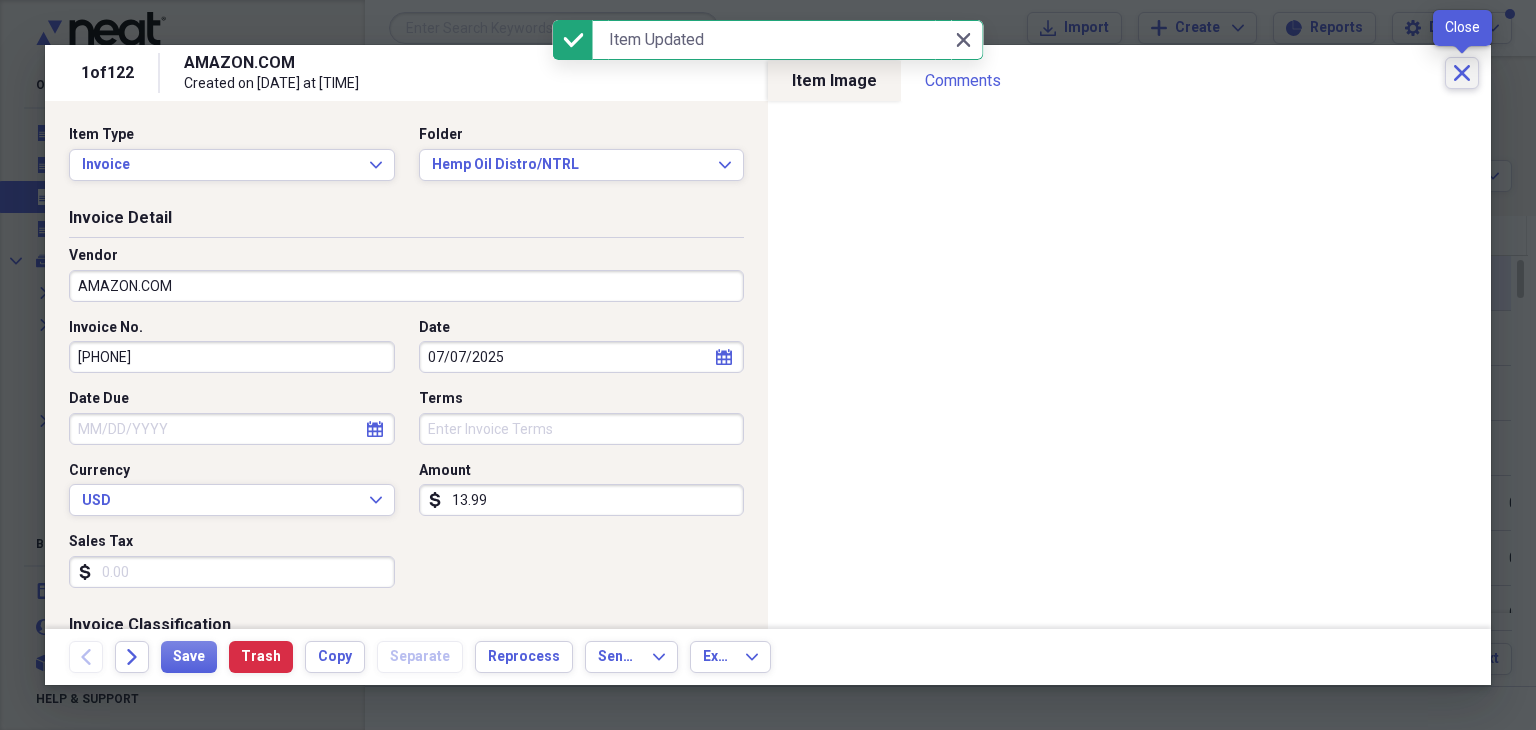 click on "Close" at bounding box center (1462, 73) 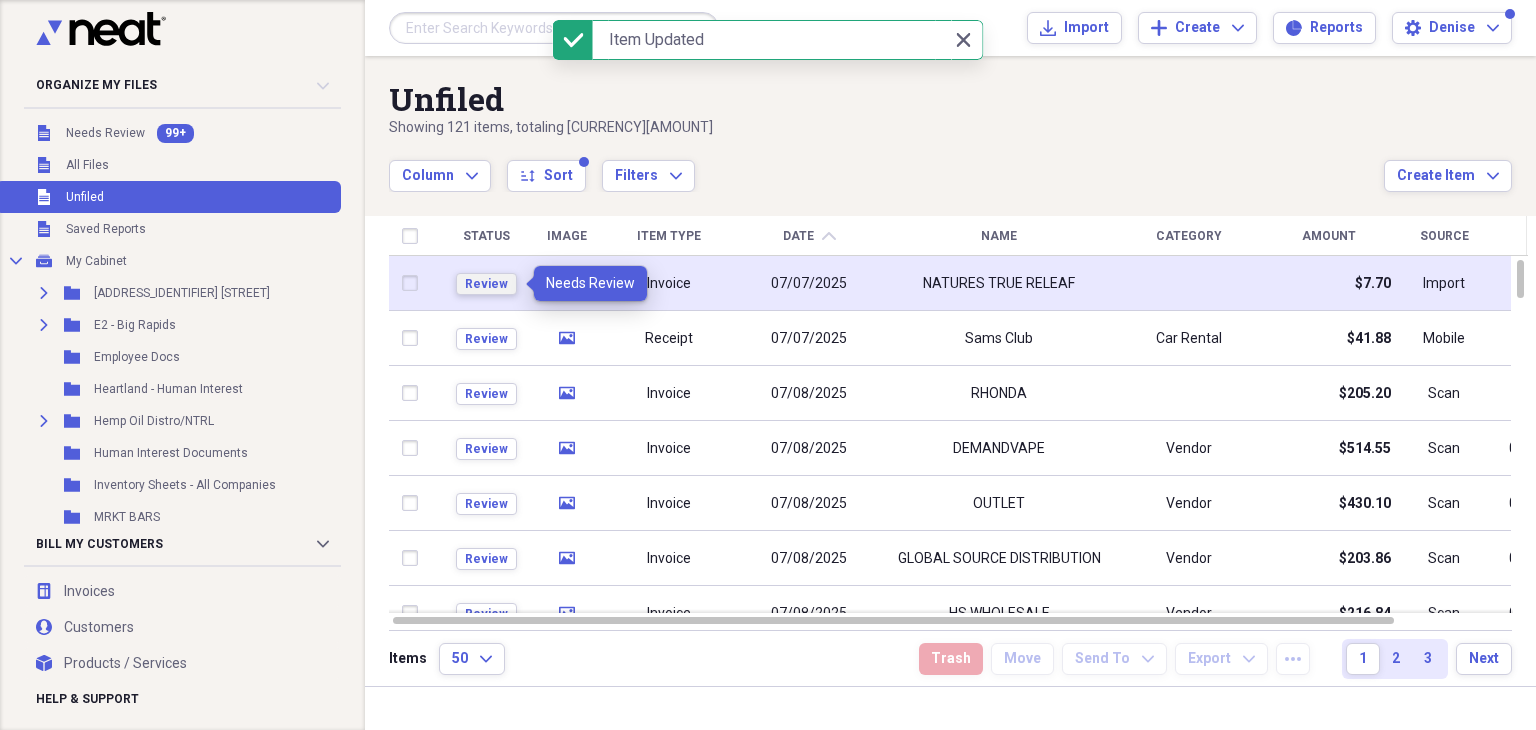 click on "Review" at bounding box center [486, 284] 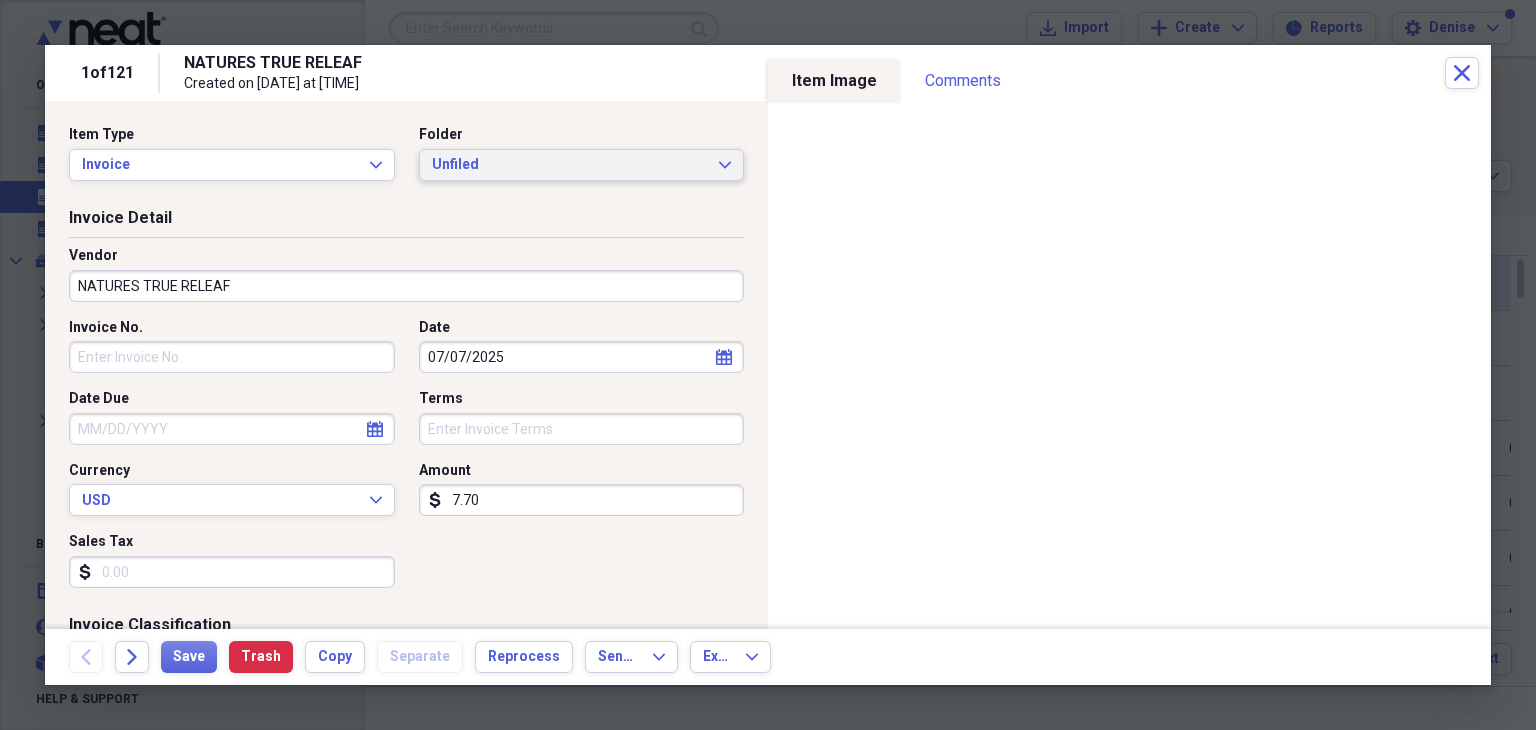 click on "Unfiled" at bounding box center [570, 165] 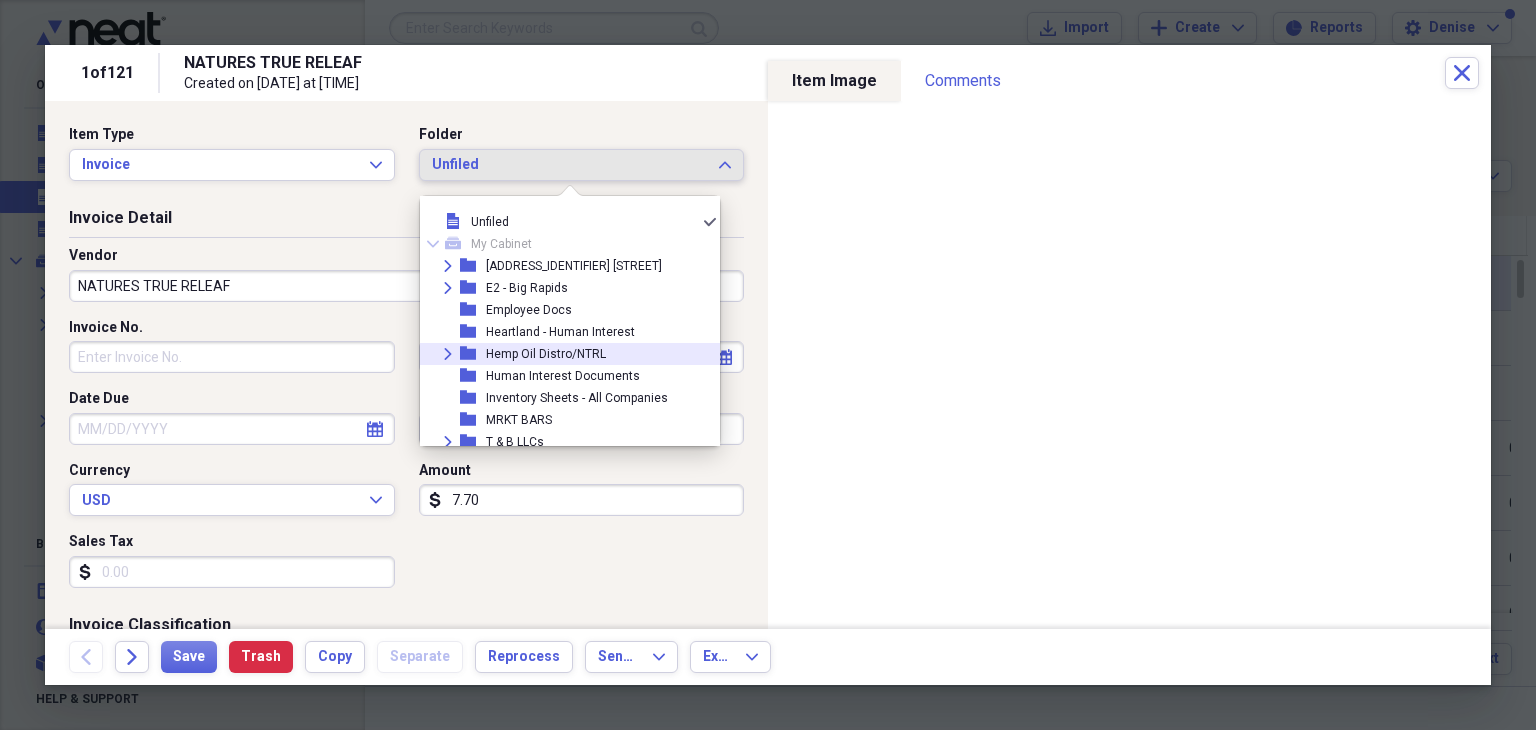 click on "Hemp Oil Distro/NTRL" at bounding box center [546, 354] 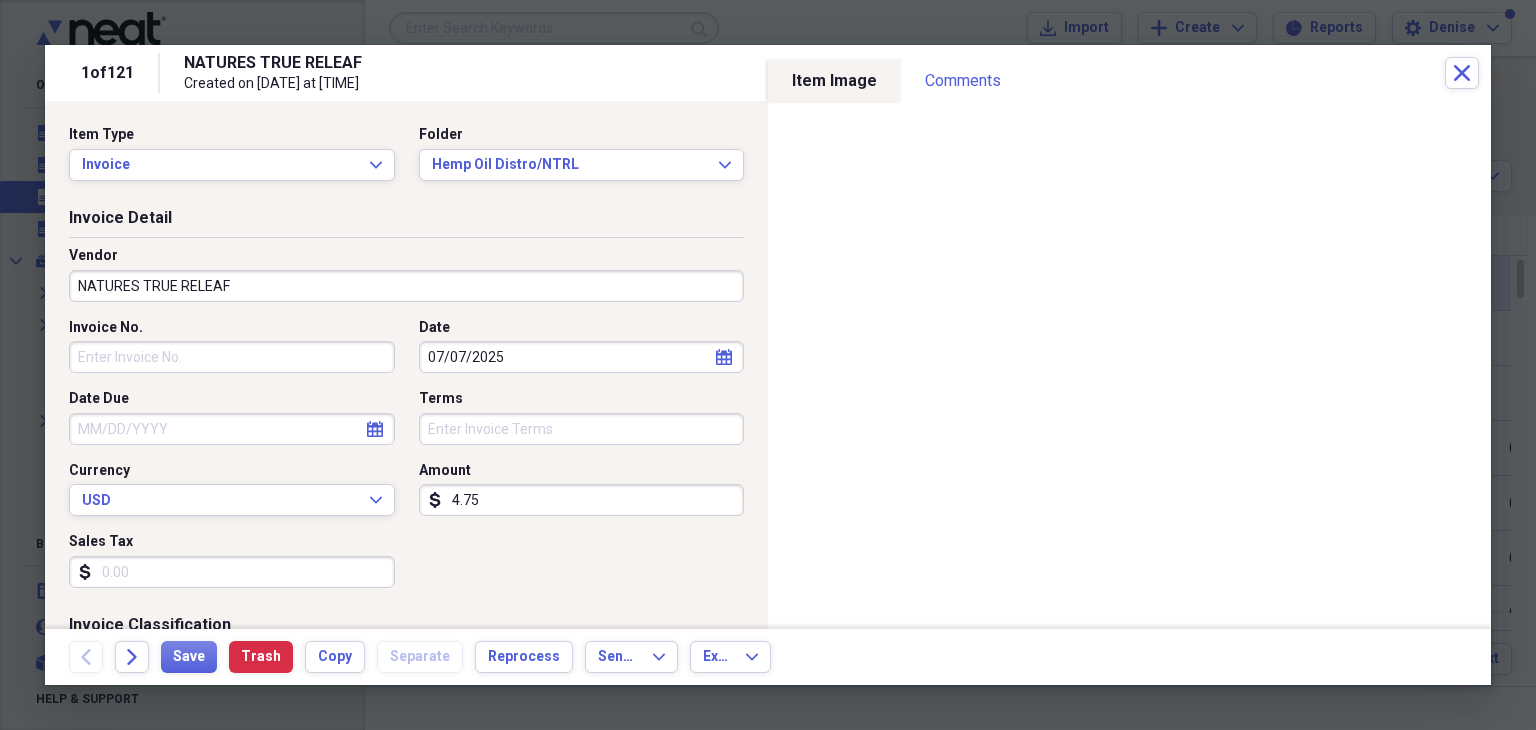 click on "Invoice No. Date [DATE] calendar Calendar Date Due calendar Calendar Terms Currency USD Expand Amount $4.75 Sales Tax $" at bounding box center (406, 461) 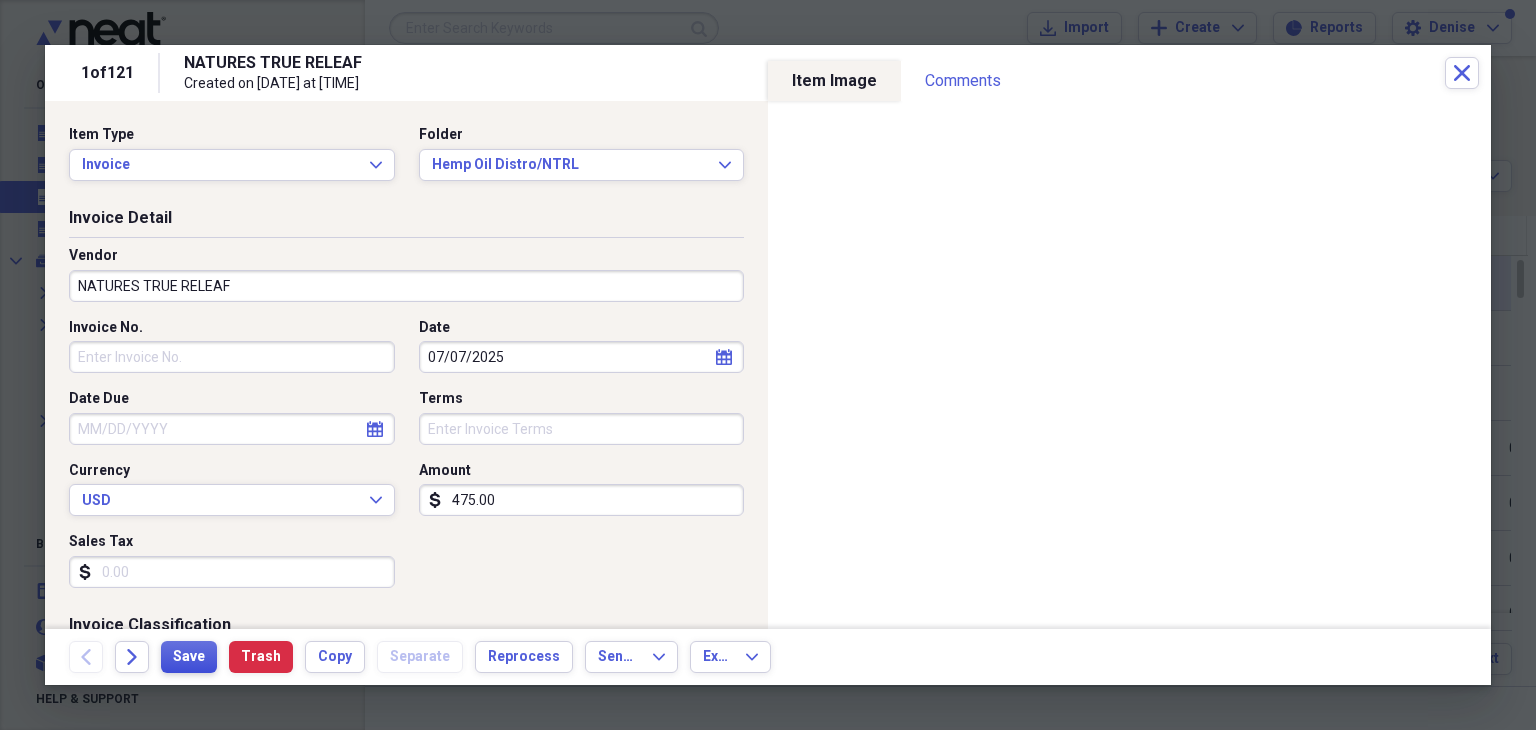 type on "475.00" 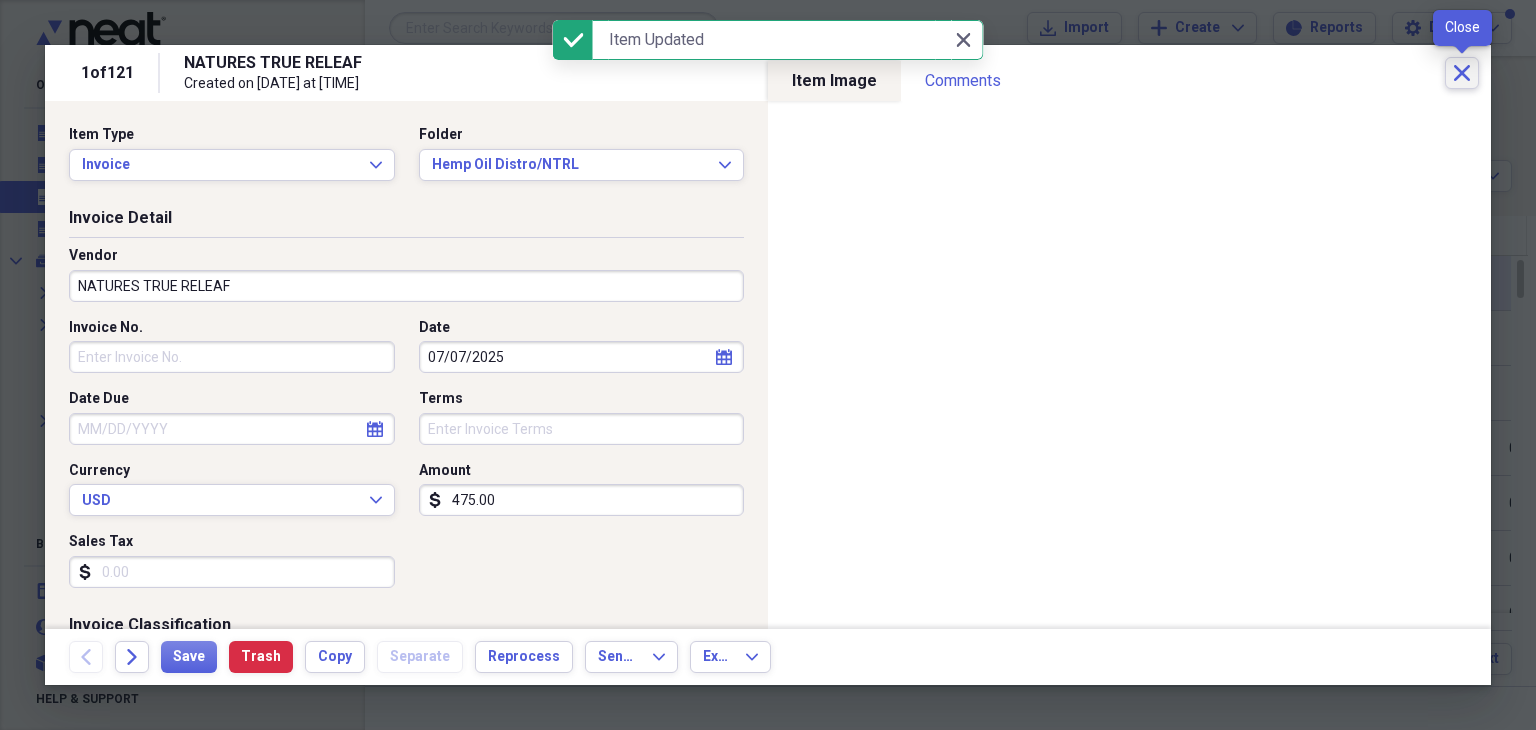 click 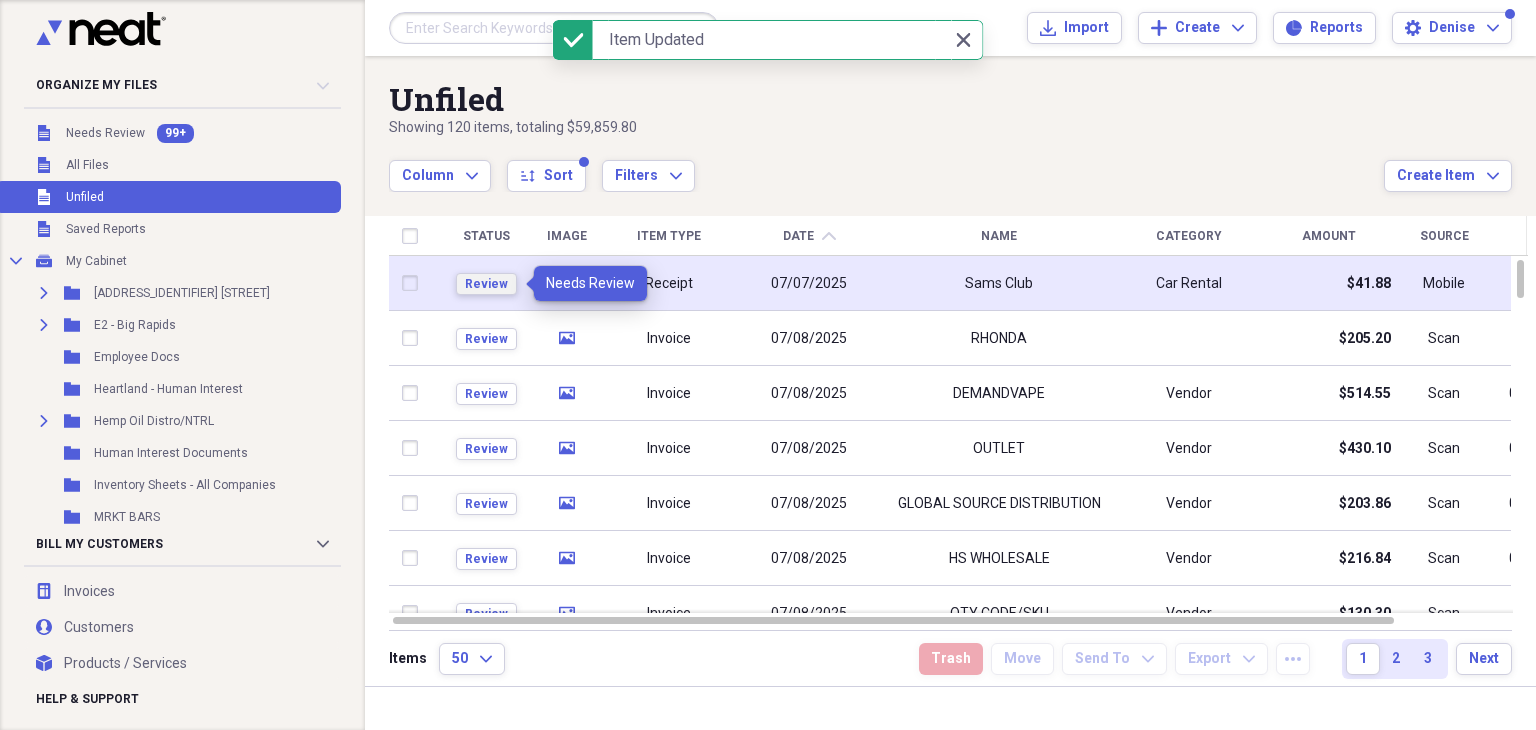 click on "Review" at bounding box center (486, 284) 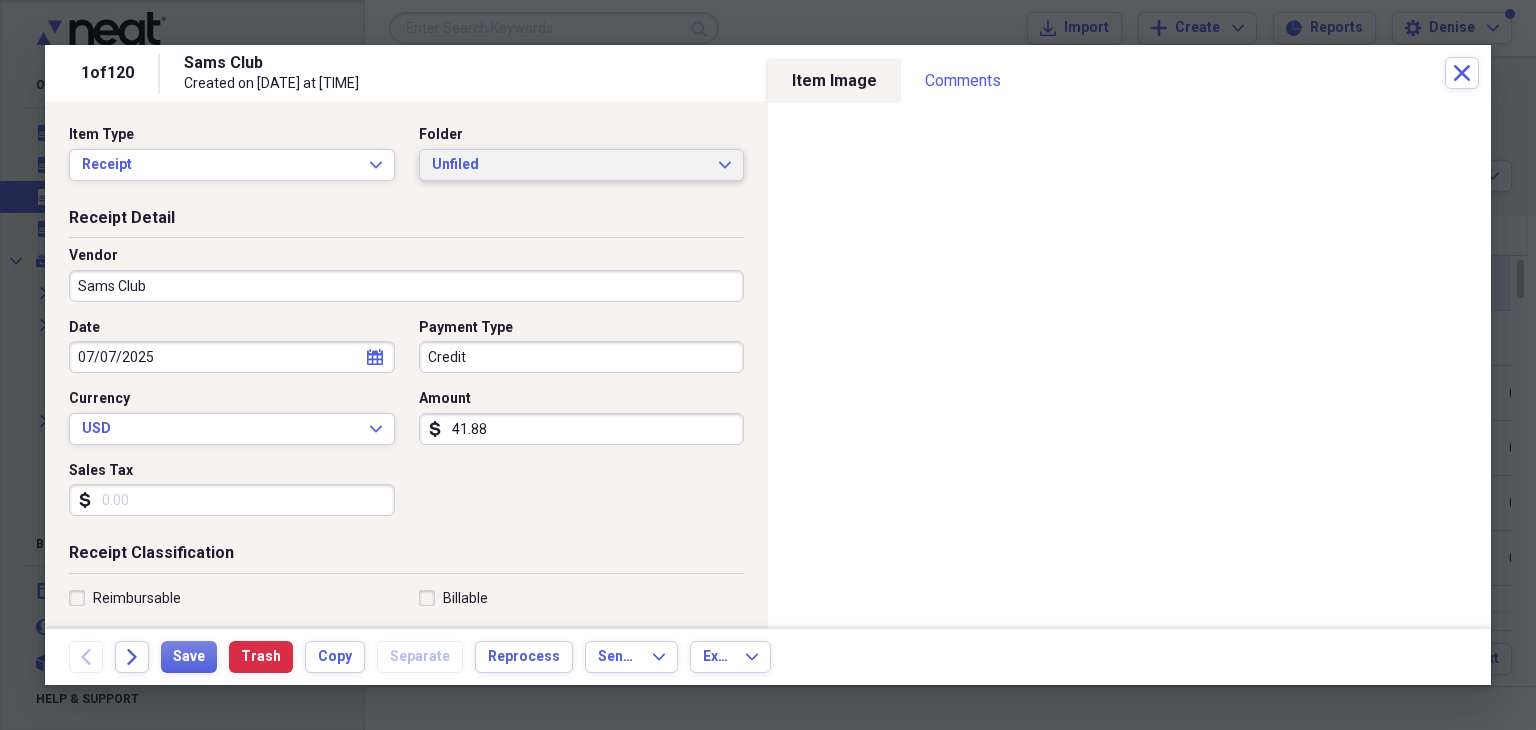 click on "Unfiled" at bounding box center [570, 165] 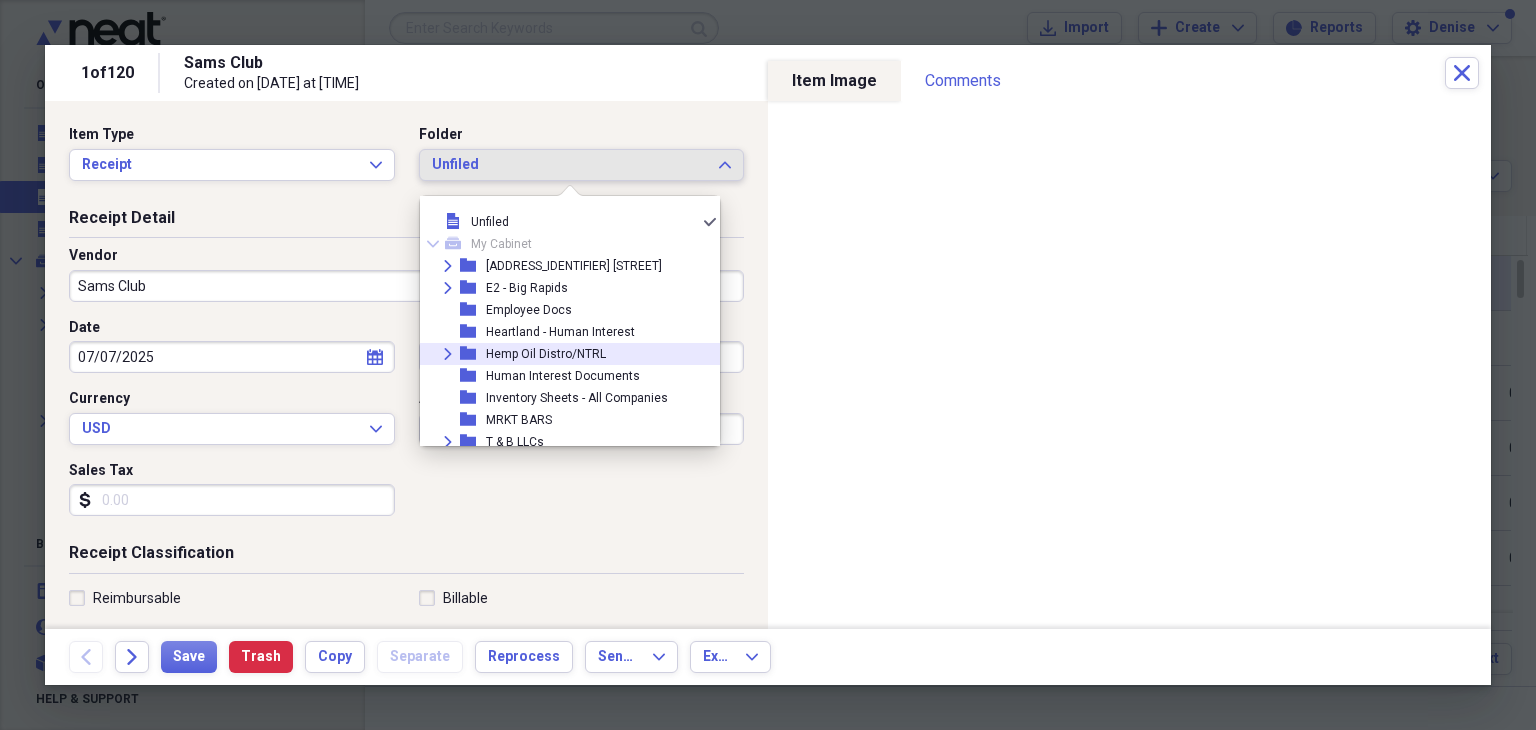 click on "Hemp Oil Distro/NTRL" at bounding box center (546, 354) 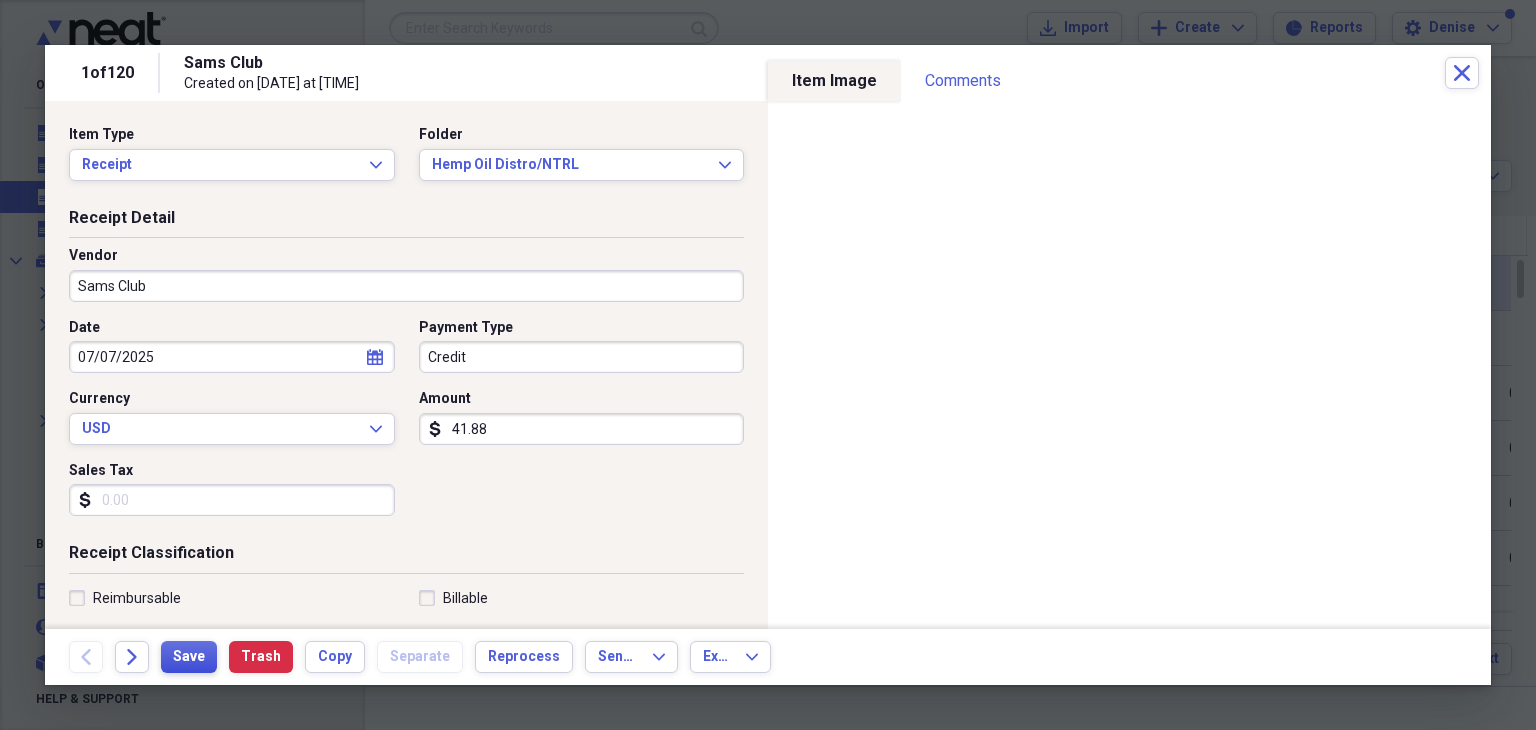 click on "Save" at bounding box center (189, 657) 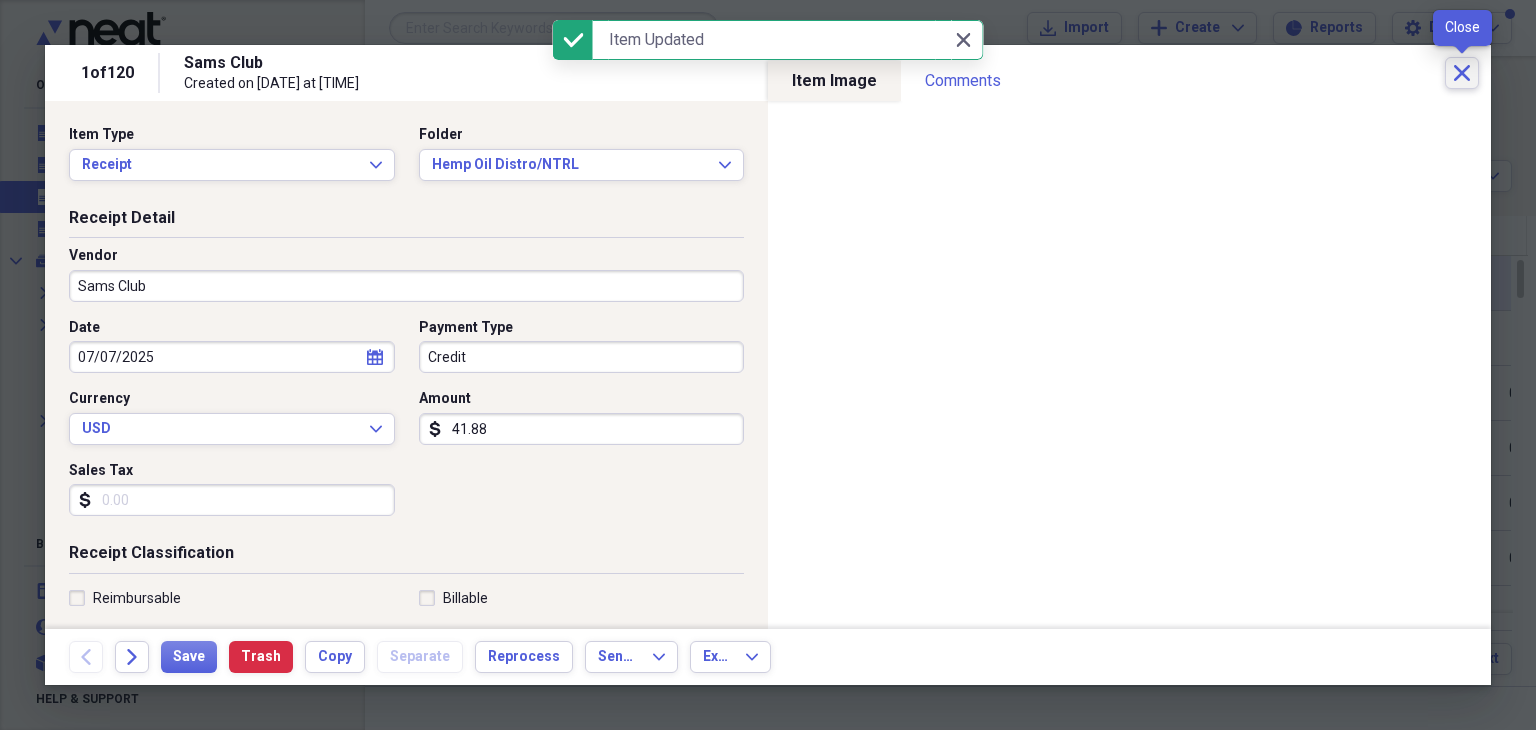 click 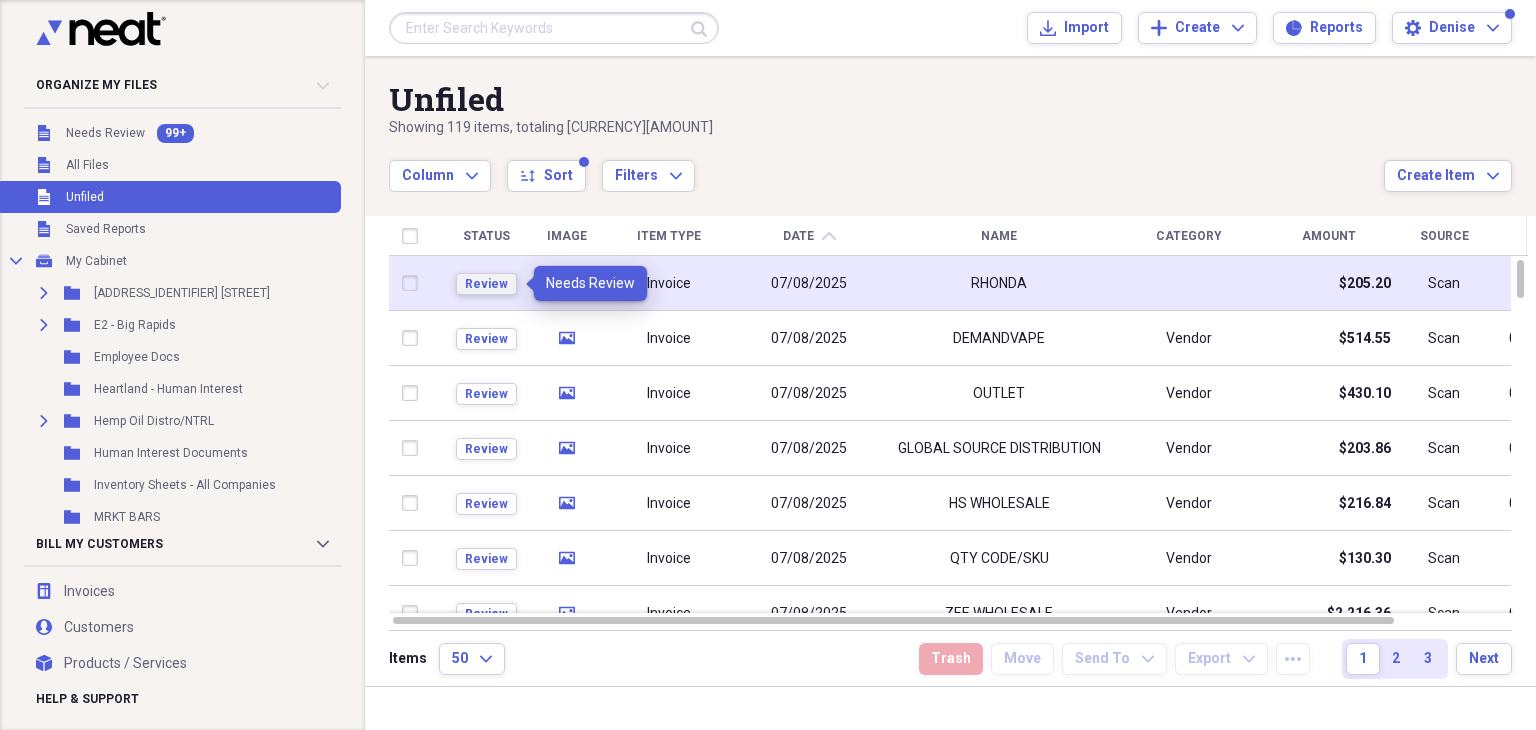 click on "Review" at bounding box center (486, 284) 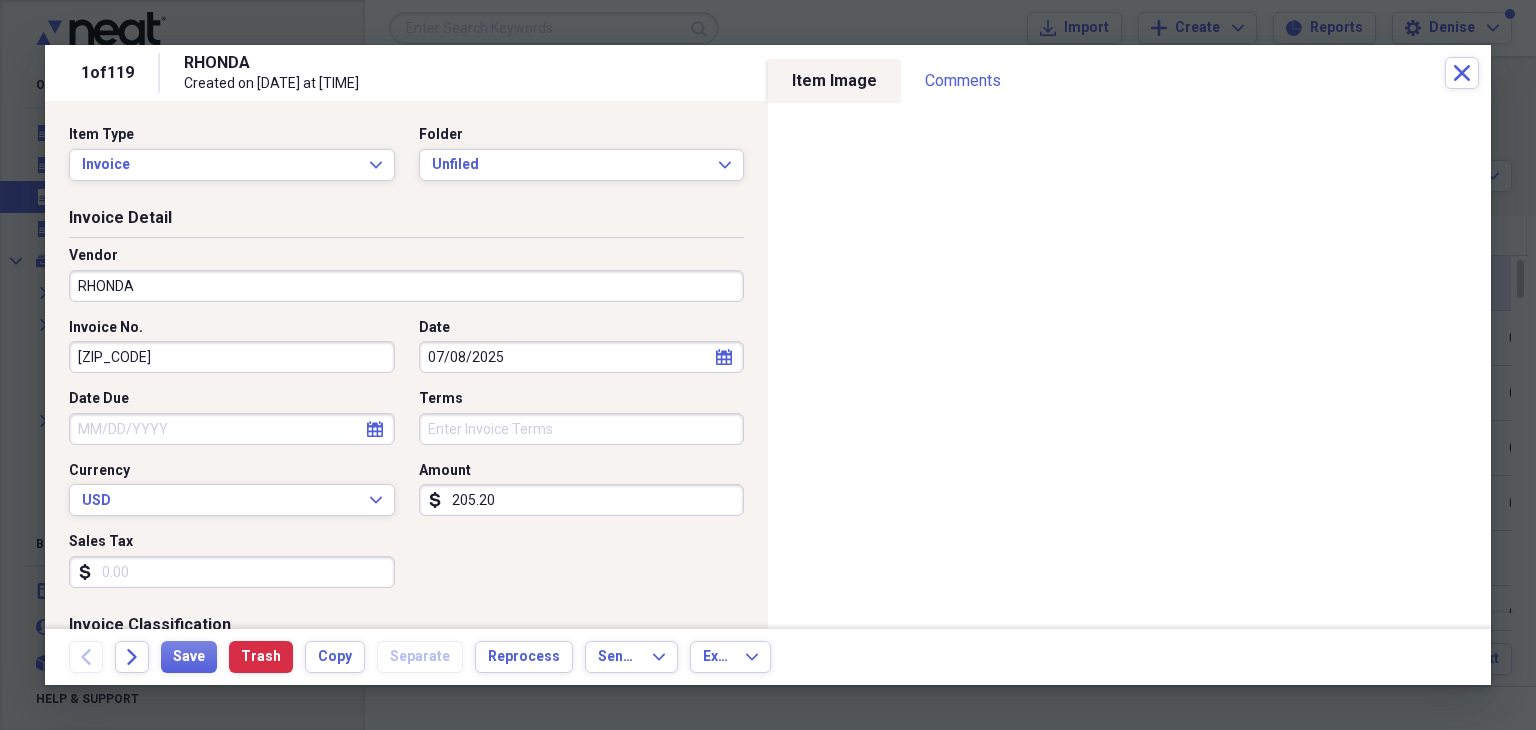 click on "RHONDA" at bounding box center (406, 286) 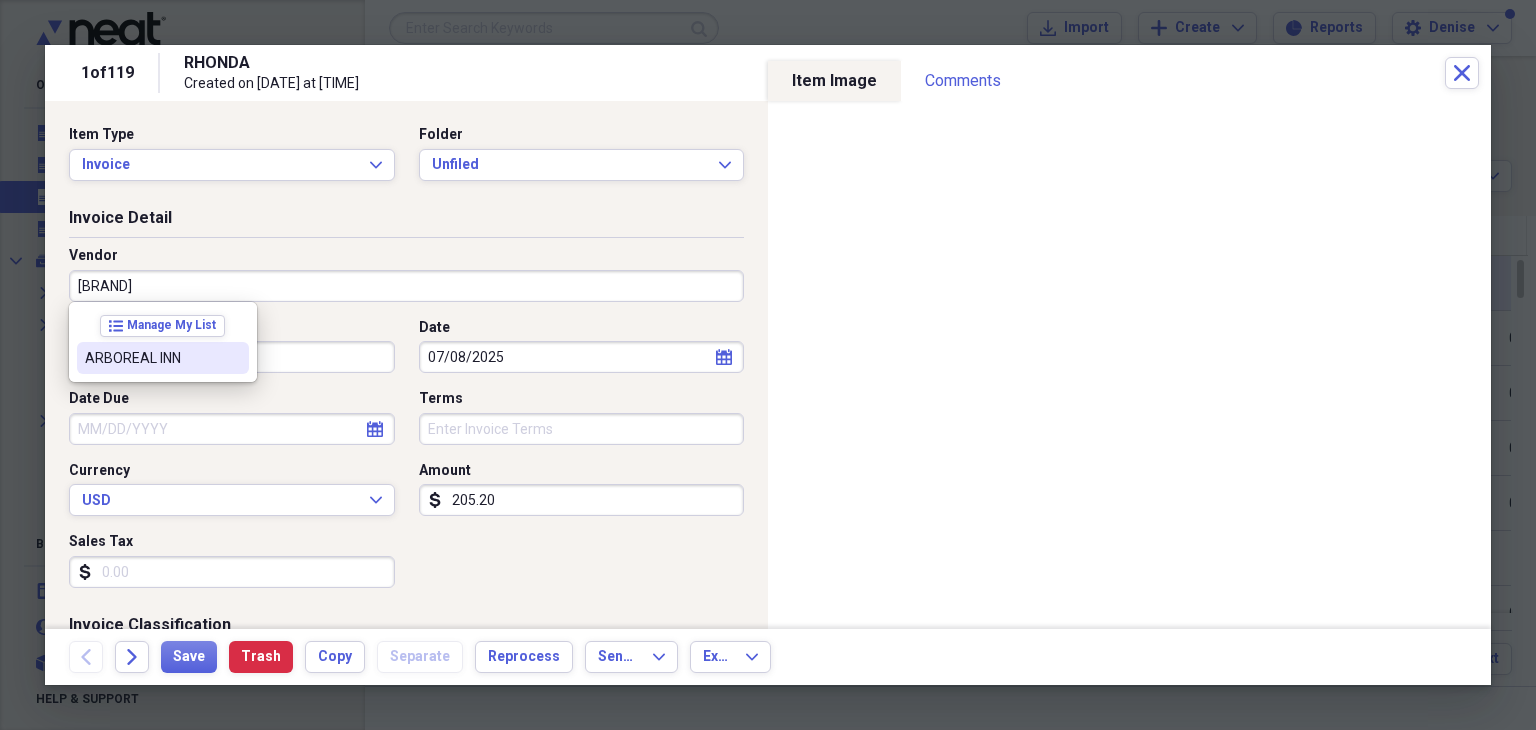 click on "ARBOREAL INN" at bounding box center [151, 358] 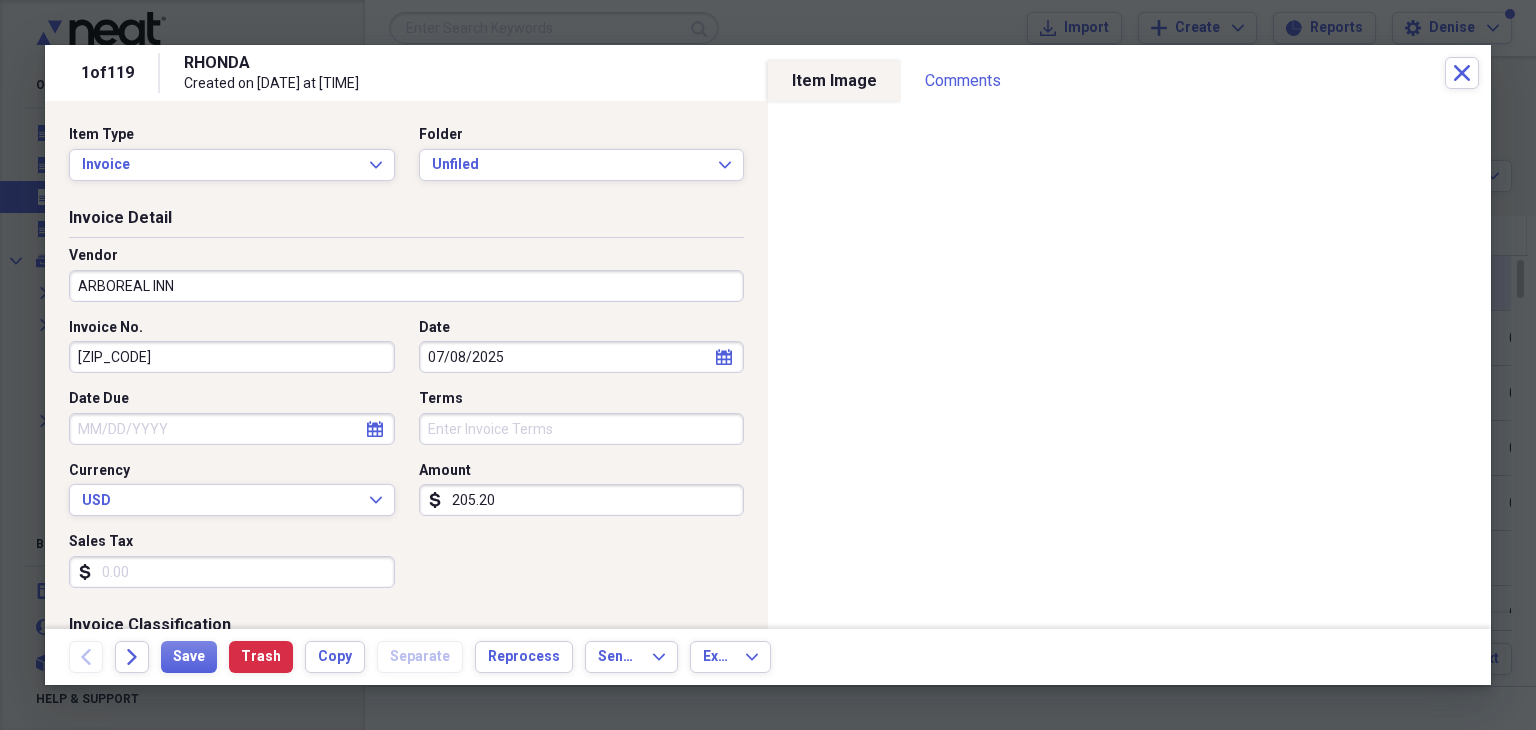 type on "Lodging/Hotel" 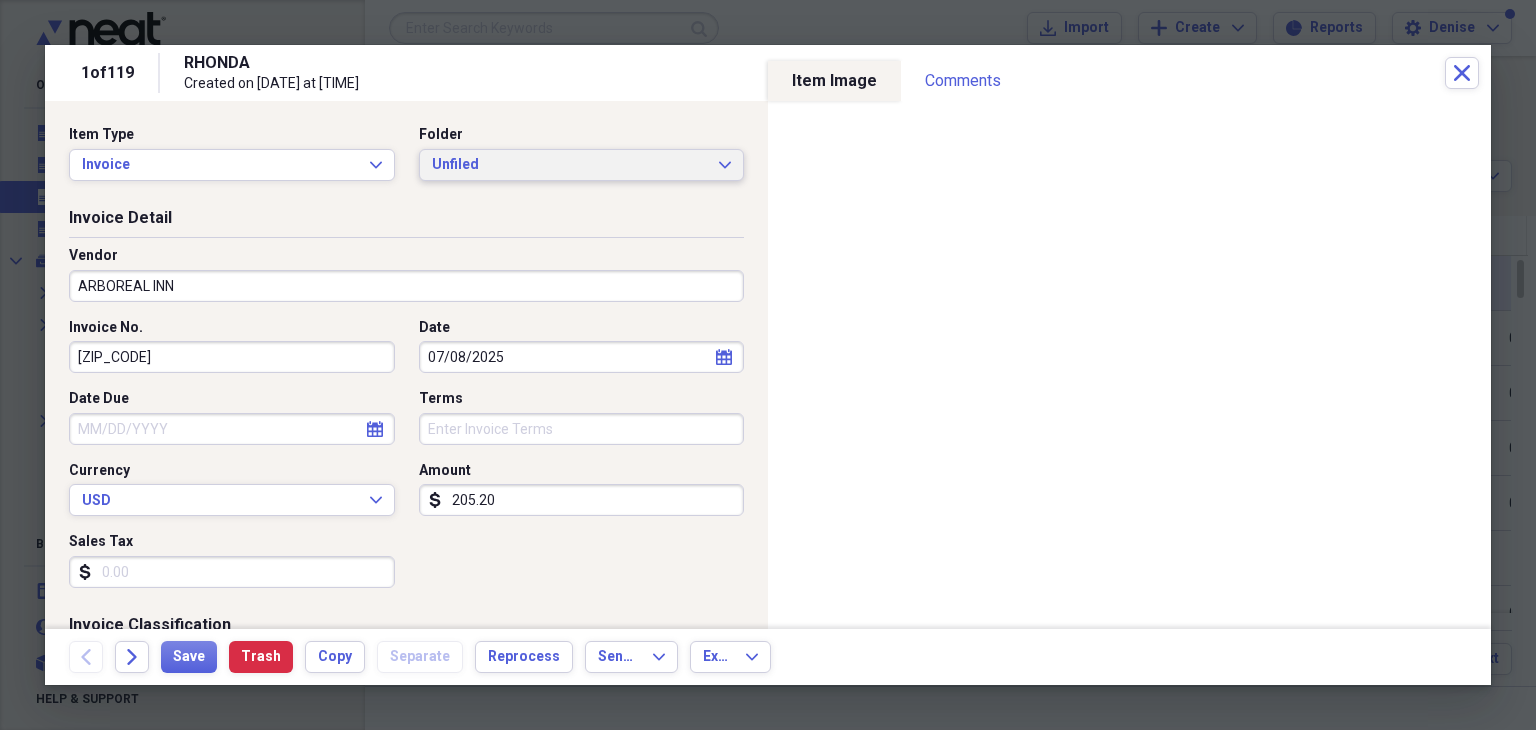 click on "Unfiled" at bounding box center (570, 165) 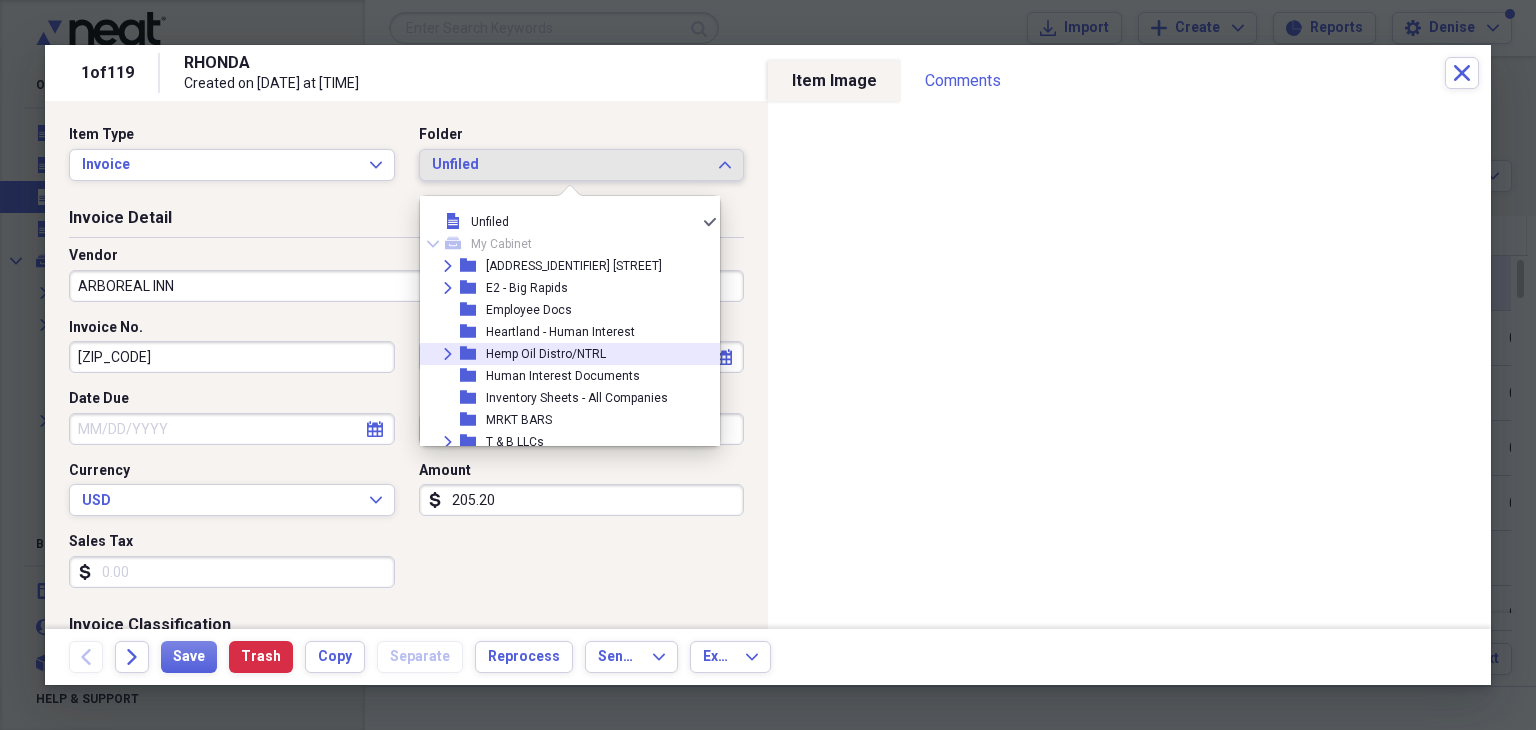 click on "Hemp Oil Distro/NTRL" at bounding box center [546, 354] 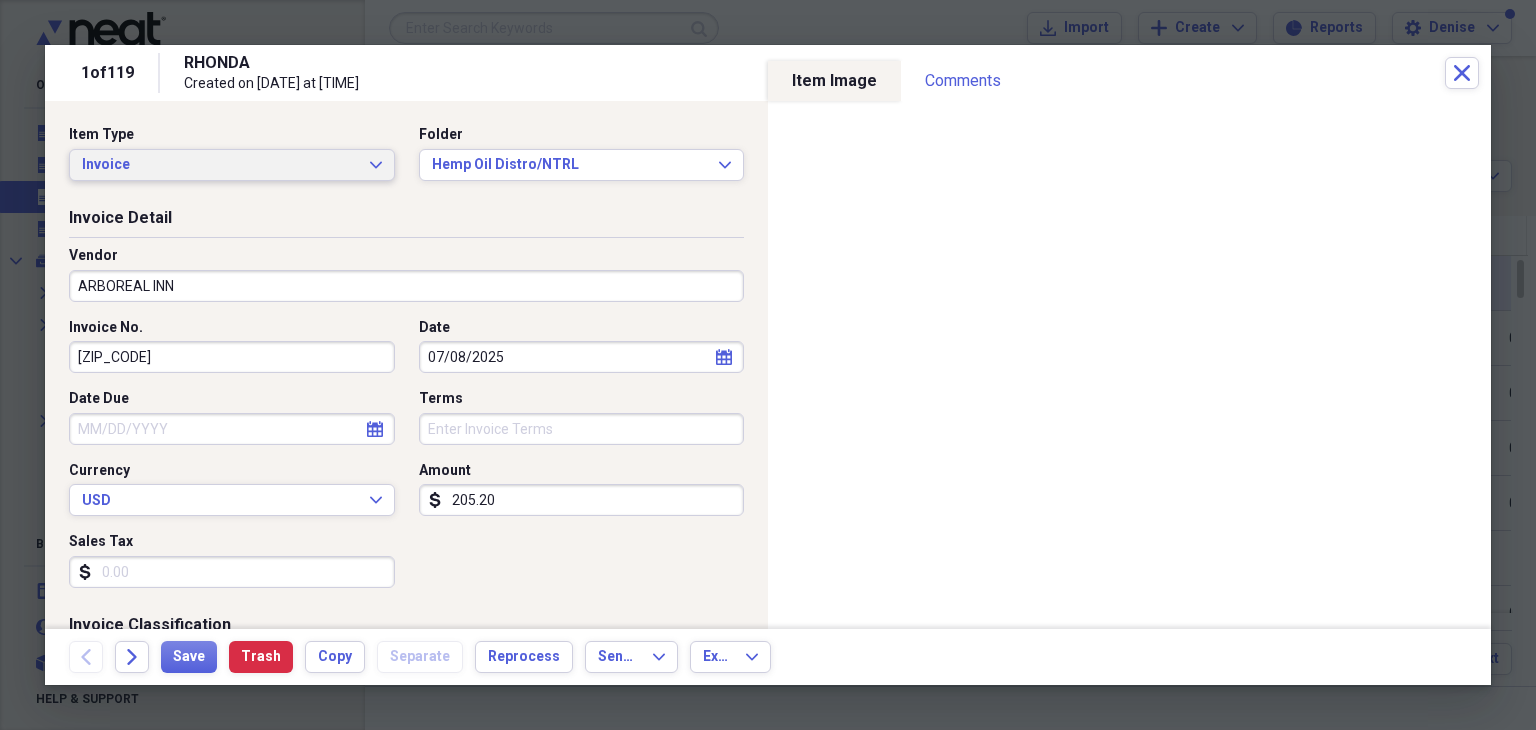 click on "Invoice Expand" at bounding box center (232, 165) 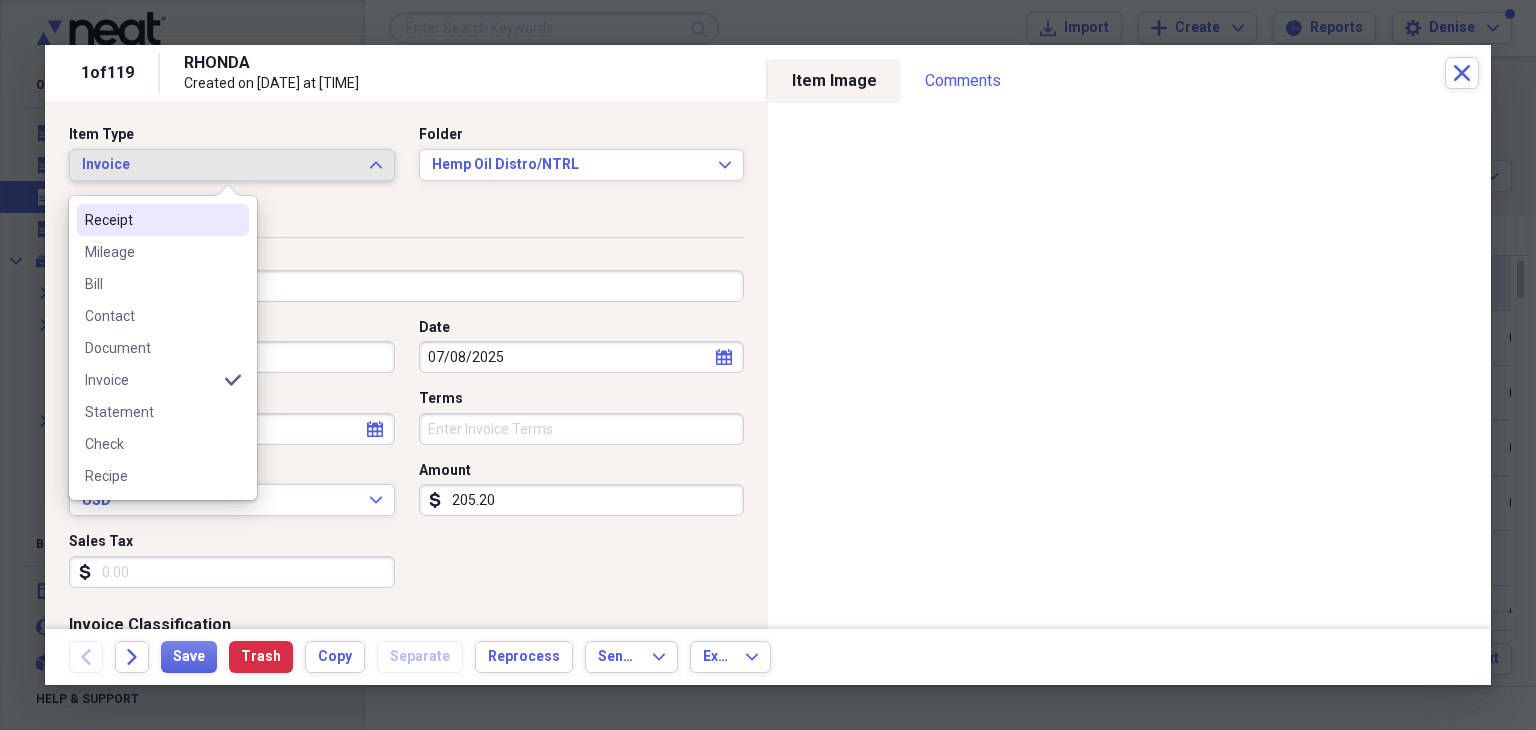 click on "Receipt" at bounding box center (151, 220) 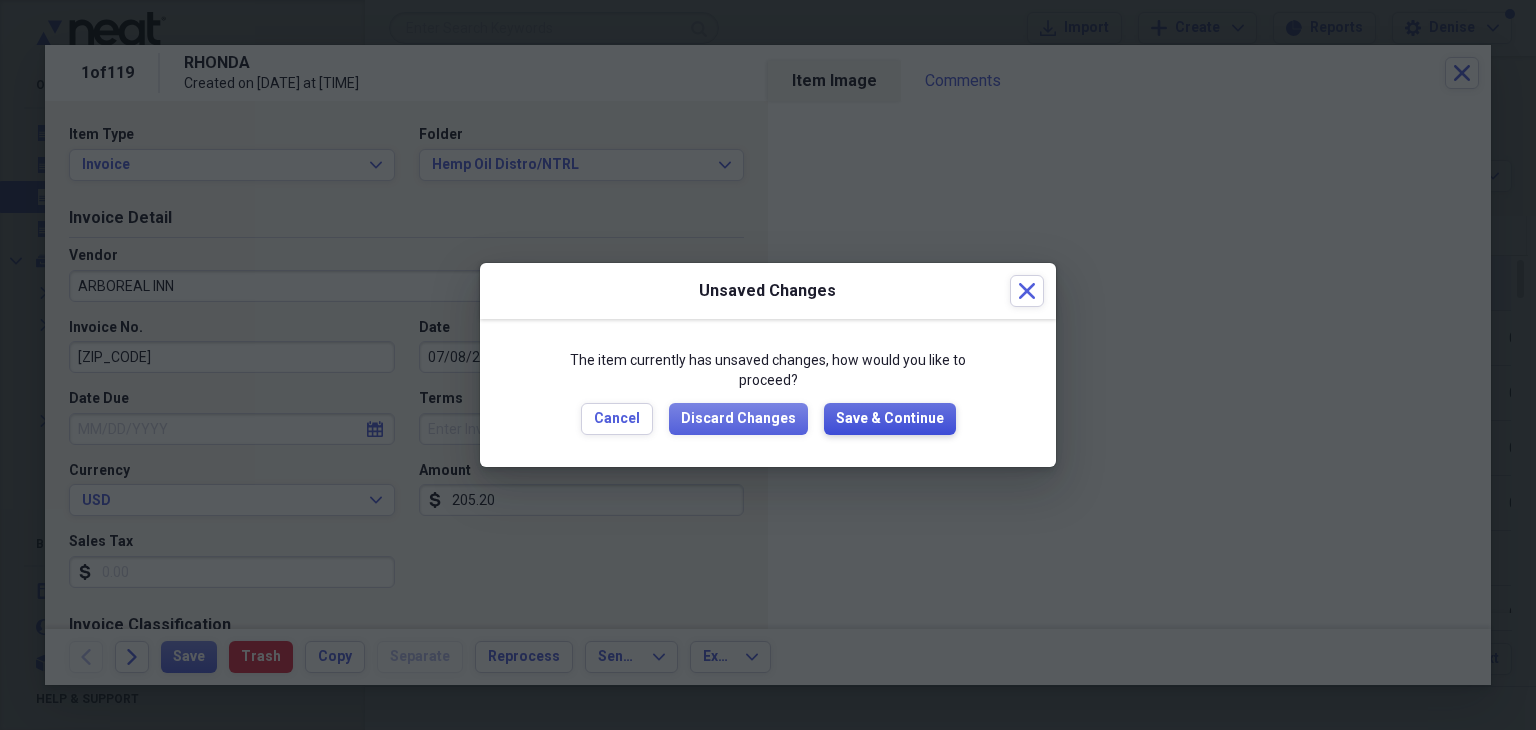 click on "Save & Continue" at bounding box center (890, 419) 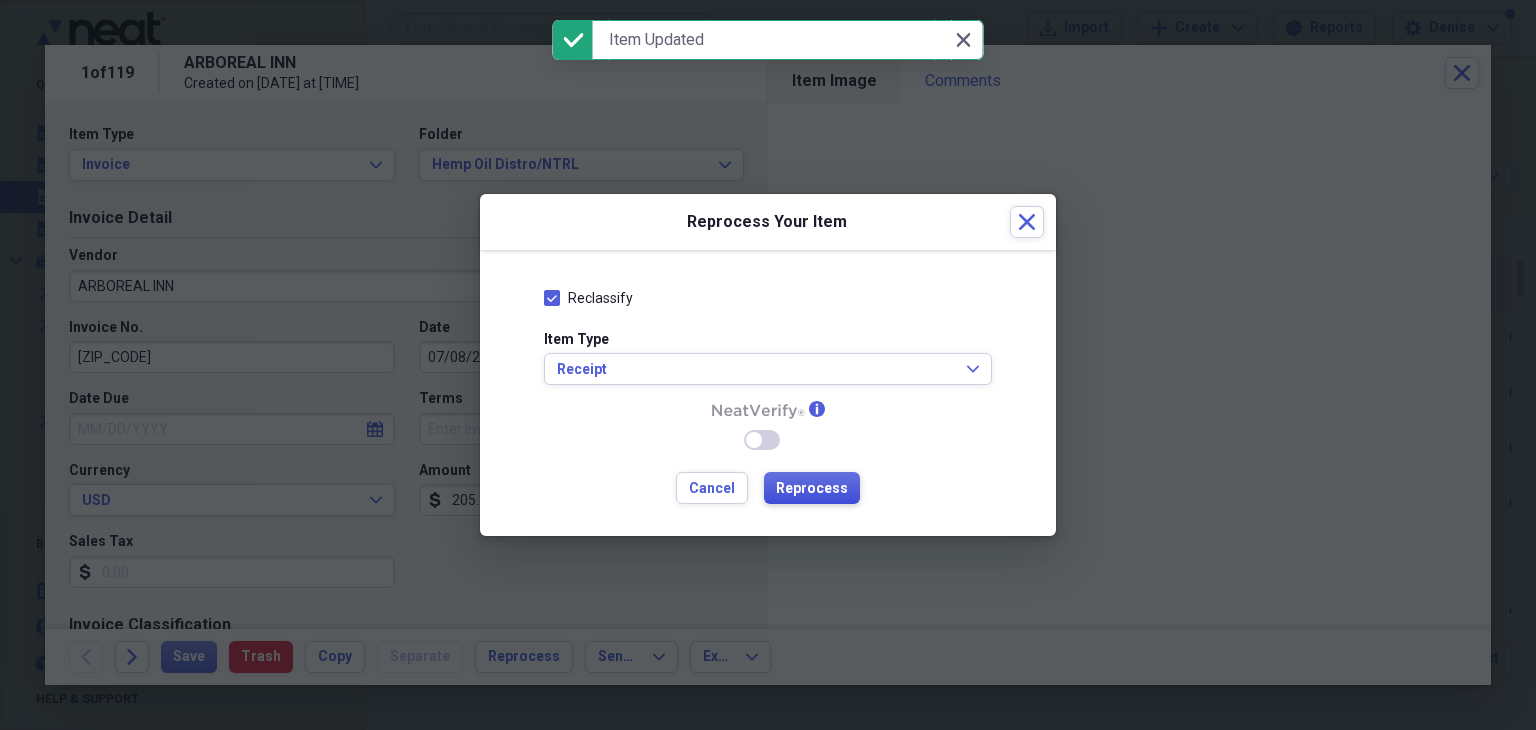 click on "Reprocess" at bounding box center (812, 488) 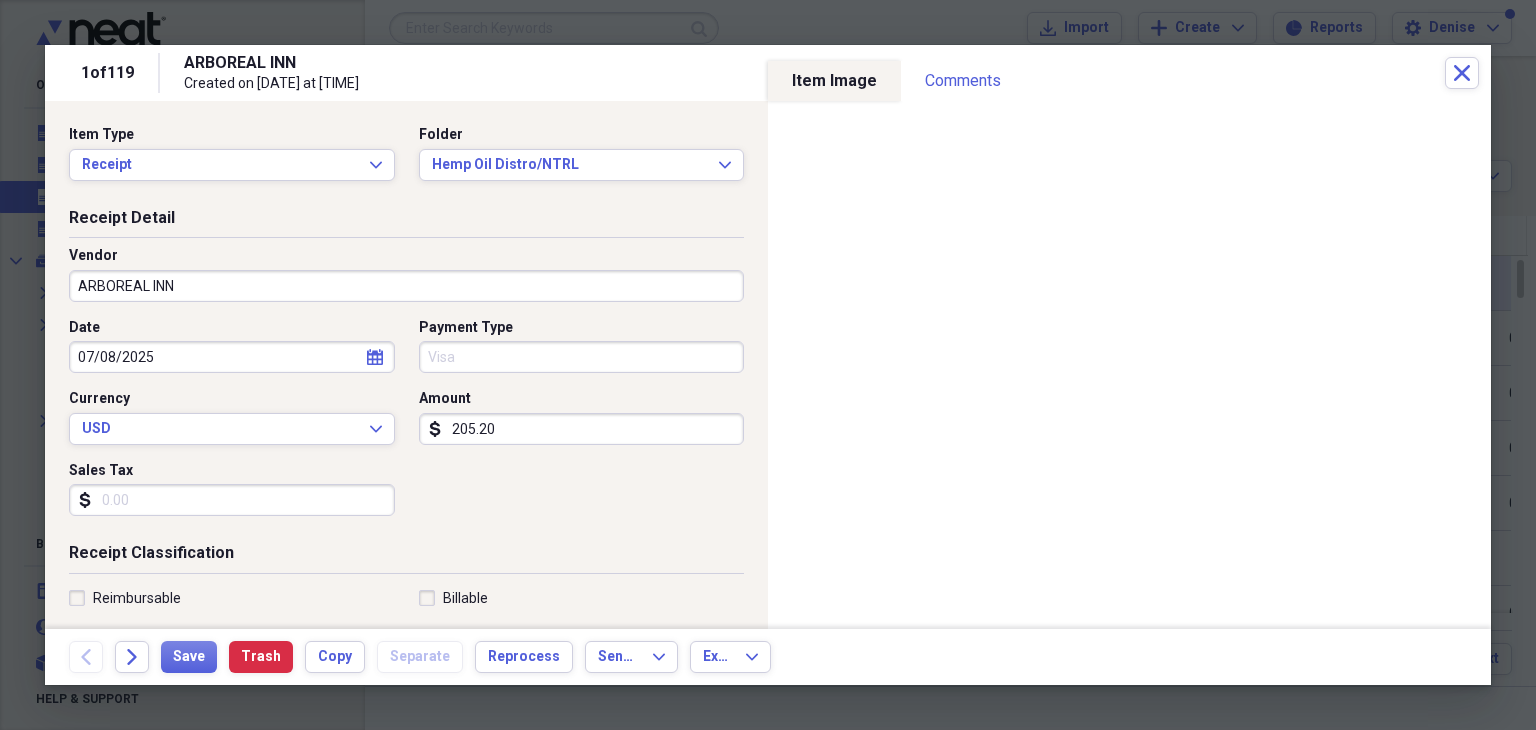type on "Visa" 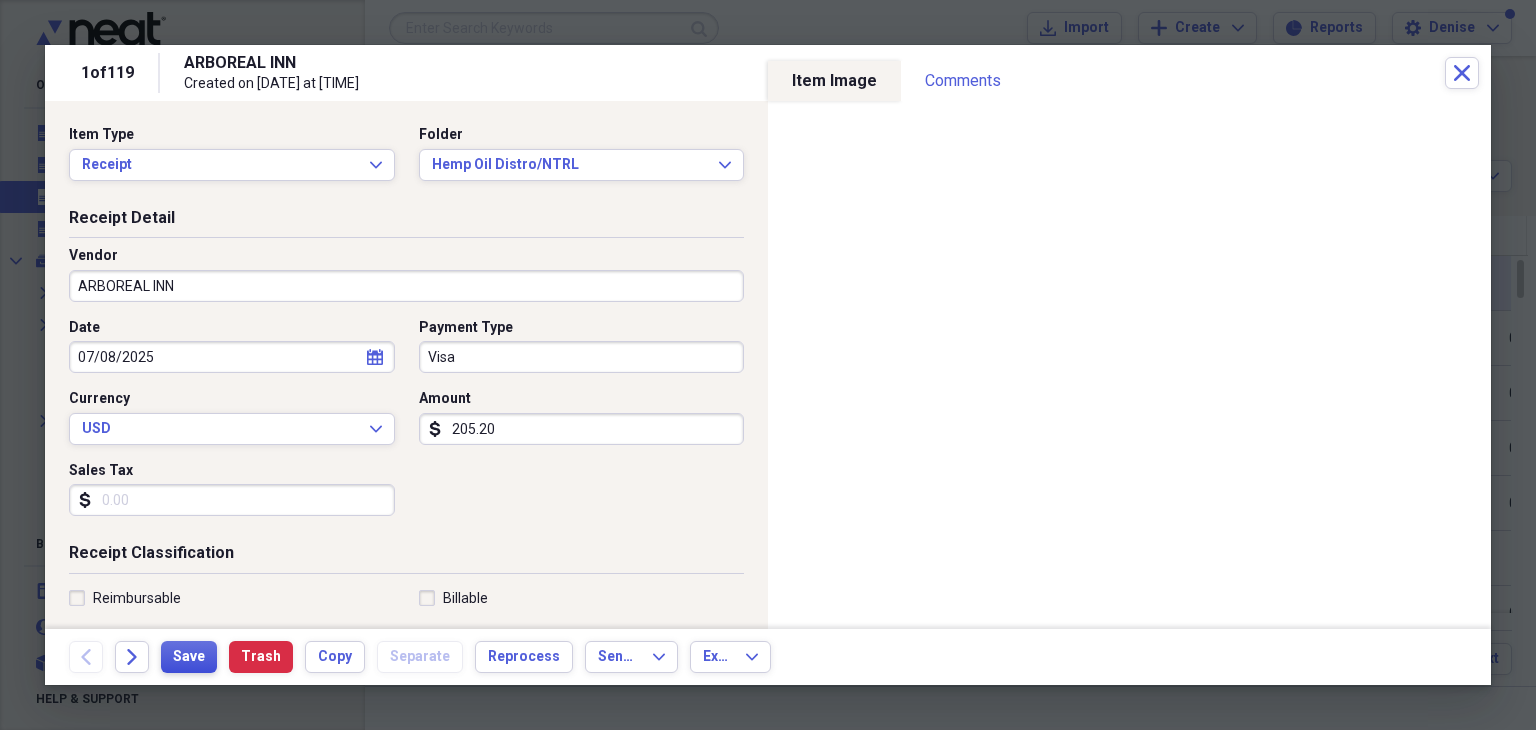 click on "Save" at bounding box center (189, 657) 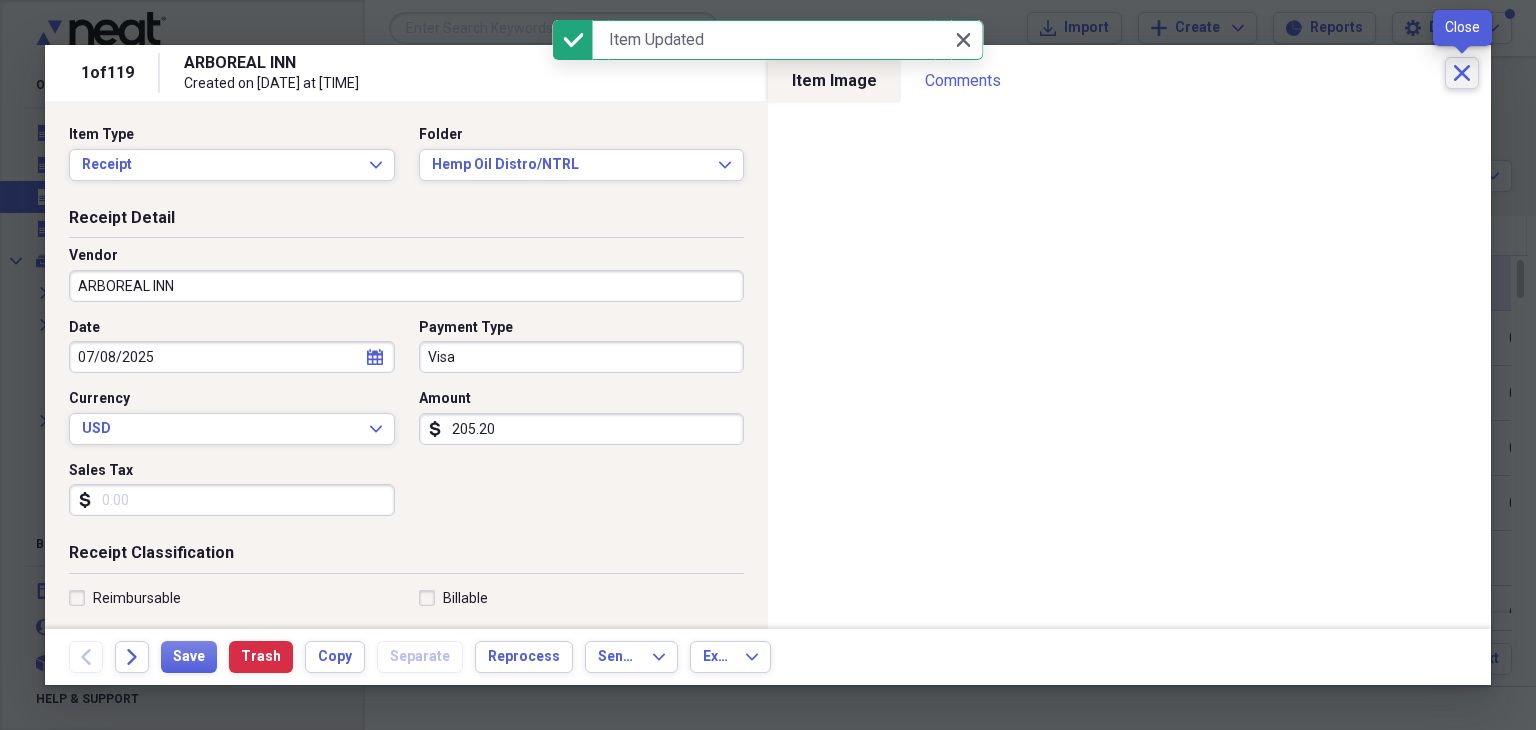click on "Close" at bounding box center (1462, 73) 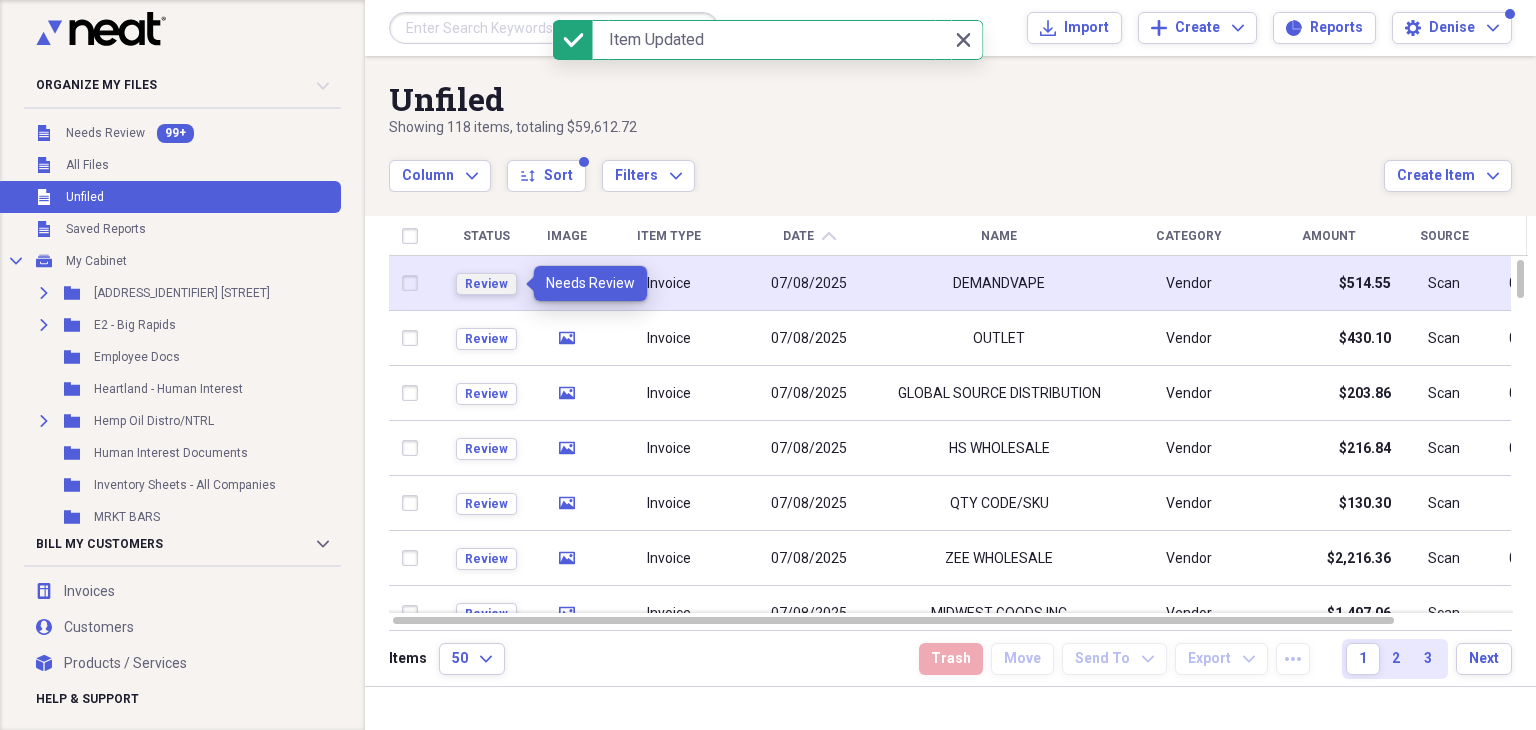click on "Review" at bounding box center (486, 284) 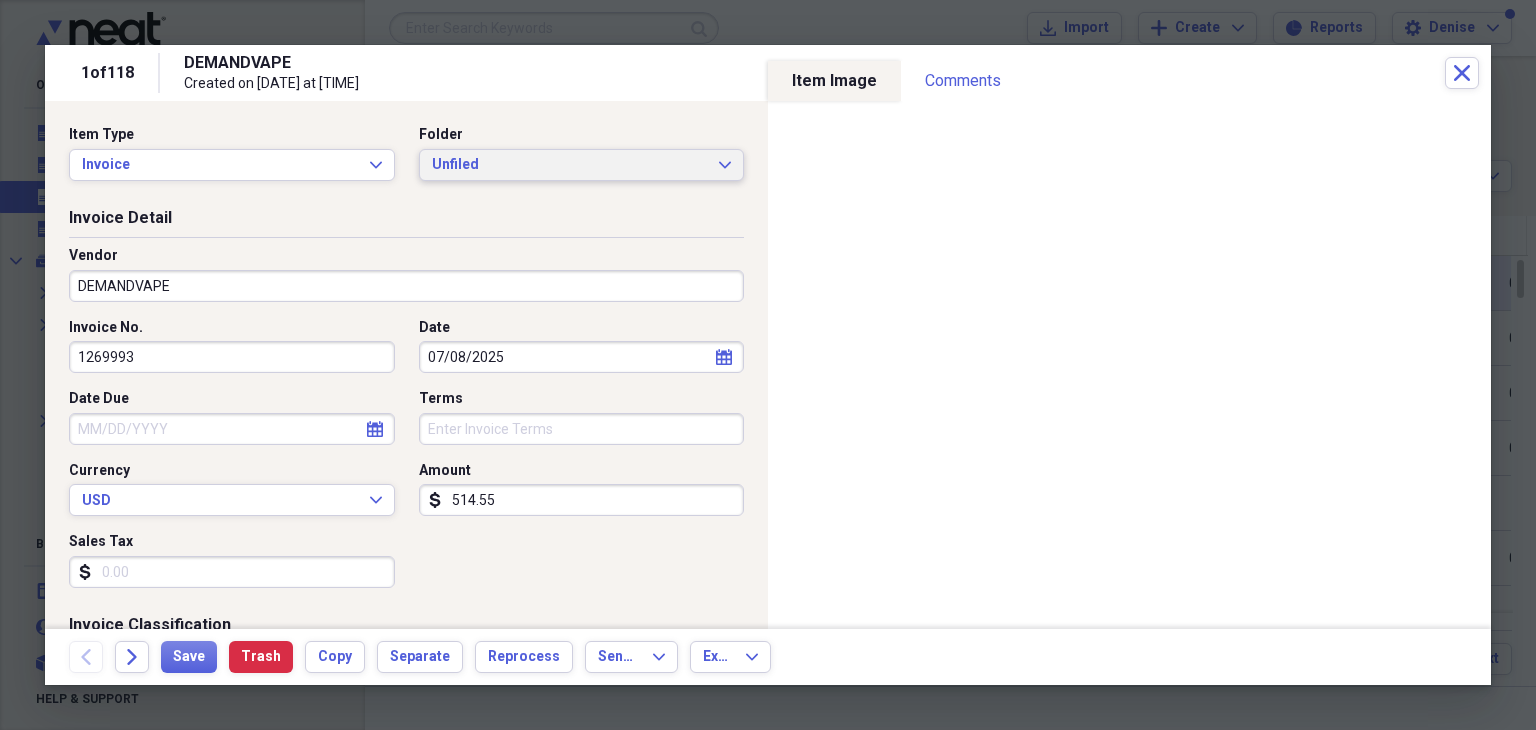 click on "Unfiled" at bounding box center [570, 165] 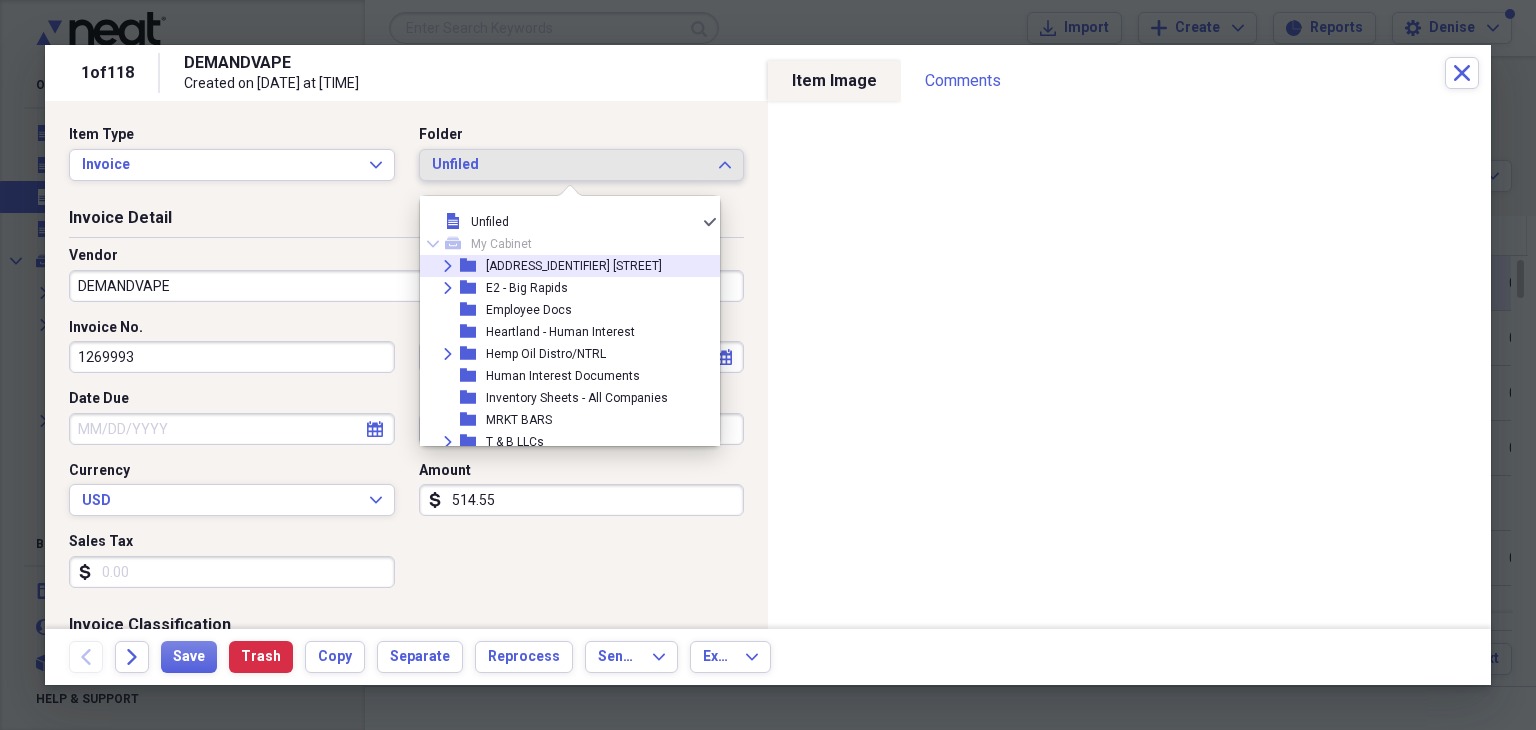 click on "Expand folder E1 - Apple Ave" at bounding box center (562, 266) 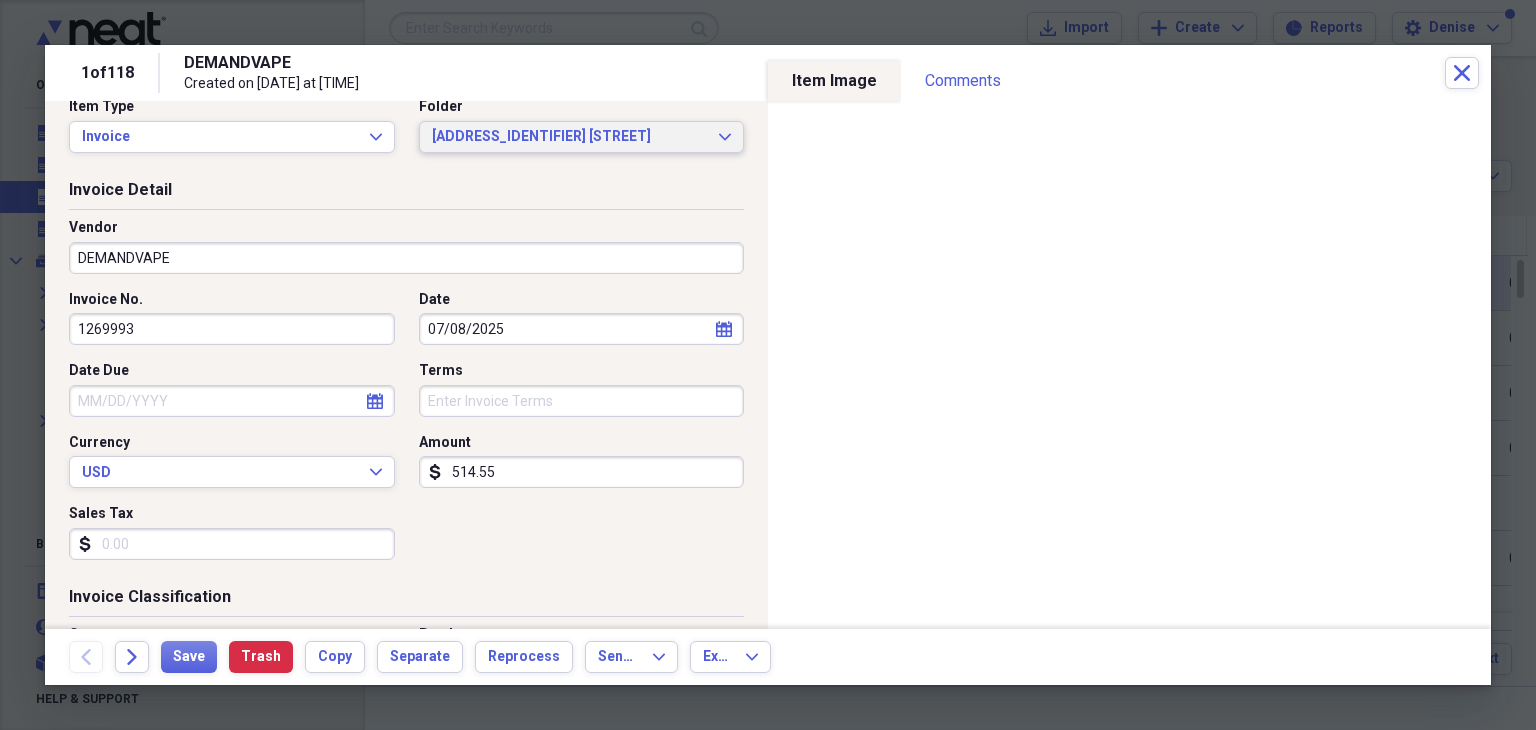 scroll, scrollTop: 0, scrollLeft: 0, axis: both 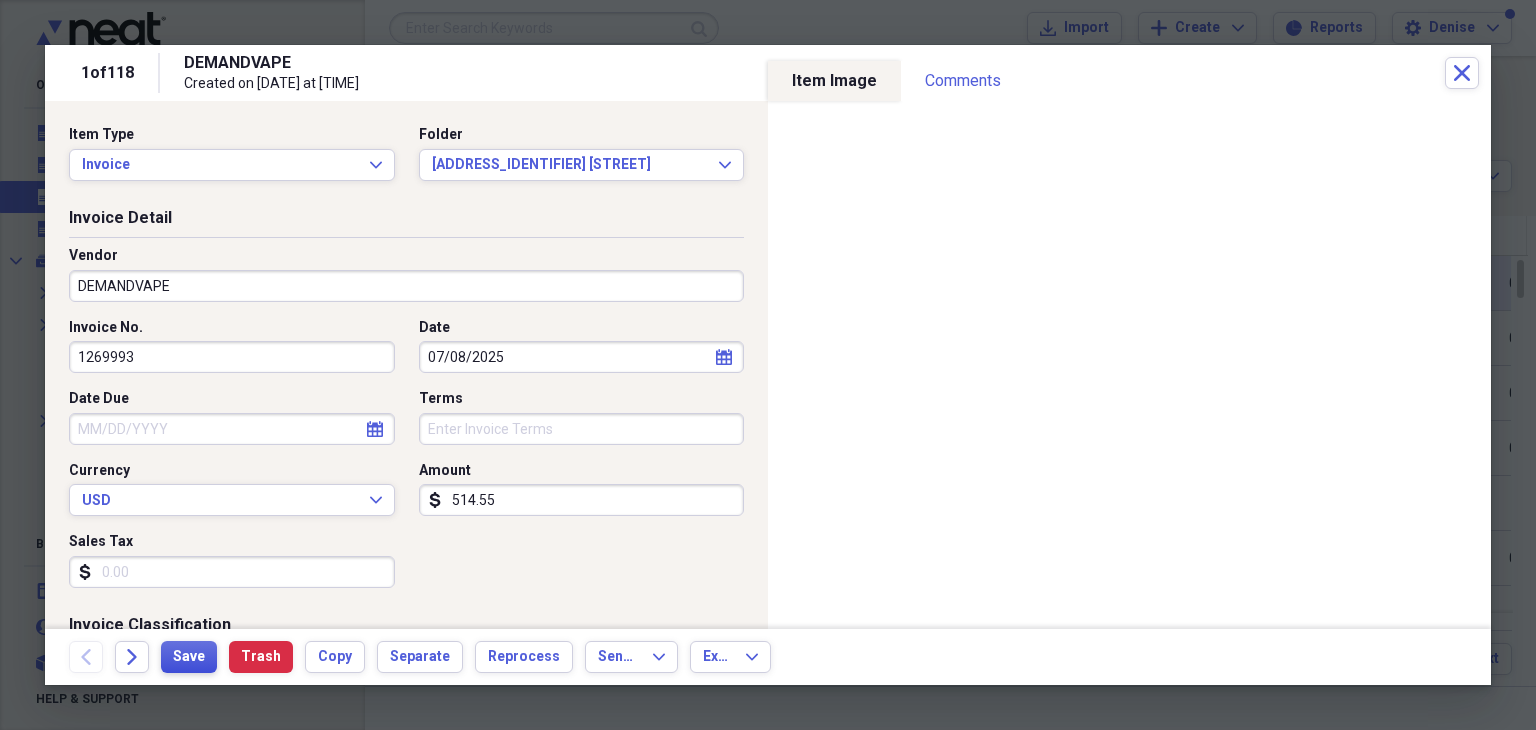 click on "Save" at bounding box center (189, 657) 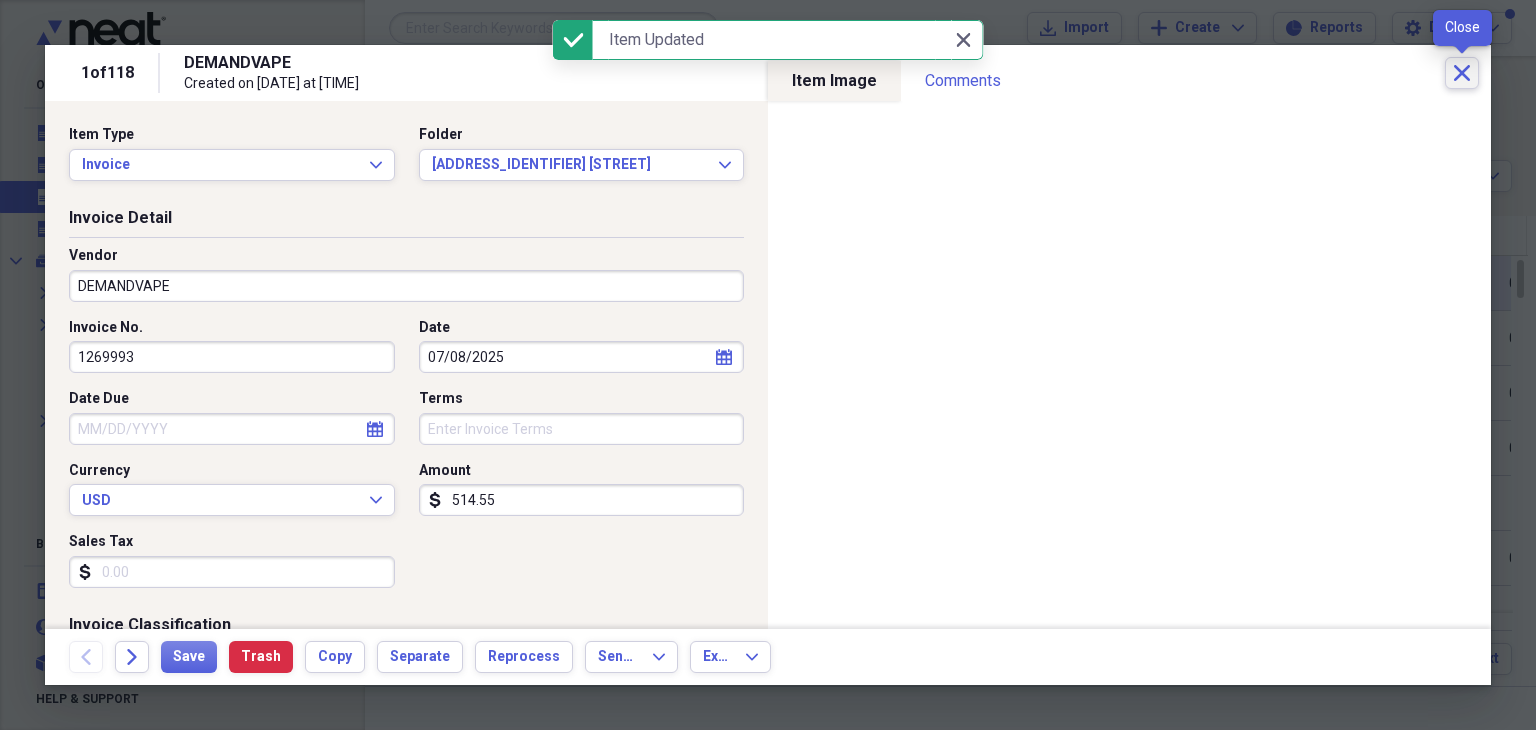 click on "Close" 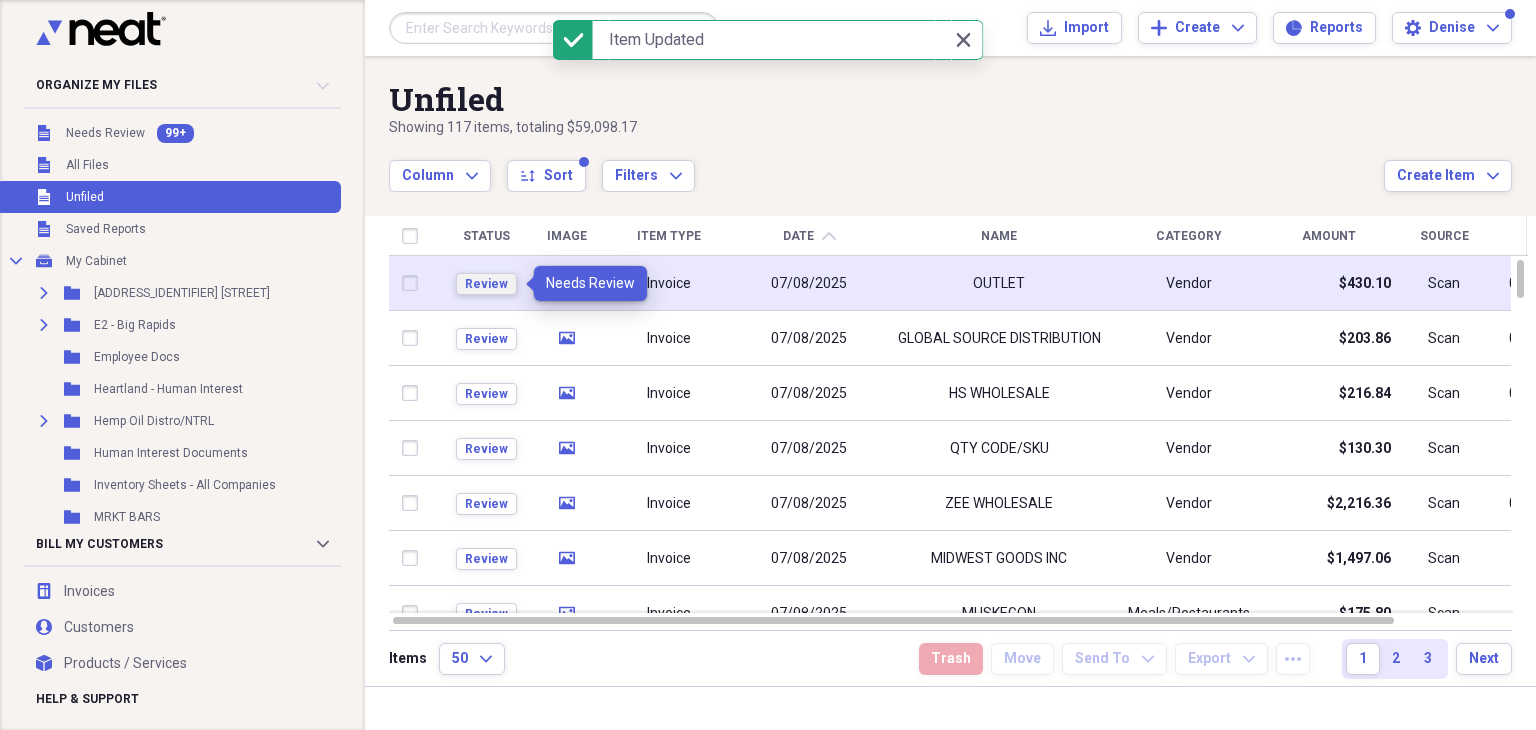 click on "Review" at bounding box center (486, 284) 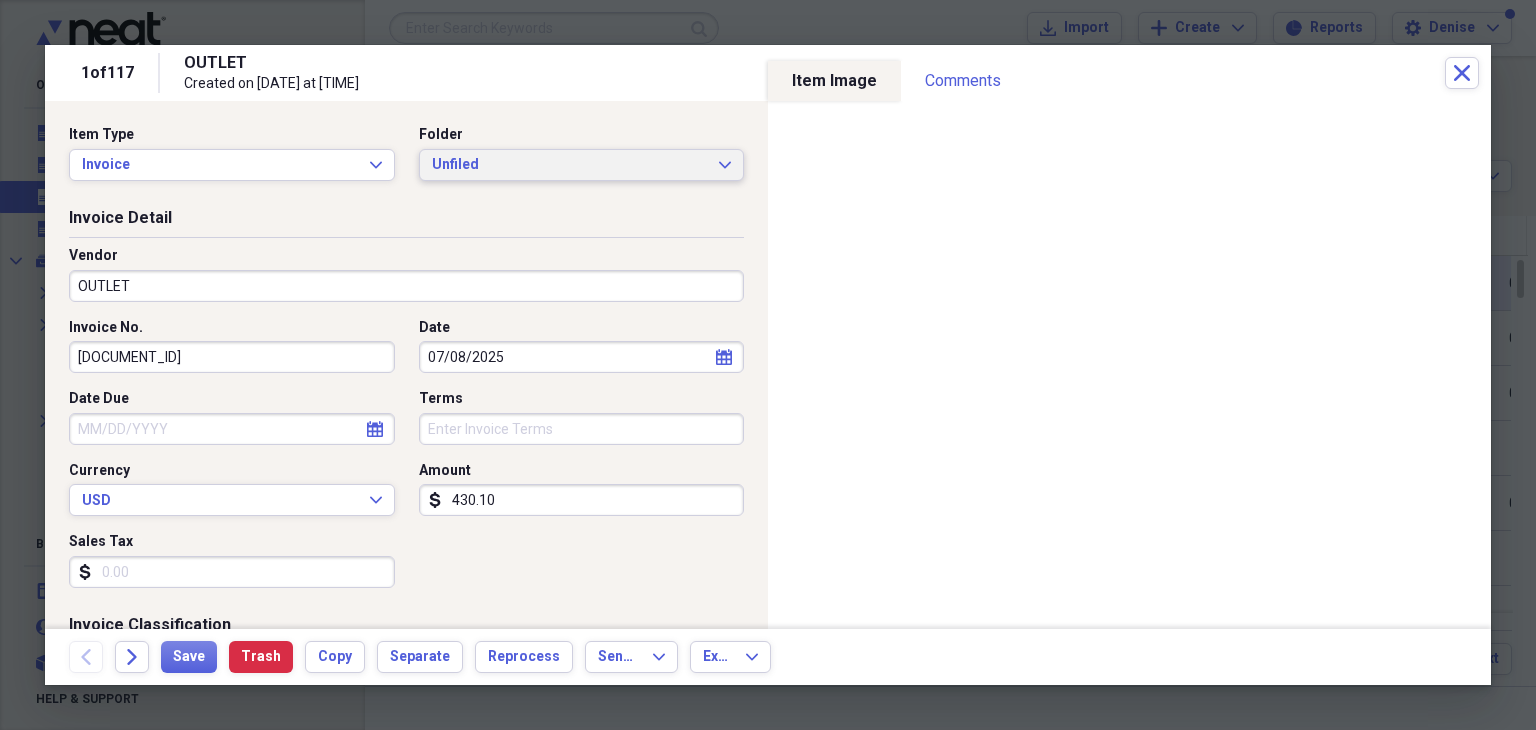 click on "Unfiled" at bounding box center [570, 165] 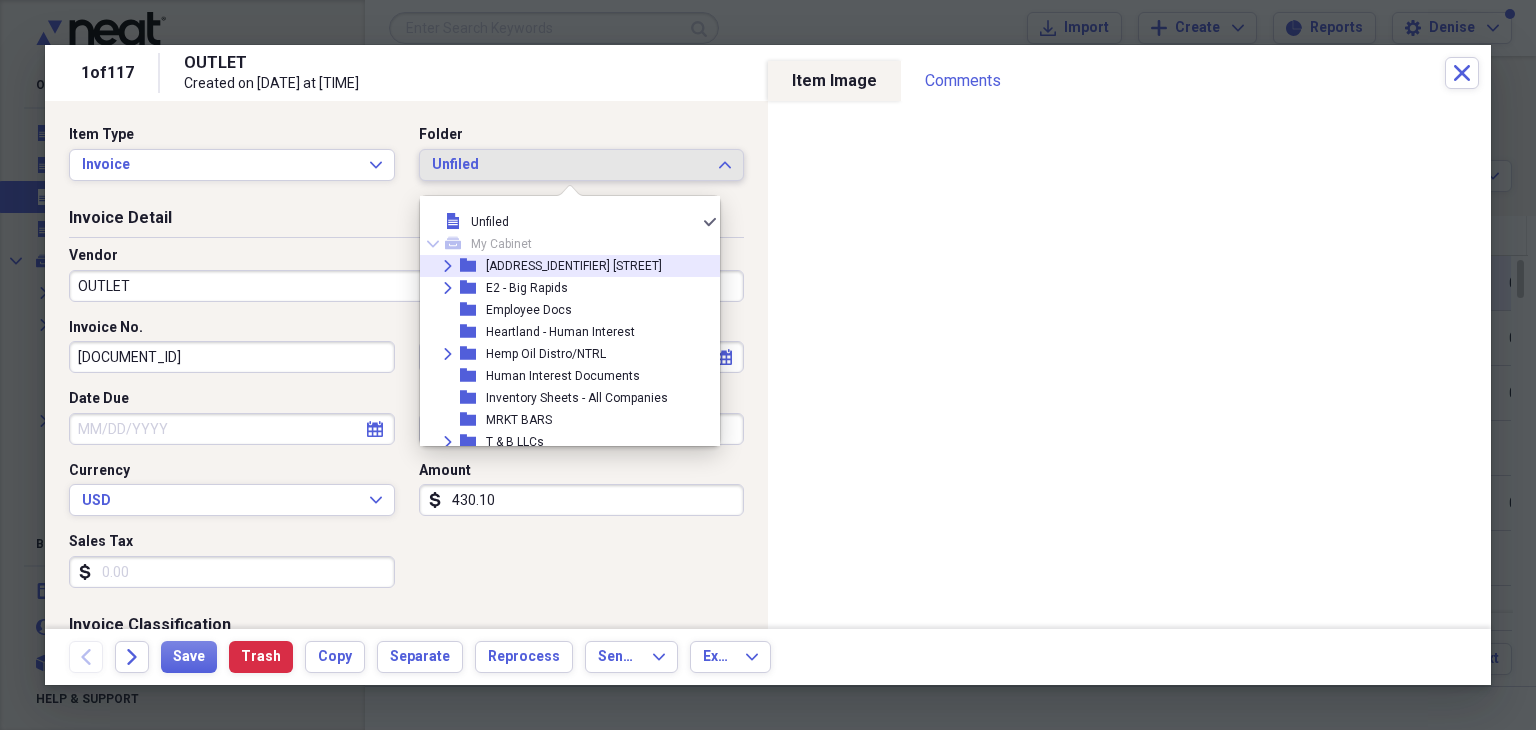click on "Expand folder E1 - Apple Ave" at bounding box center (562, 266) 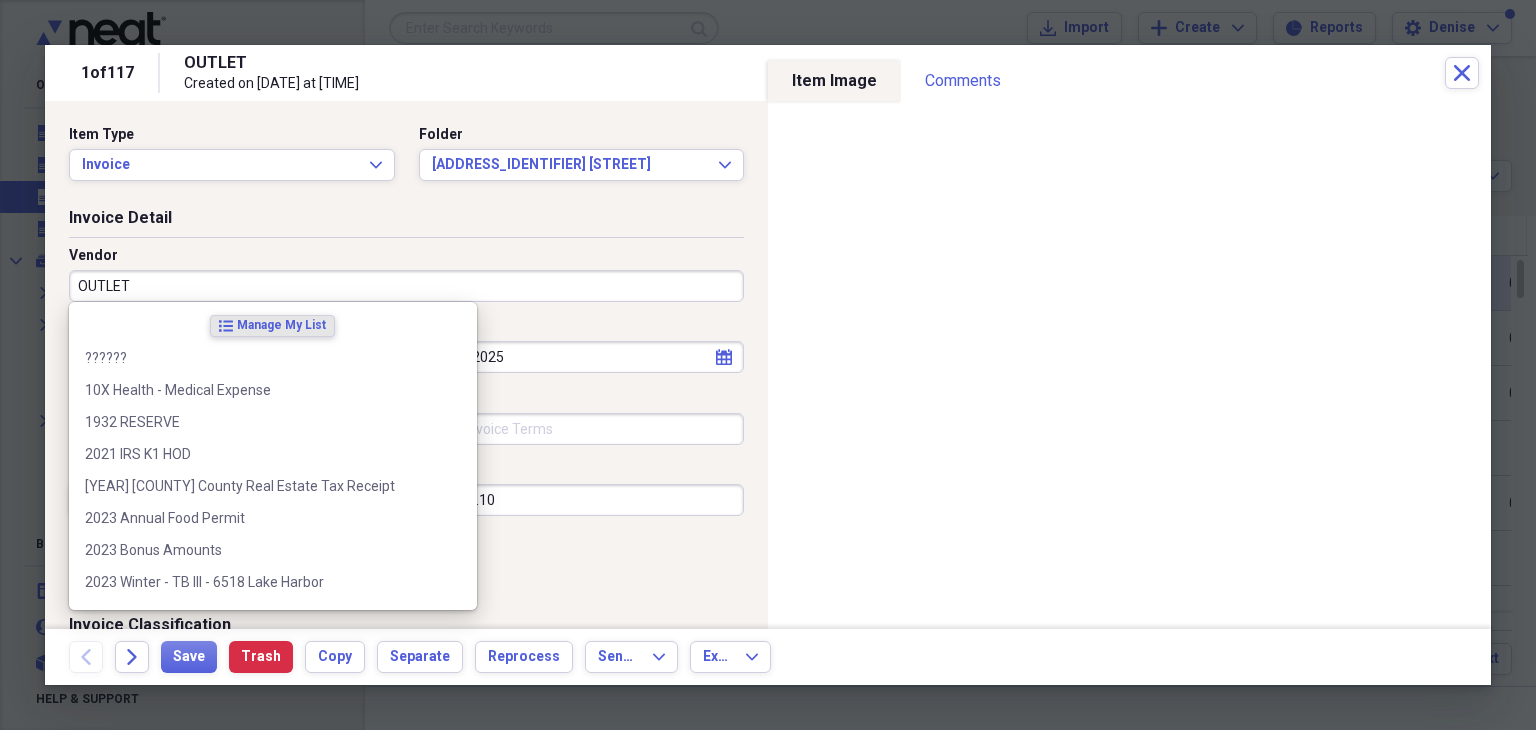 click on "OUTLET" at bounding box center [406, 286] 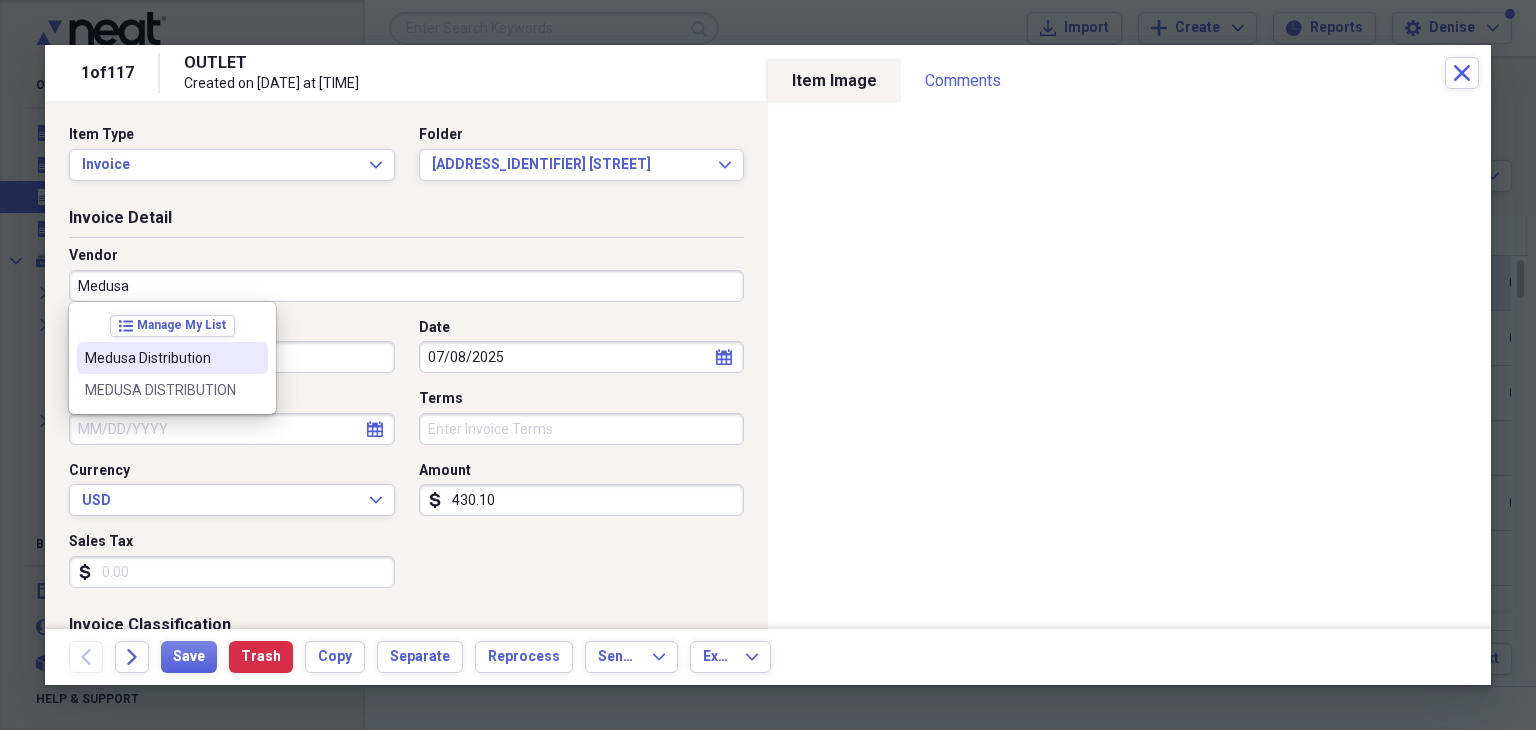 click on "Medusa Distribution" at bounding box center [160, 358] 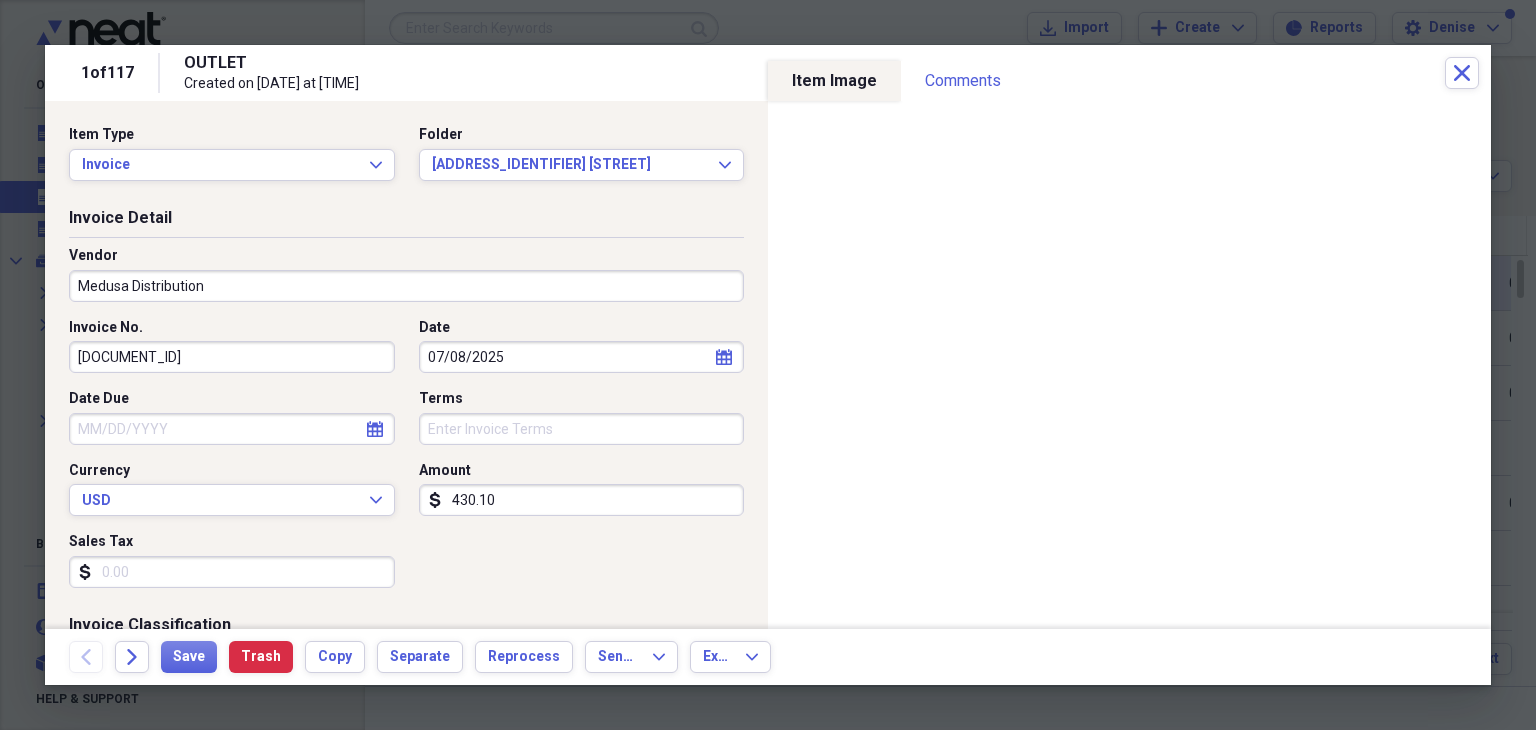 type on "supplies" 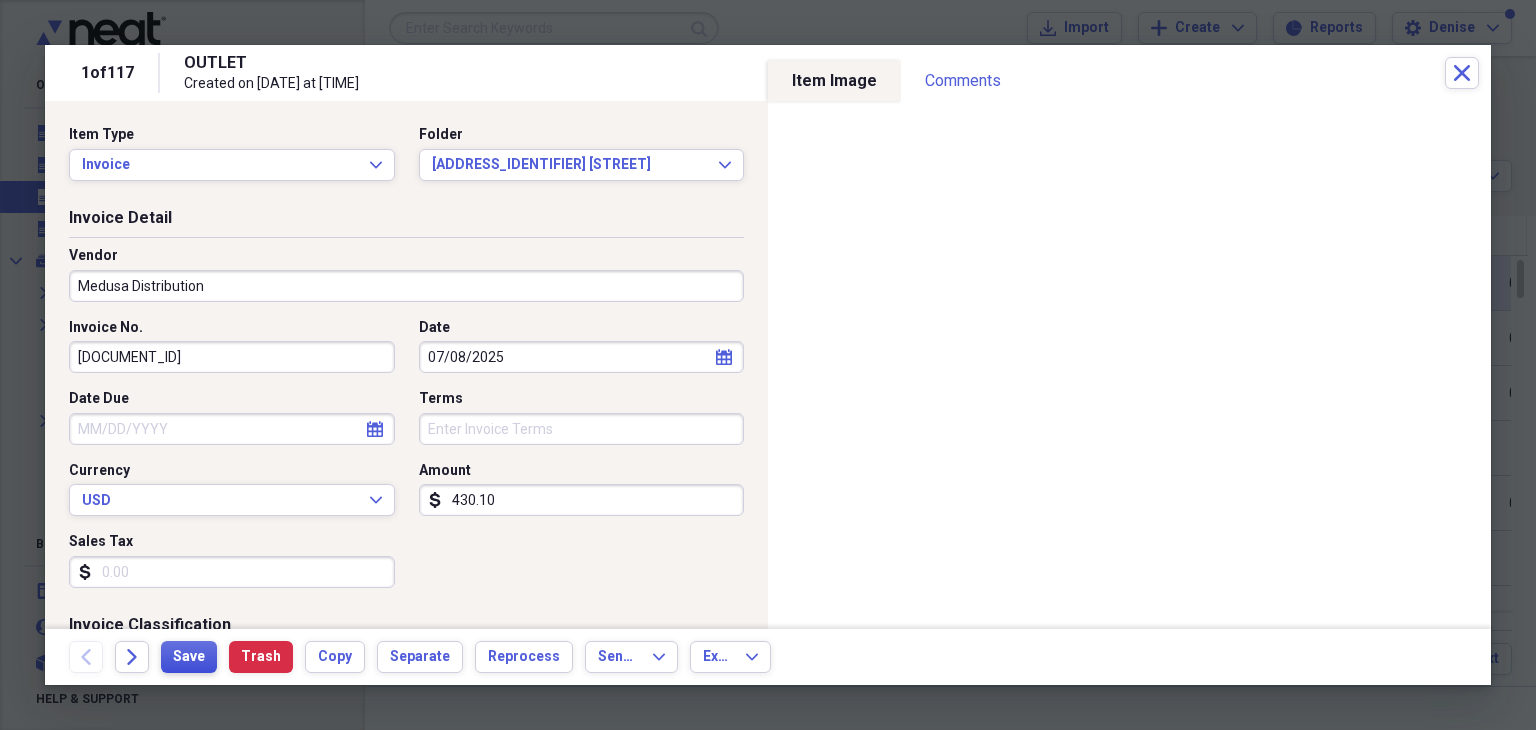 click on "Save" at bounding box center (189, 657) 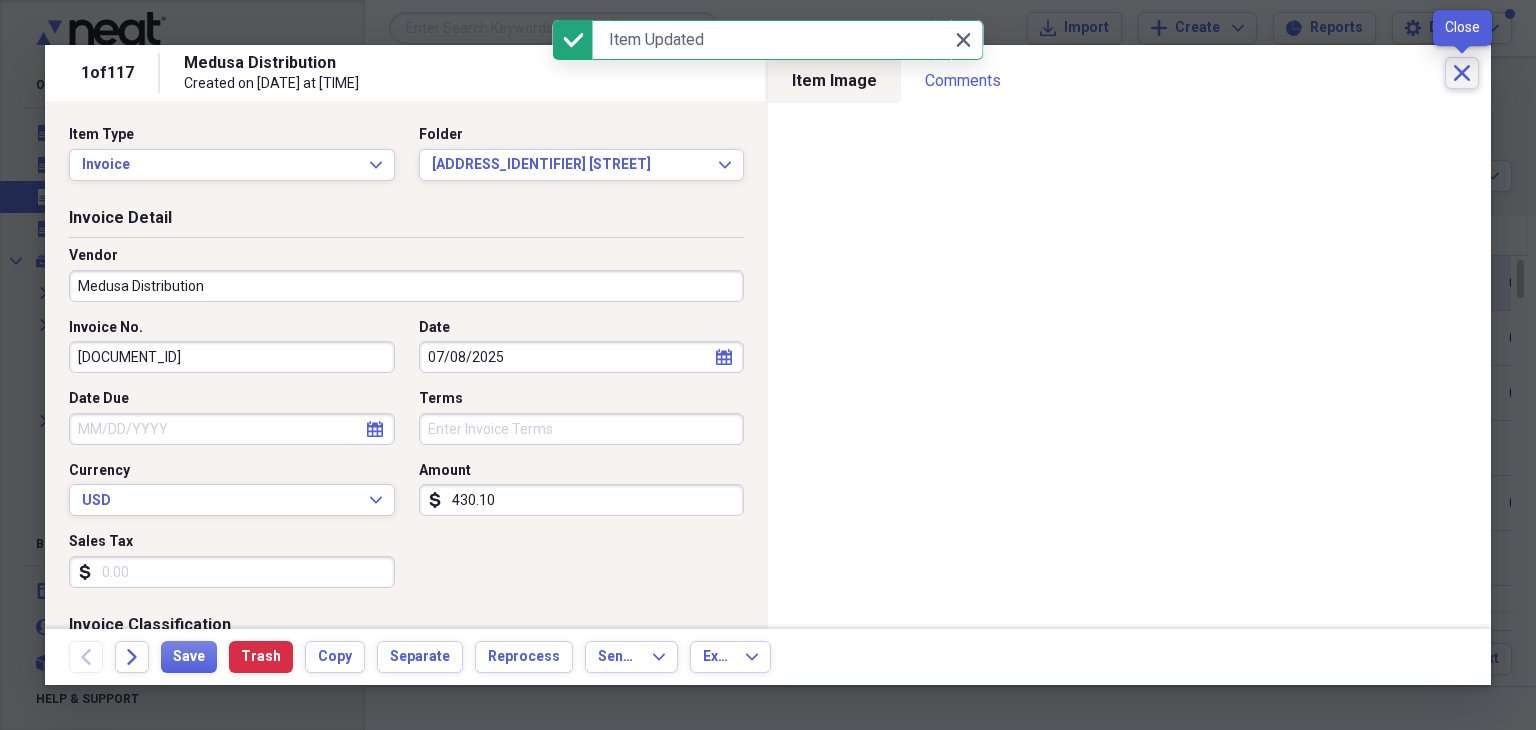 click on "Close" at bounding box center (1462, 73) 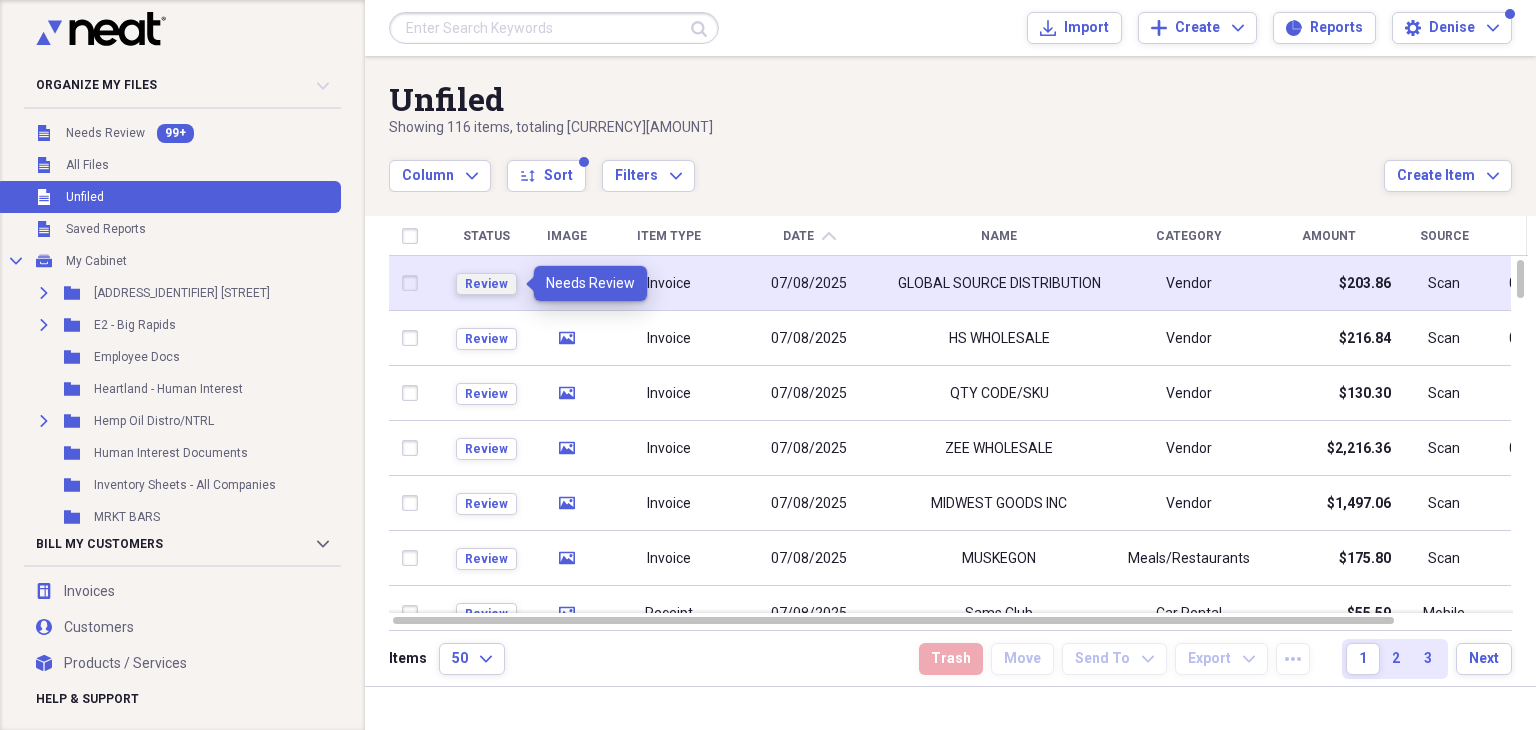 click on "Review" at bounding box center [486, 284] 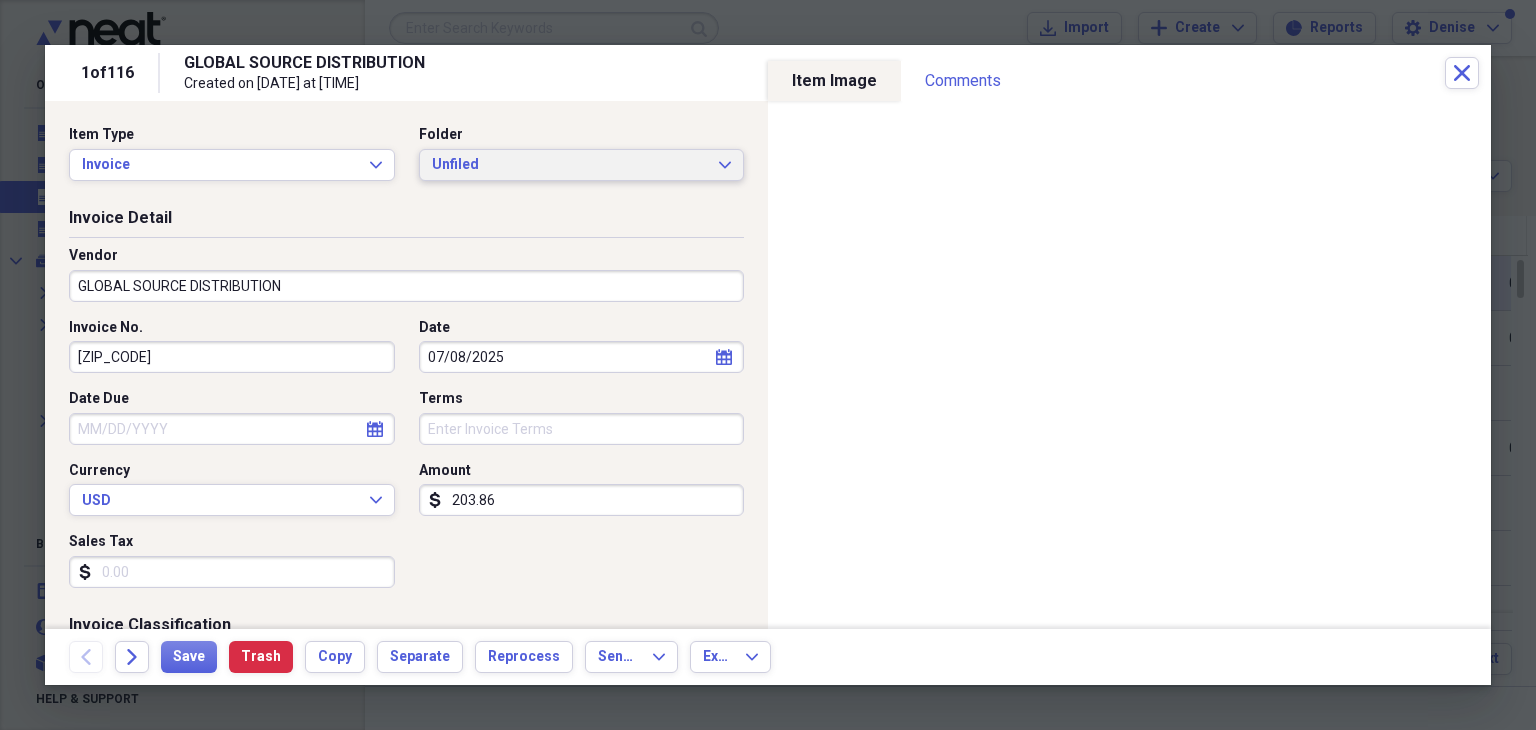 click on "Unfiled" at bounding box center [570, 165] 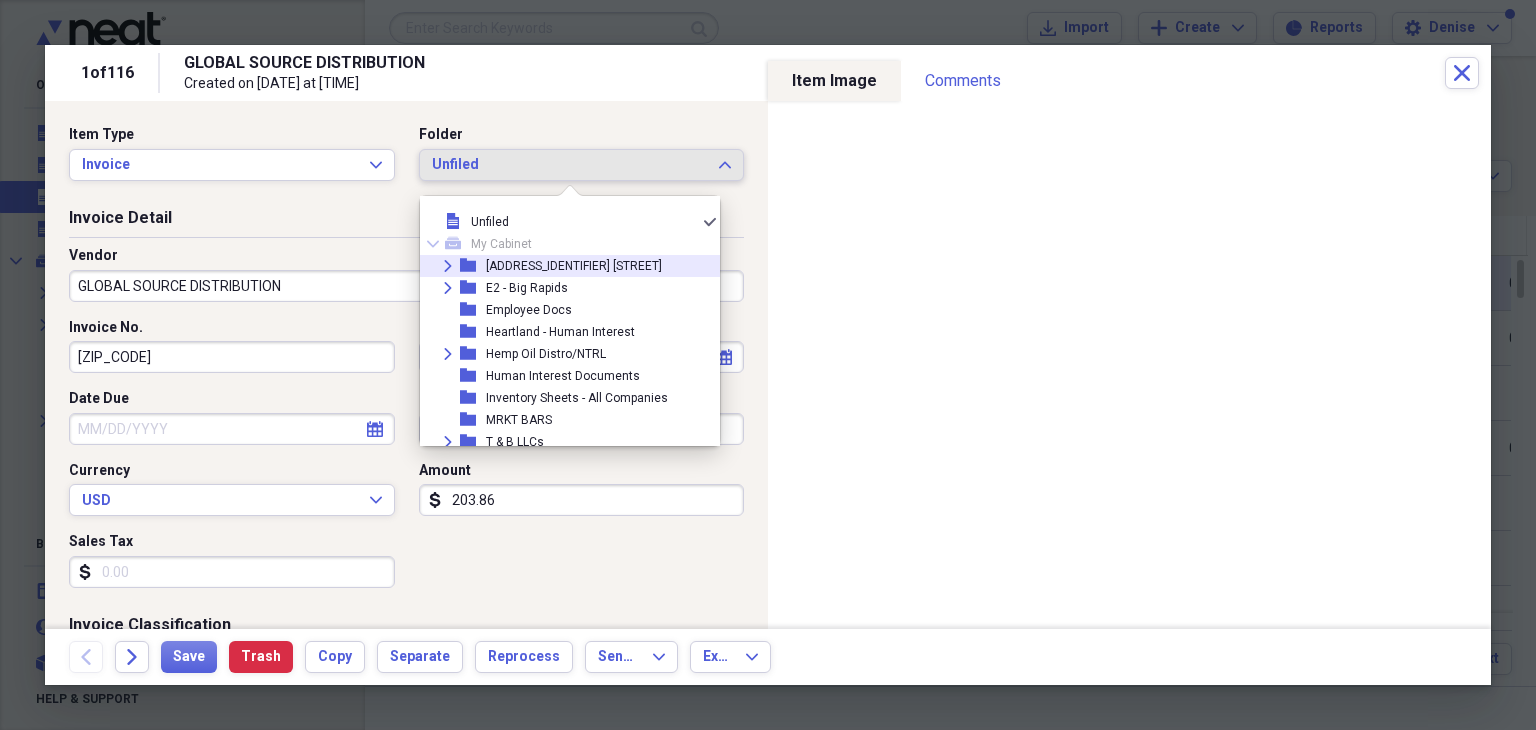 click on "[ADDRESS_IDENTIFIER] [STREET]" at bounding box center [574, 266] 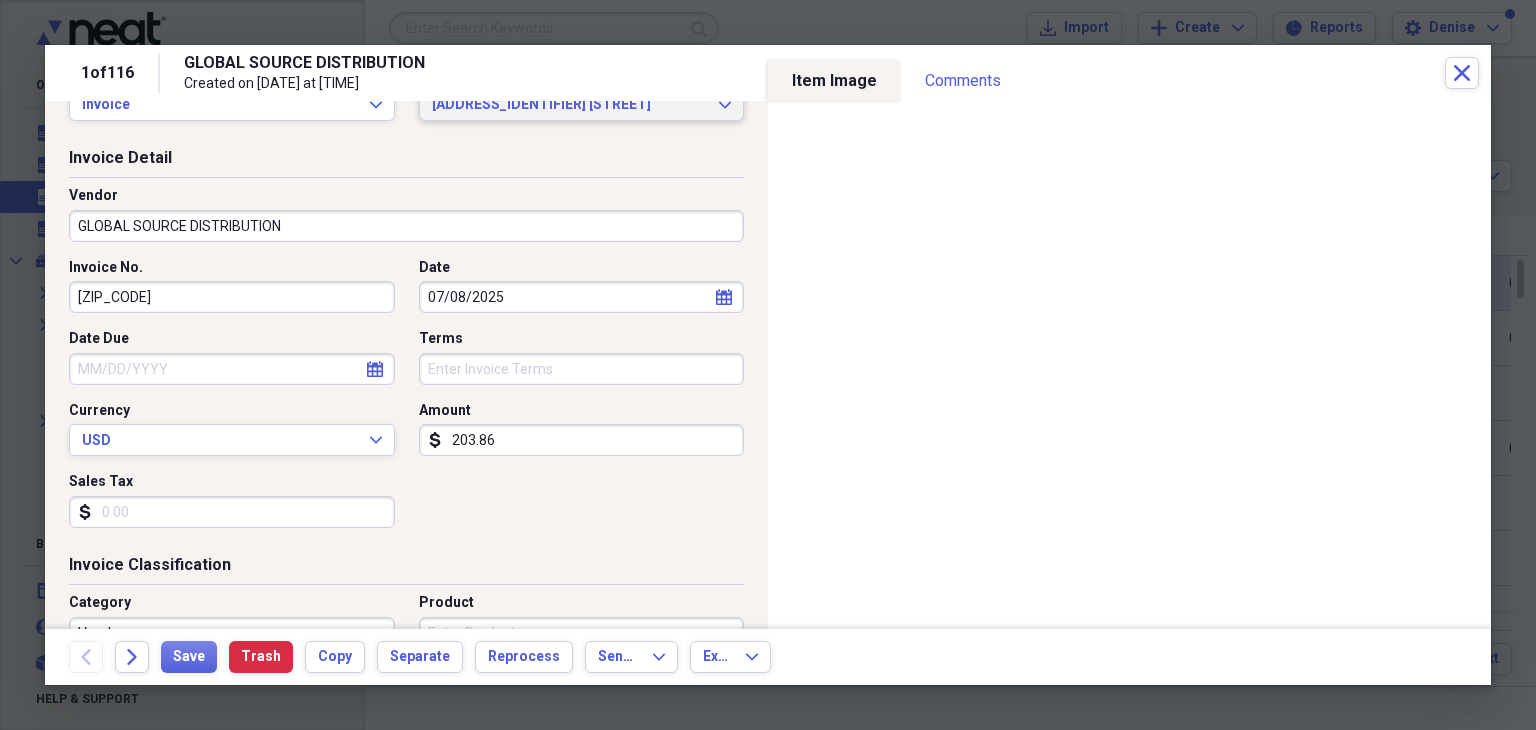 scroll, scrollTop: 7, scrollLeft: 0, axis: vertical 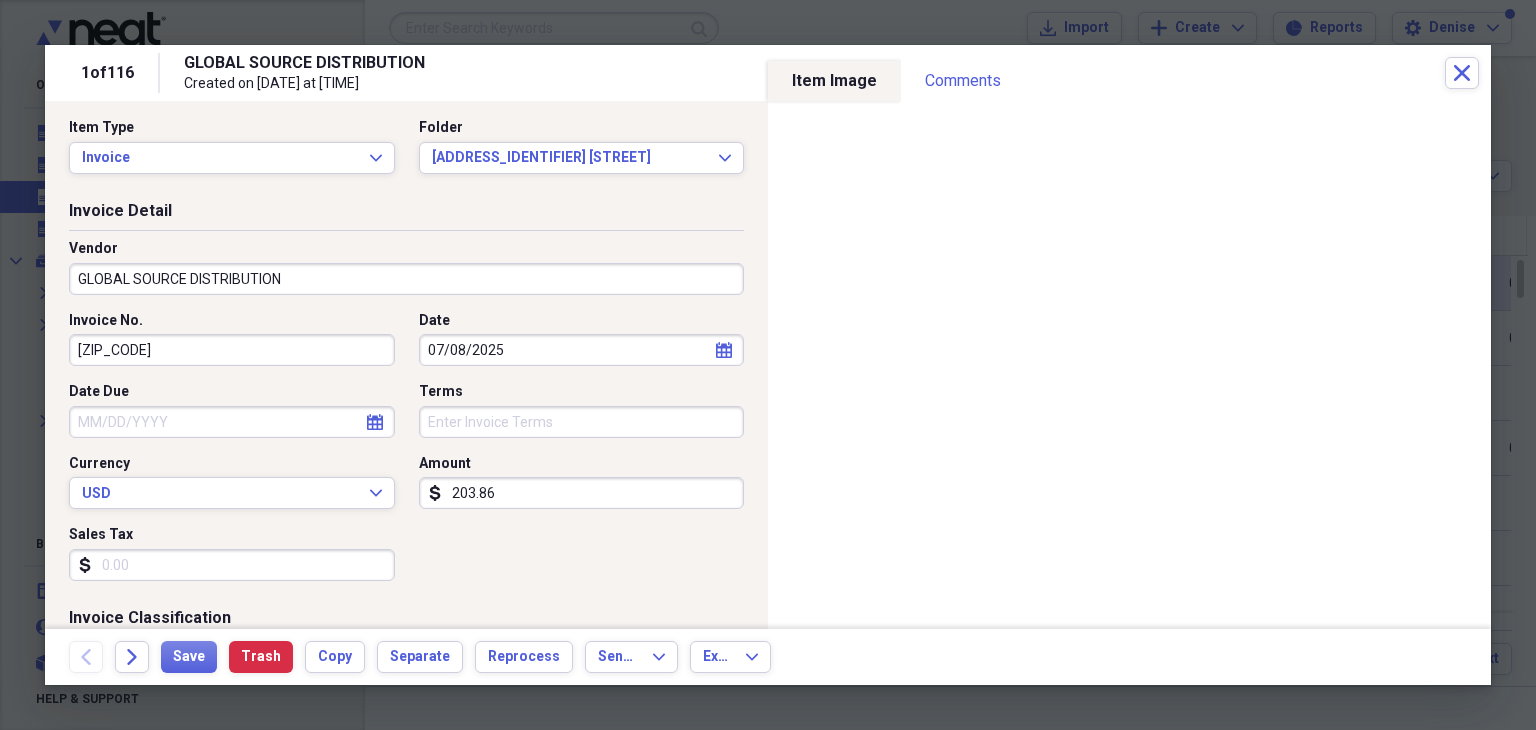 click on "[ZIP_CODE]" at bounding box center (232, 350) 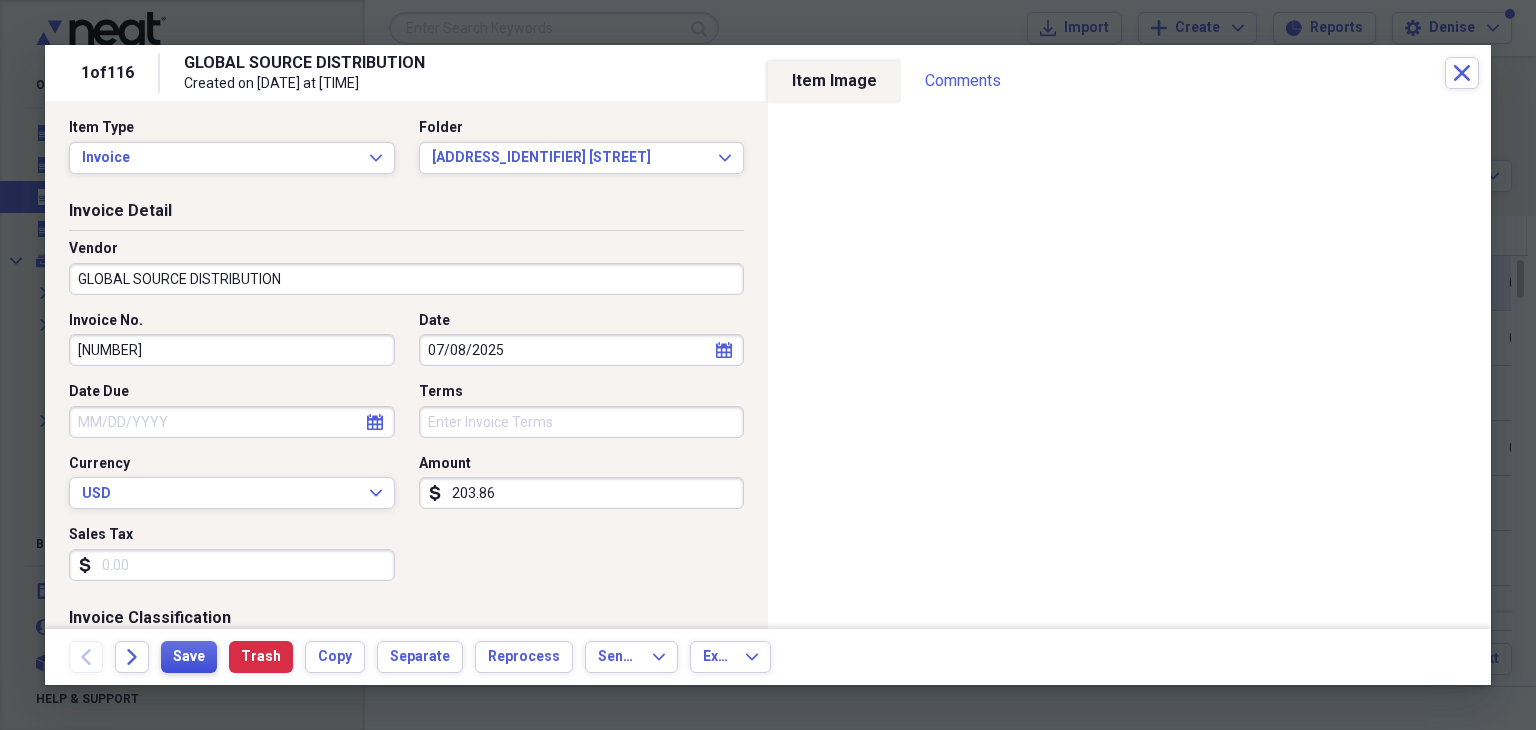 type on "[NUMBER]" 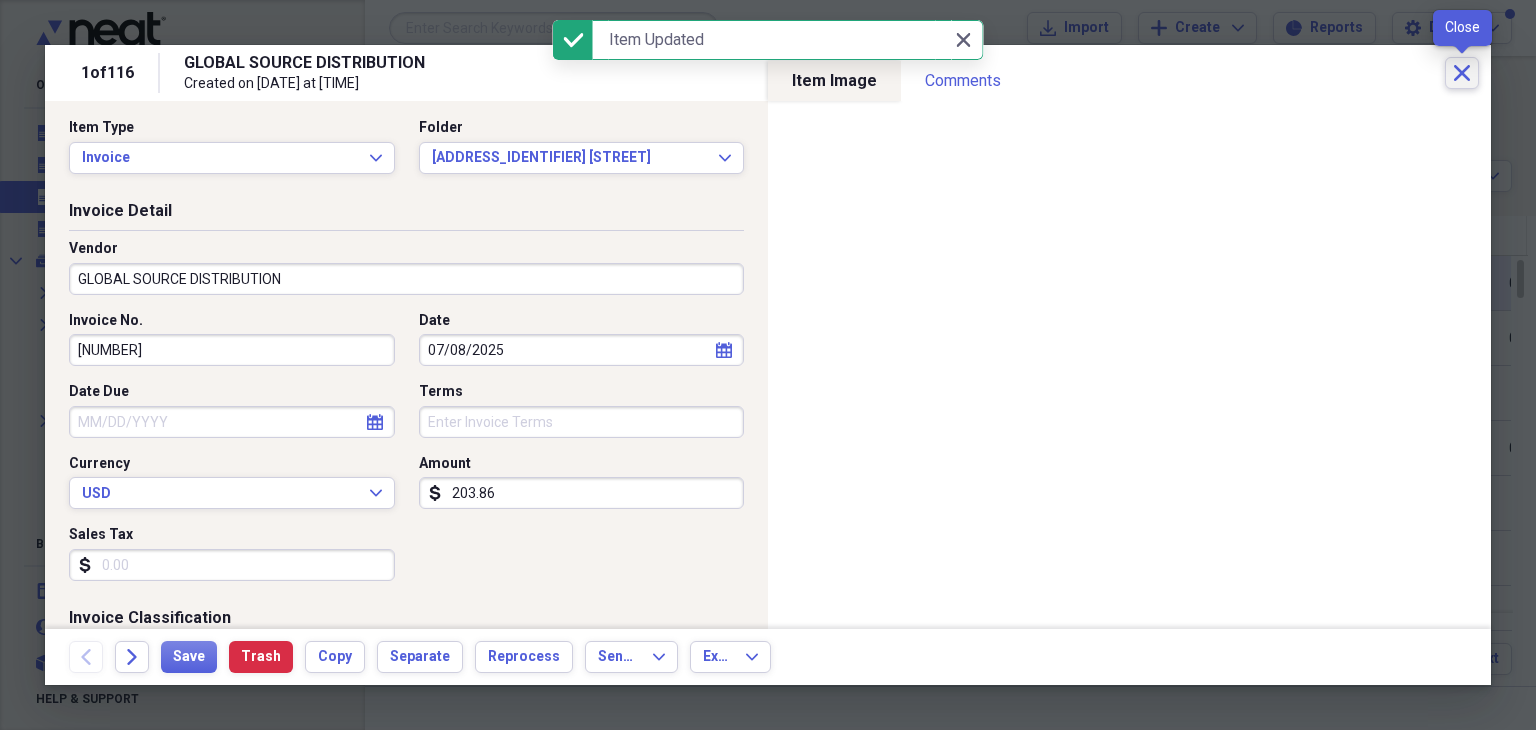 click on "Close" at bounding box center (1462, 73) 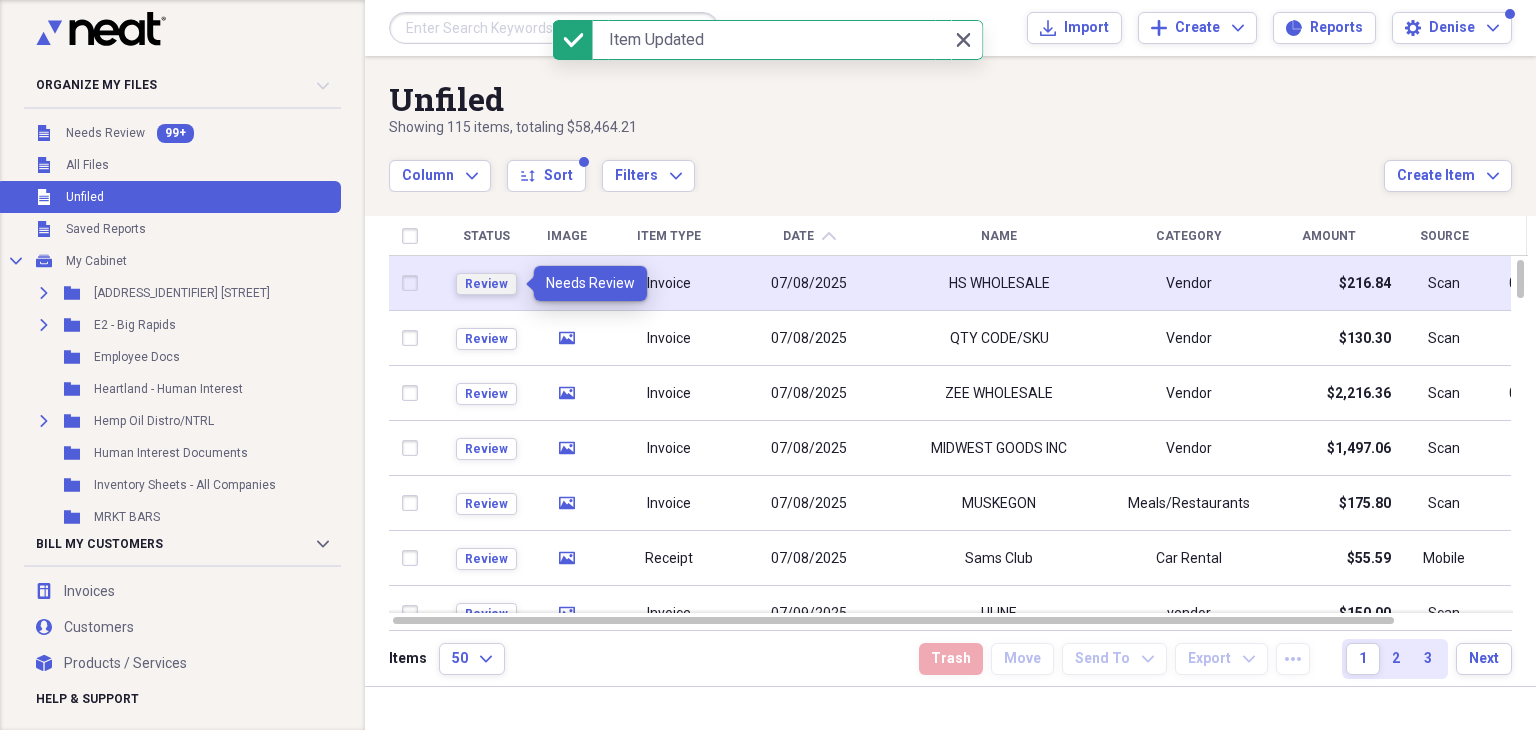 click on "Review" at bounding box center [486, 284] 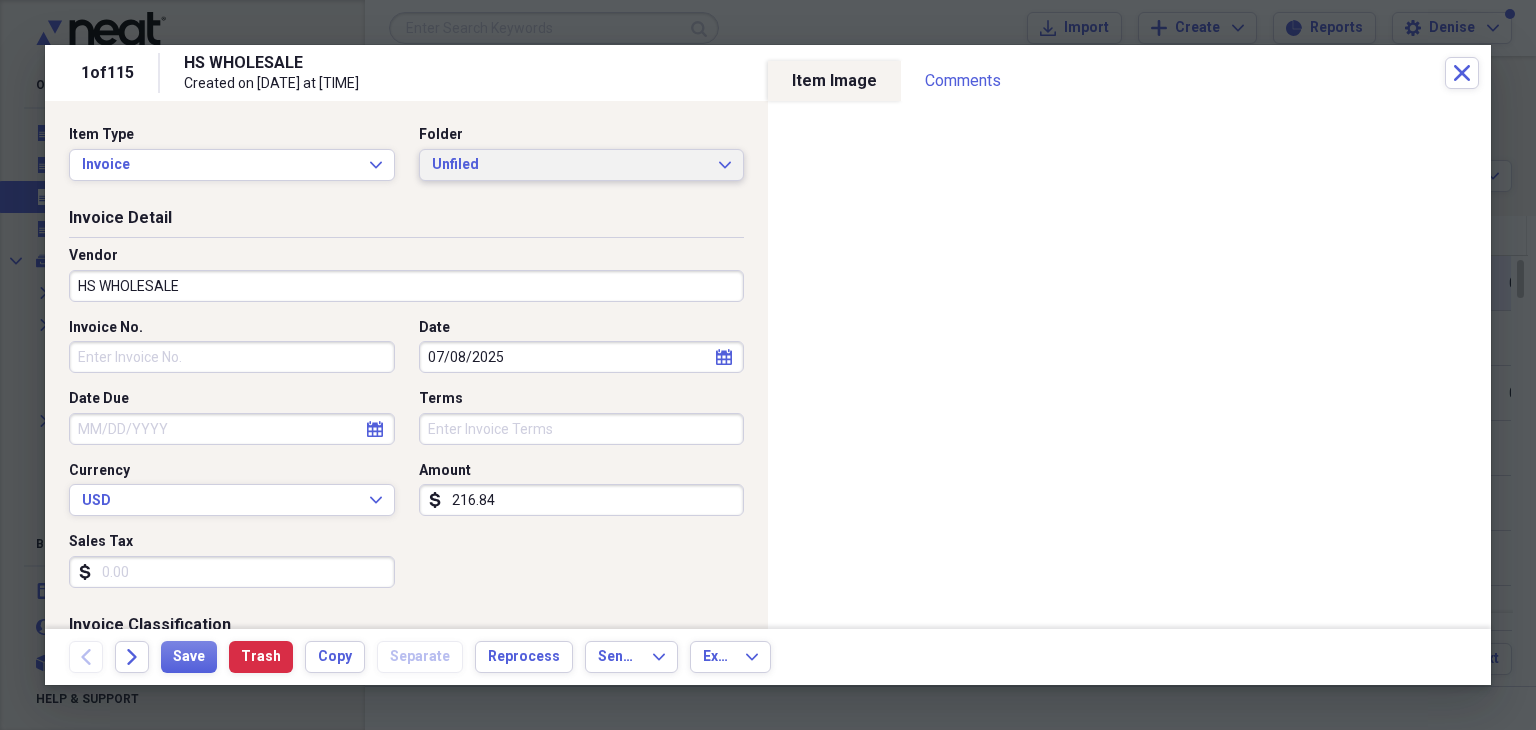 click on "Unfiled" at bounding box center [570, 165] 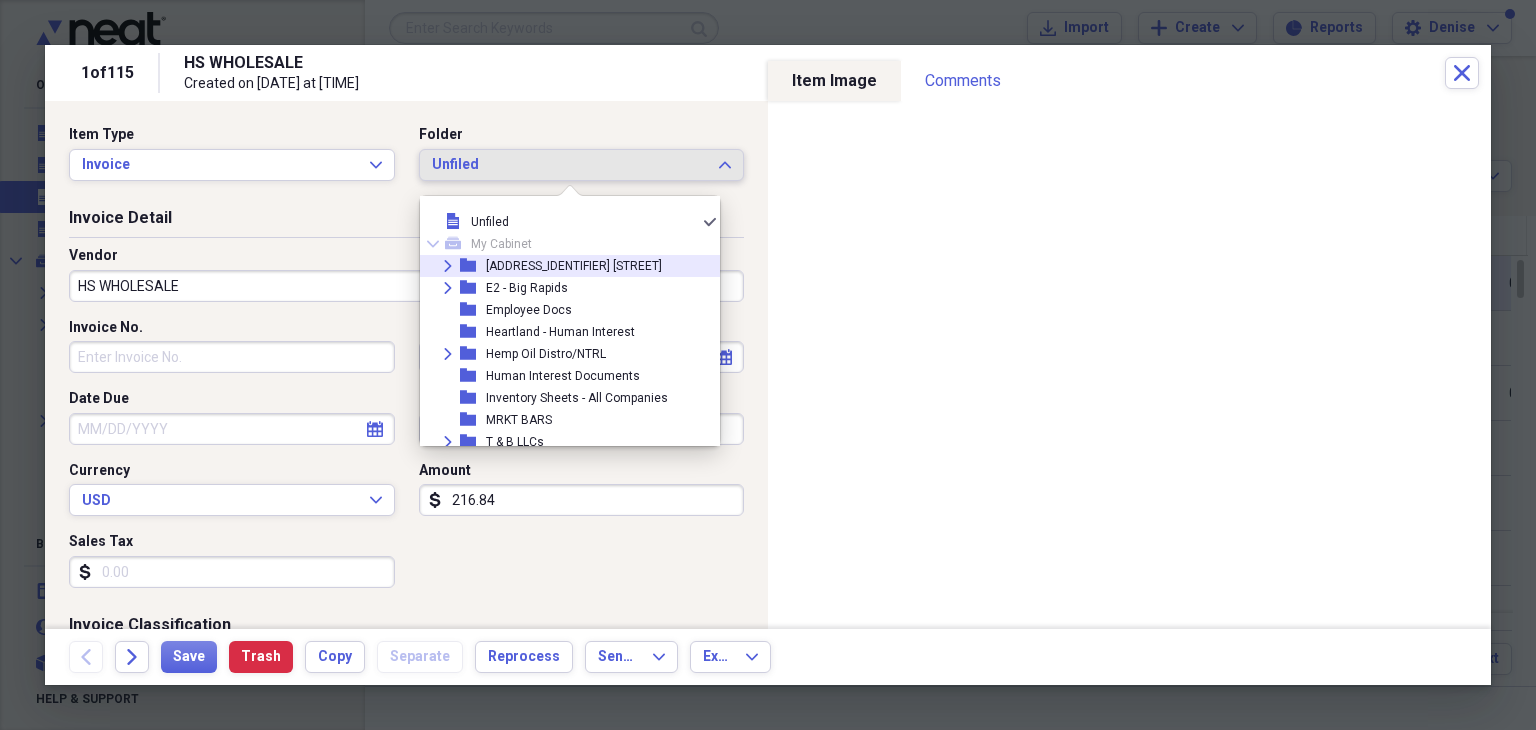click on "[ADDRESS_IDENTIFIER] [STREET]" at bounding box center [574, 266] 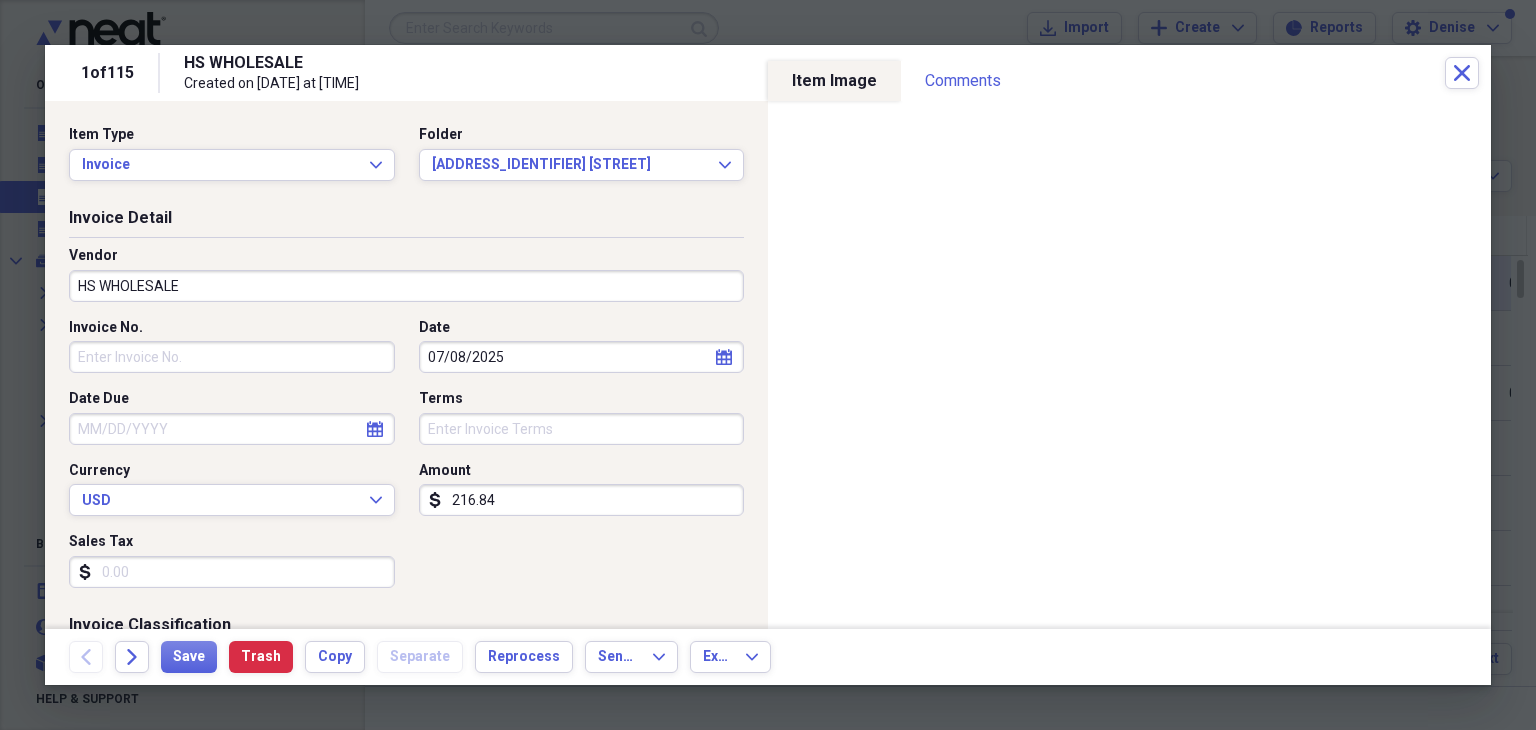 click on "Invoice No." at bounding box center [232, 357] 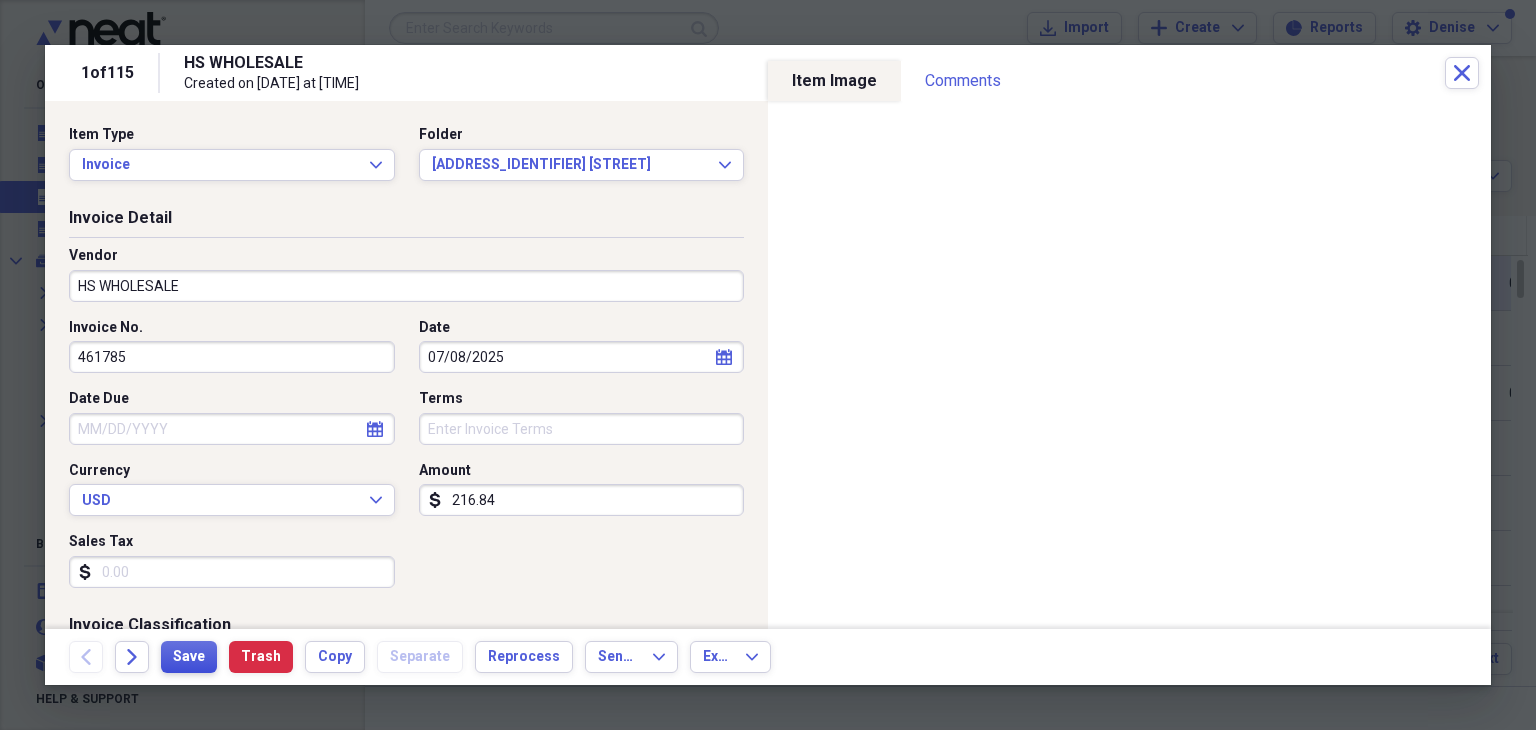 type on "461785" 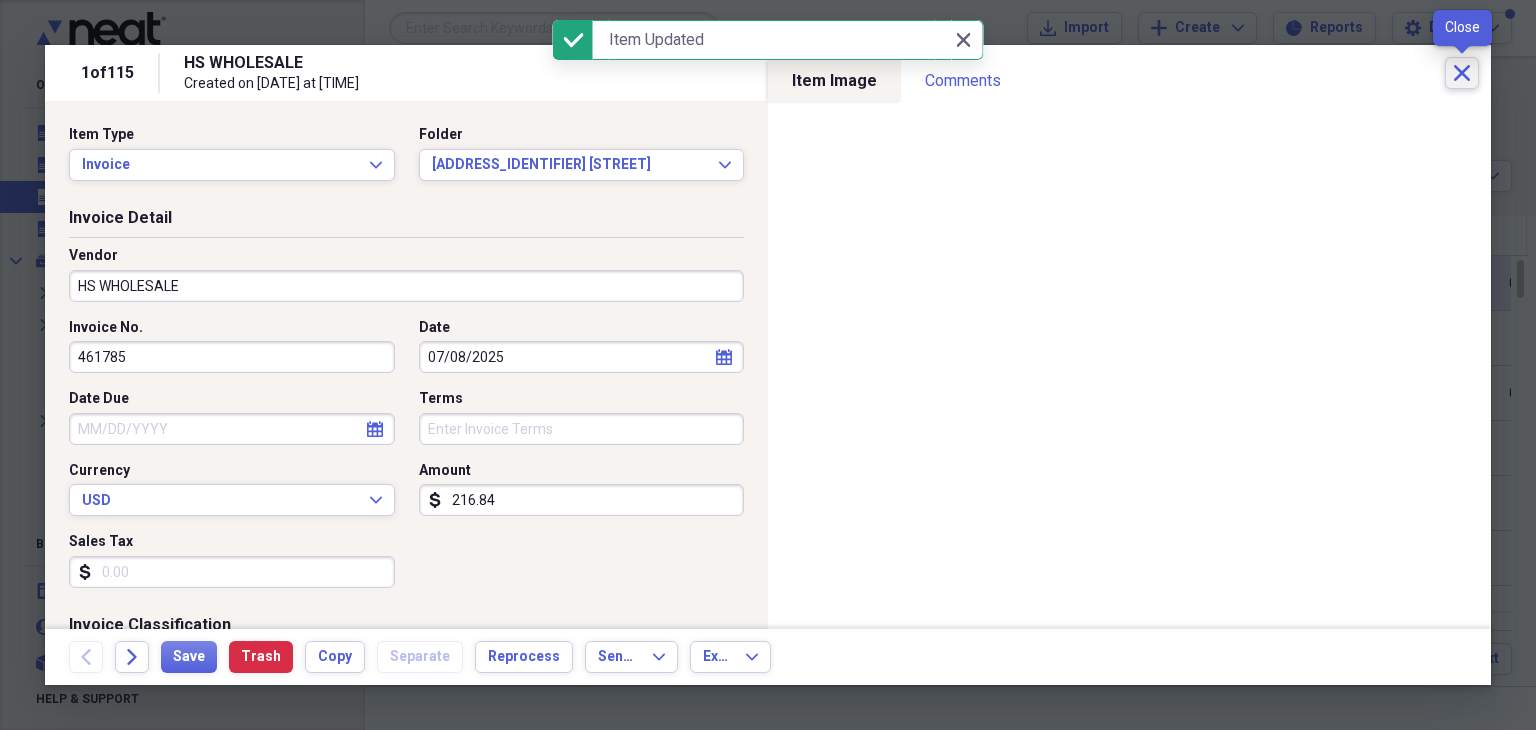 click on "Close" at bounding box center [1462, 73] 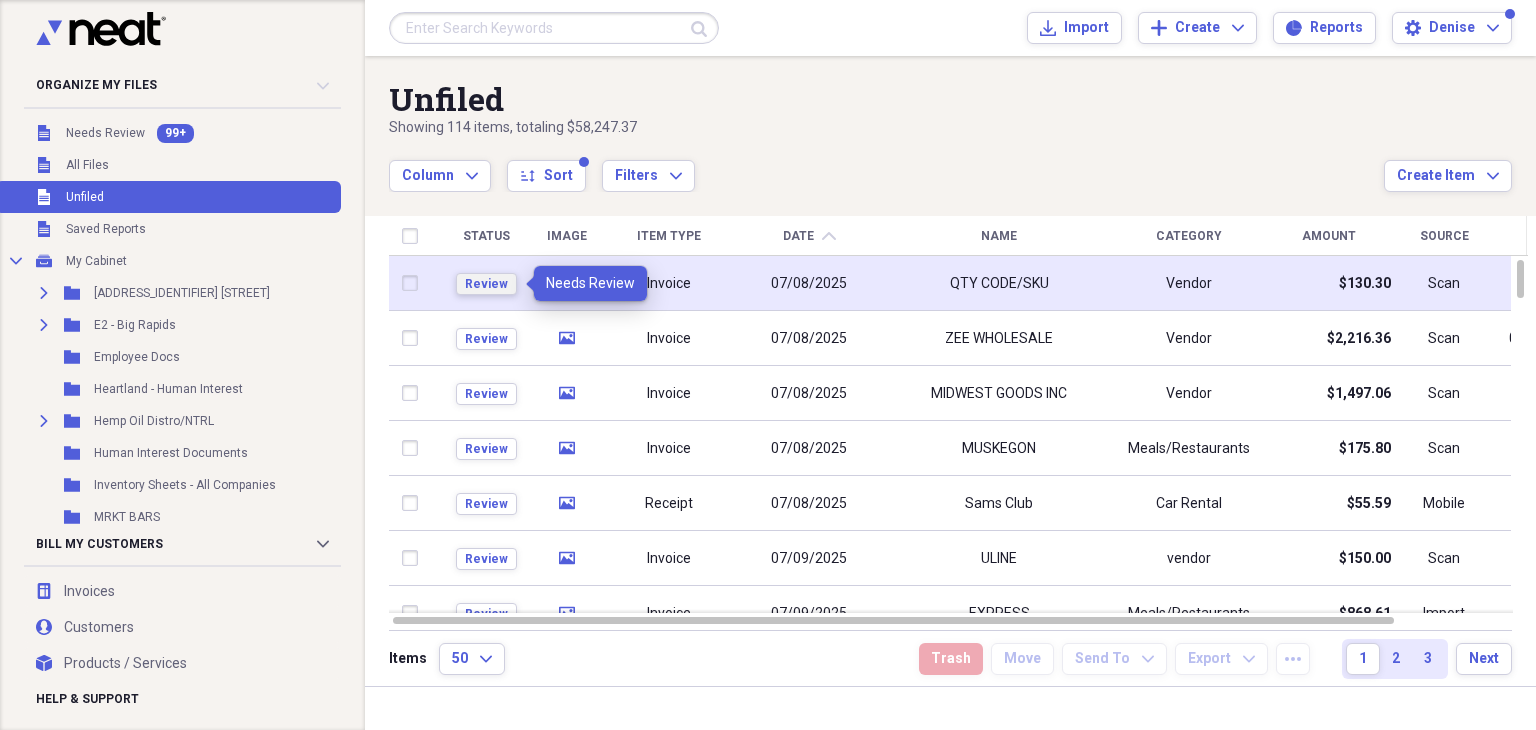 click on "Review" at bounding box center (486, 284) 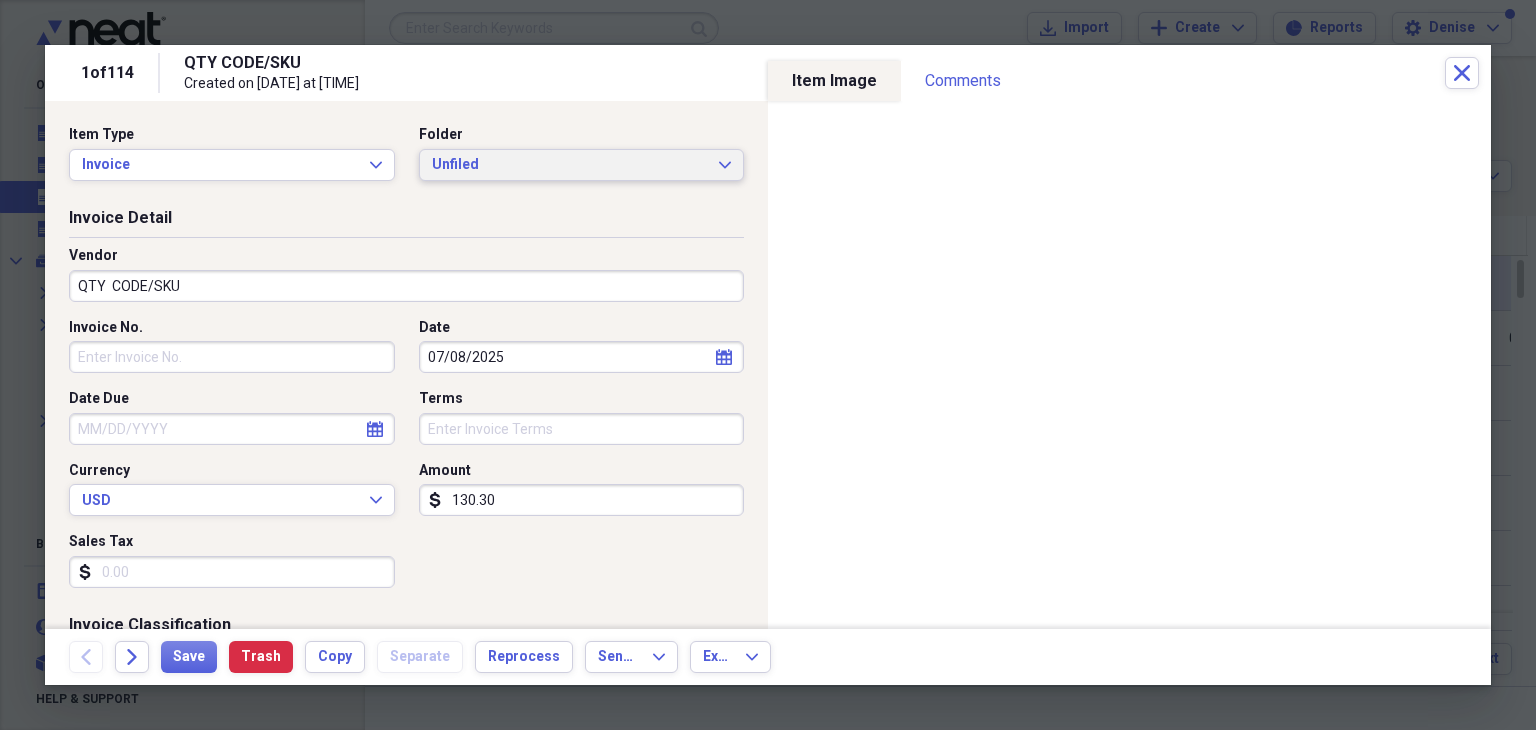 click on "Unfiled" at bounding box center [570, 165] 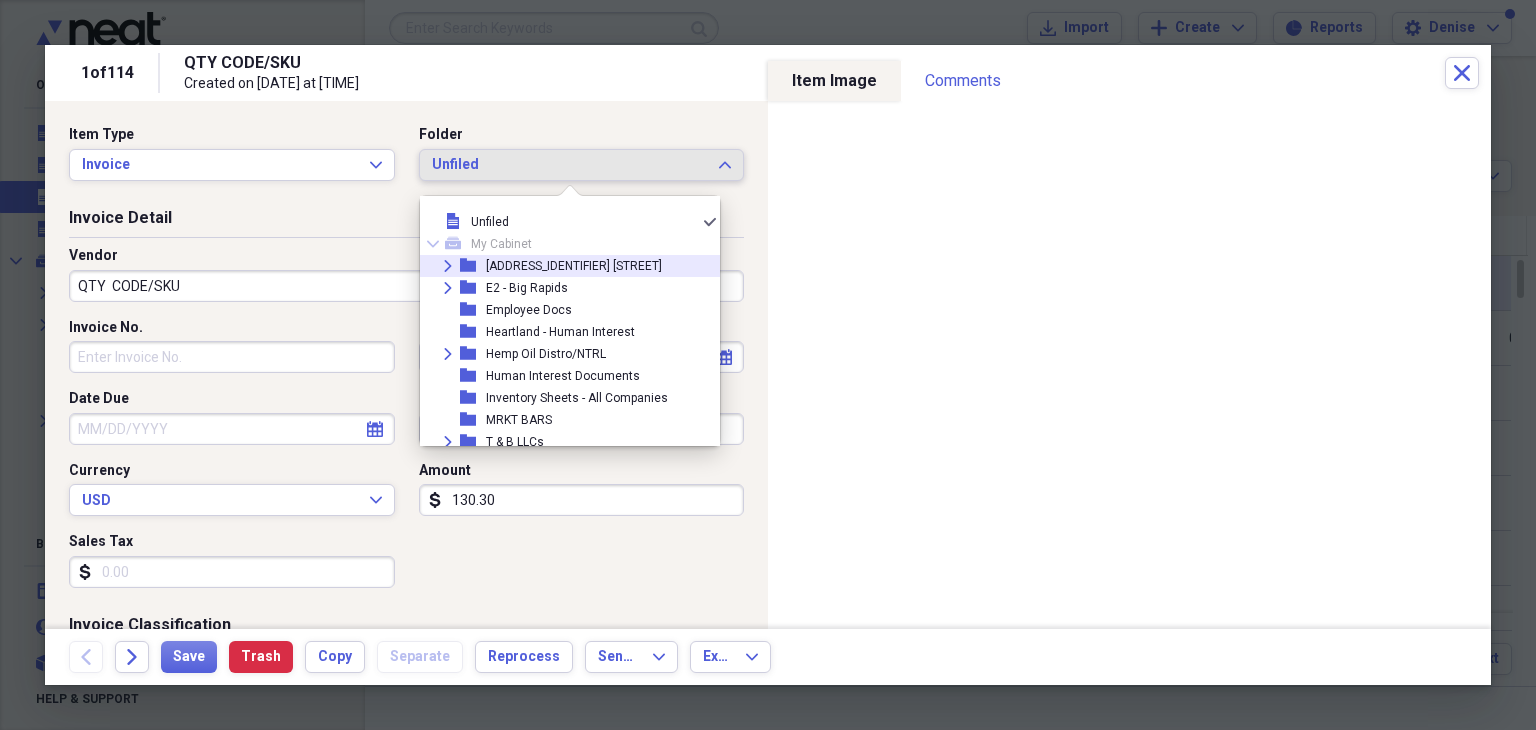 click on "[ADDRESS_IDENTIFIER] [STREET]" at bounding box center [574, 266] 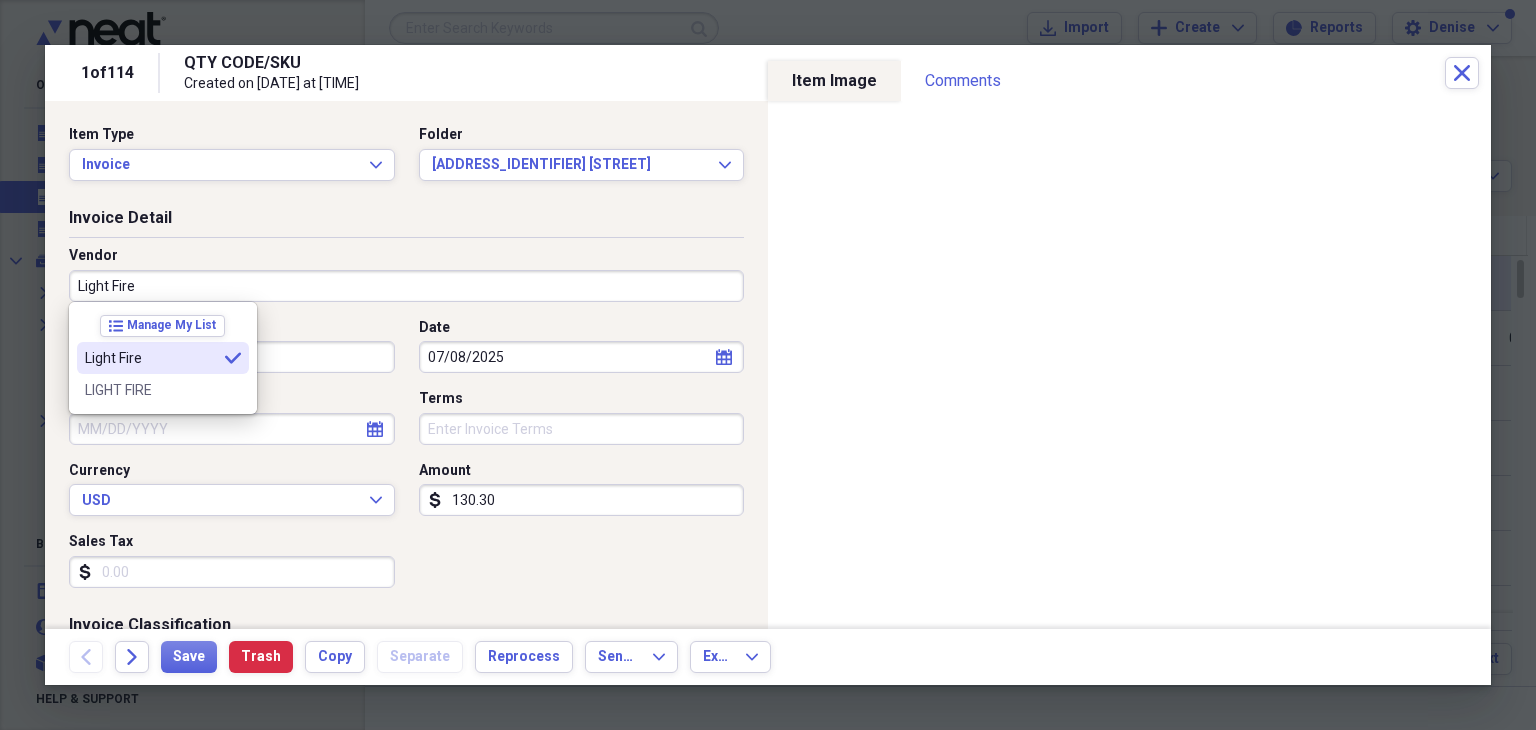 type on "Light Fire" 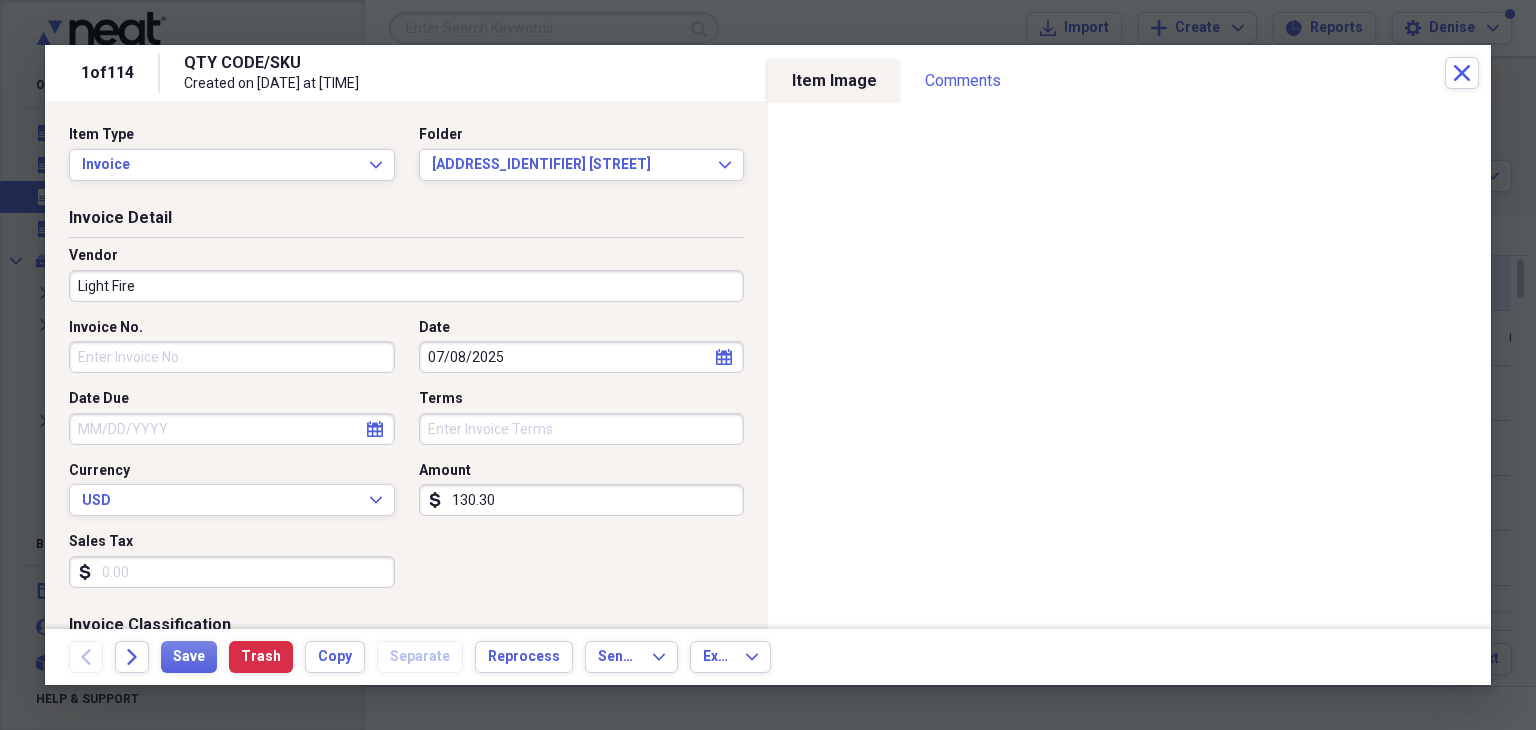 click on "Invoice No." at bounding box center [232, 357] 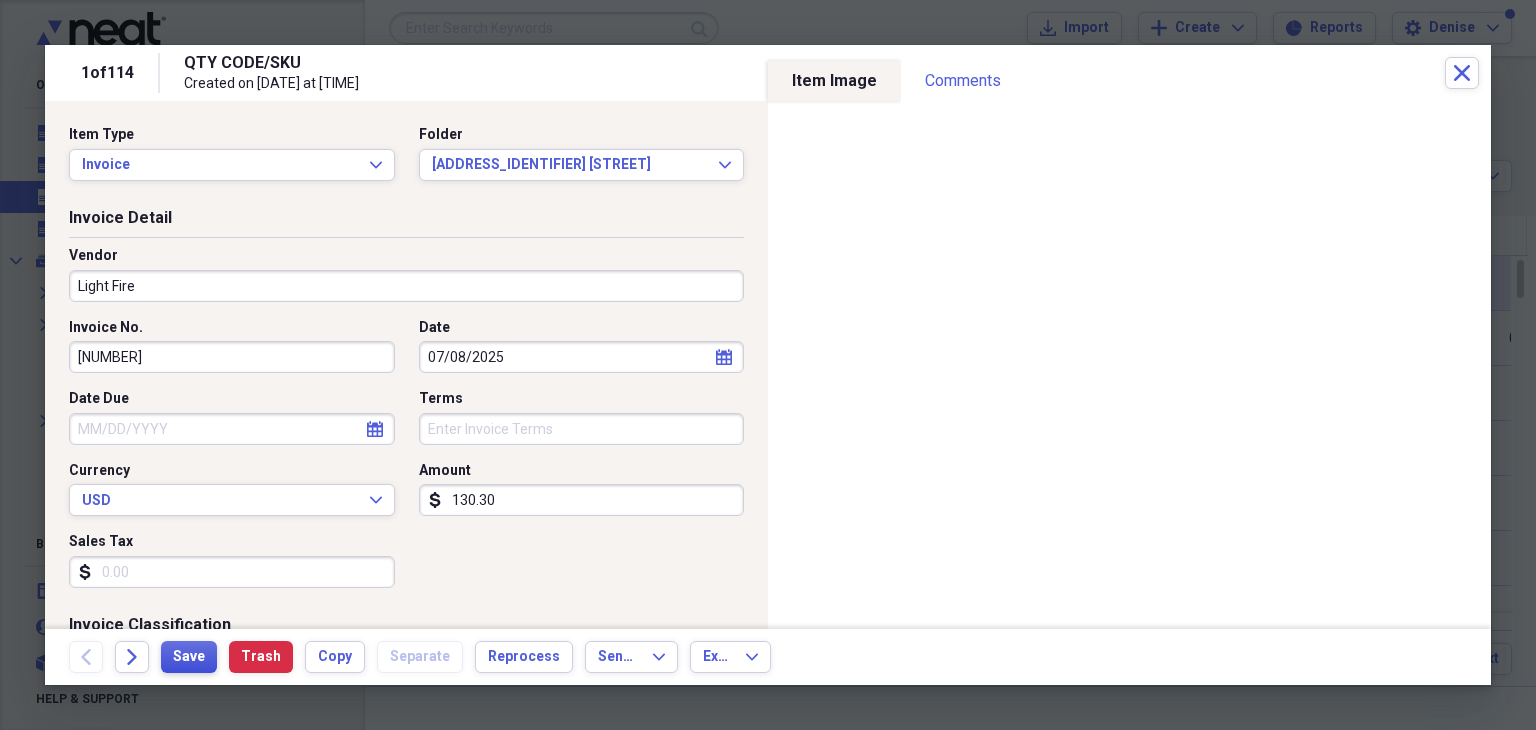 type on "[NUMBER]" 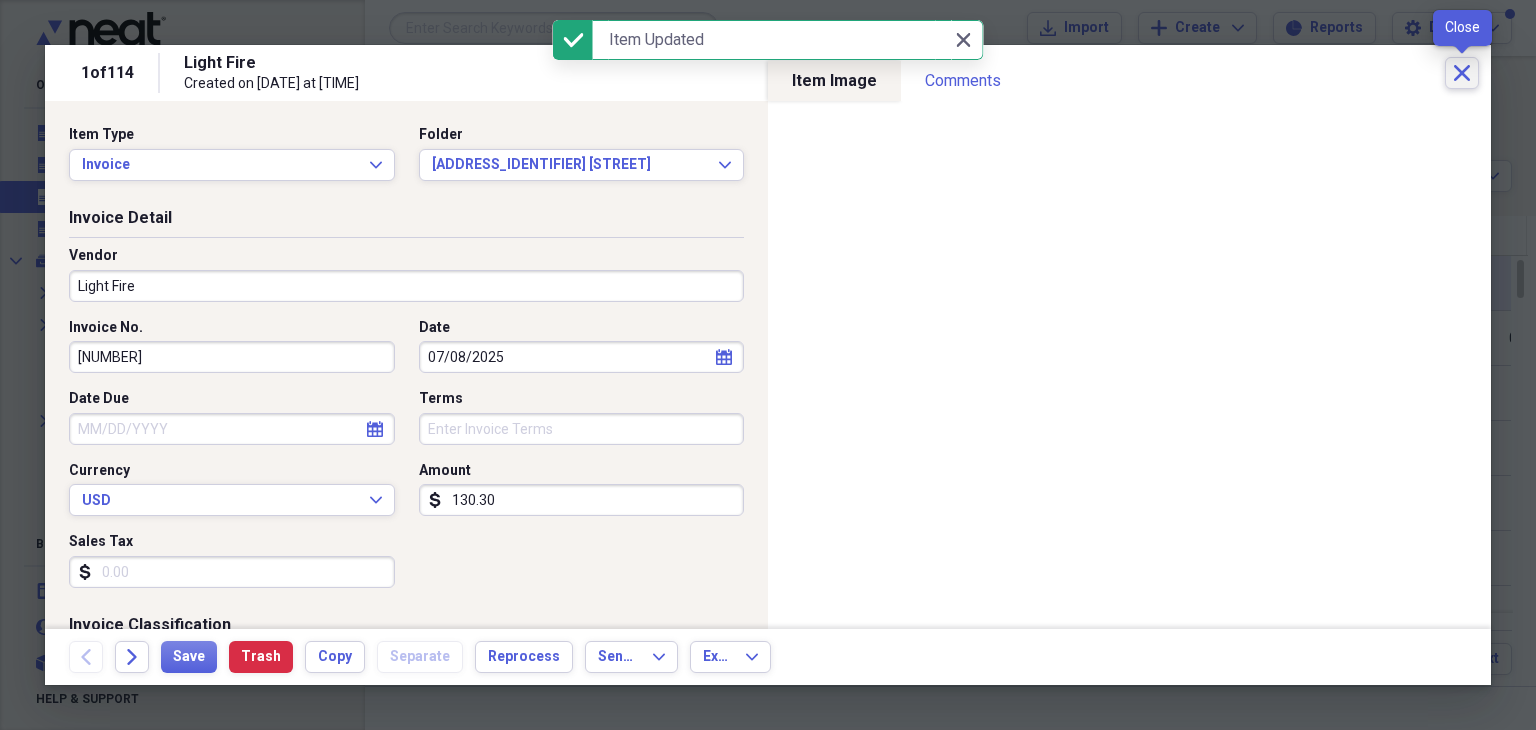 click on "Close" at bounding box center (1462, 73) 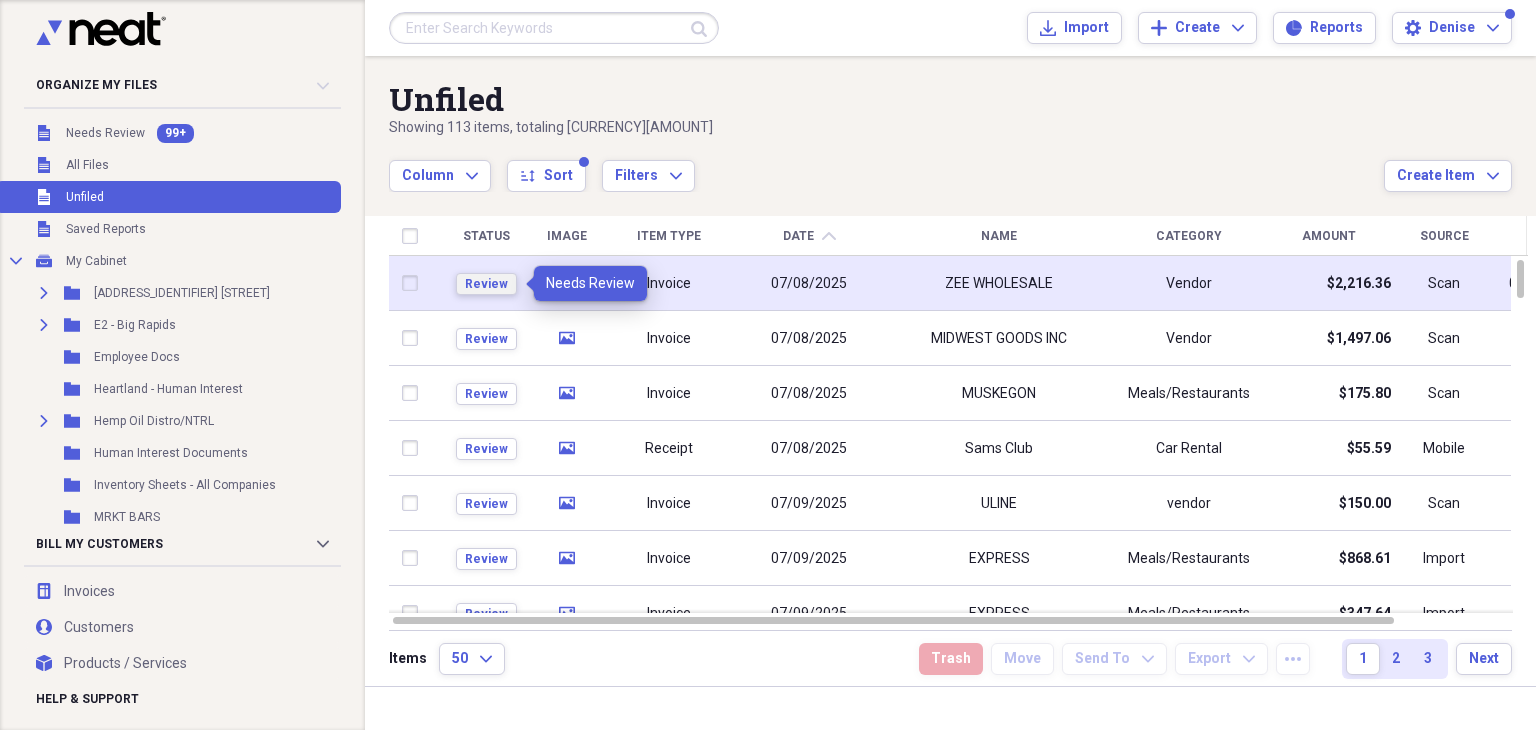 click on "Review" at bounding box center [486, 284] 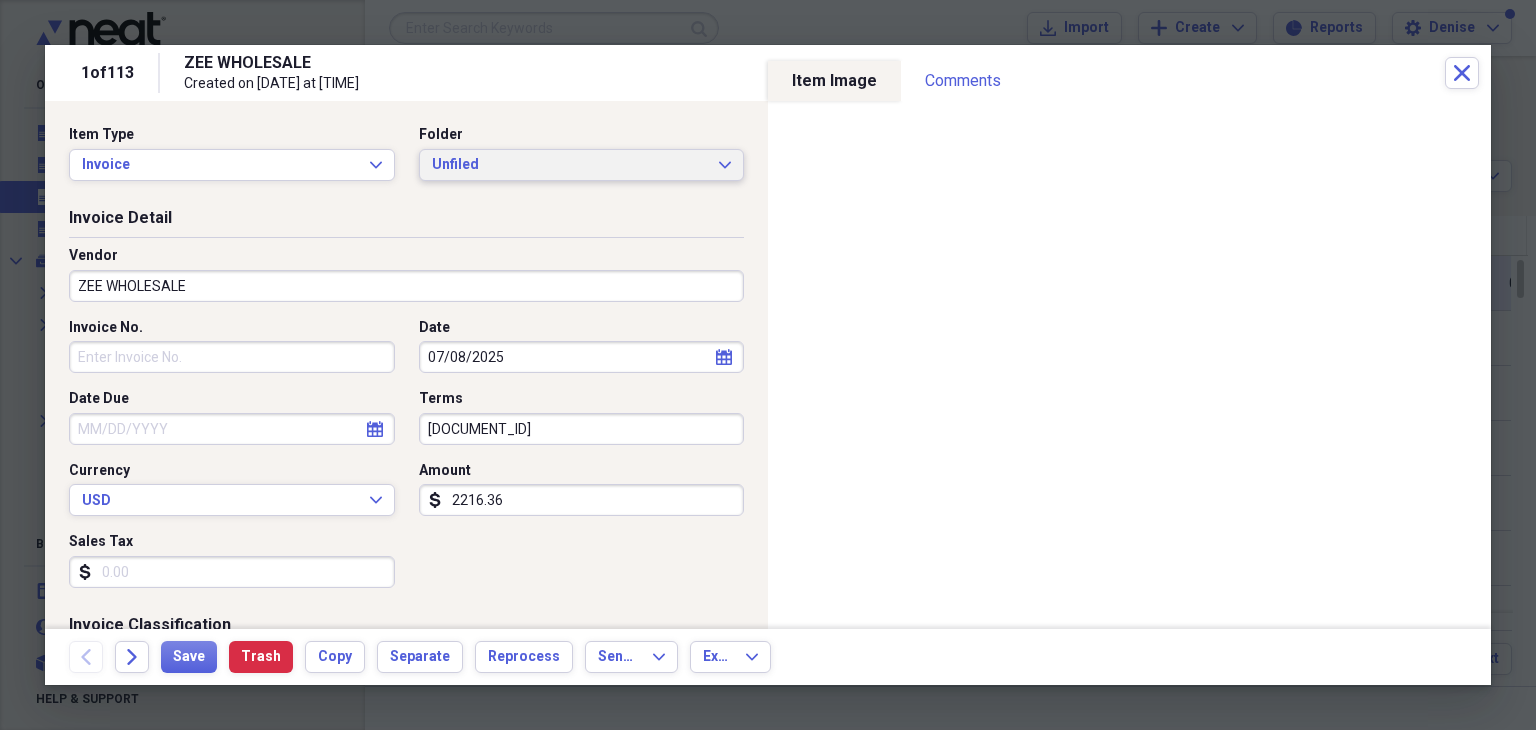click on "Unfiled Expand" at bounding box center [582, 165] 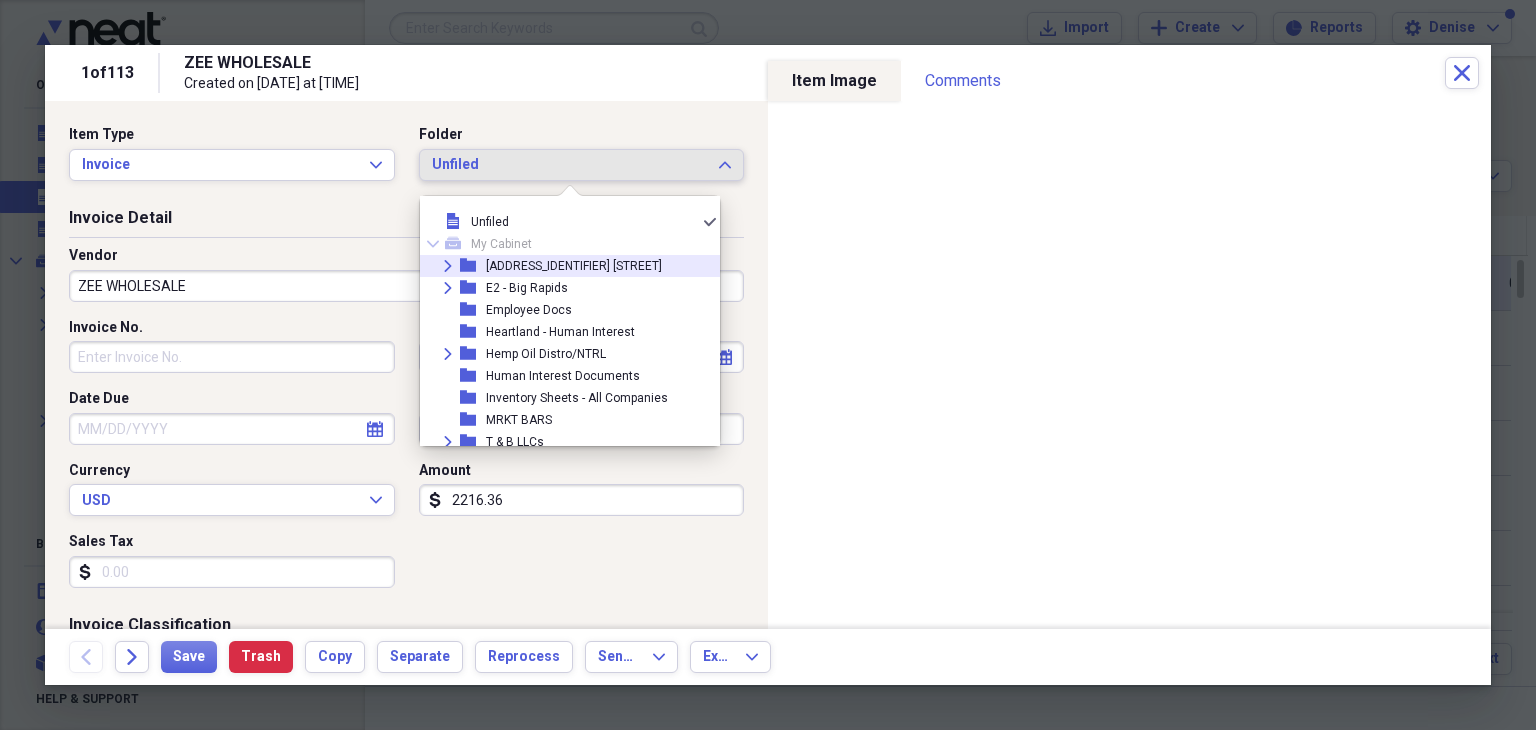 click on "Expand folder E1 - Apple Ave" at bounding box center [562, 266] 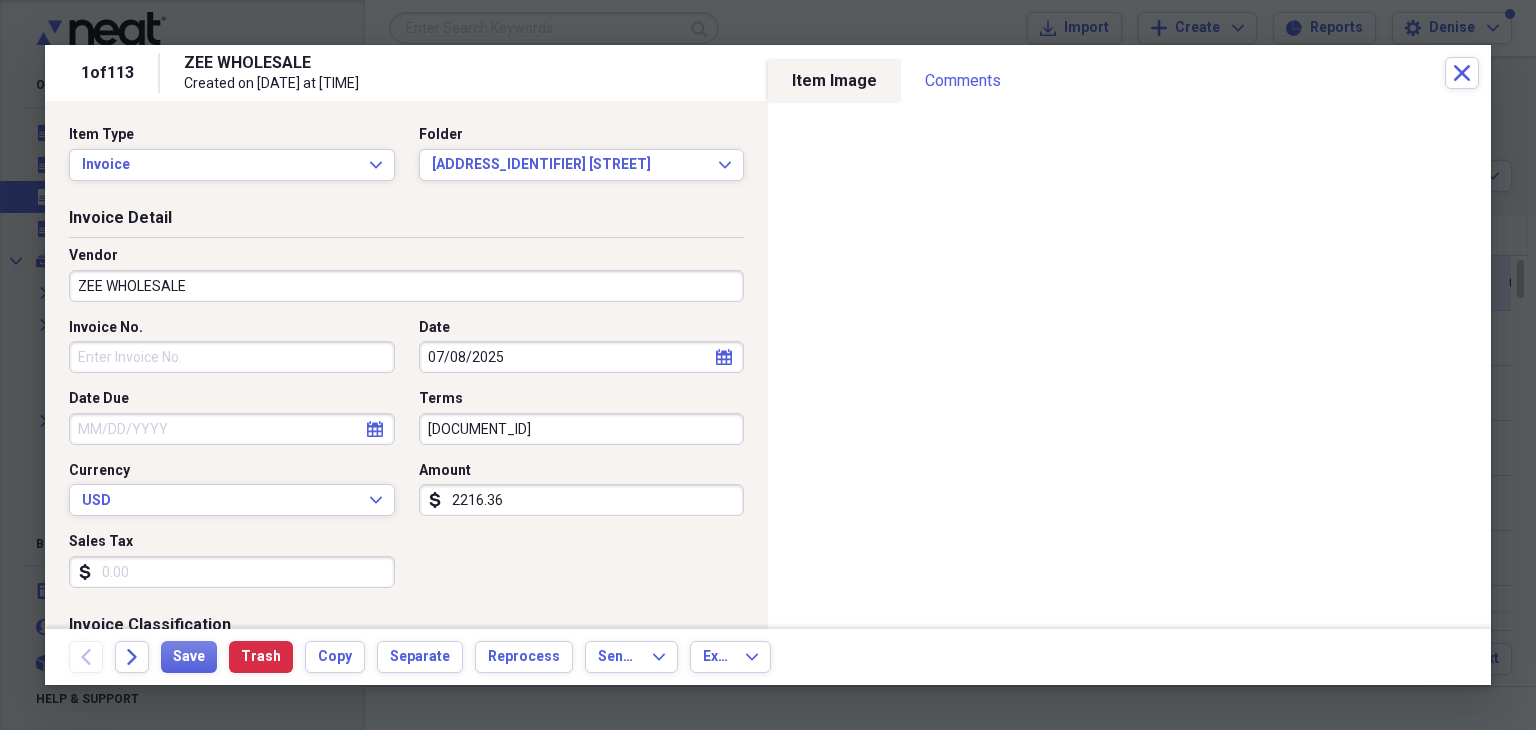click on "Invoice No." at bounding box center [232, 357] 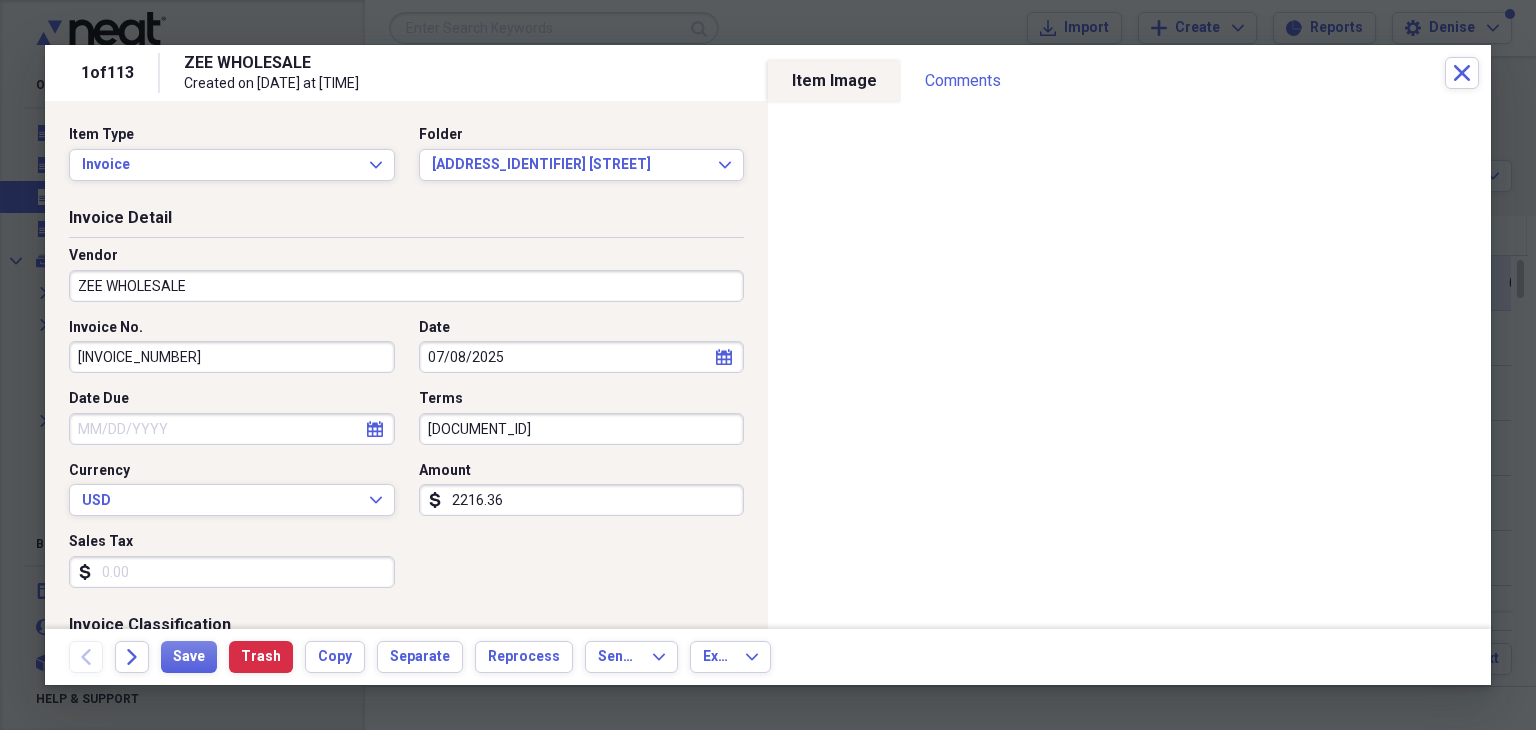 type on "[INVOICE_NUMBER]" 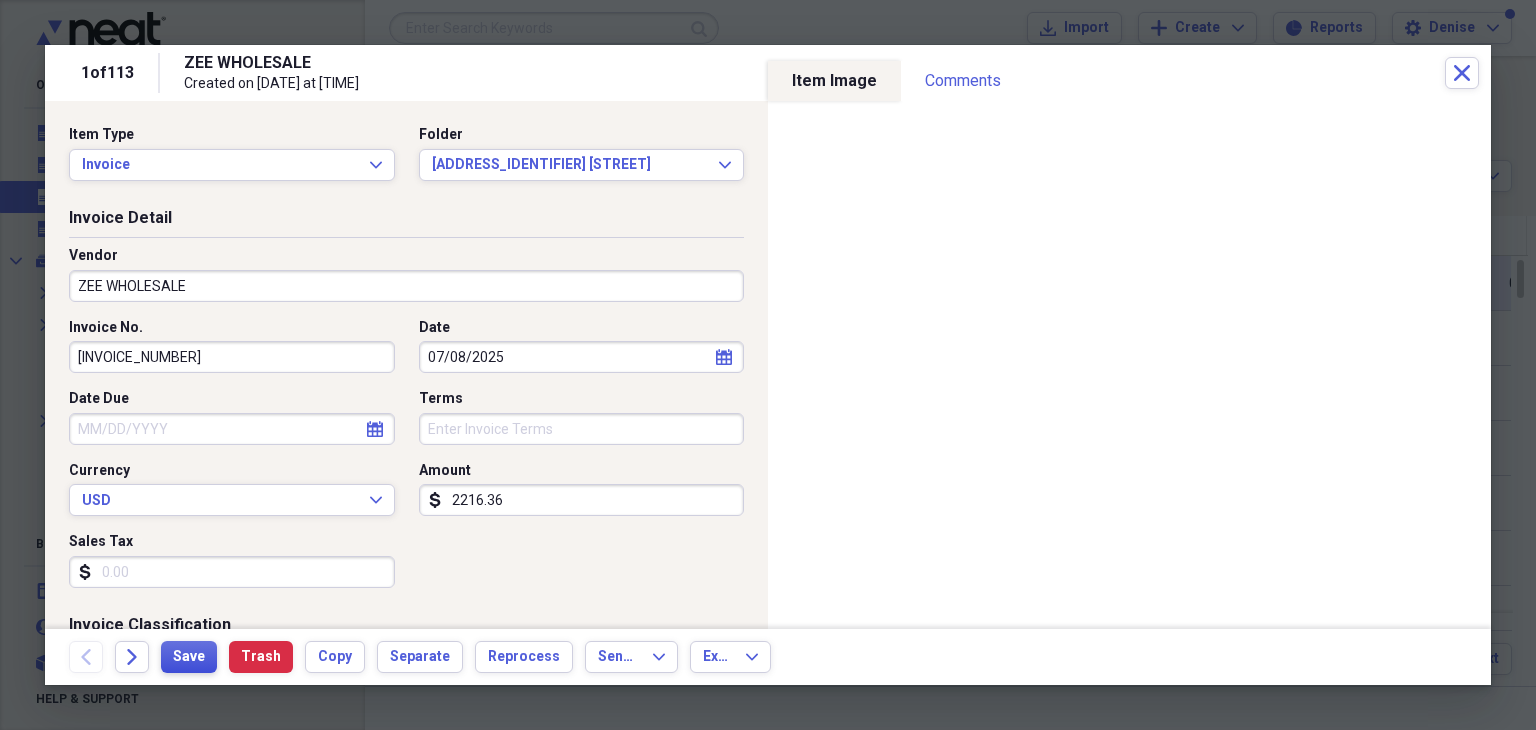type 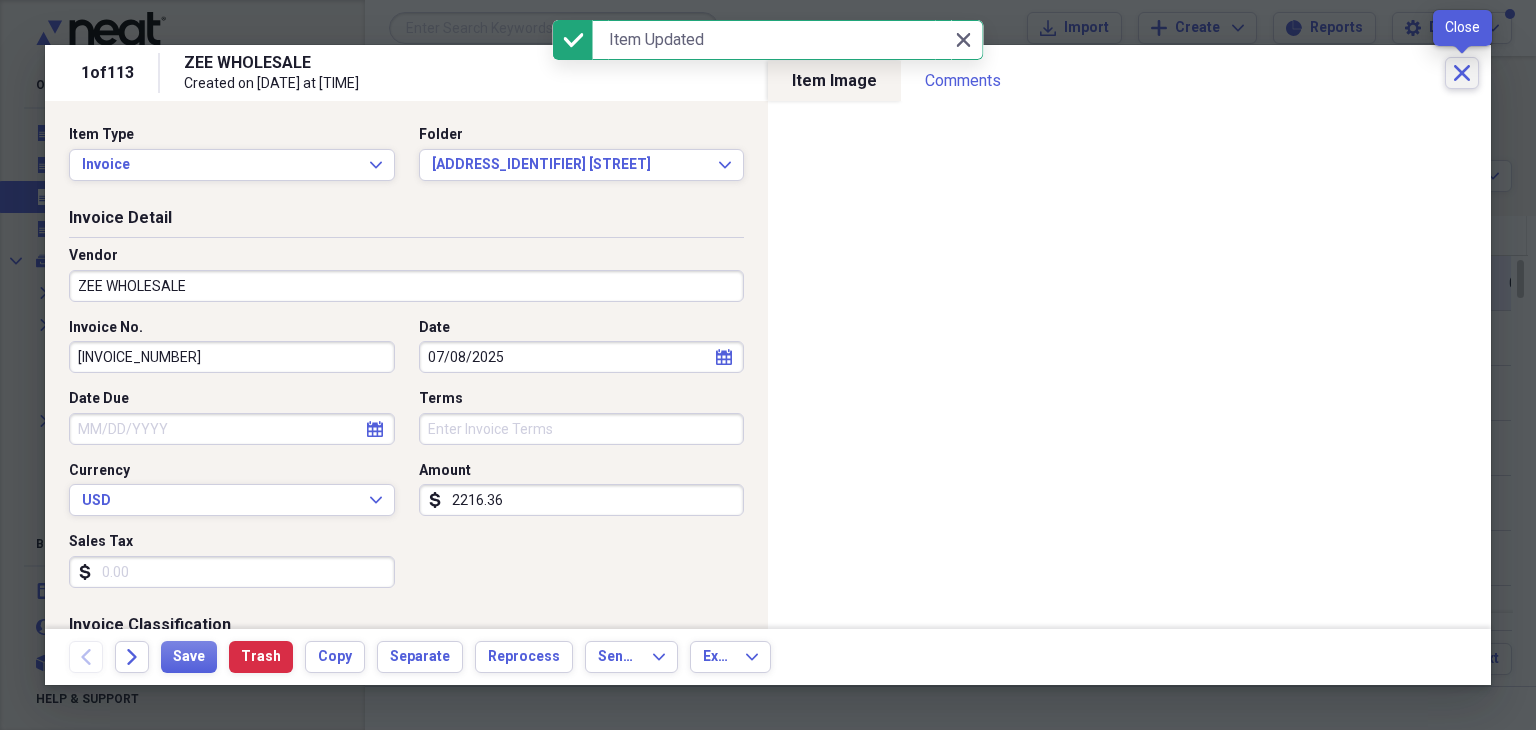 click on "Close" at bounding box center (1462, 73) 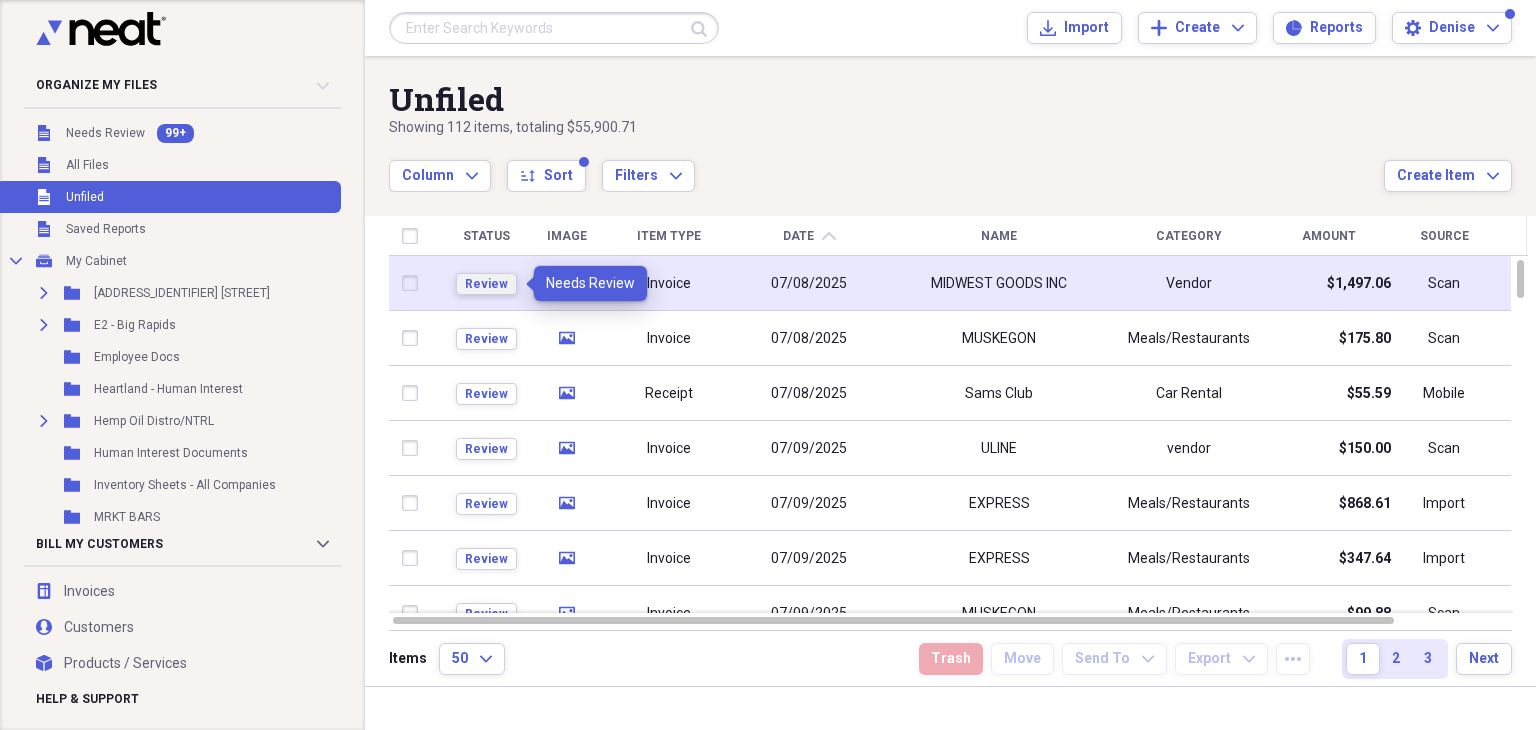 click on "Review" at bounding box center [486, 284] 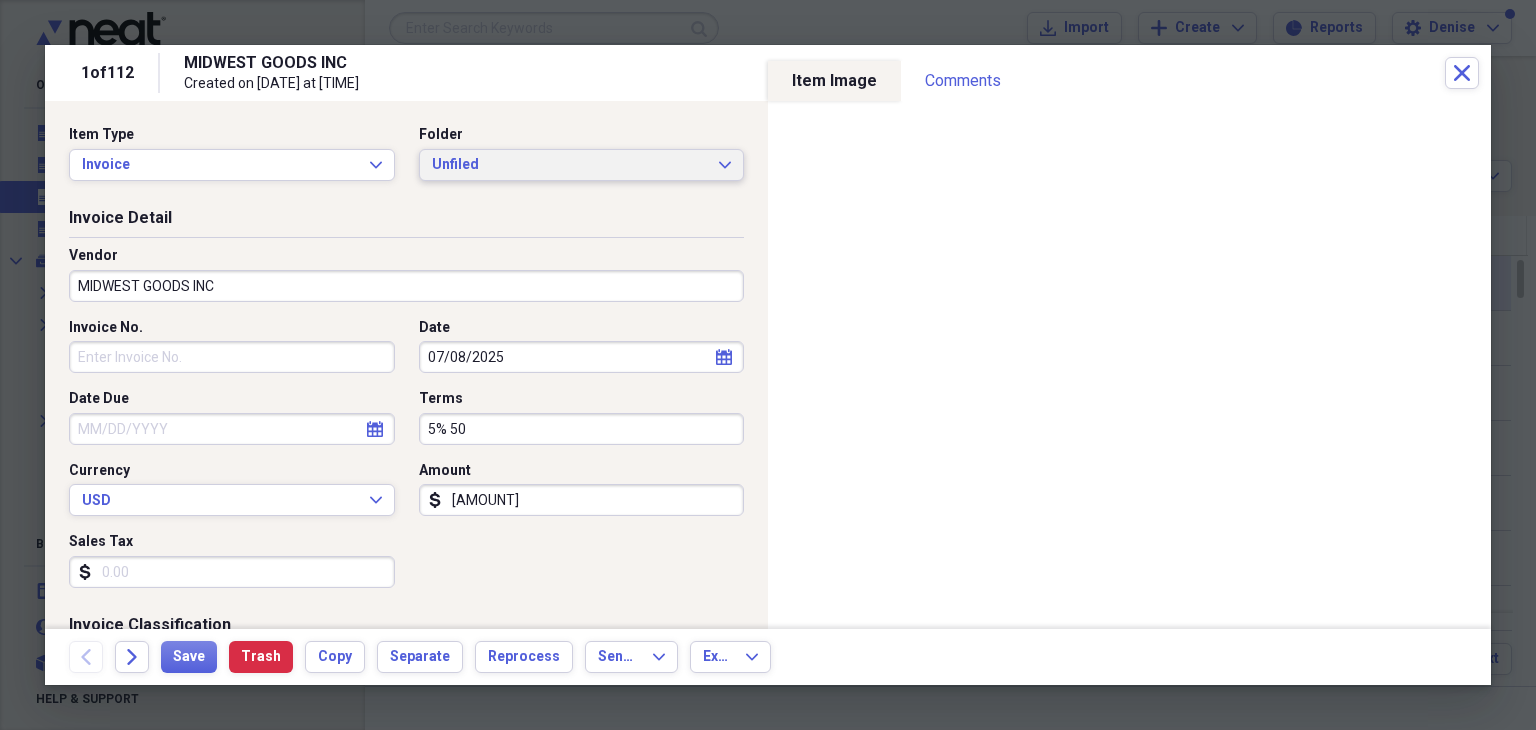 click on "Unfiled" at bounding box center (570, 165) 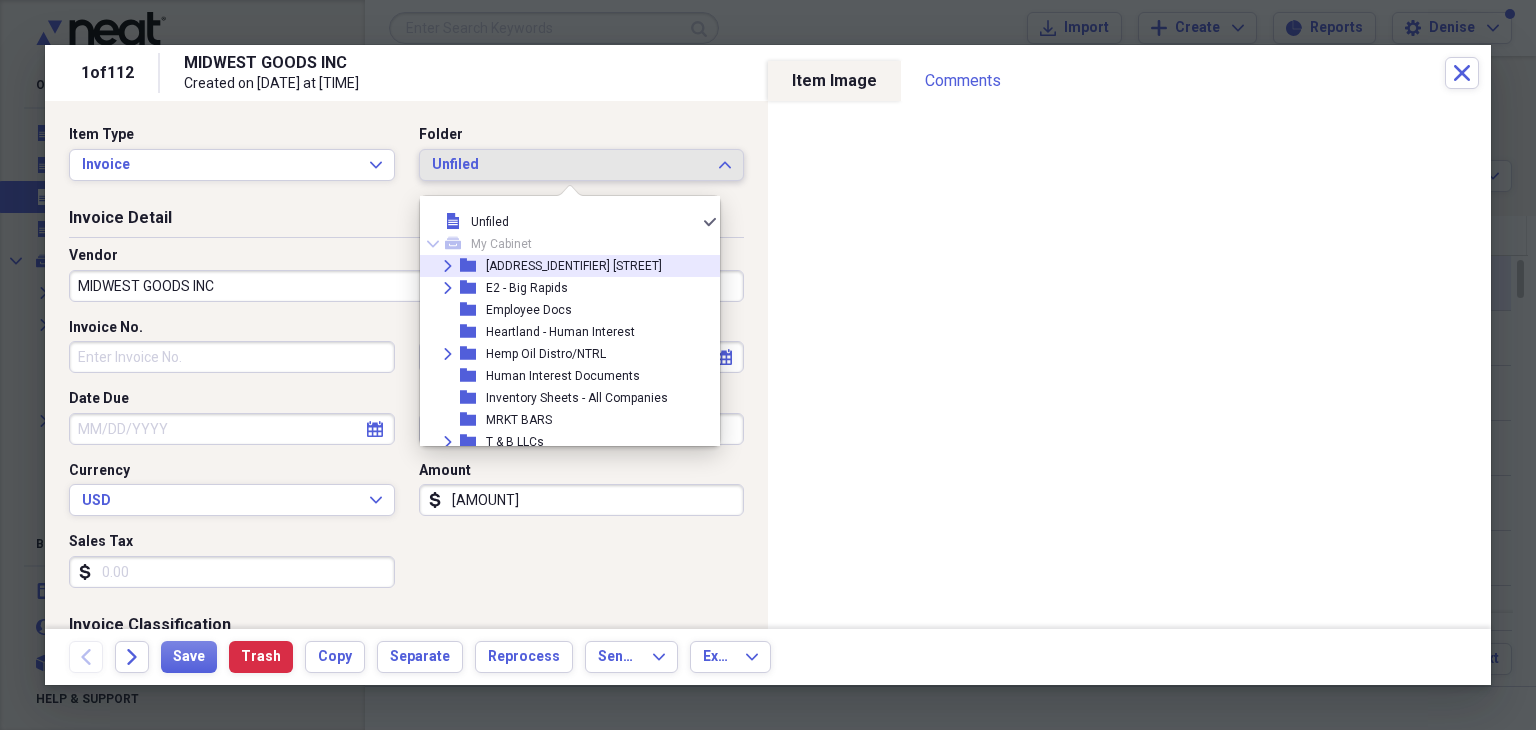 click on "[ADDRESS_IDENTIFIER] [STREET]" at bounding box center [574, 266] 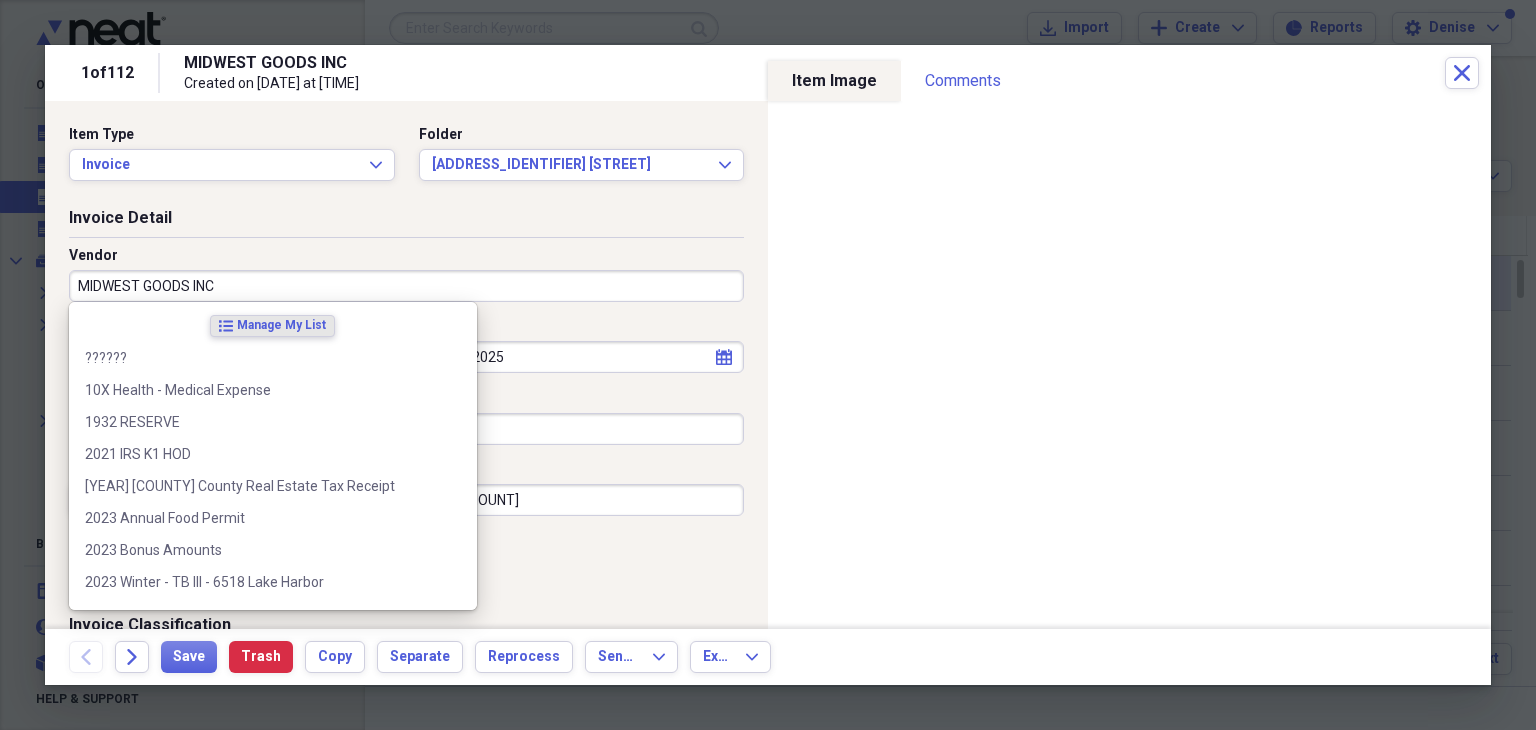 click on "MIDWEST GOODS INC" at bounding box center [406, 286] 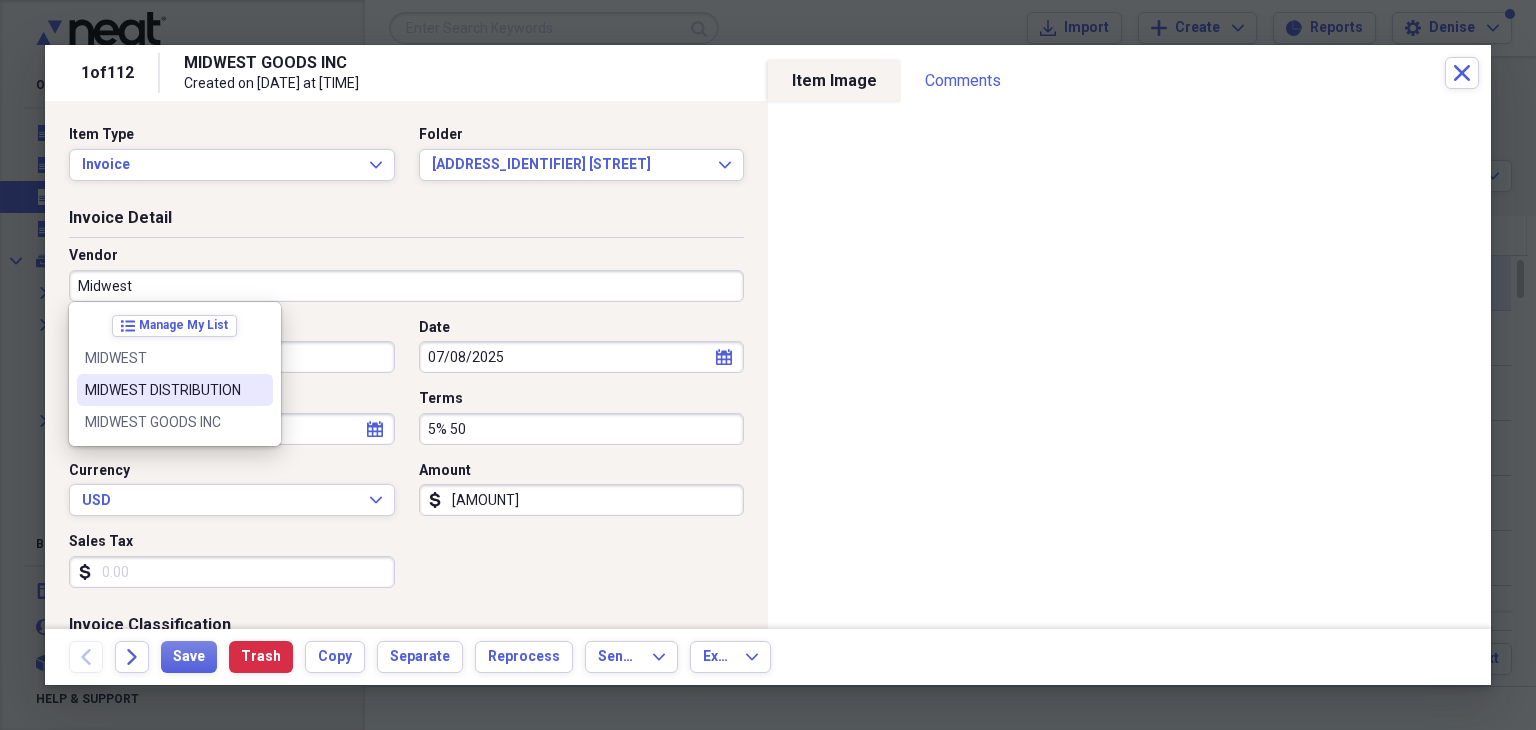 click on "MIDWEST DISTRIBUTION" at bounding box center [163, 390] 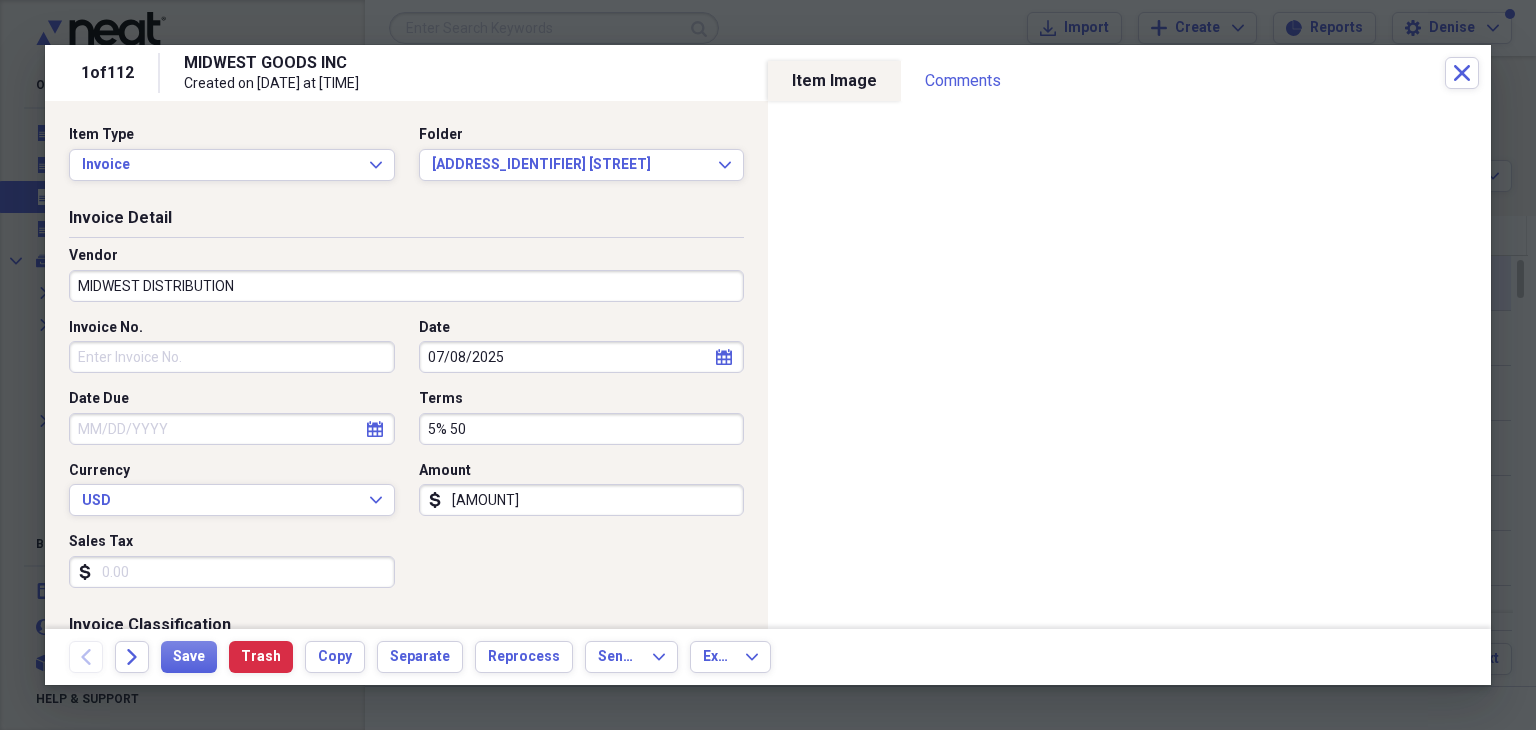 type on "Job" 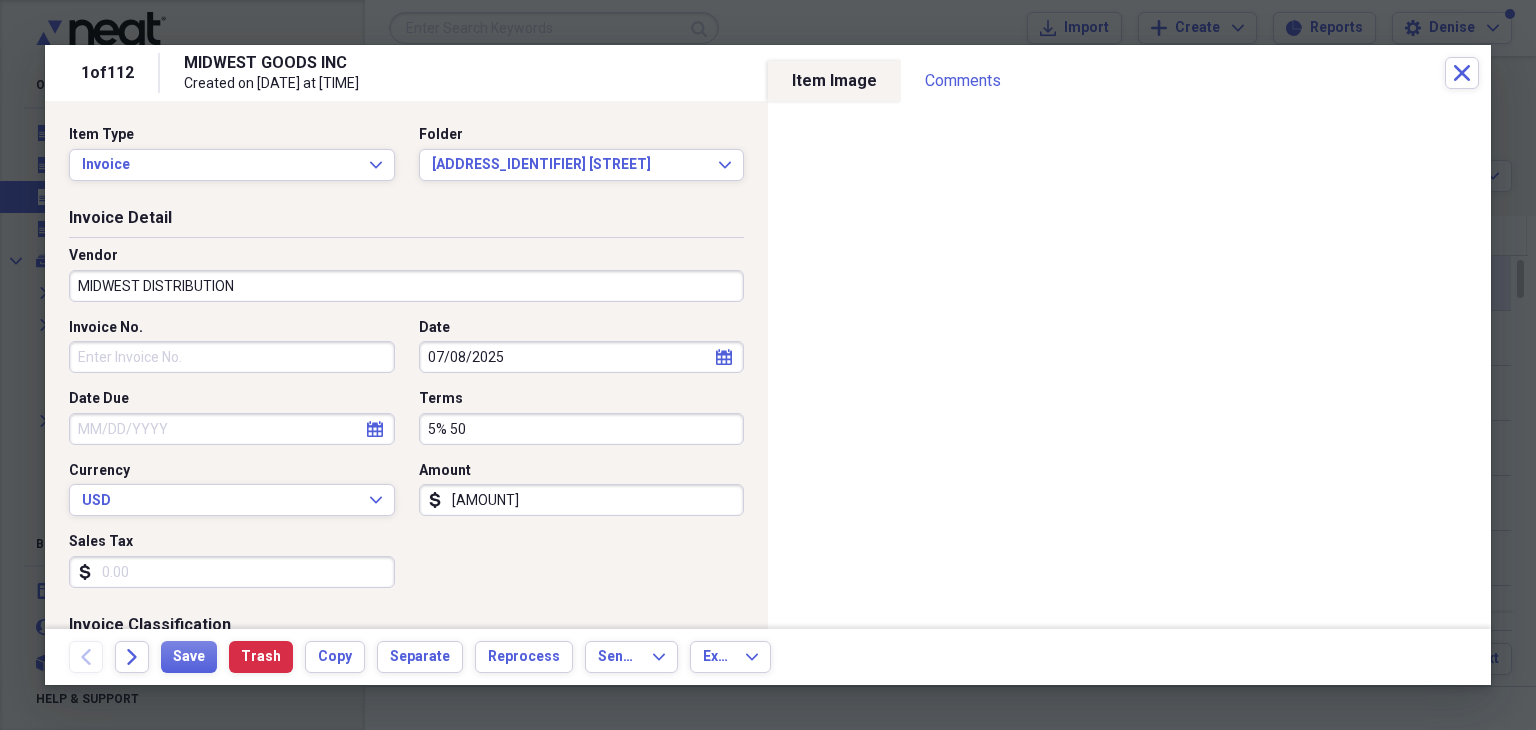 click on "Invoice No." at bounding box center (232, 357) 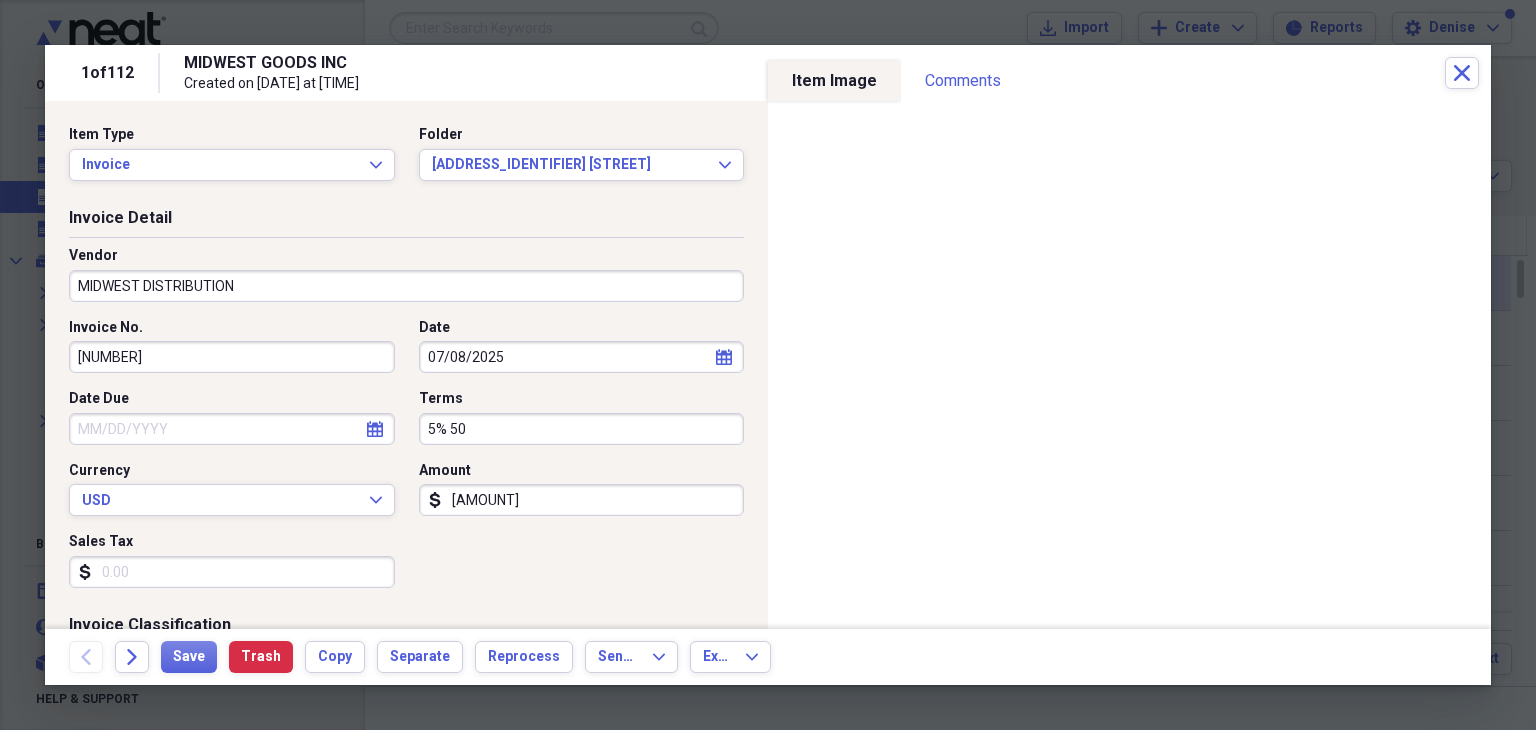 type on "[NUMBER]" 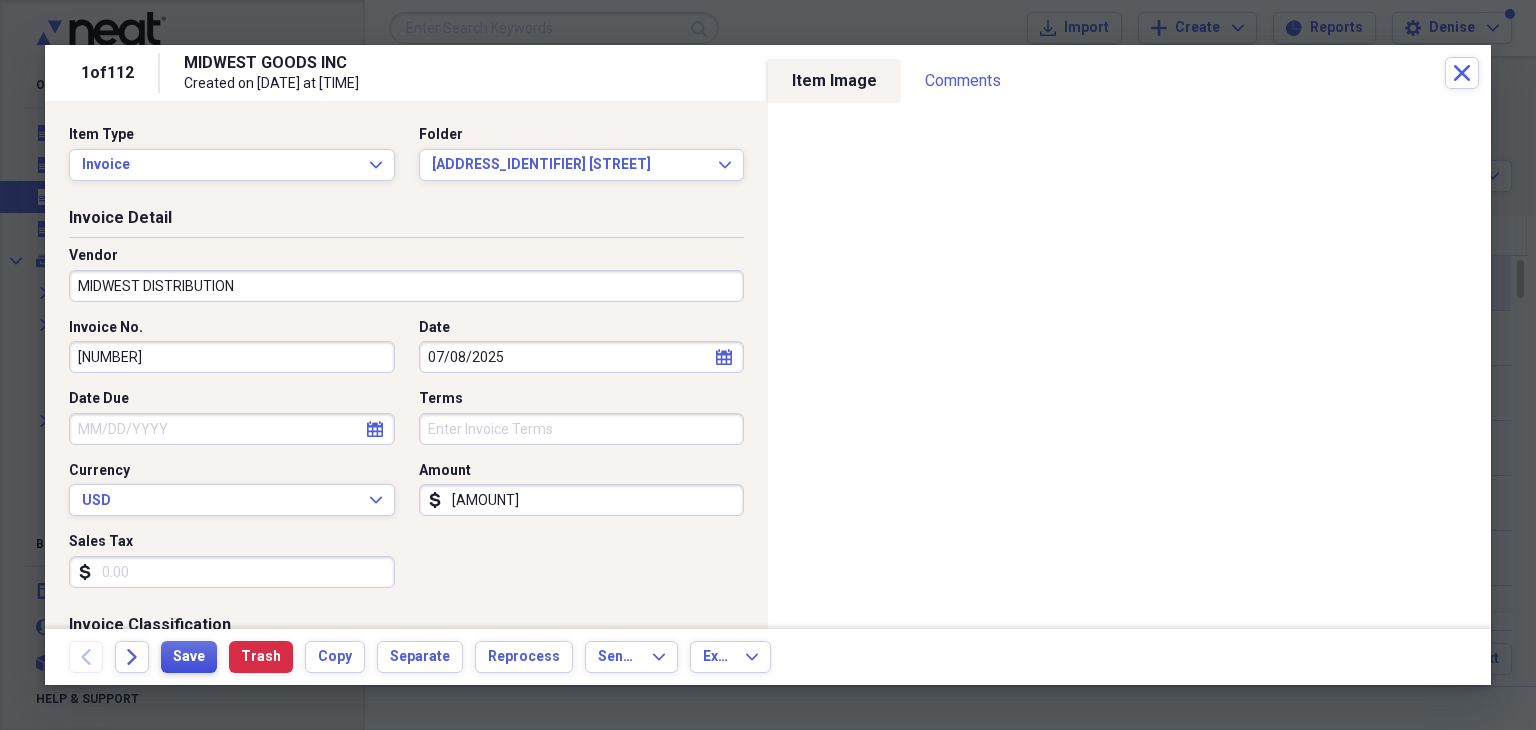 type 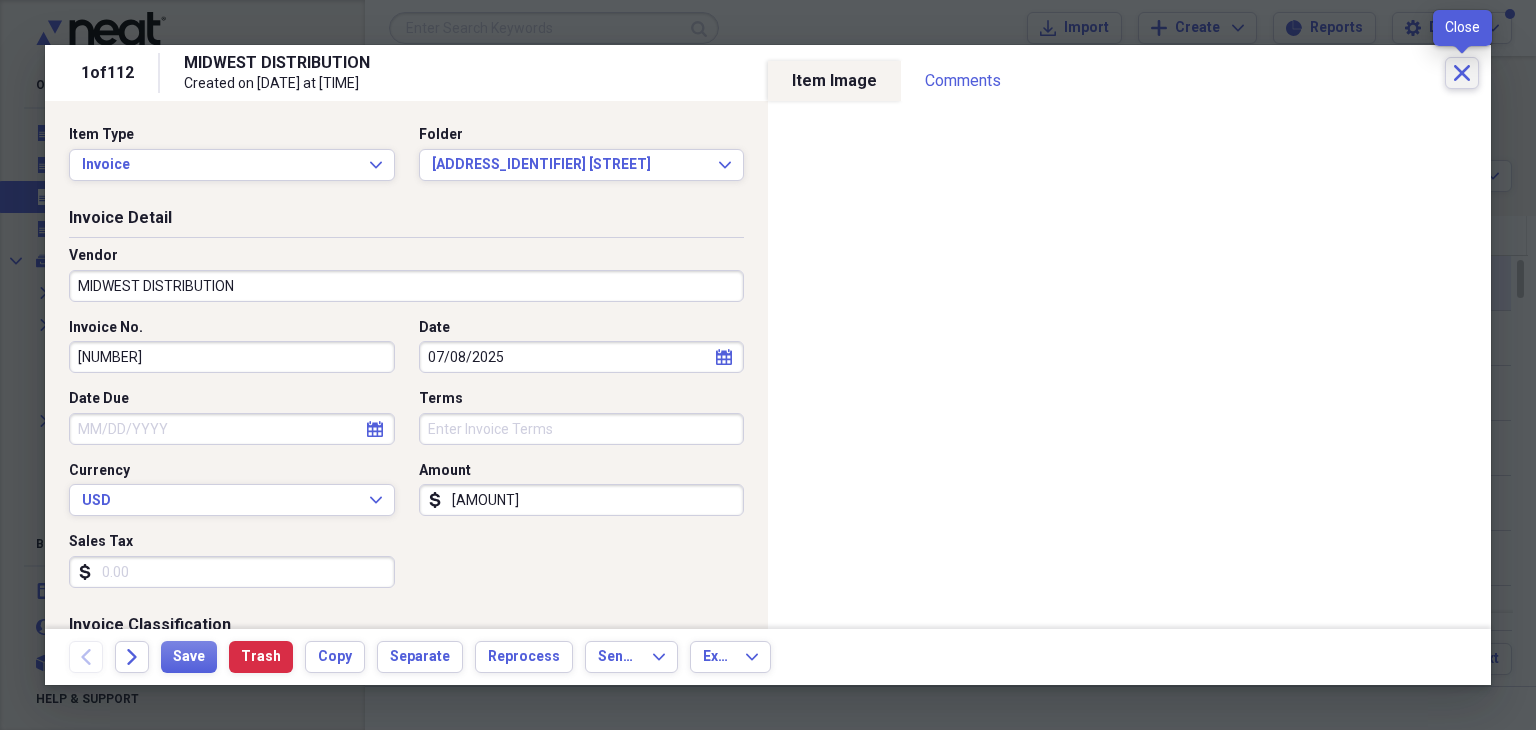 click 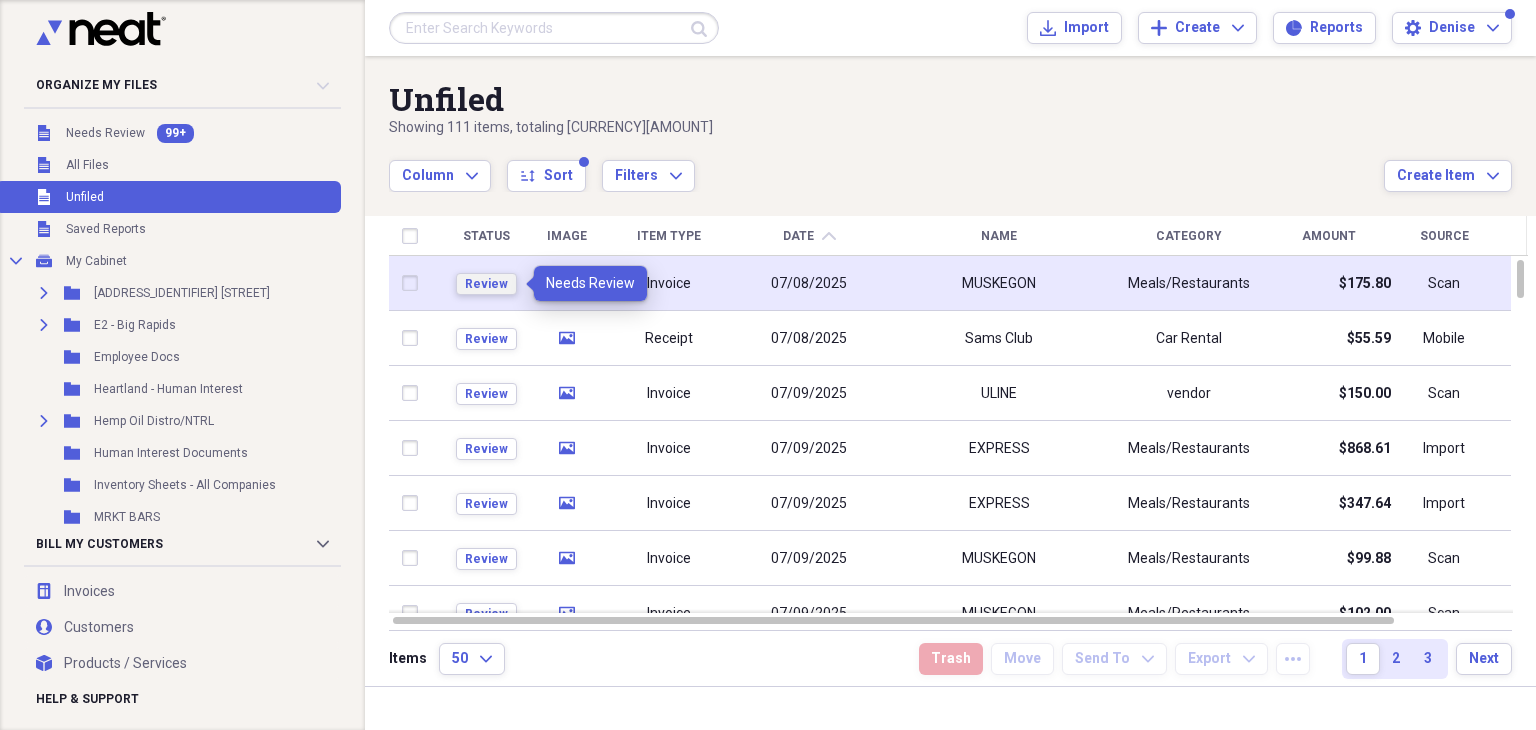 click on "Review" at bounding box center [486, 284] 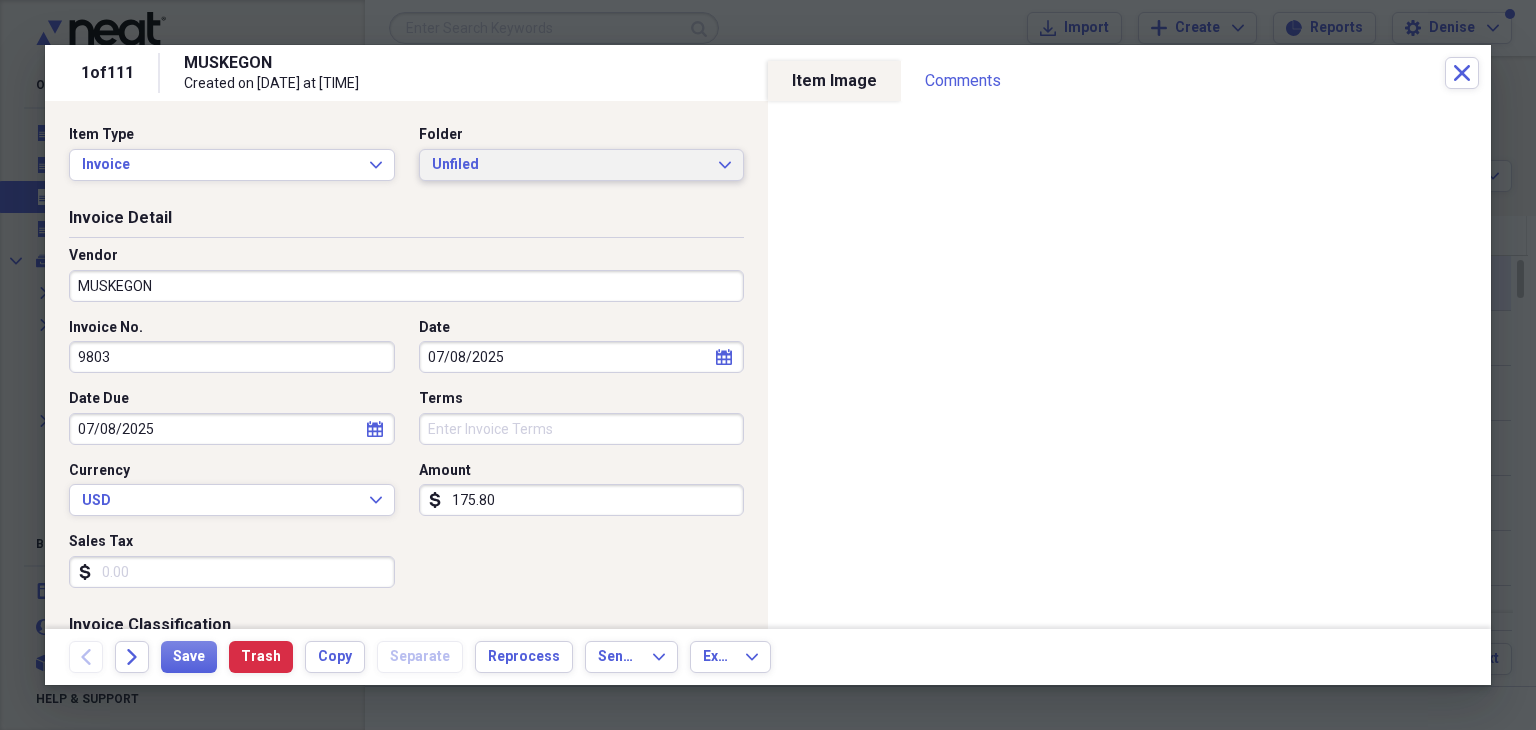click on "Unfiled Expand" at bounding box center (582, 165) 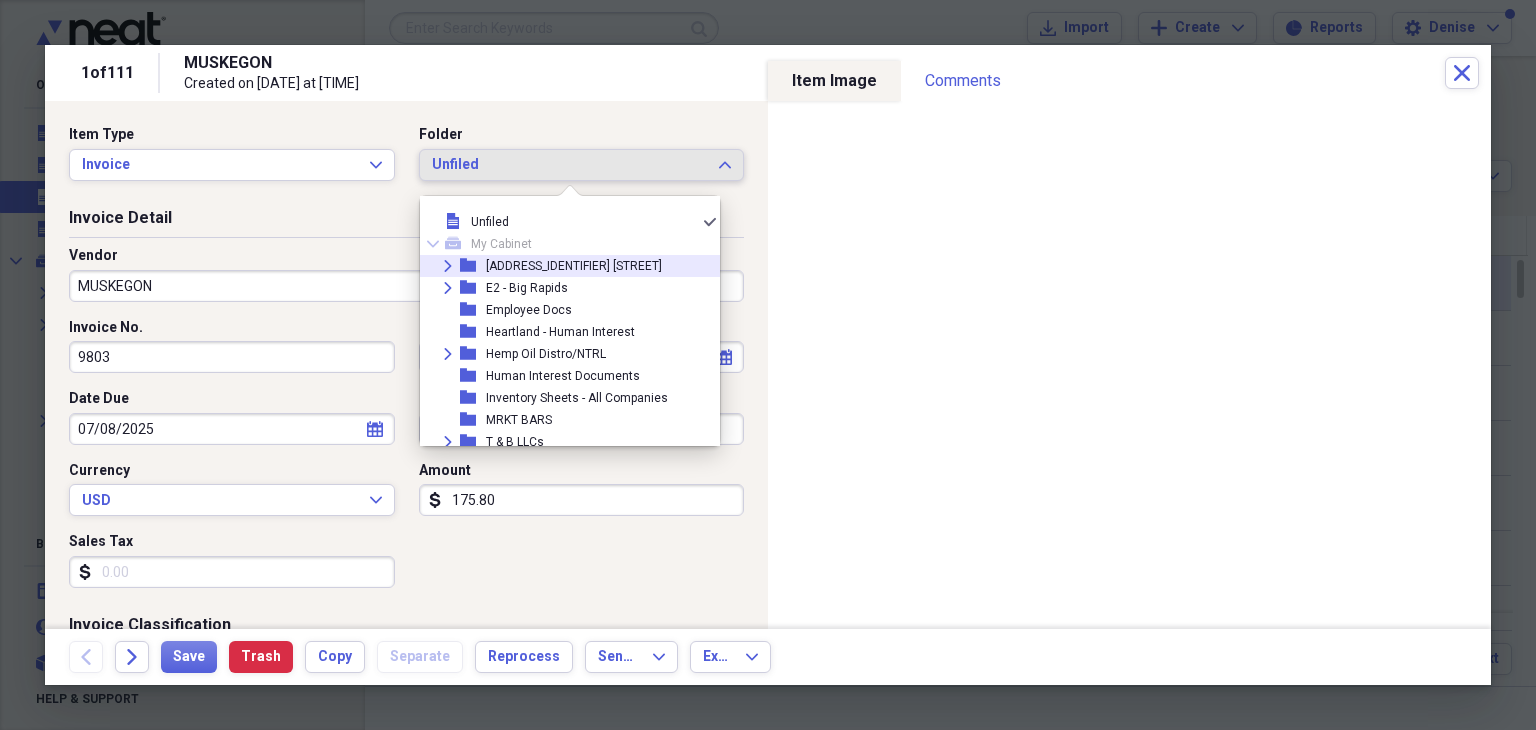 click on "Expand folder E1 - Apple Ave" at bounding box center [562, 266] 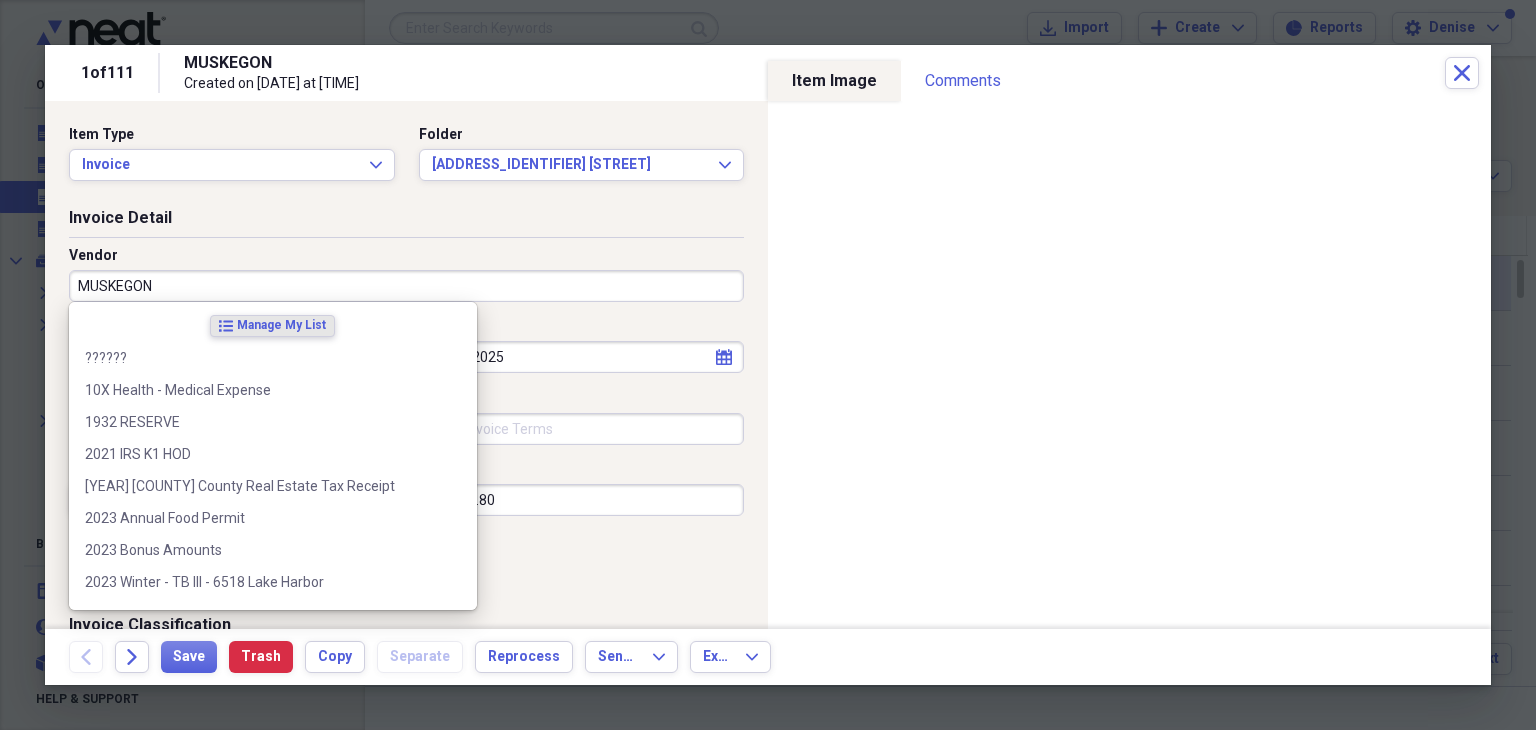 click on "MUSKEGON" at bounding box center (406, 286) 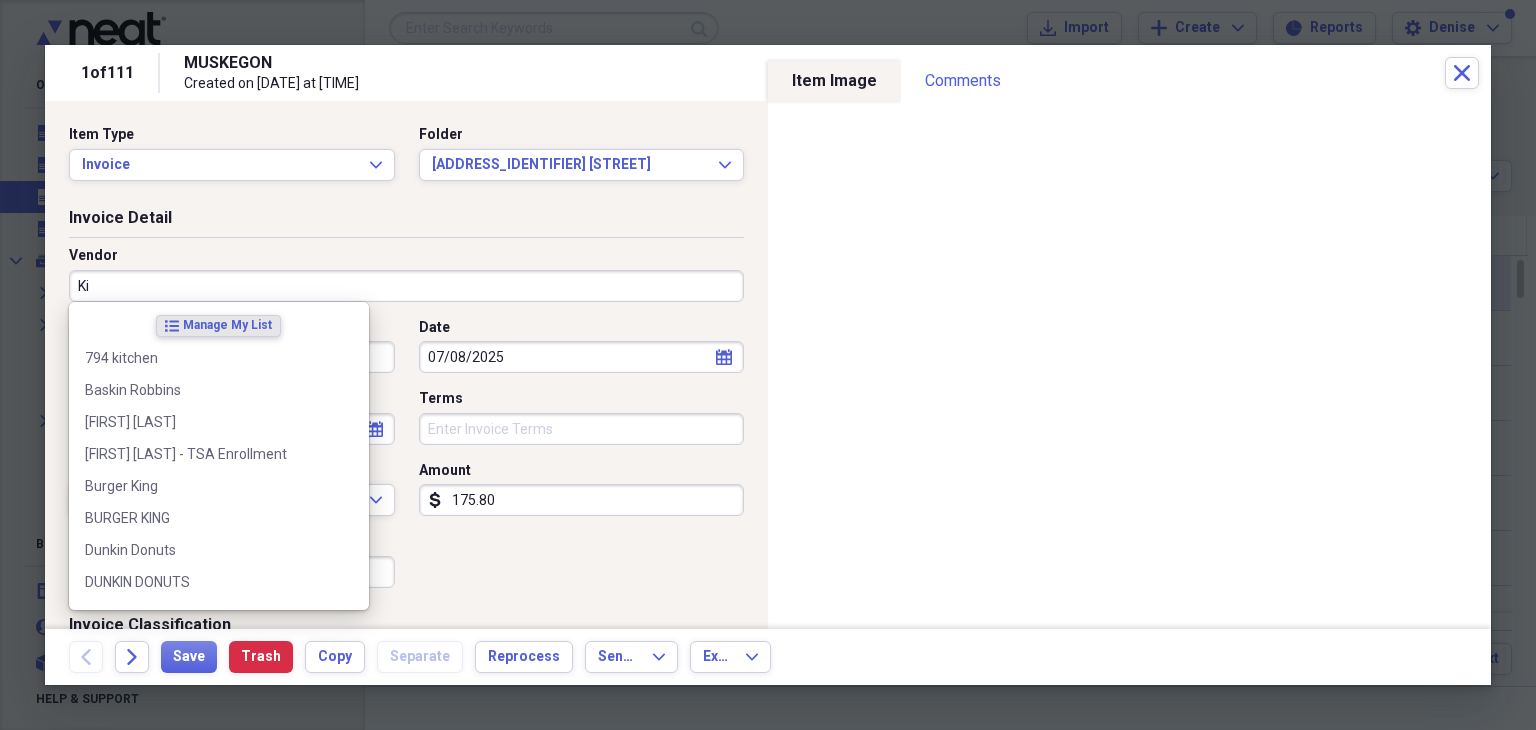 type on "K" 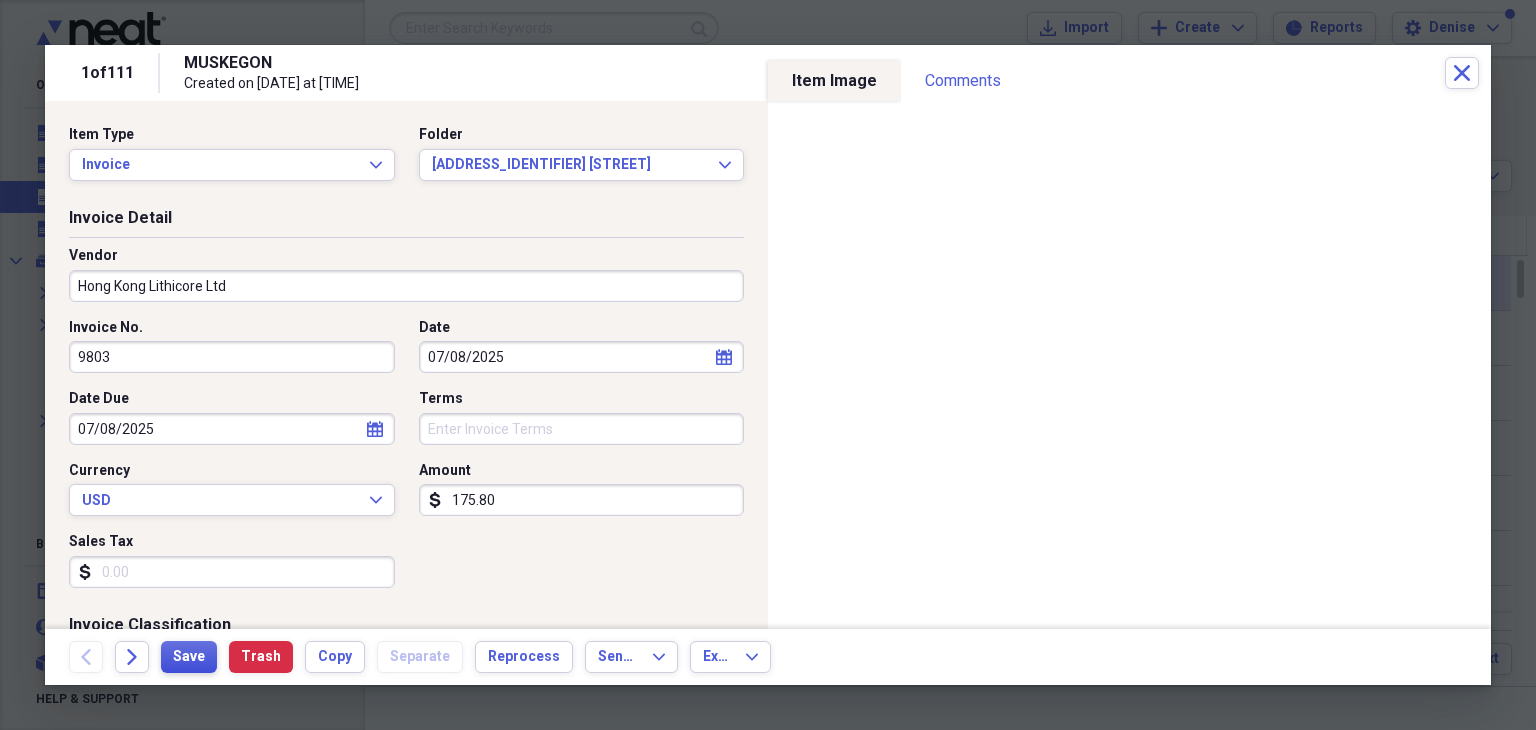 type on "Hong Kong Lithicore Ltd" 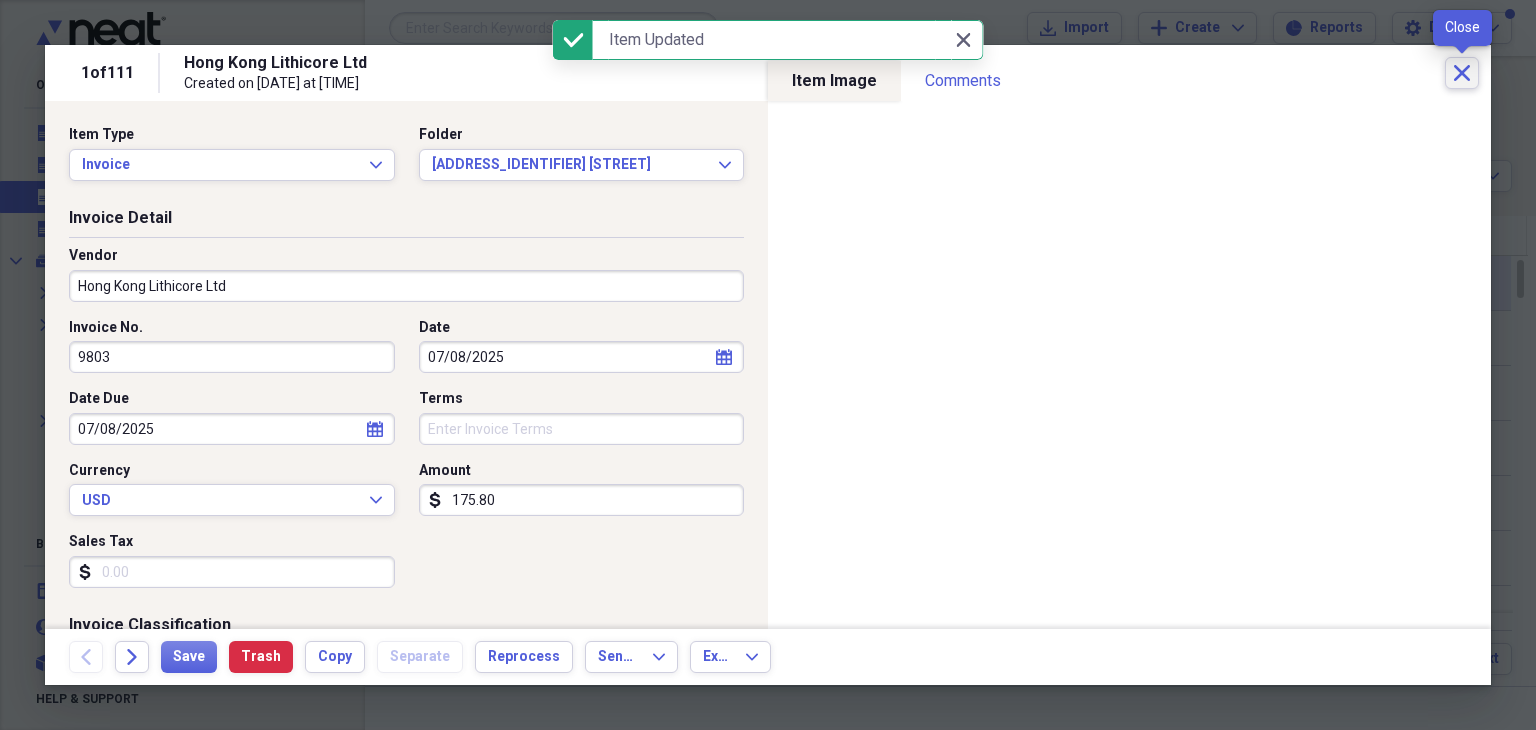 click on "Close" at bounding box center [1462, 73] 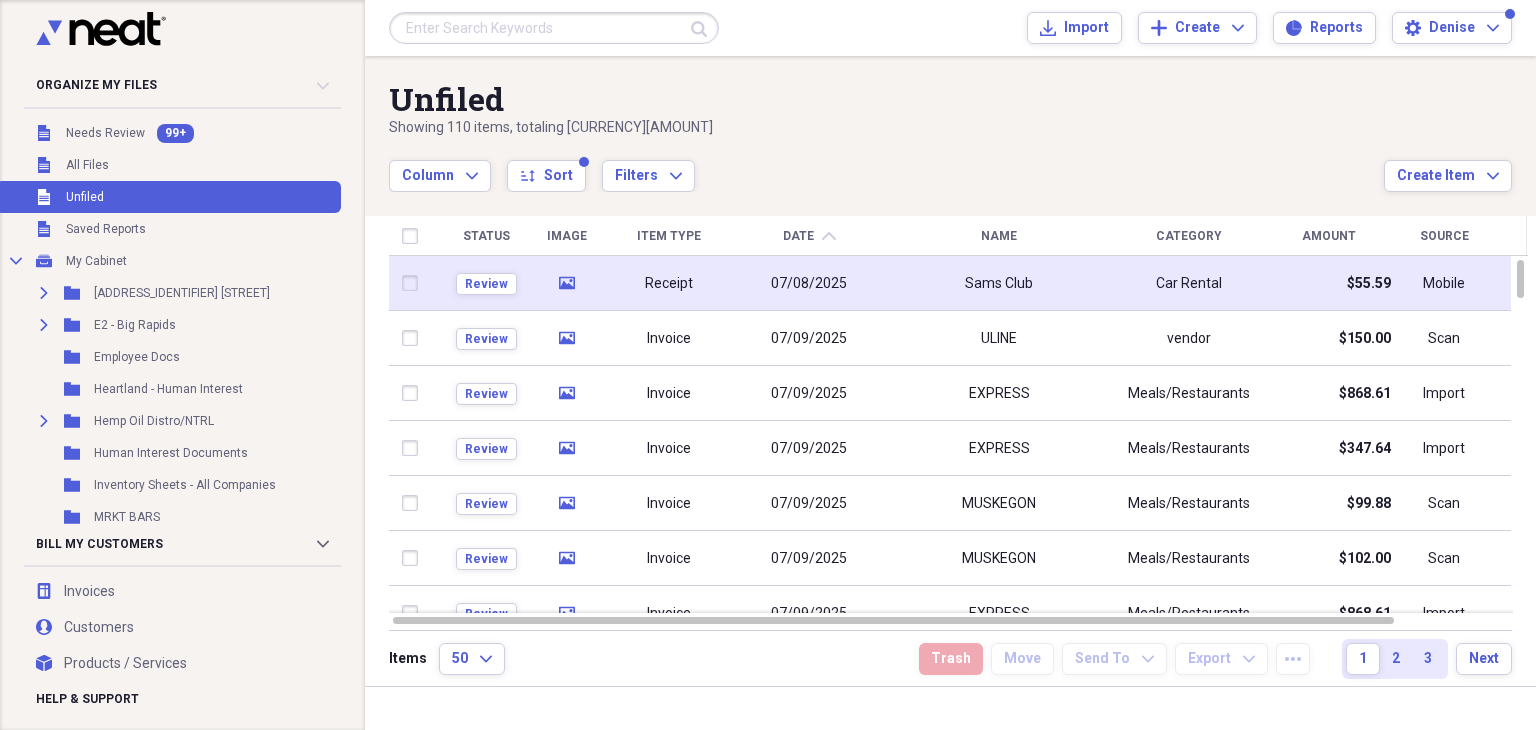click on "Review" at bounding box center [486, 283] 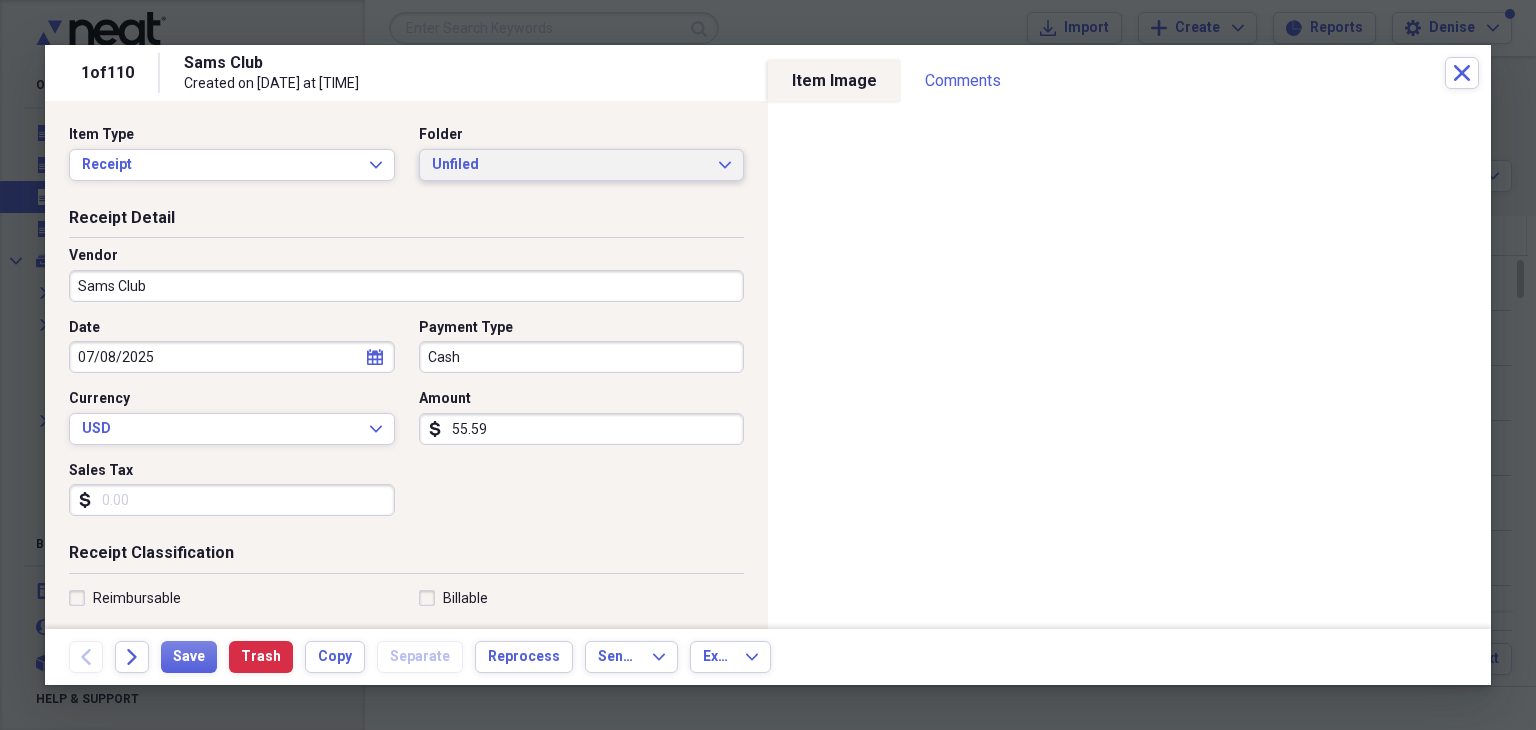 click on "Unfiled" at bounding box center (570, 165) 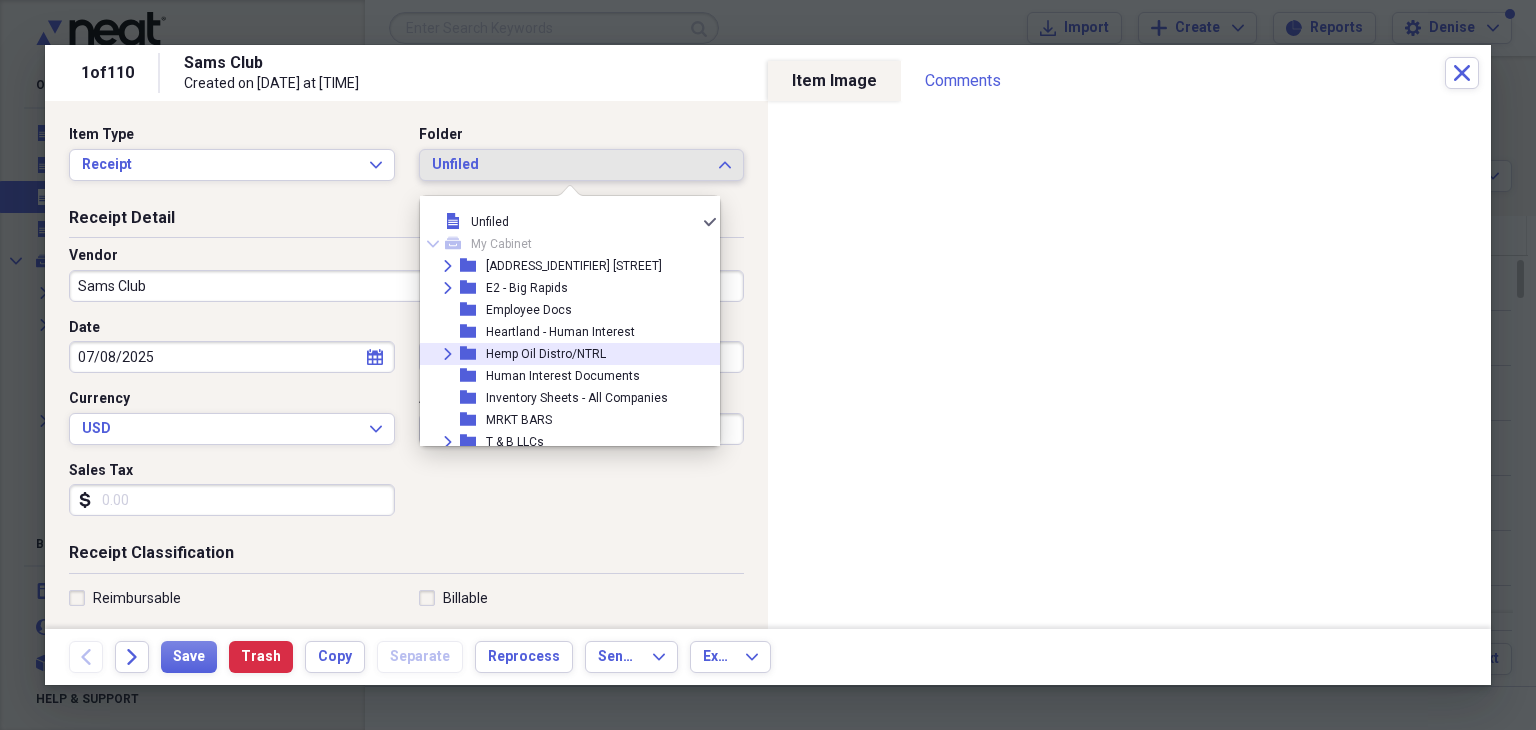 click on "Hemp Oil Distro/NTRL" at bounding box center (546, 354) 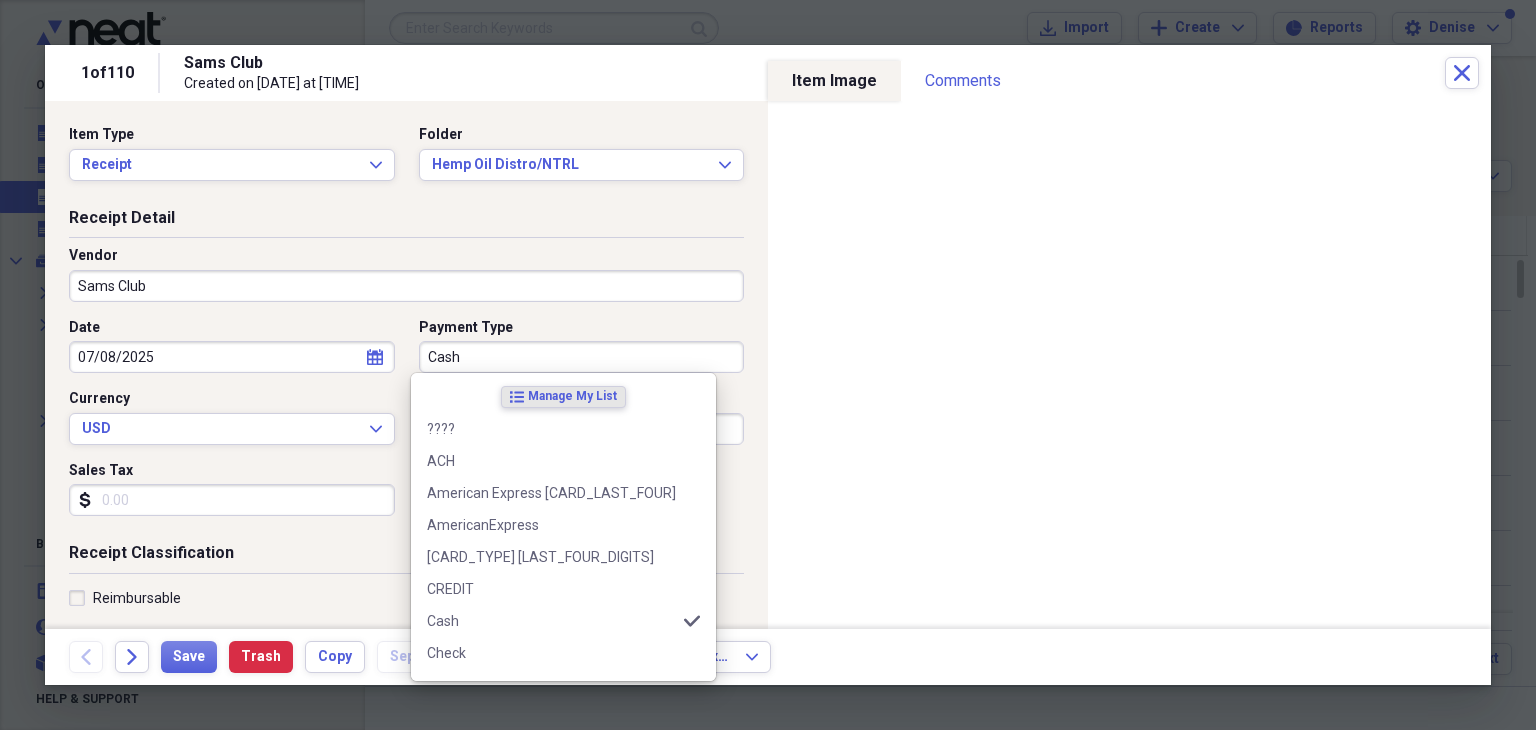 click on "Cash" at bounding box center [582, 357] 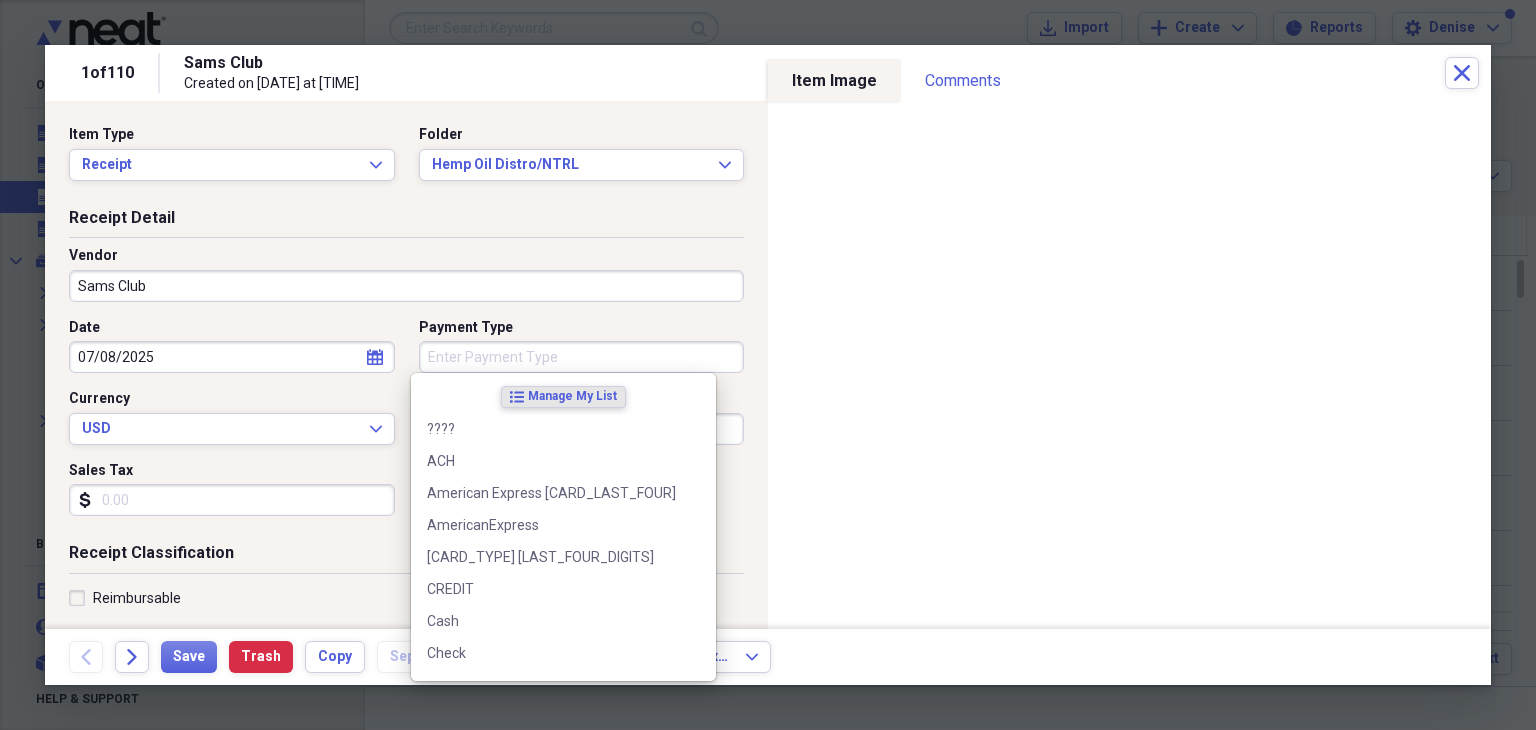 type 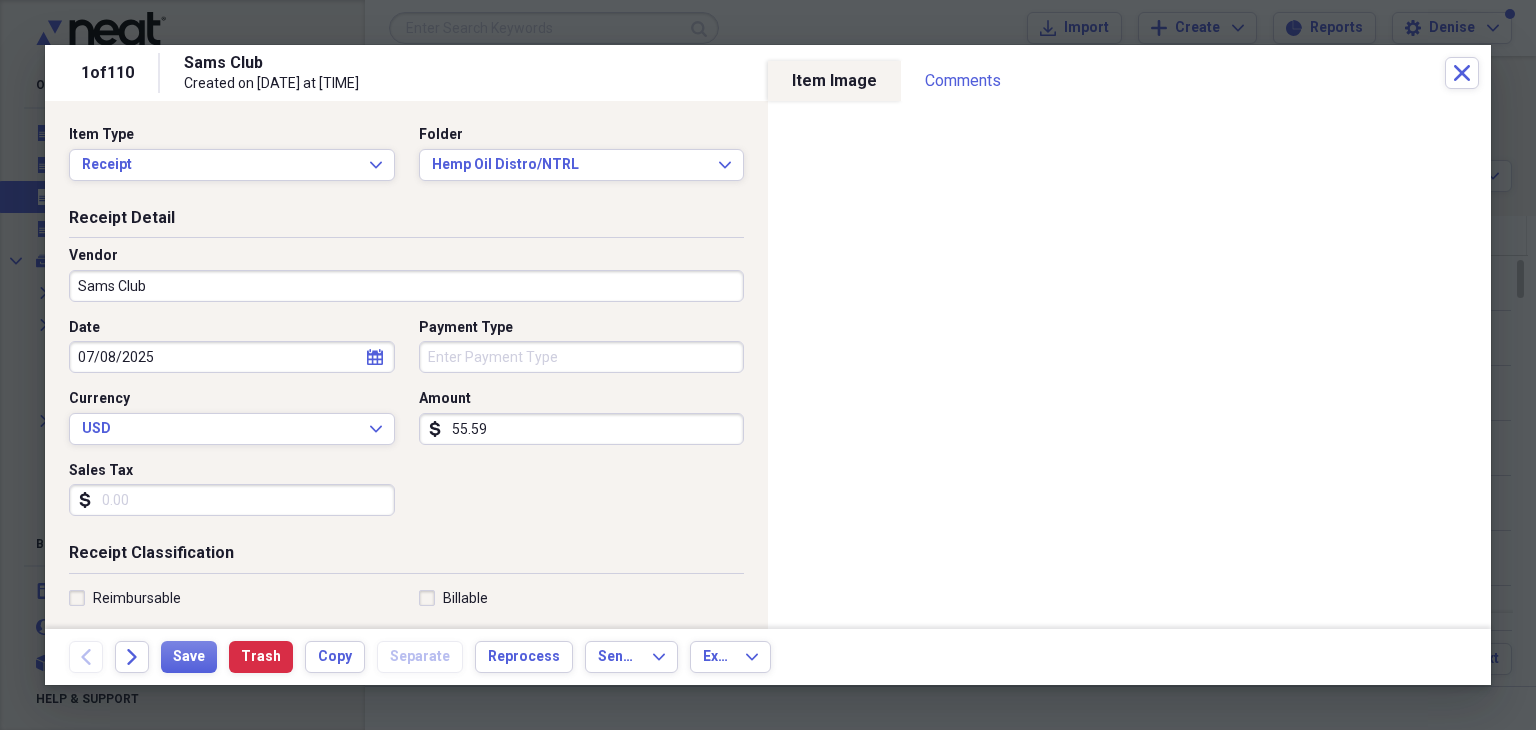 click on "Amount" at bounding box center (582, 399) 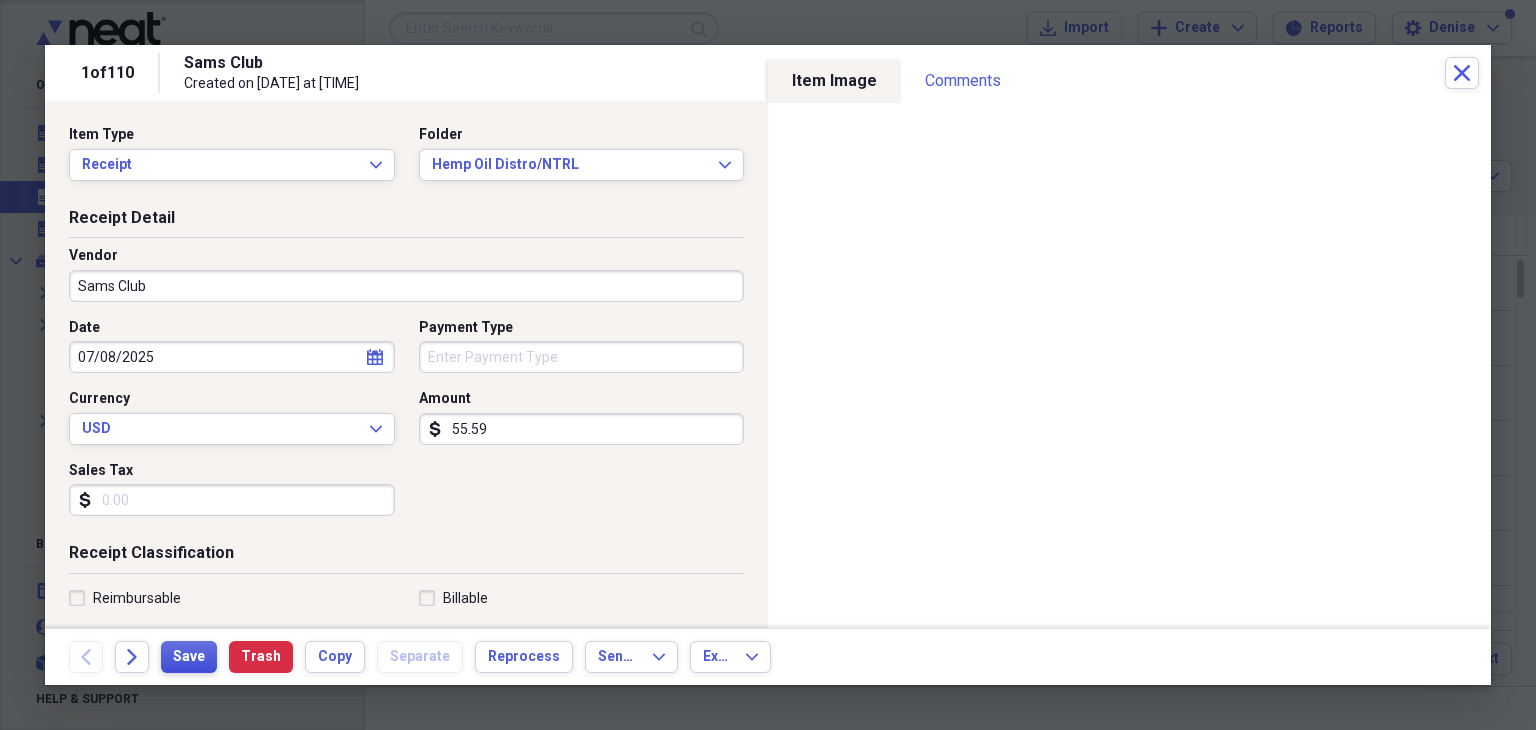 click on "Save" at bounding box center [189, 657] 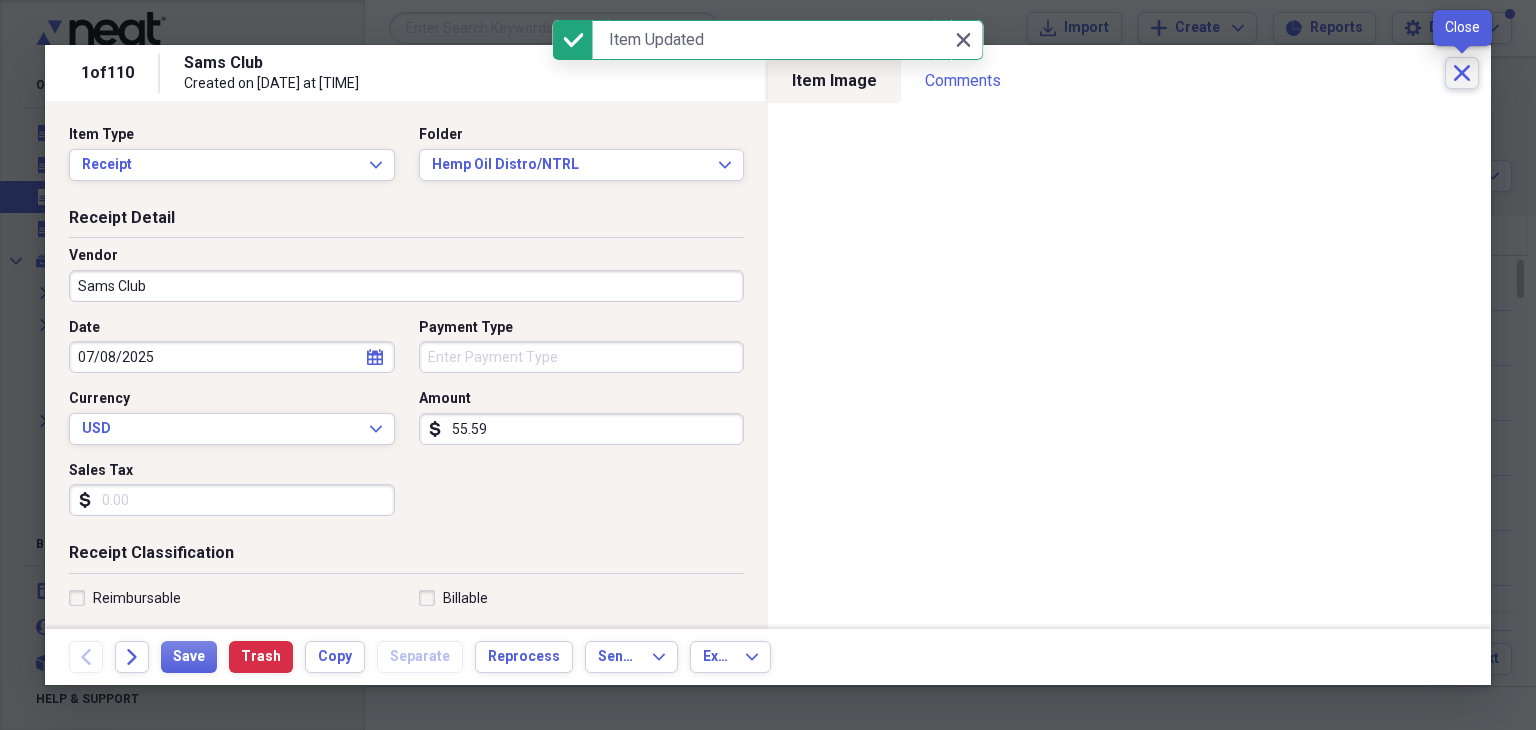 click on "Close" at bounding box center [1462, 73] 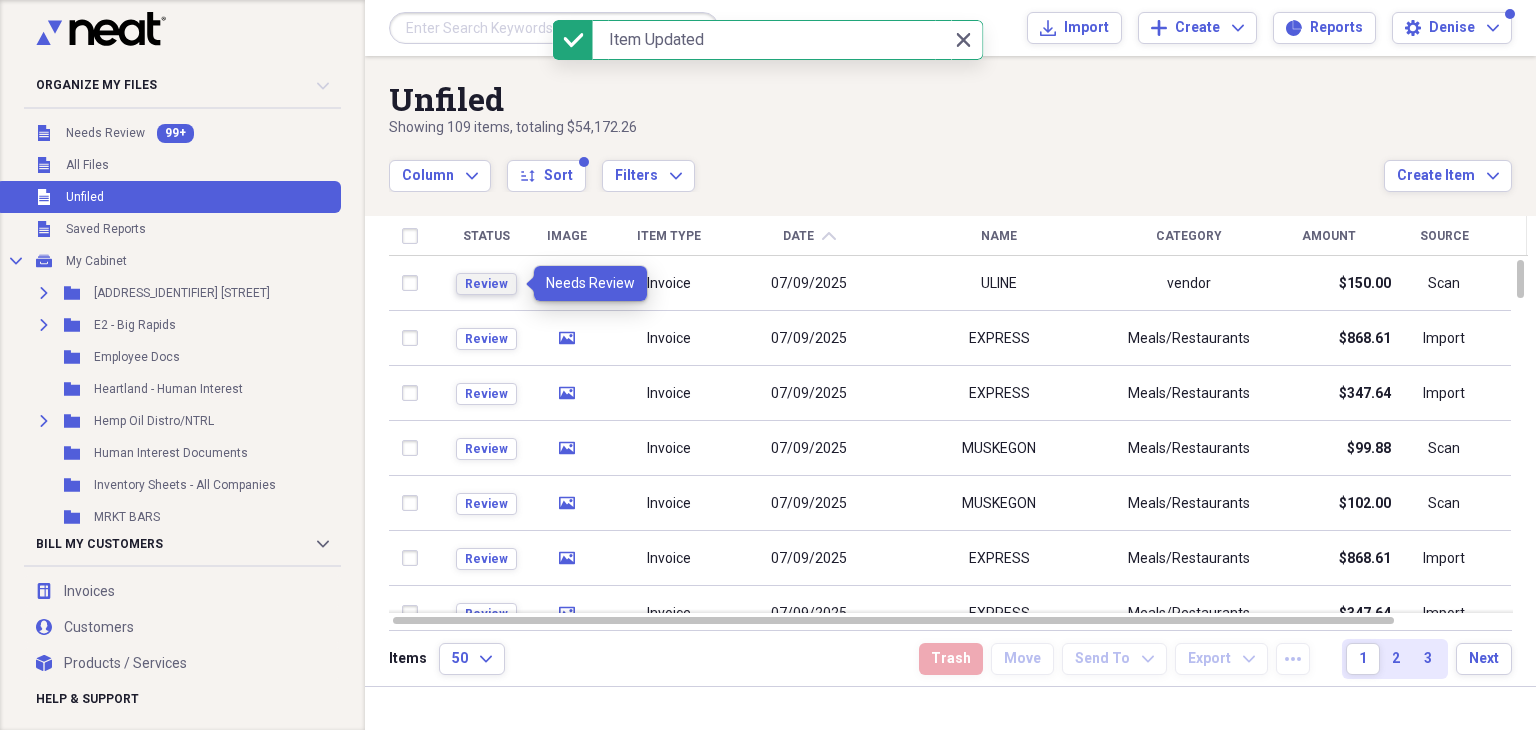 click on "Review" at bounding box center [486, 284] 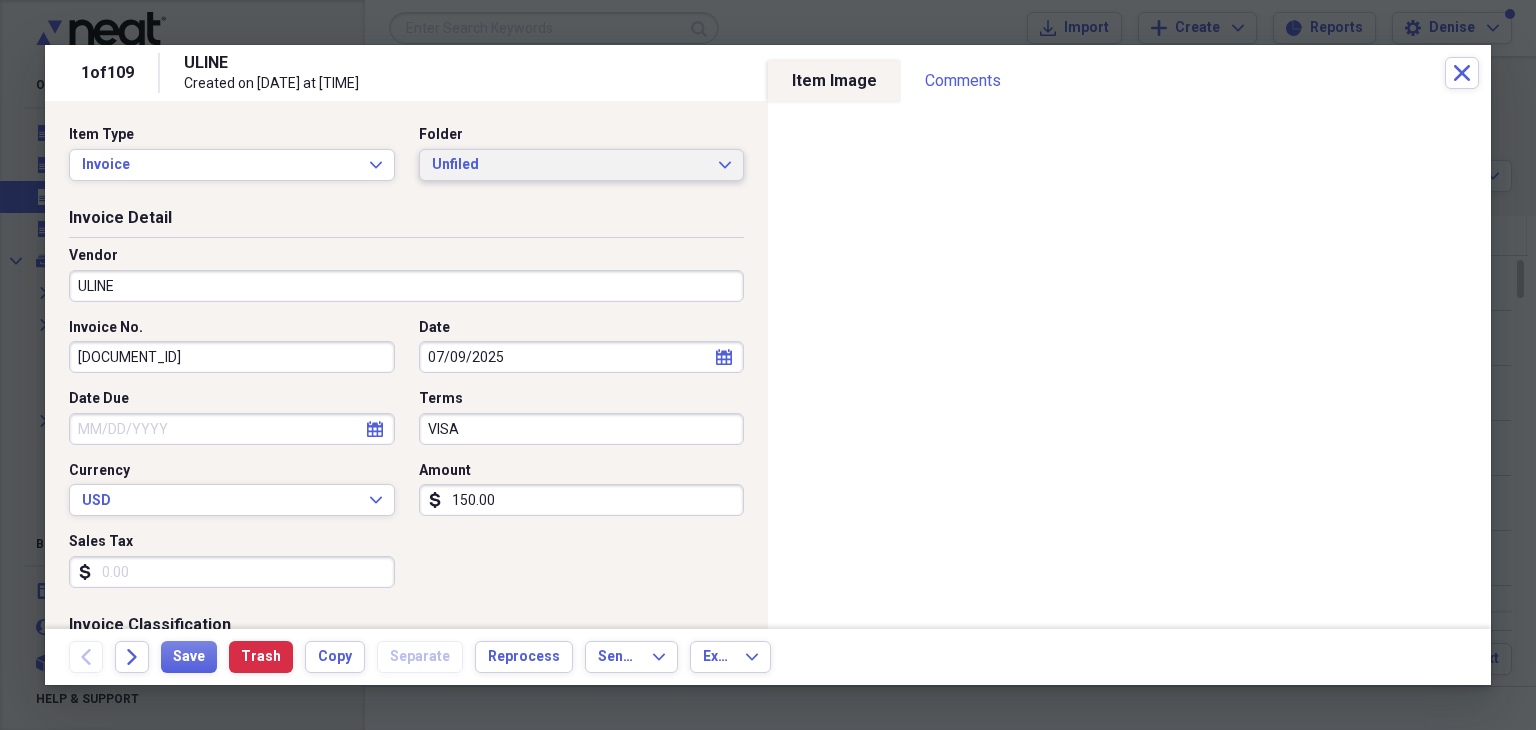 click on "Unfiled" at bounding box center (570, 165) 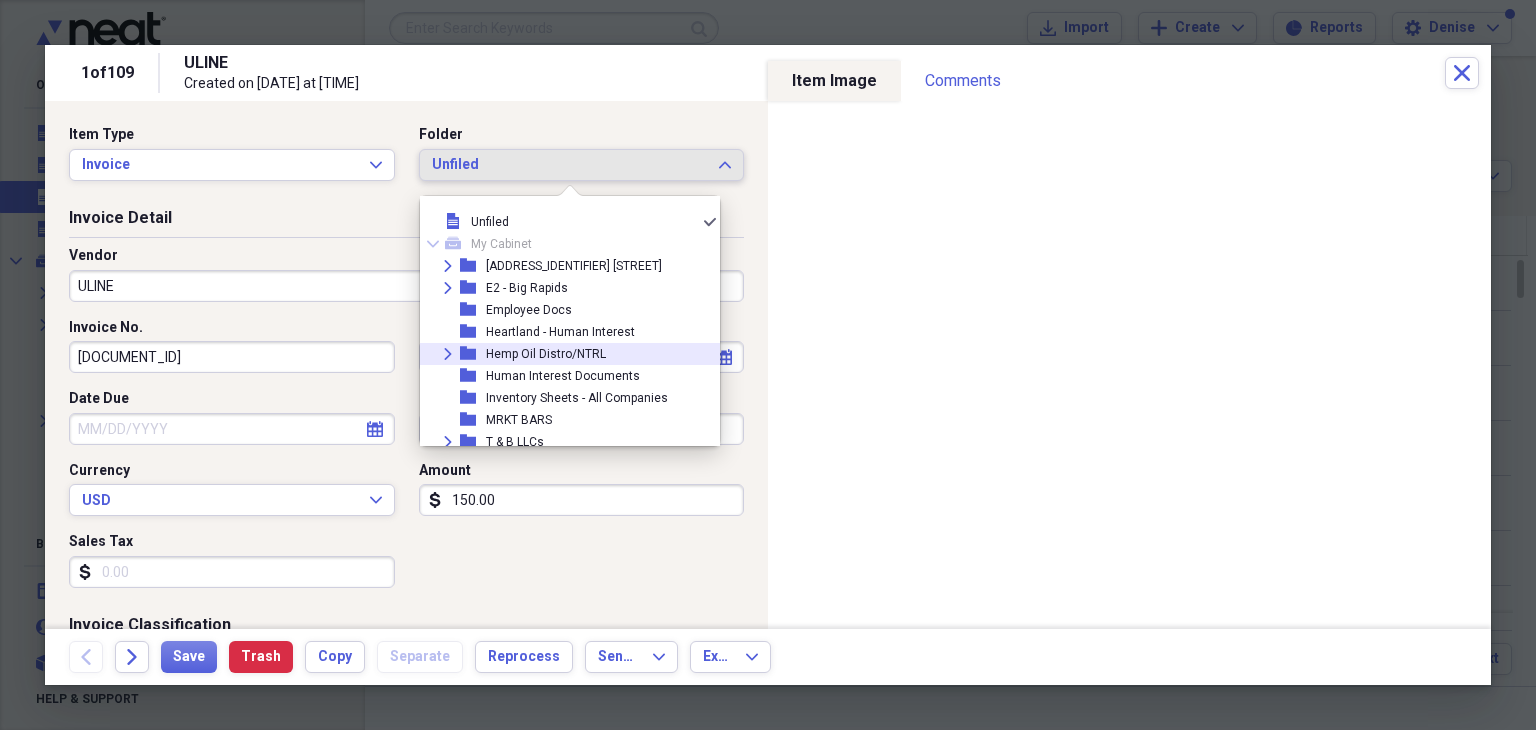 click on "Hemp Oil Distro/NTRL" at bounding box center [546, 354] 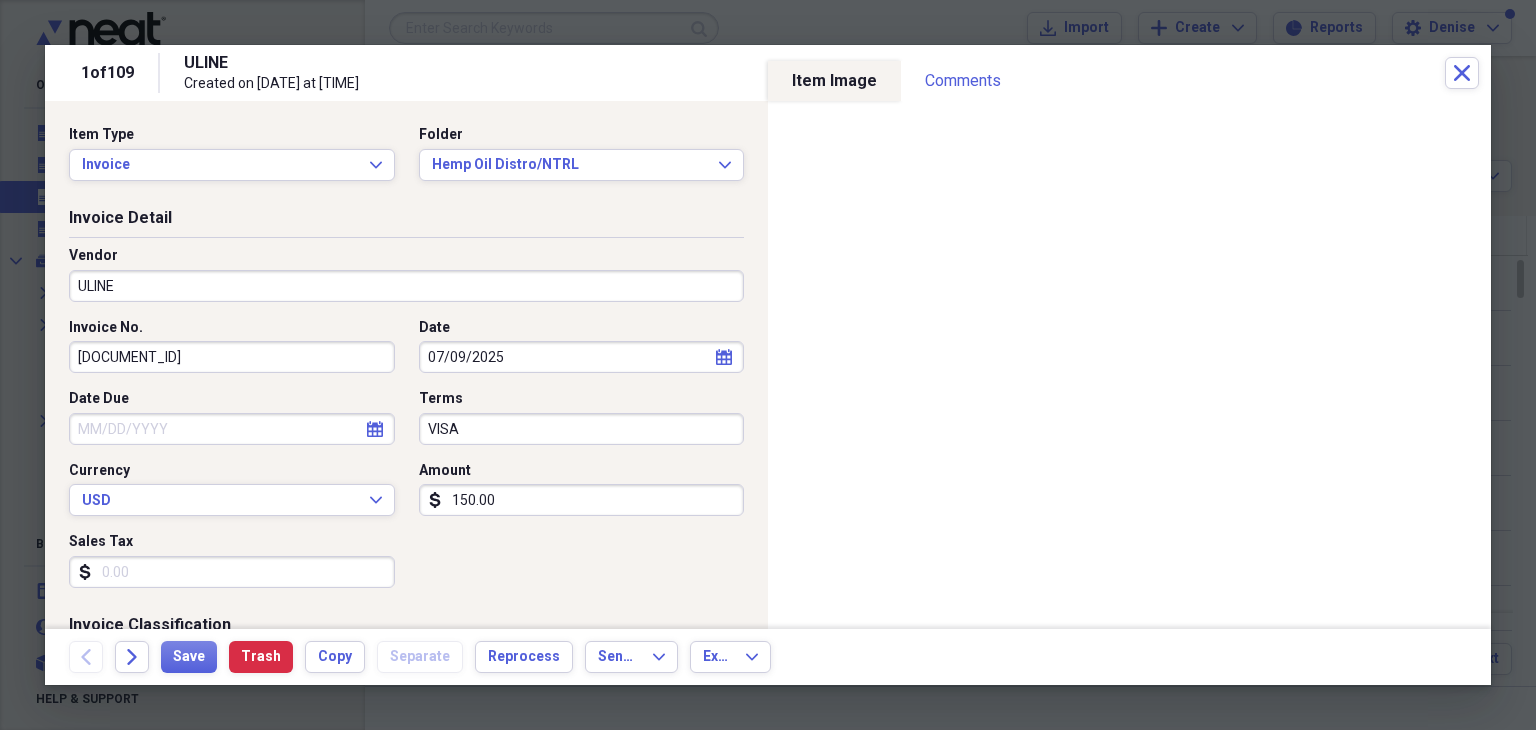 click on "[DOCUMENT_ID]" at bounding box center (232, 357) 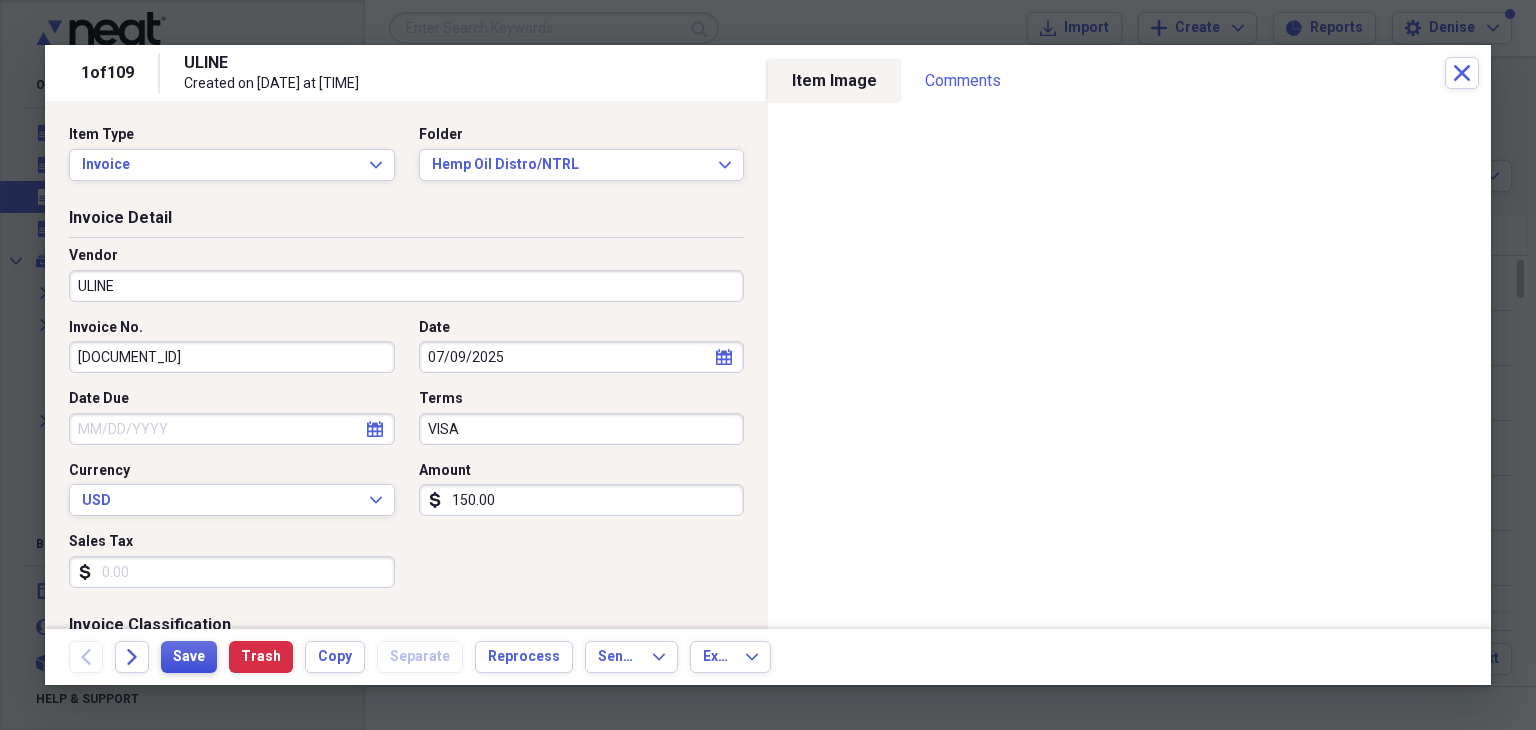 click on "Save" at bounding box center (189, 657) 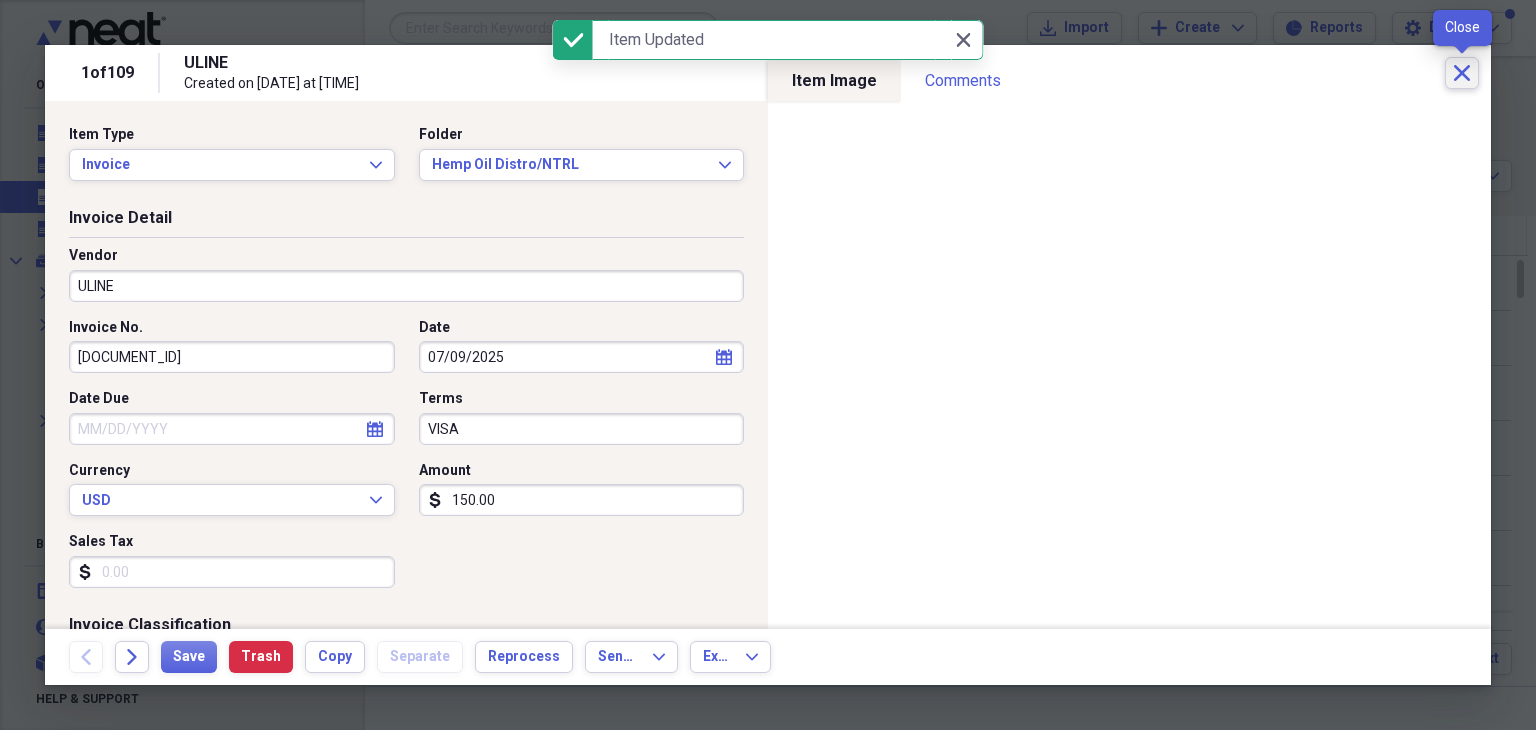 click 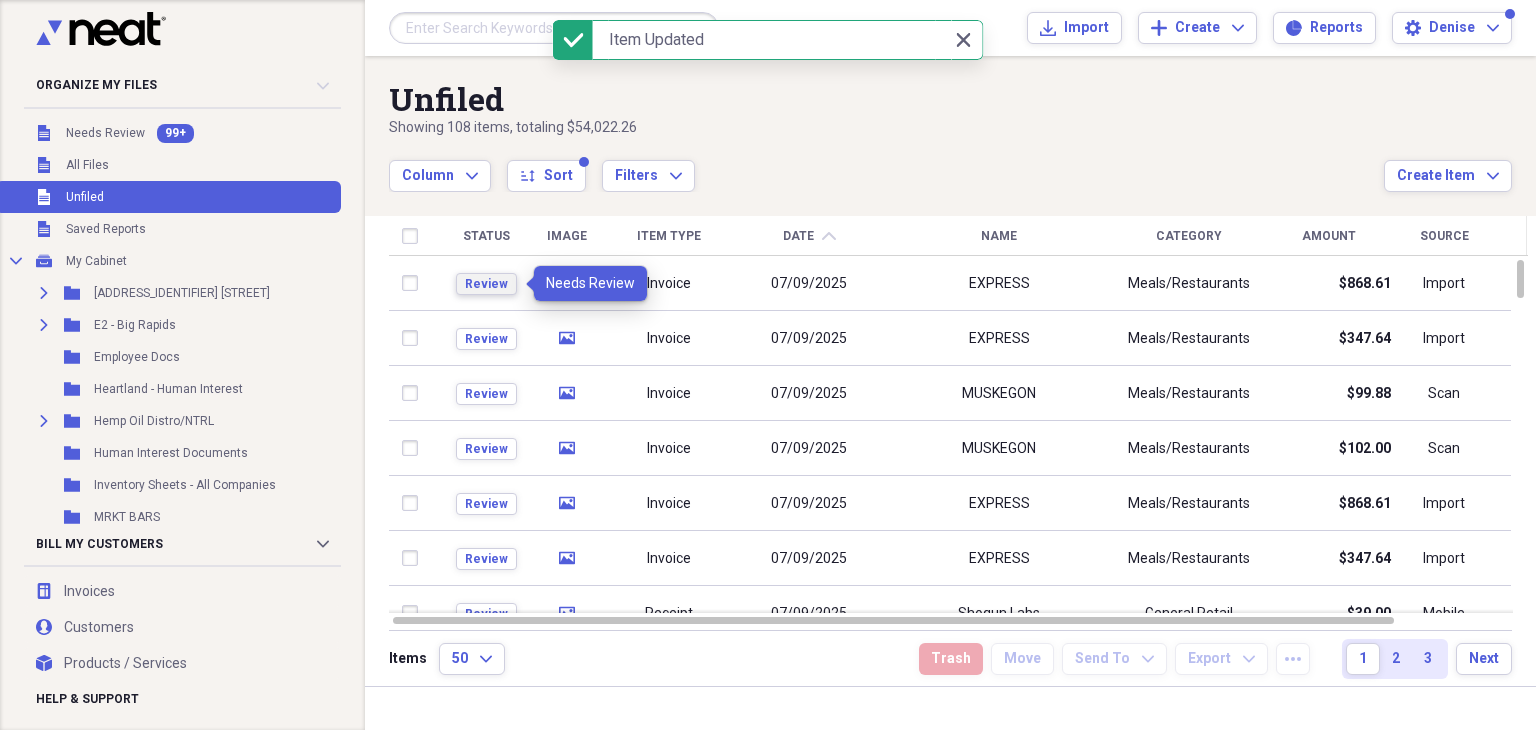 click on "Review" at bounding box center [486, 284] 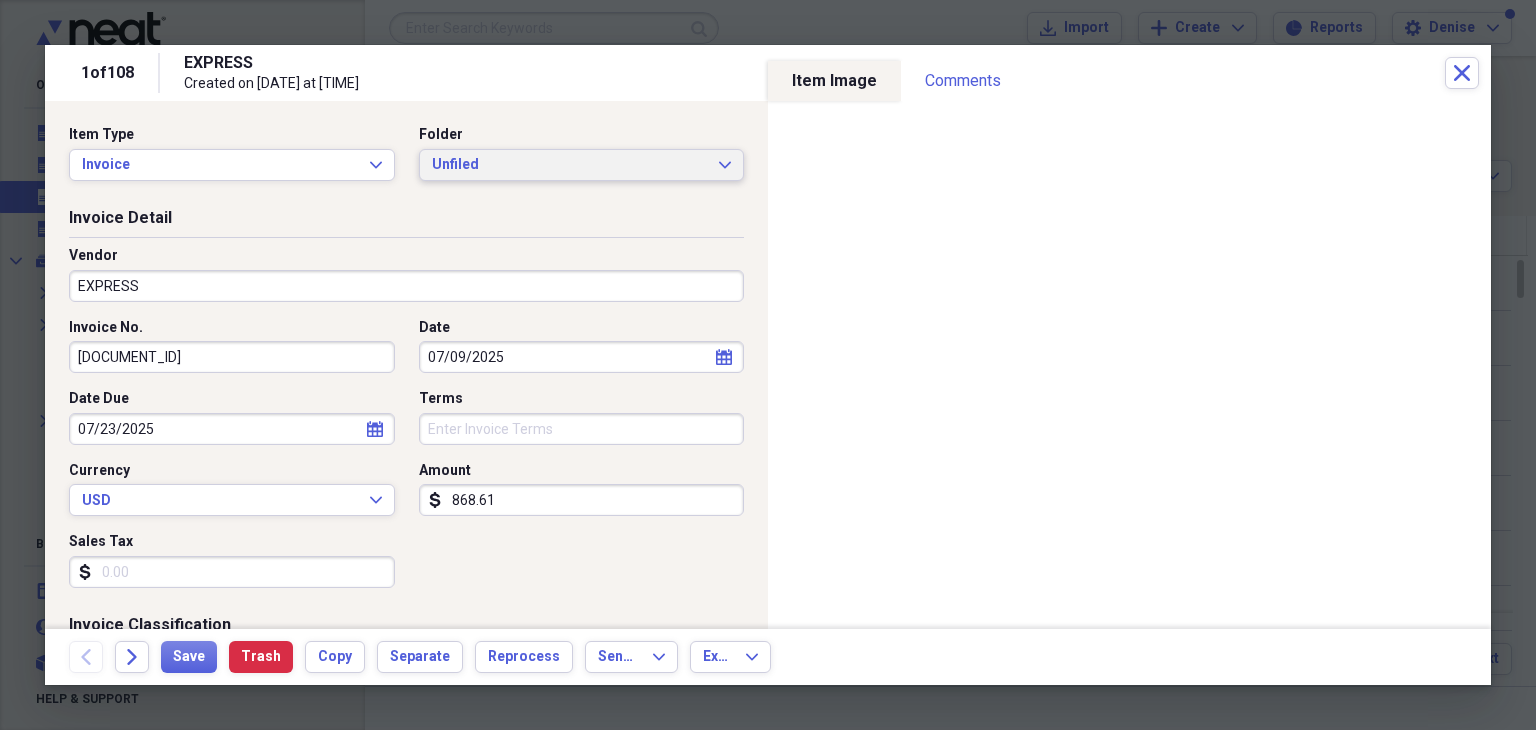 click on "Unfiled Expand" at bounding box center (582, 165) 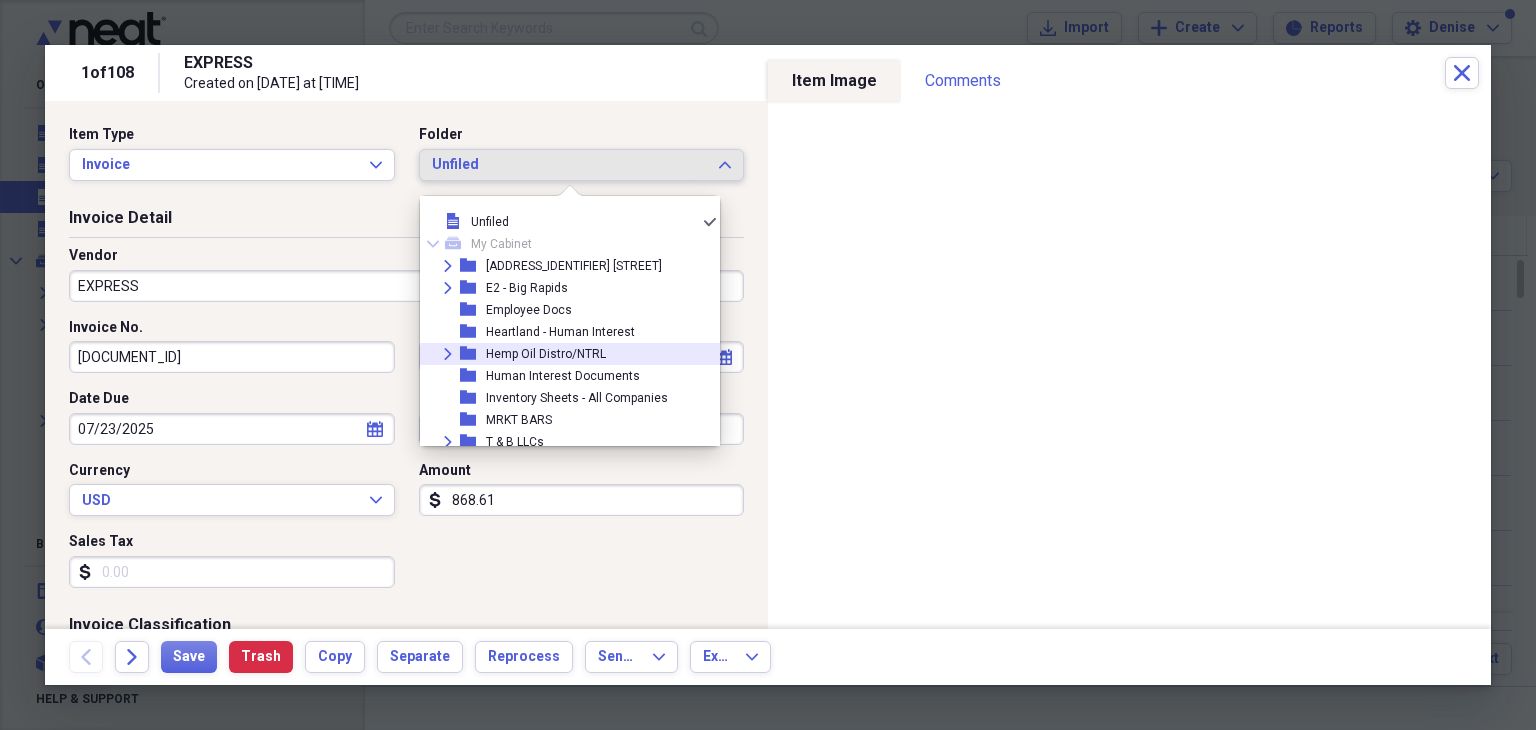 click on "Hemp Oil Distro/NTRL" at bounding box center [546, 354] 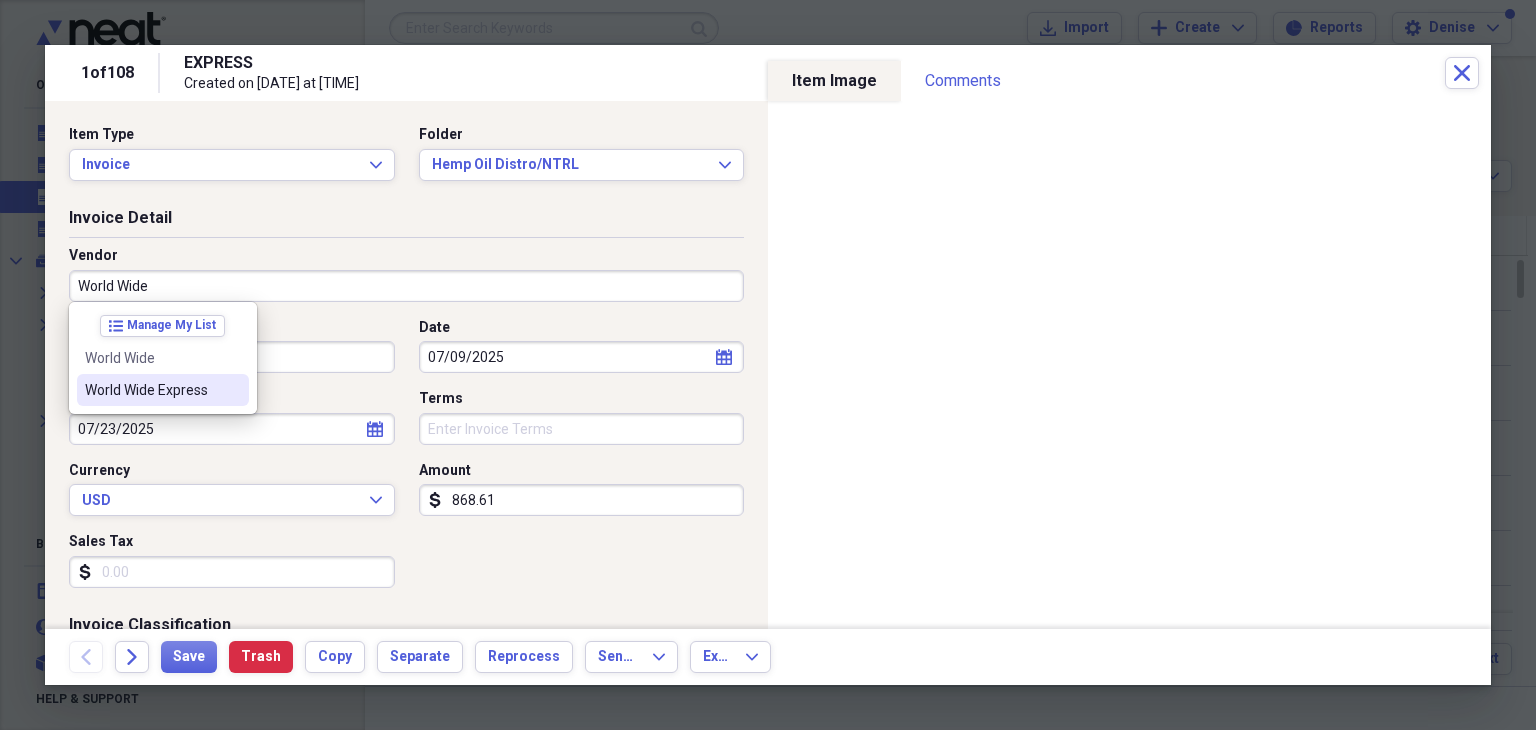 click on "World Wide Express" at bounding box center [151, 390] 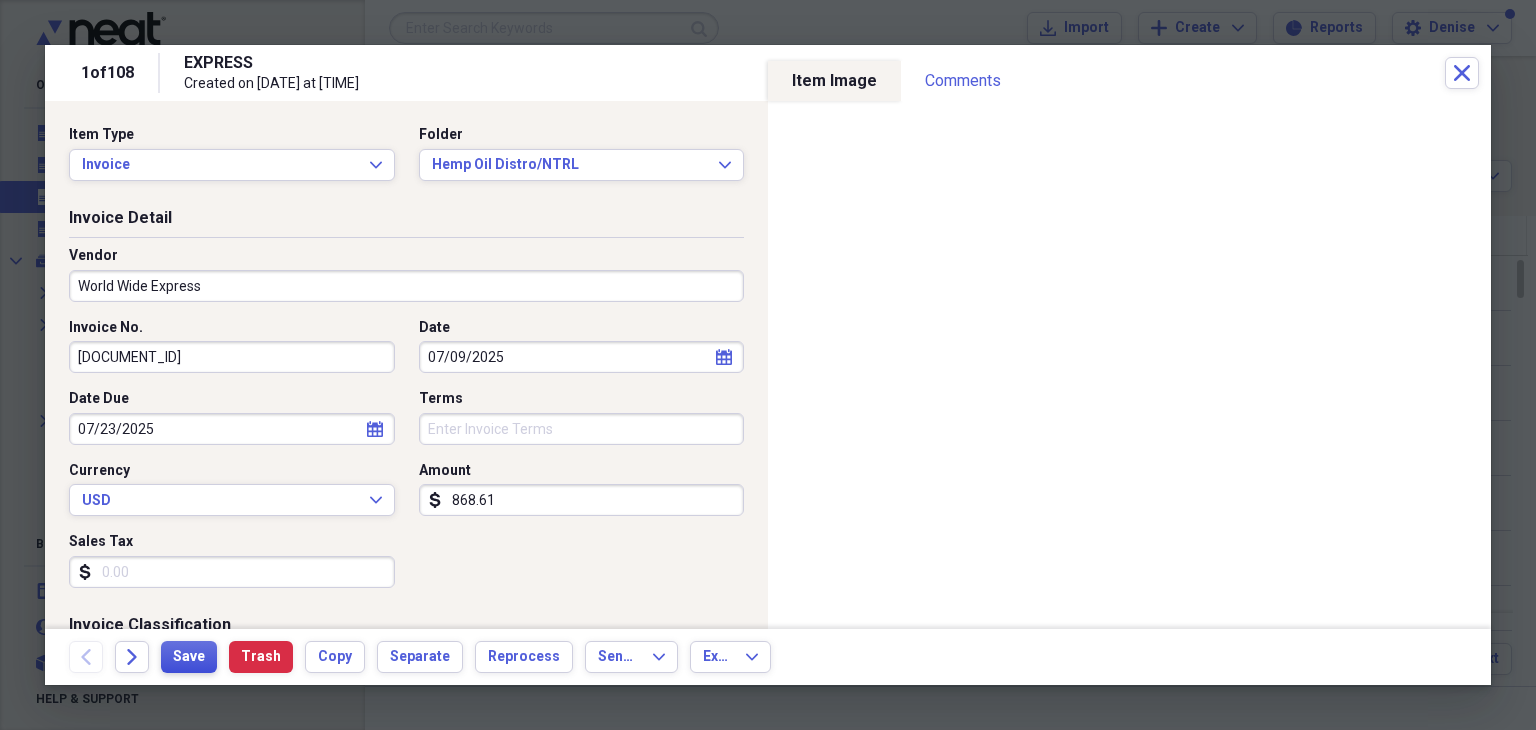 click on "Save" at bounding box center [189, 657] 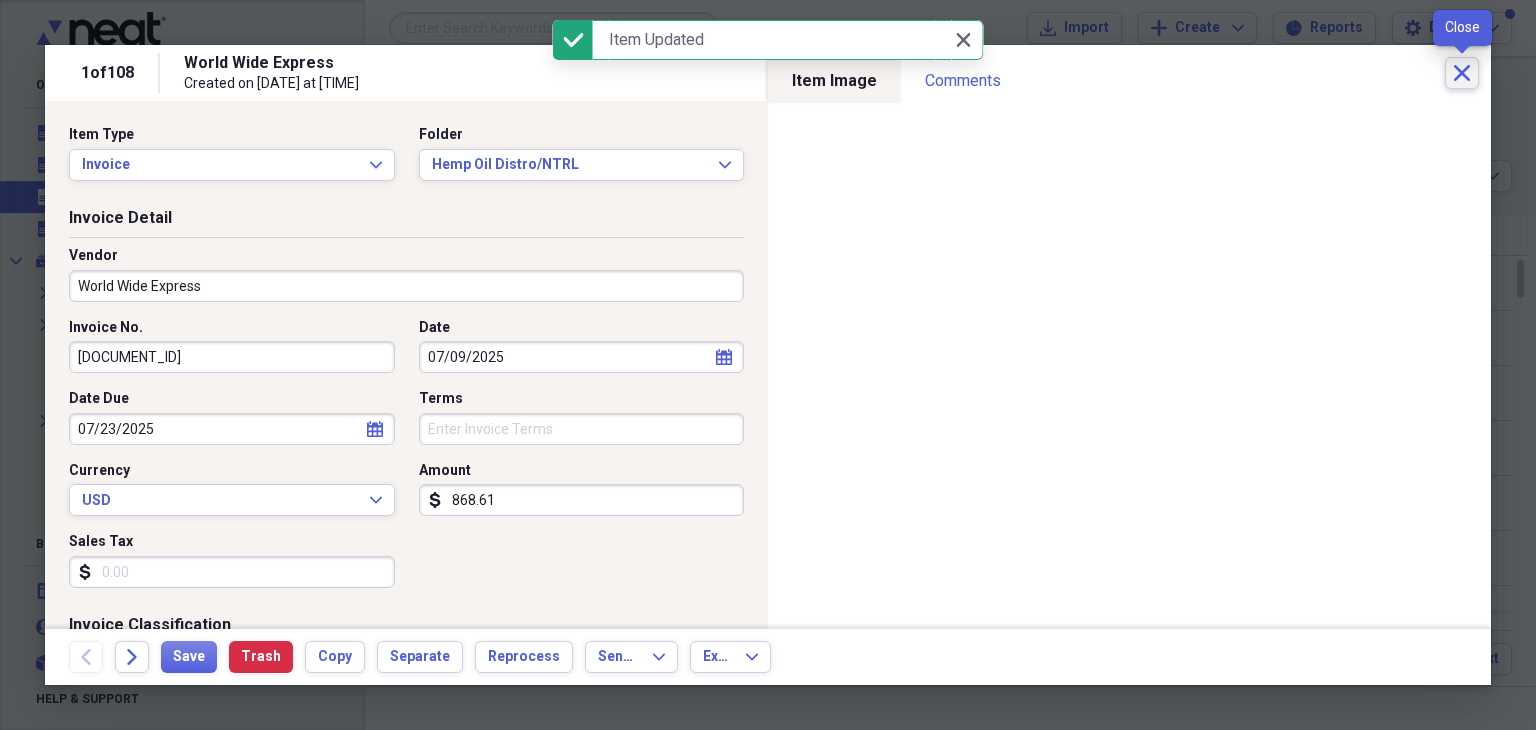 click on "Close" at bounding box center (1462, 73) 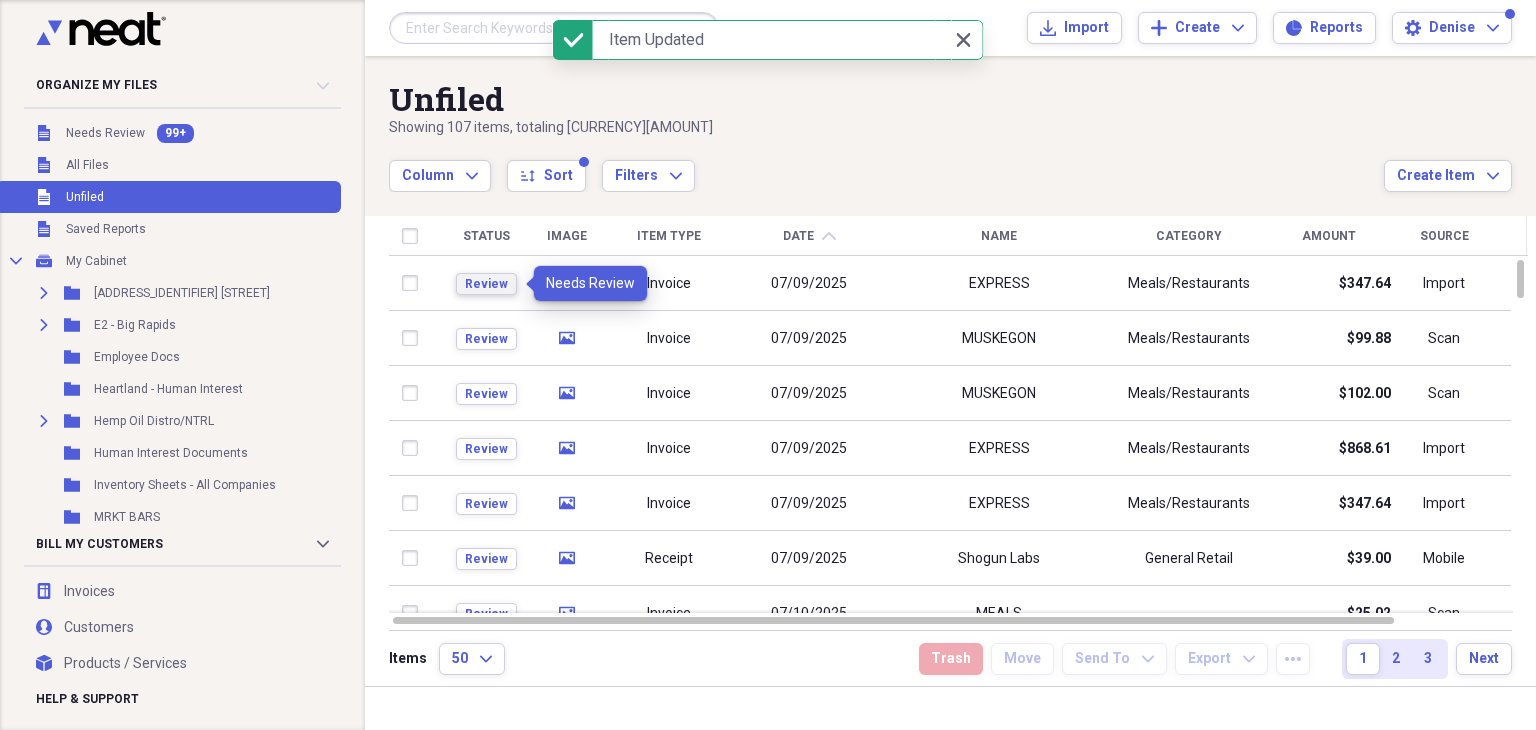 click on "Review" at bounding box center (486, 284) 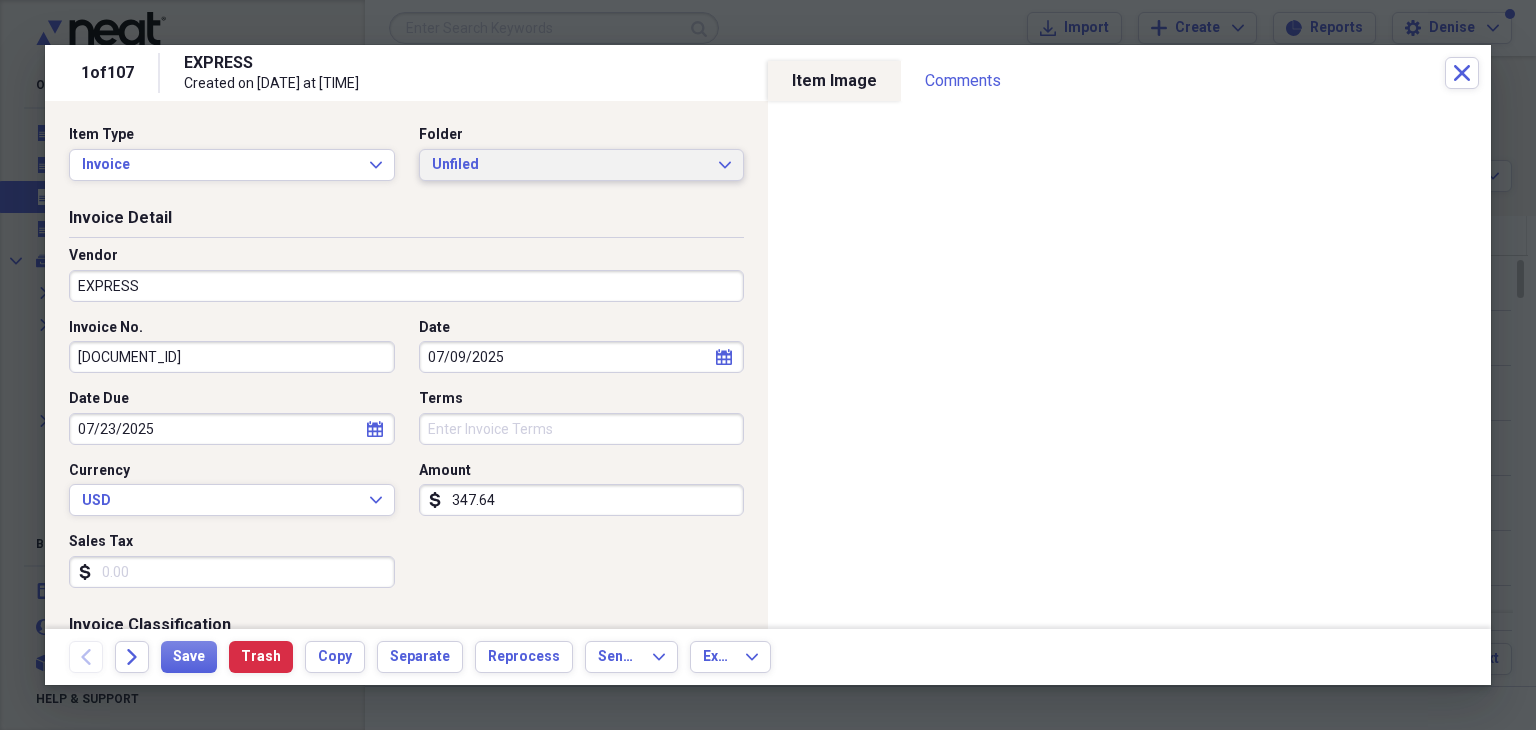 click on "Unfiled Expand" at bounding box center (582, 165) 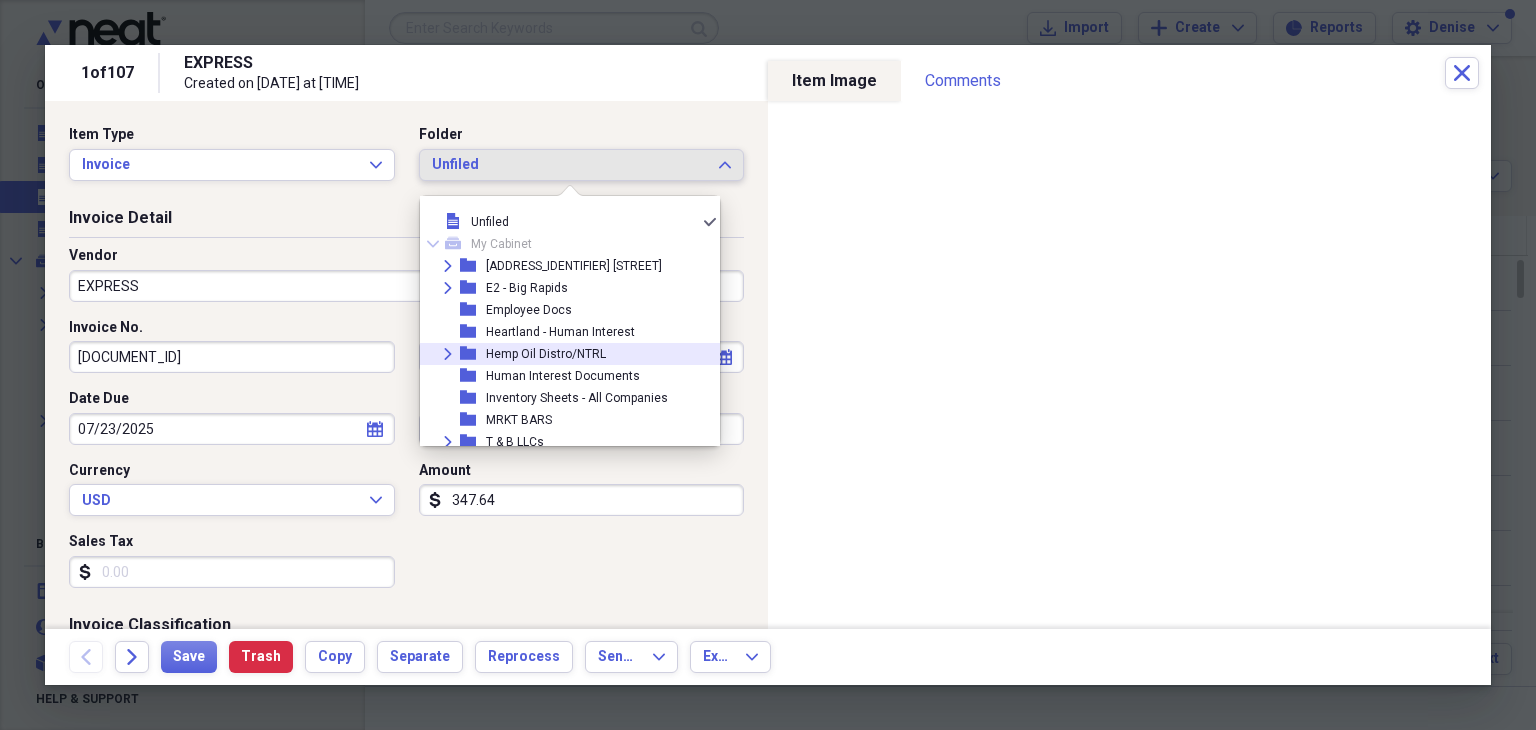 click on "Hemp Oil Distro/NTRL" at bounding box center (546, 354) 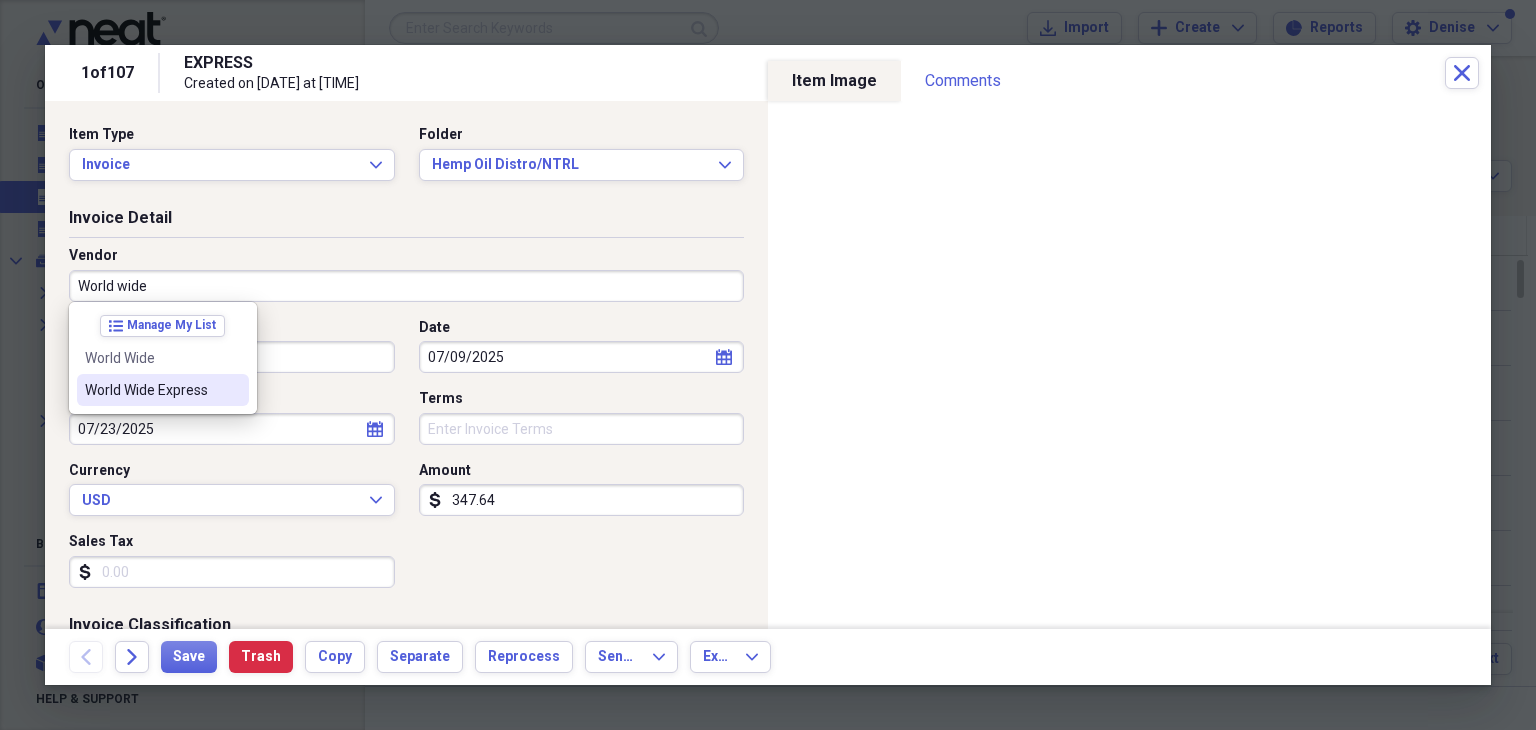 click on "World Wide Express" at bounding box center [151, 390] 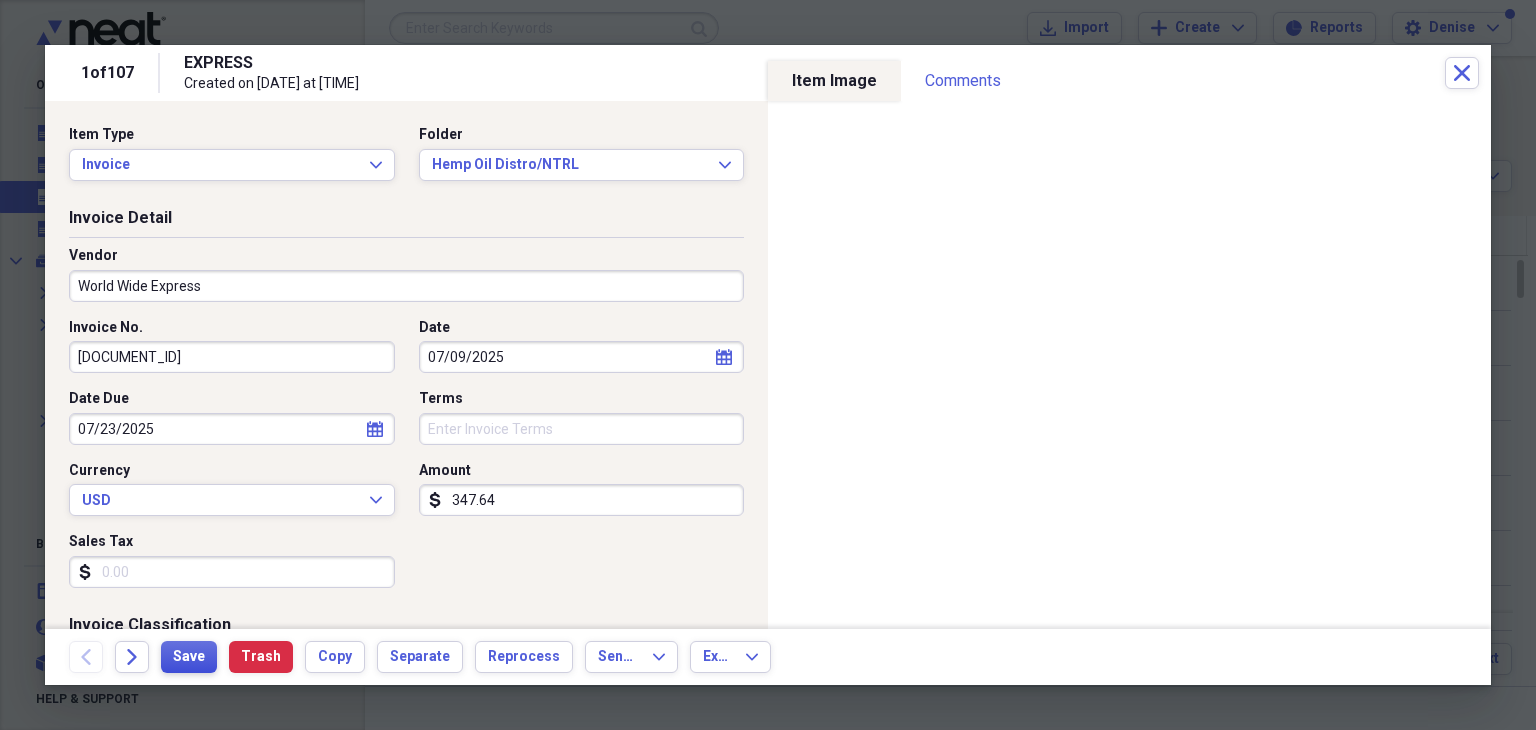 click on "Save" at bounding box center (189, 657) 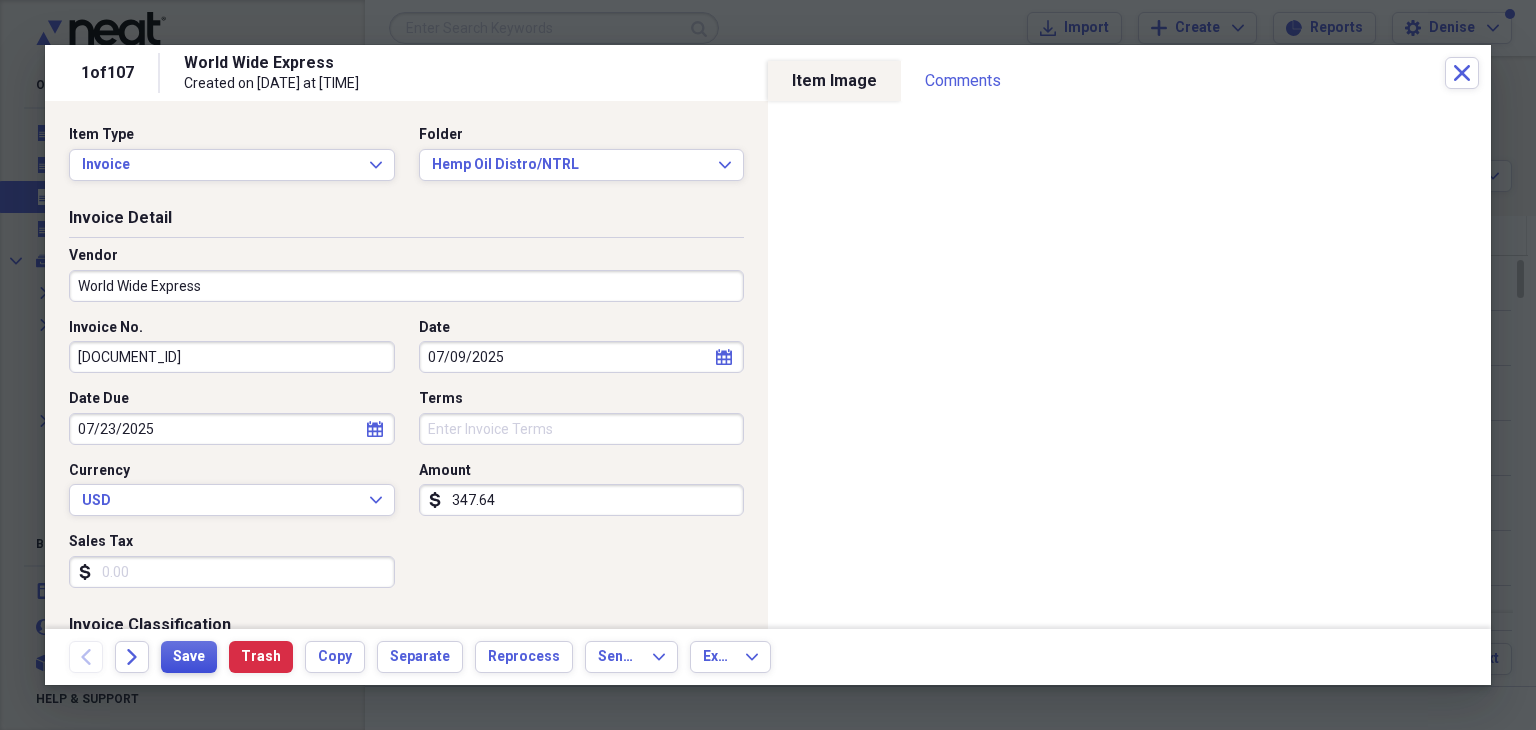 drag, startPoint x: 758, startPoint y: 412, endPoint x: 195, endPoint y: 645, distance: 609.30945 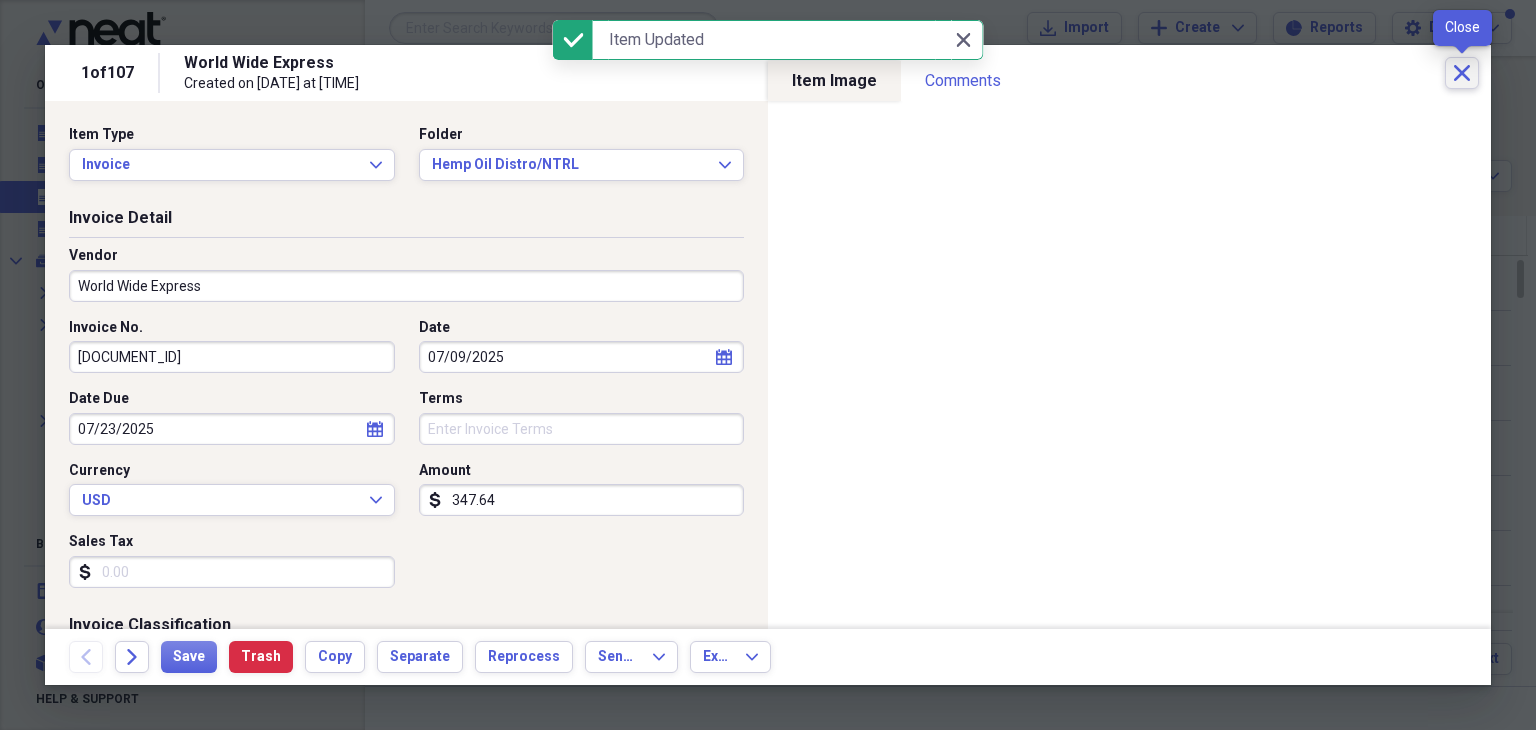 click on "Close" at bounding box center [1462, 73] 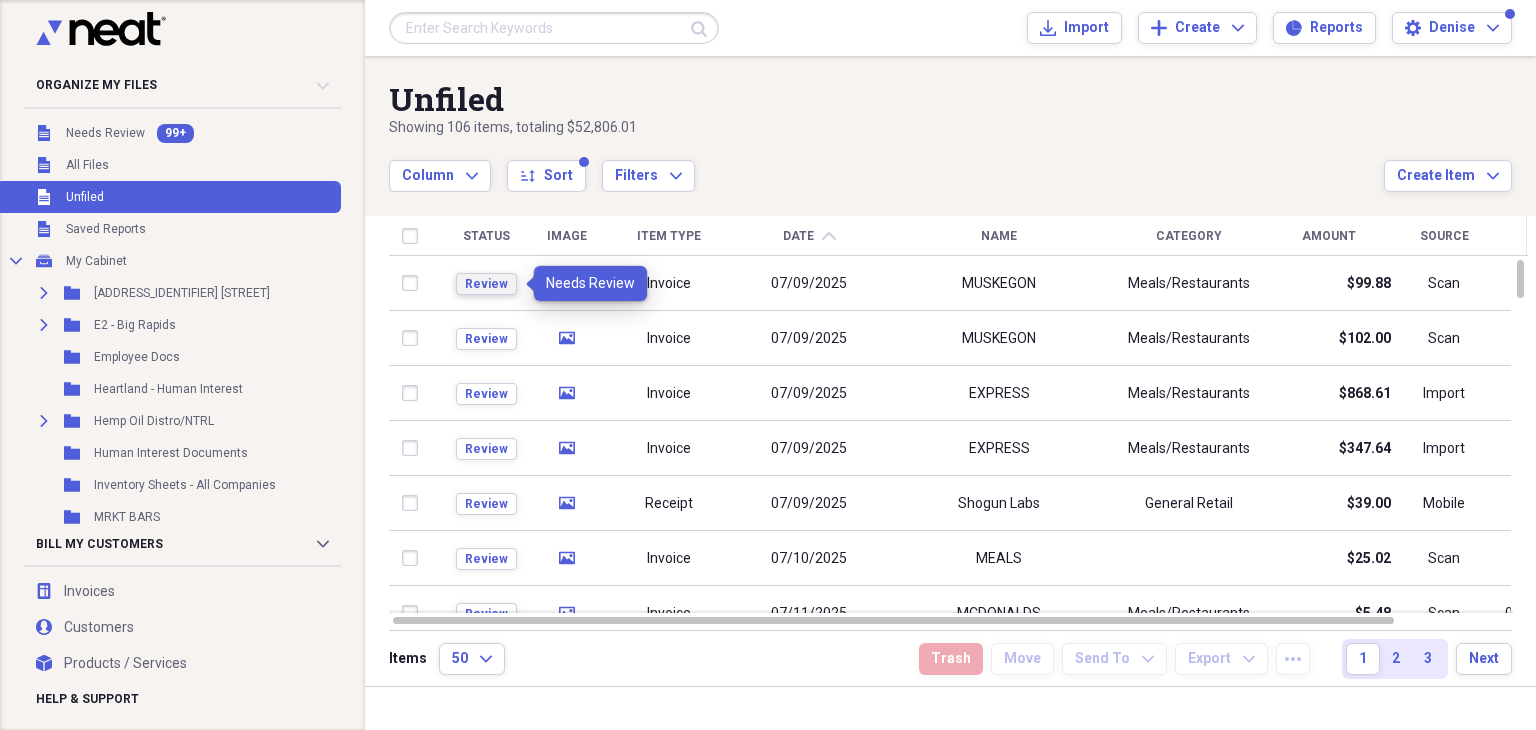 click on "Review" at bounding box center (486, 284) 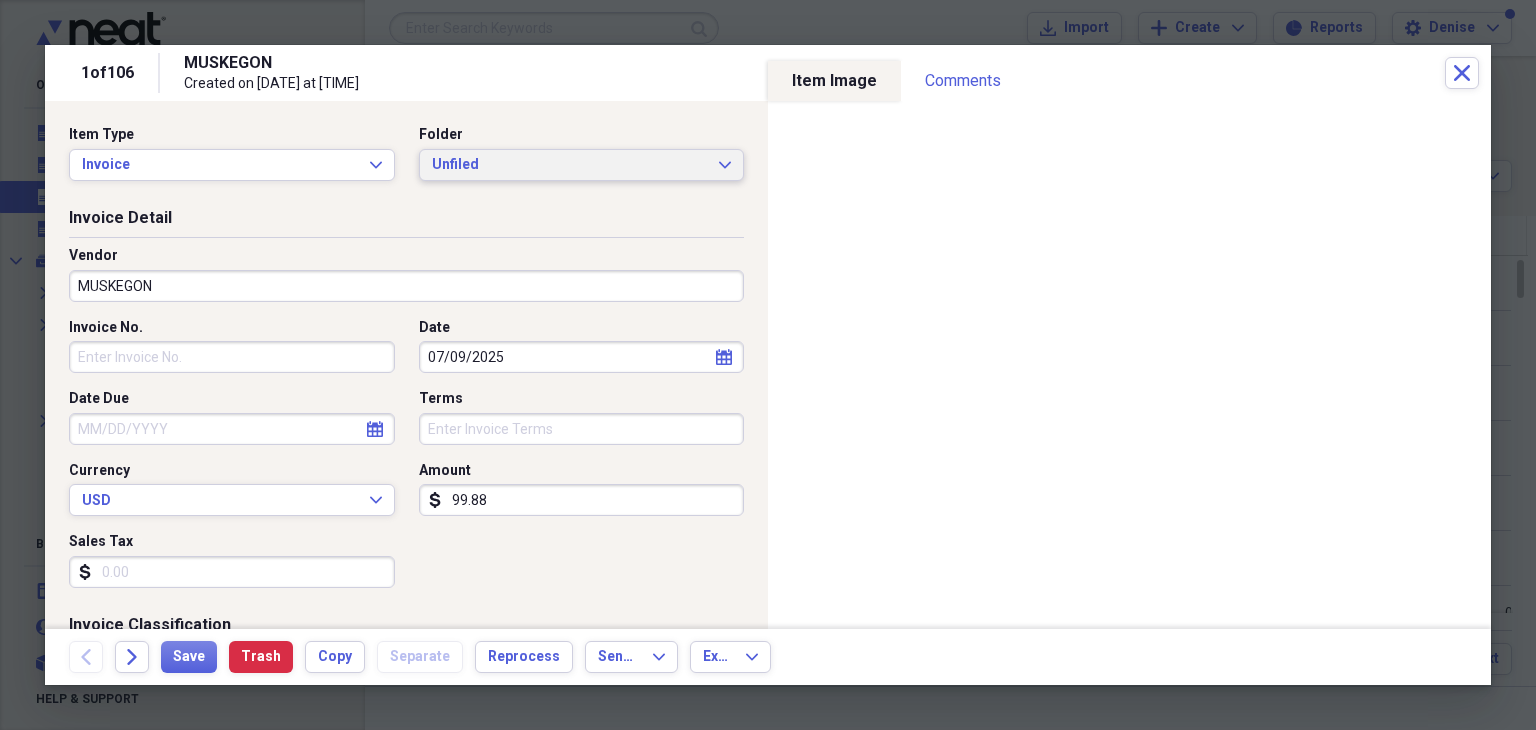 click on "Unfiled" at bounding box center (570, 165) 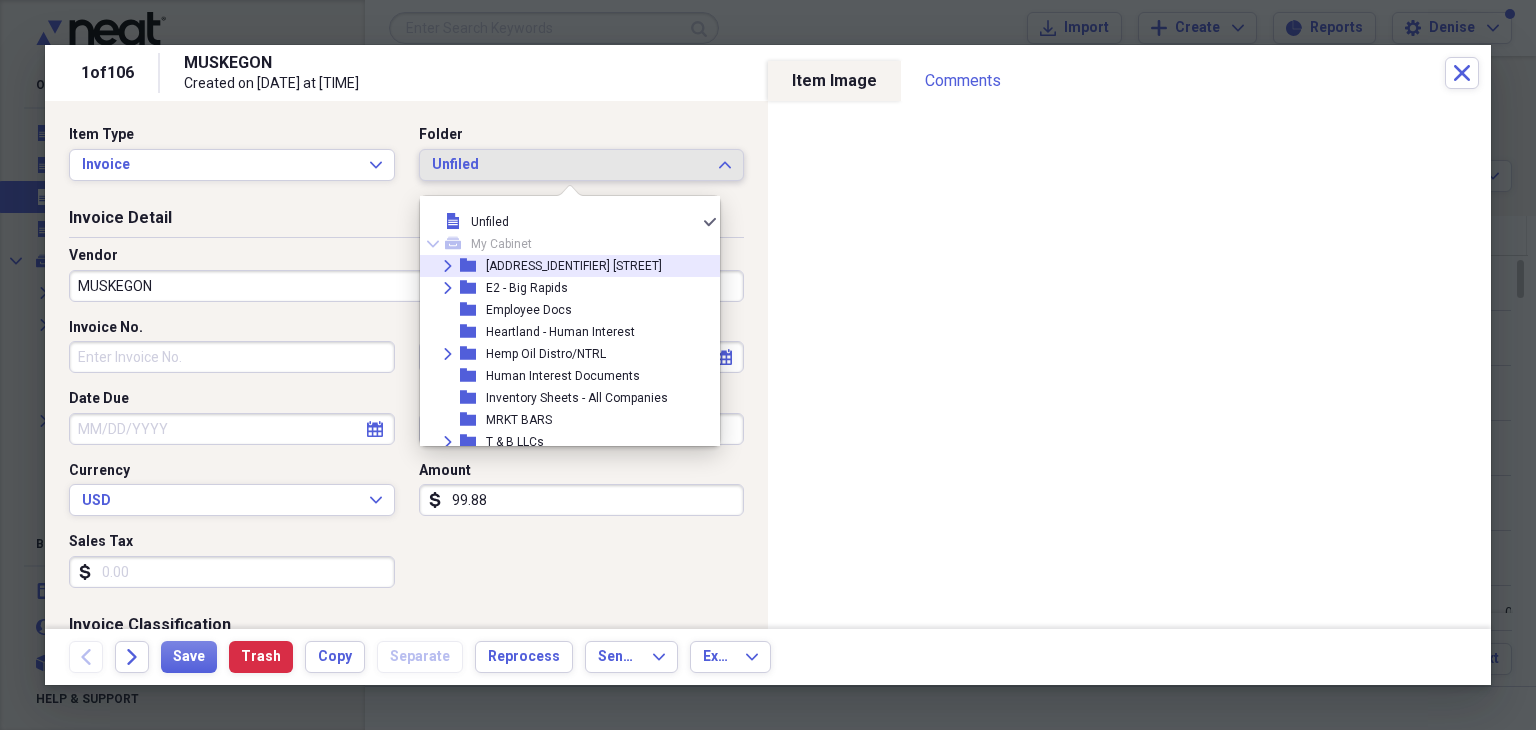 click on "Expand folder E1 - Apple Ave" at bounding box center [562, 266] 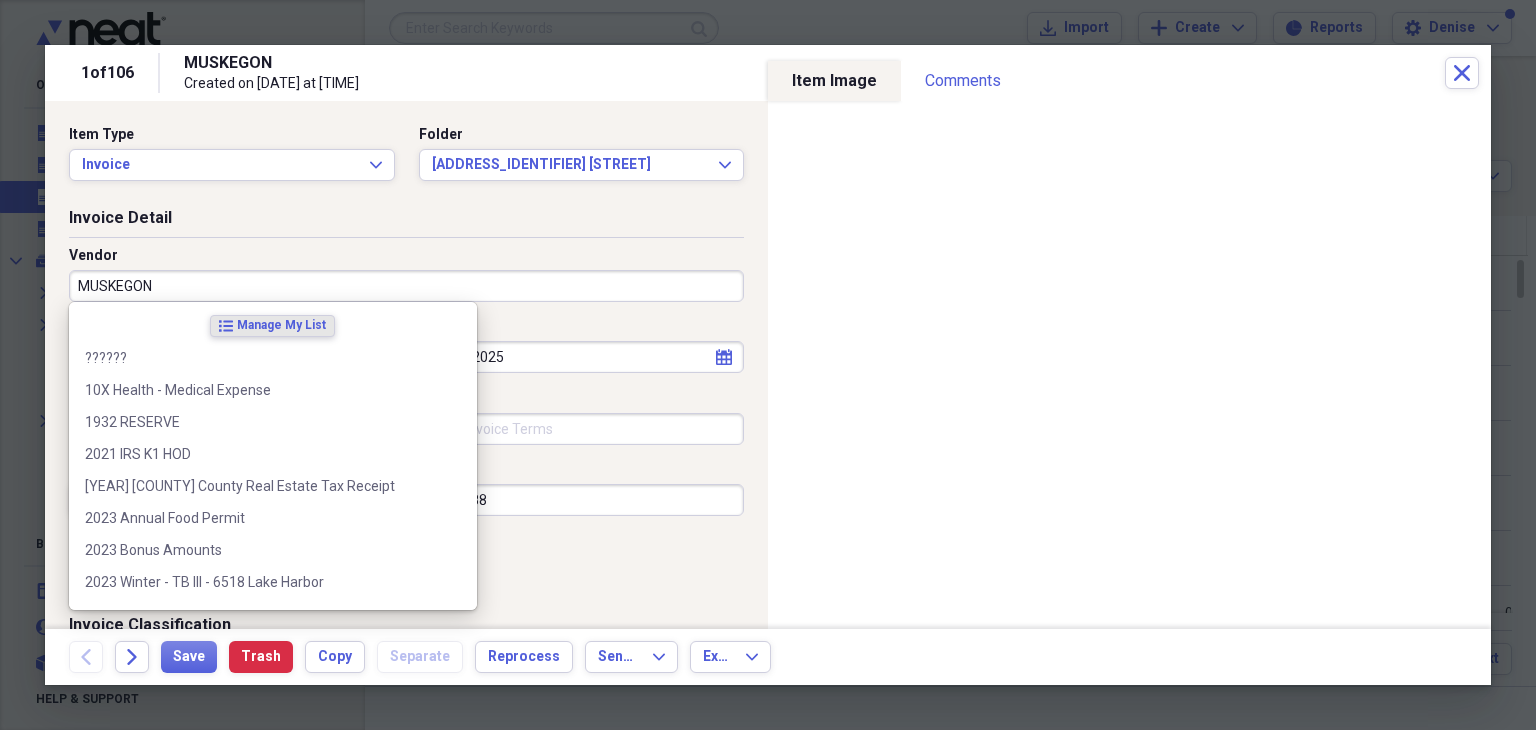 click on "MUSKEGON" at bounding box center [406, 286] 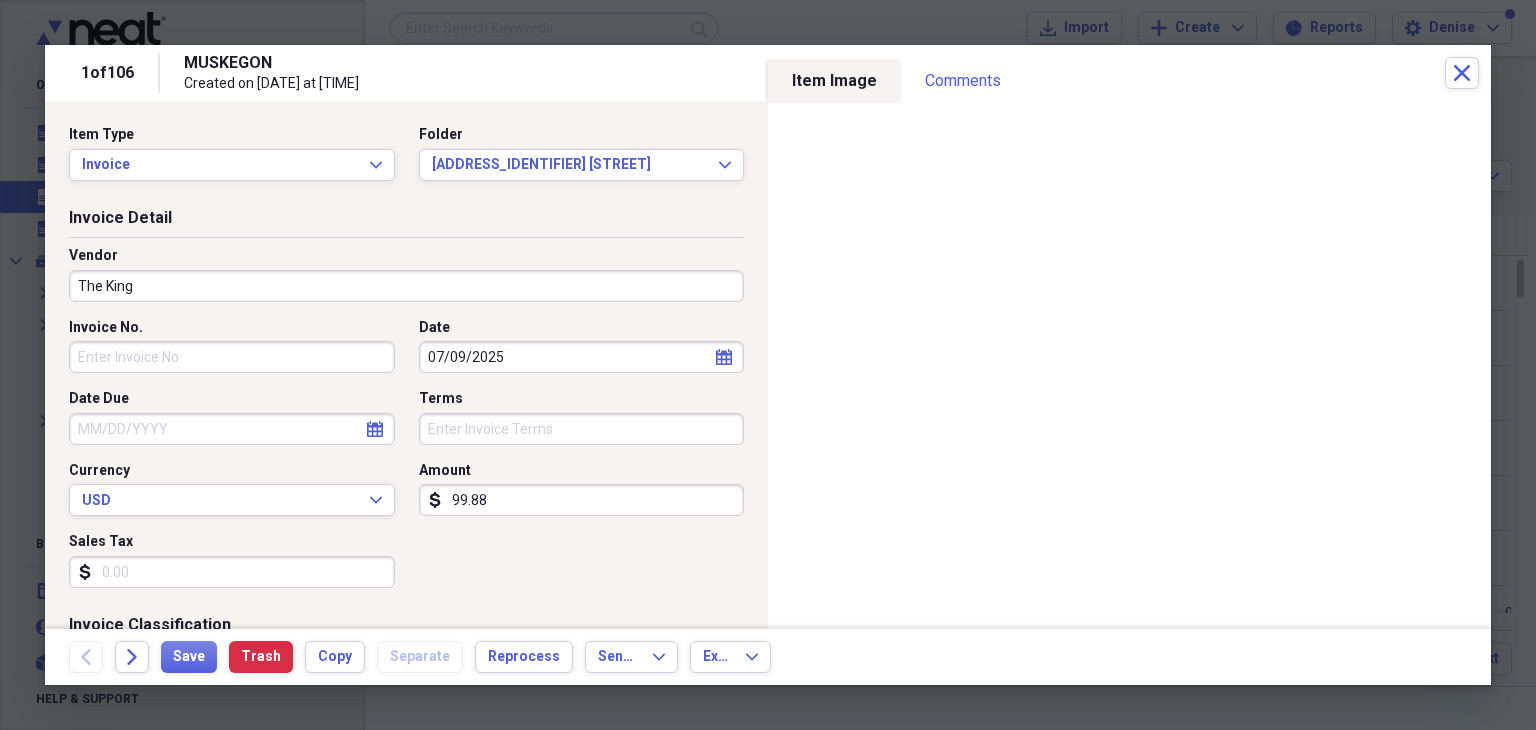 type on "The King" 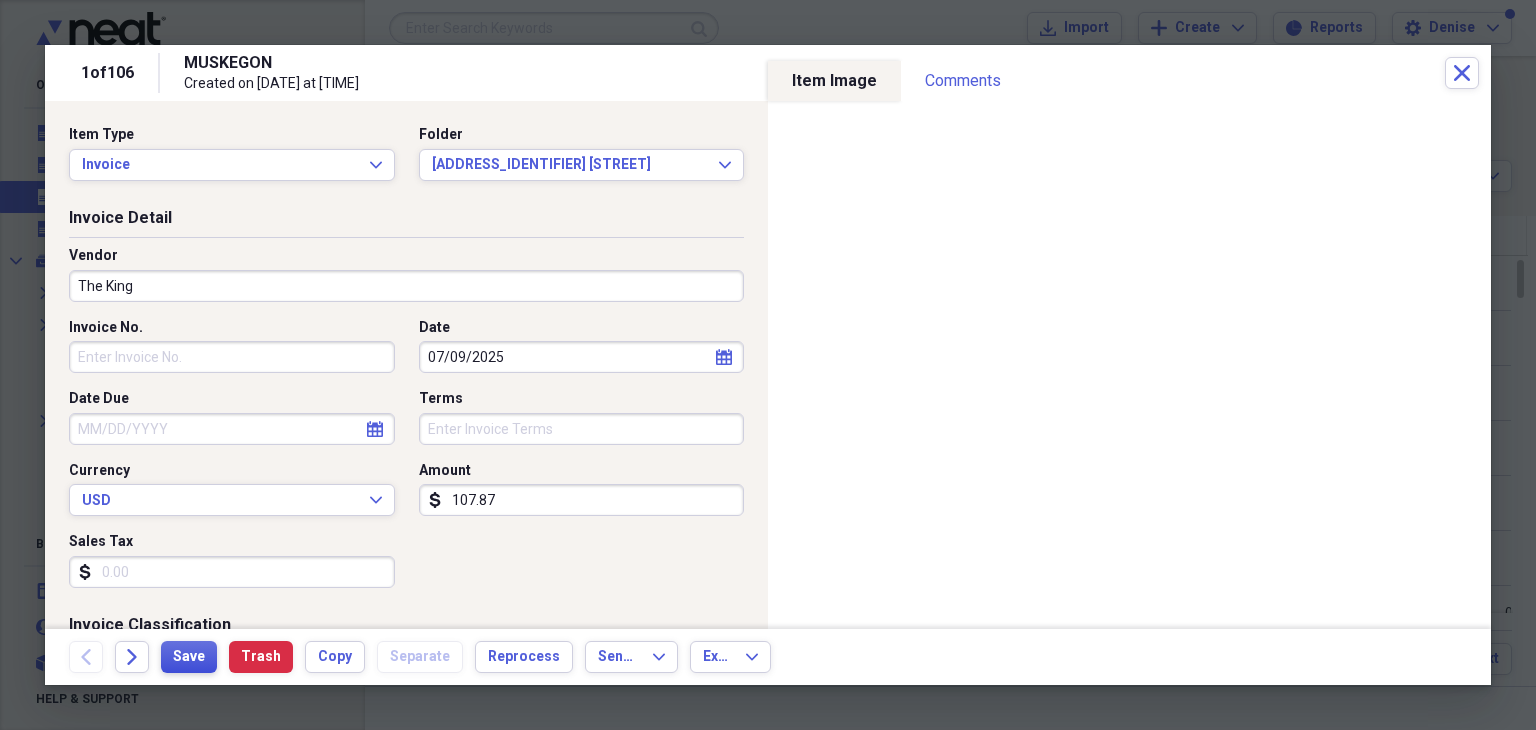 type on "107.87" 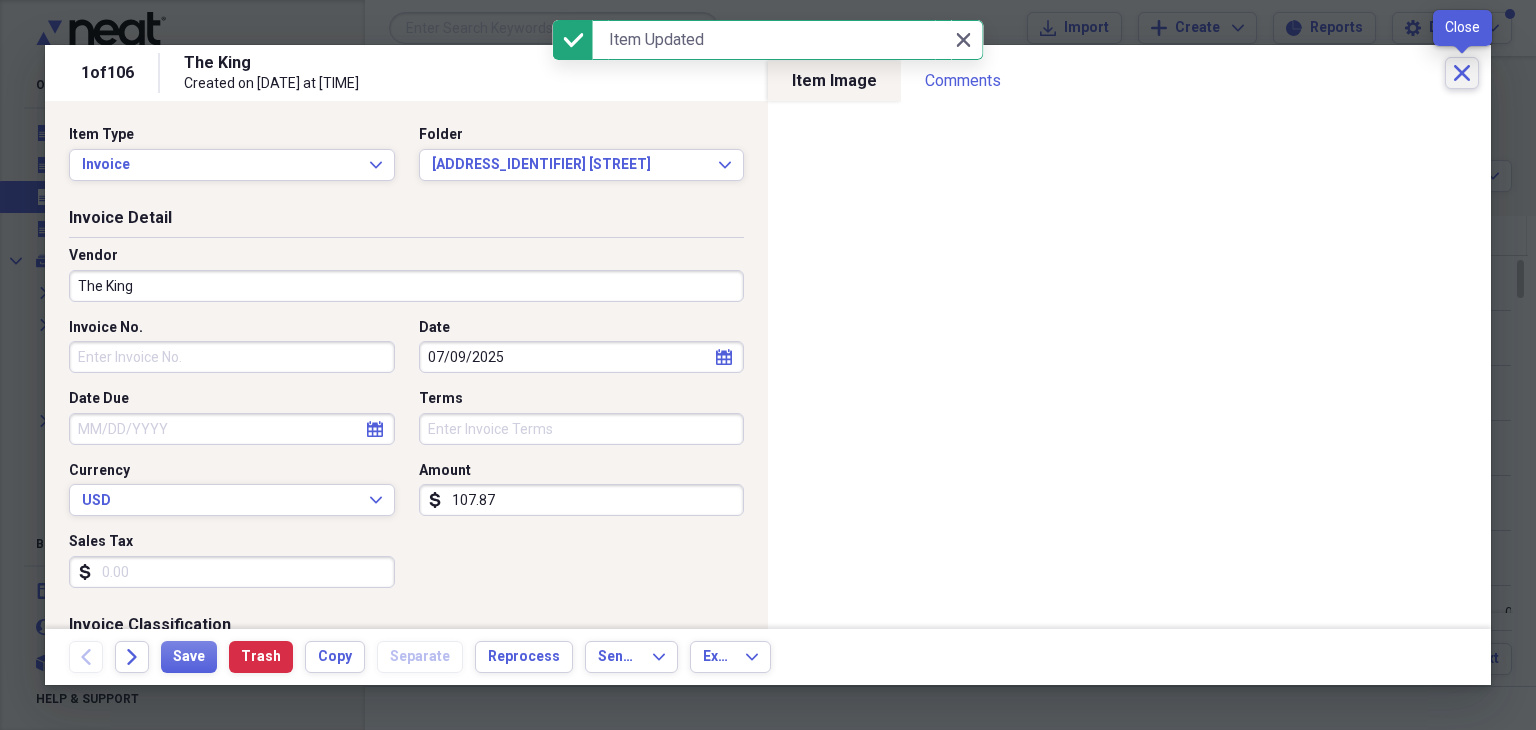 click on "Close" at bounding box center [1462, 73] 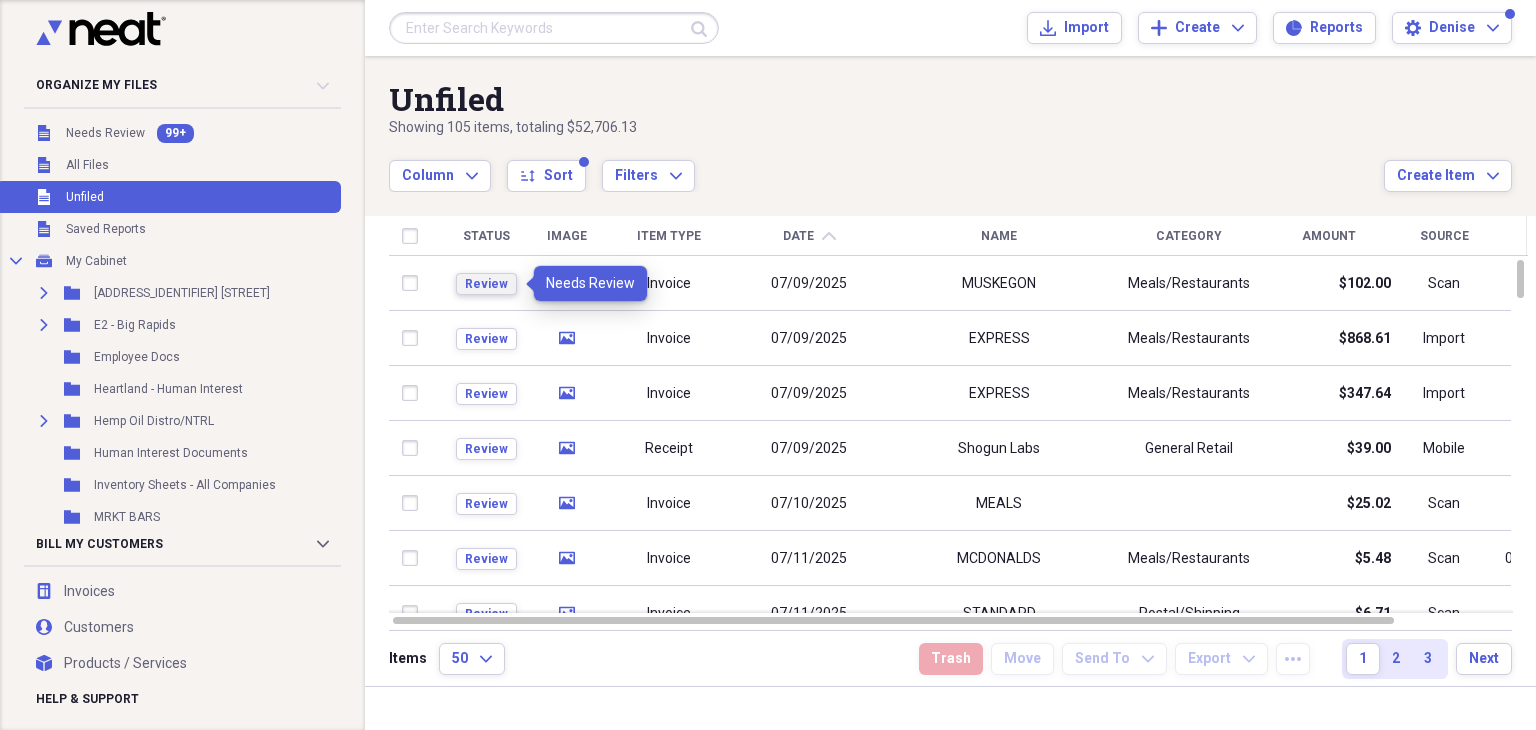 click on "Review" at bounding box center [486, 284] 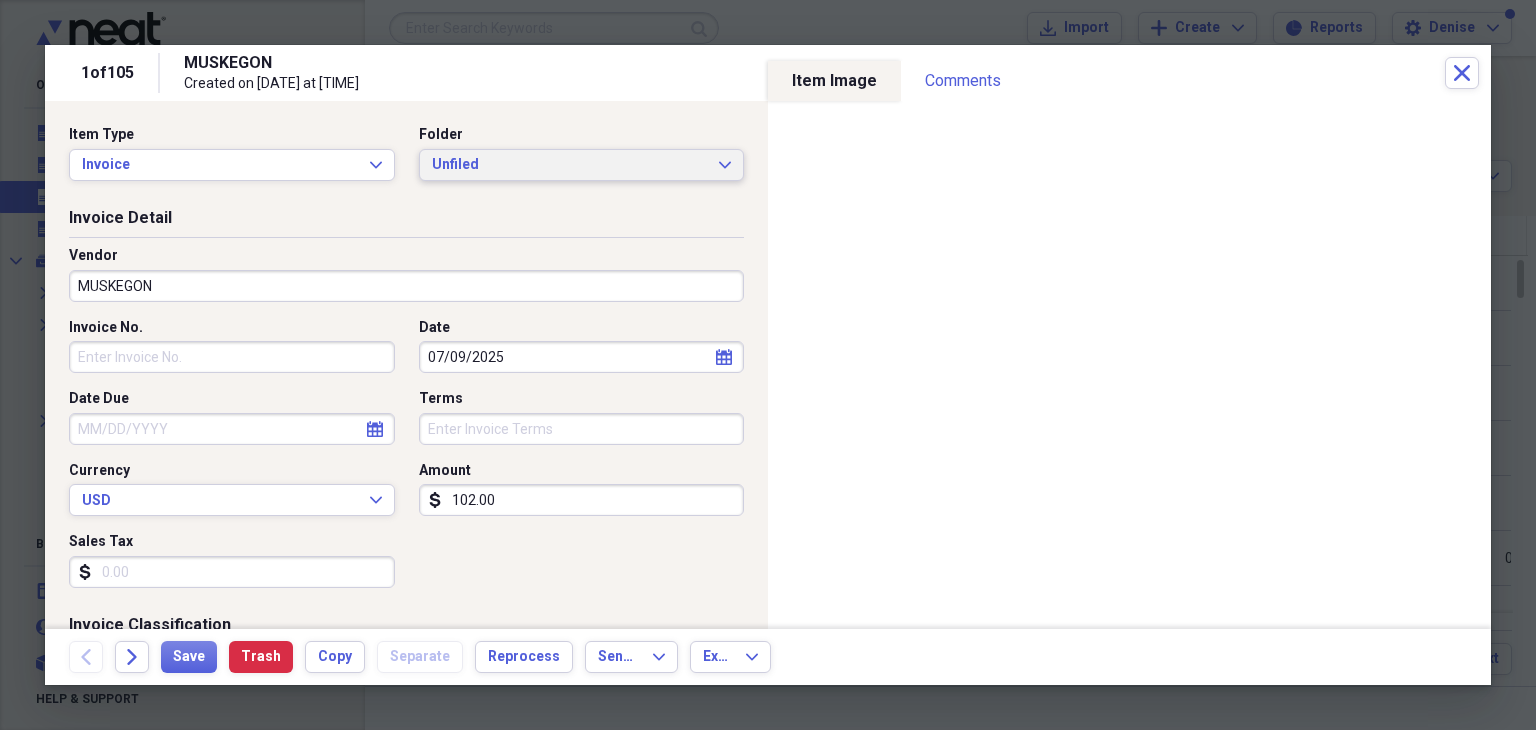 click on "Unfiled Expand" at bounding box center [582, 165] 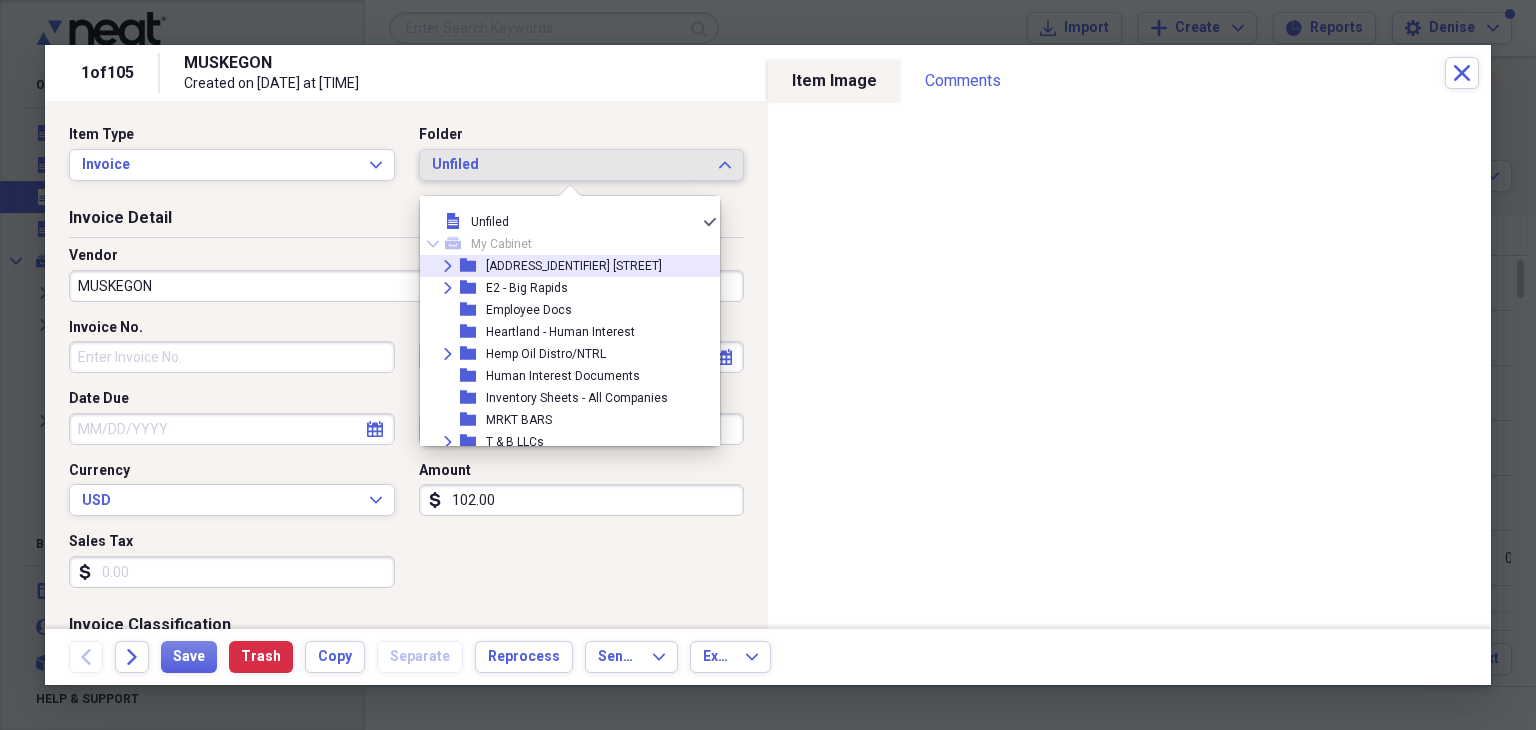click on "[ADDRESS_IDENTIFIER] [STREET]" at bounding box center [574, 266] 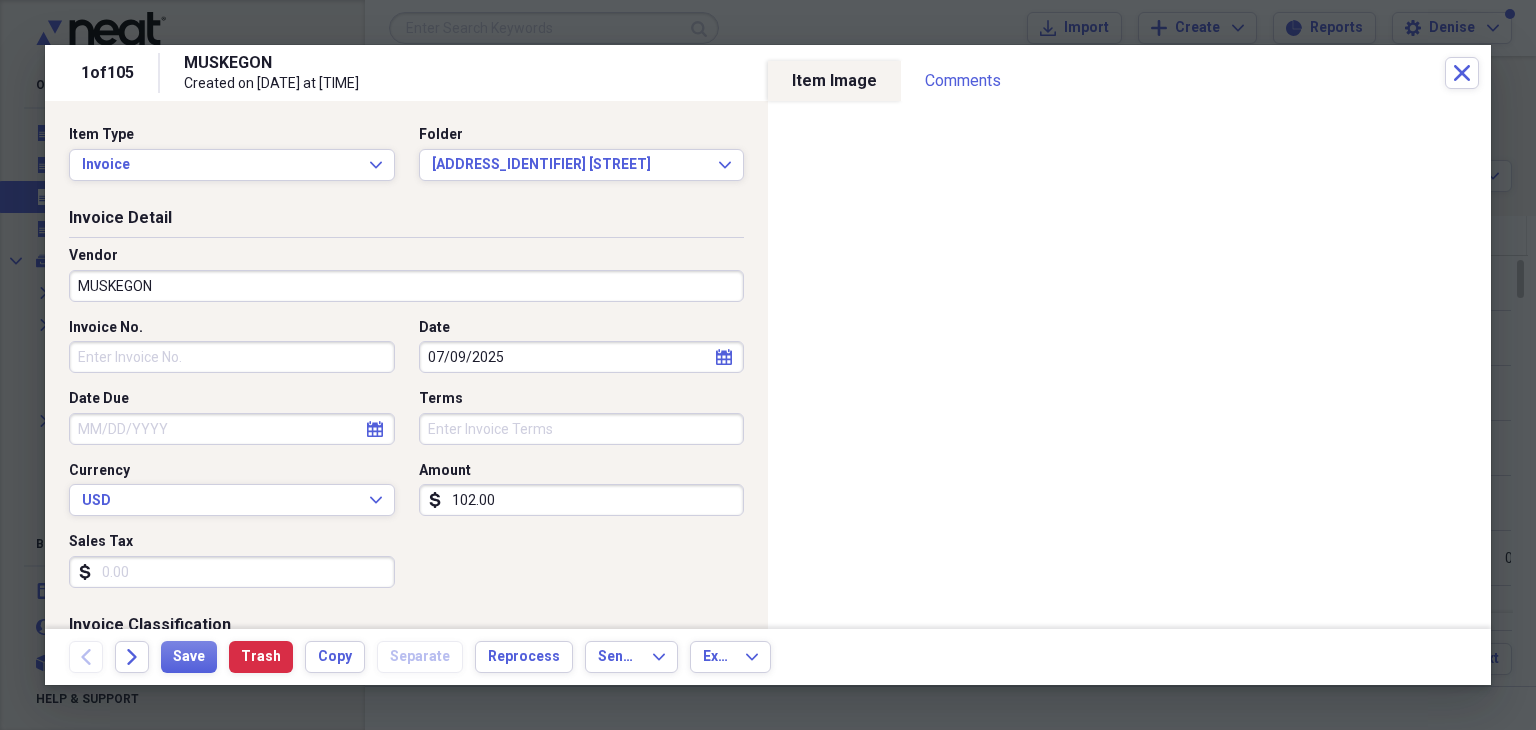 click on "MUSKEGON" at bounding box center (406, 286) 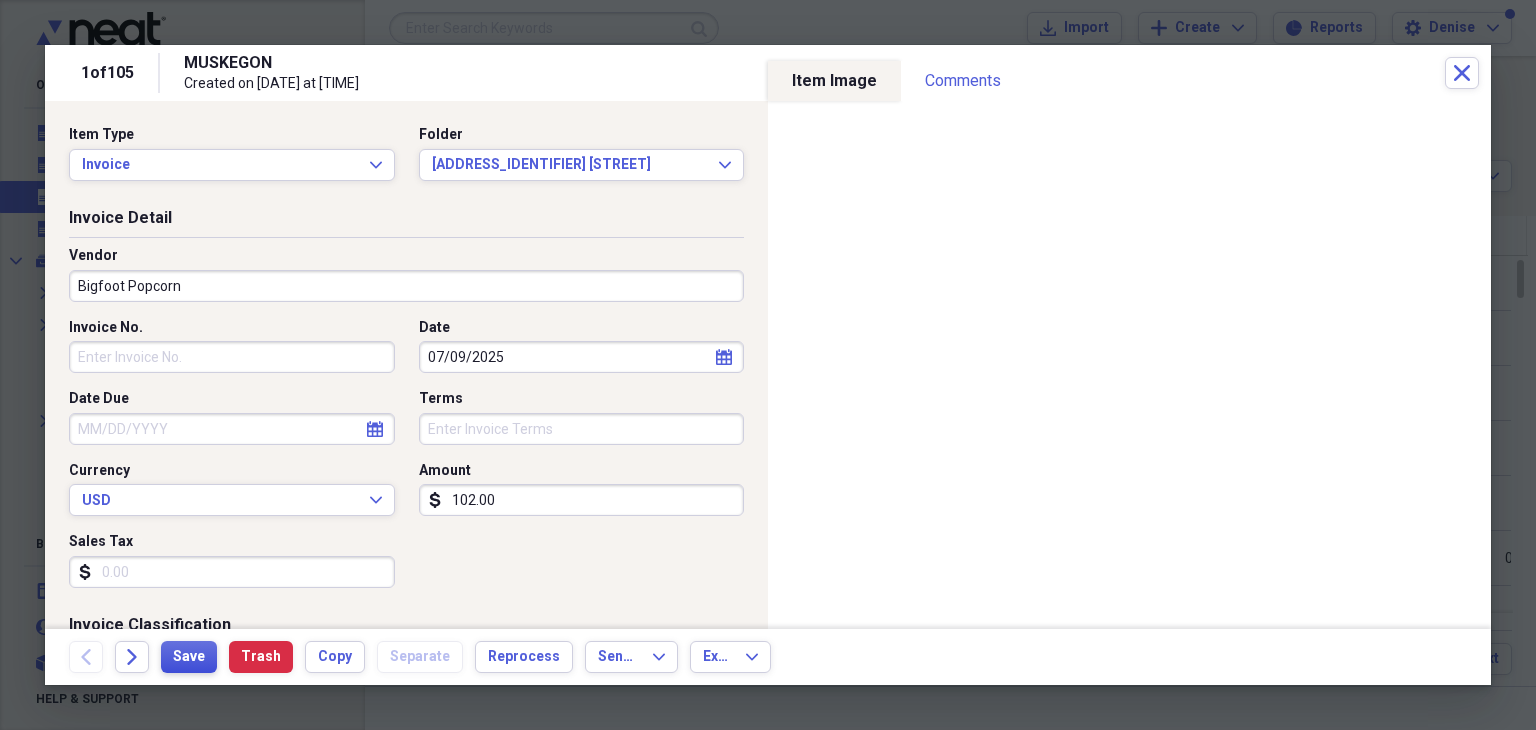 type on "Bigfoot Popcorn" 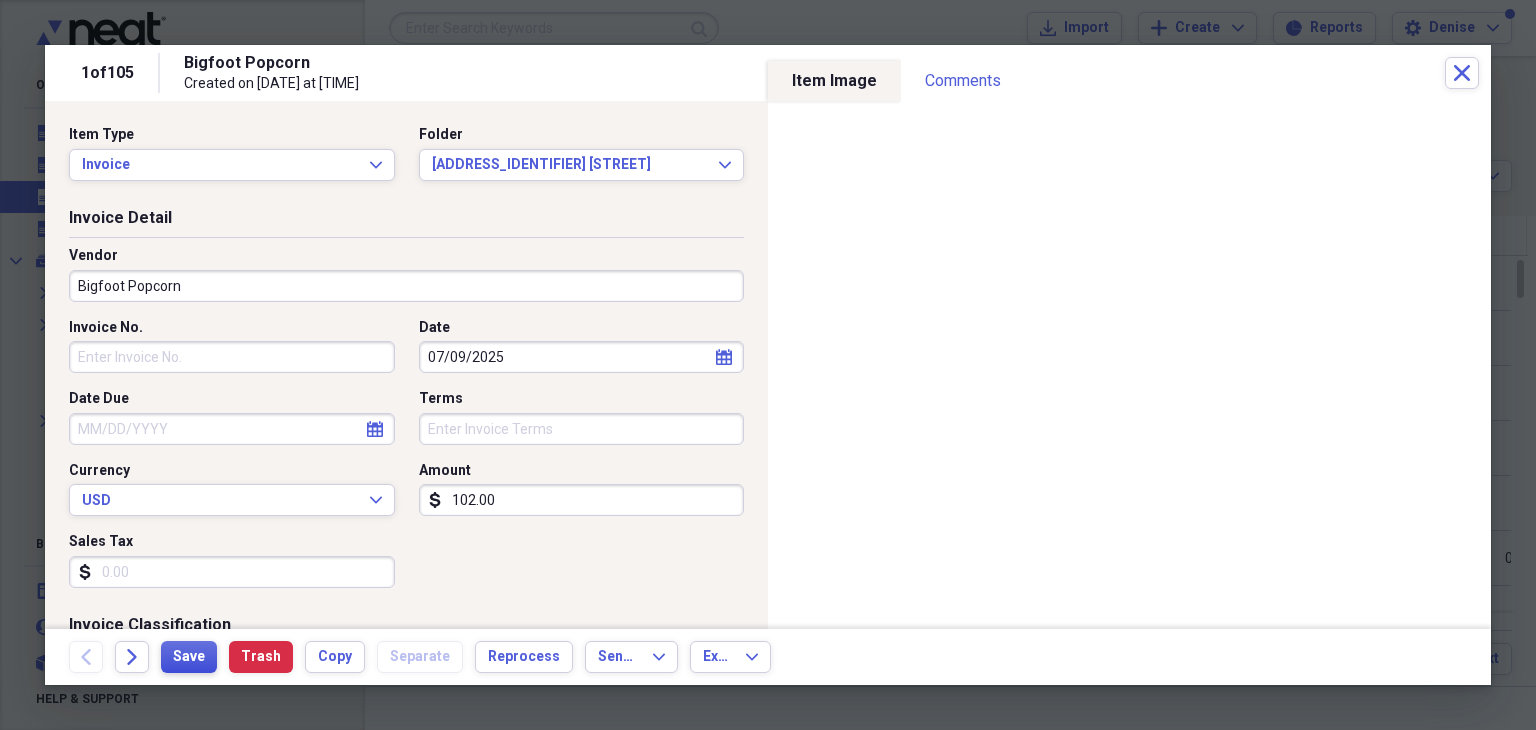 click on "Save" at bounding box center [189, 657] 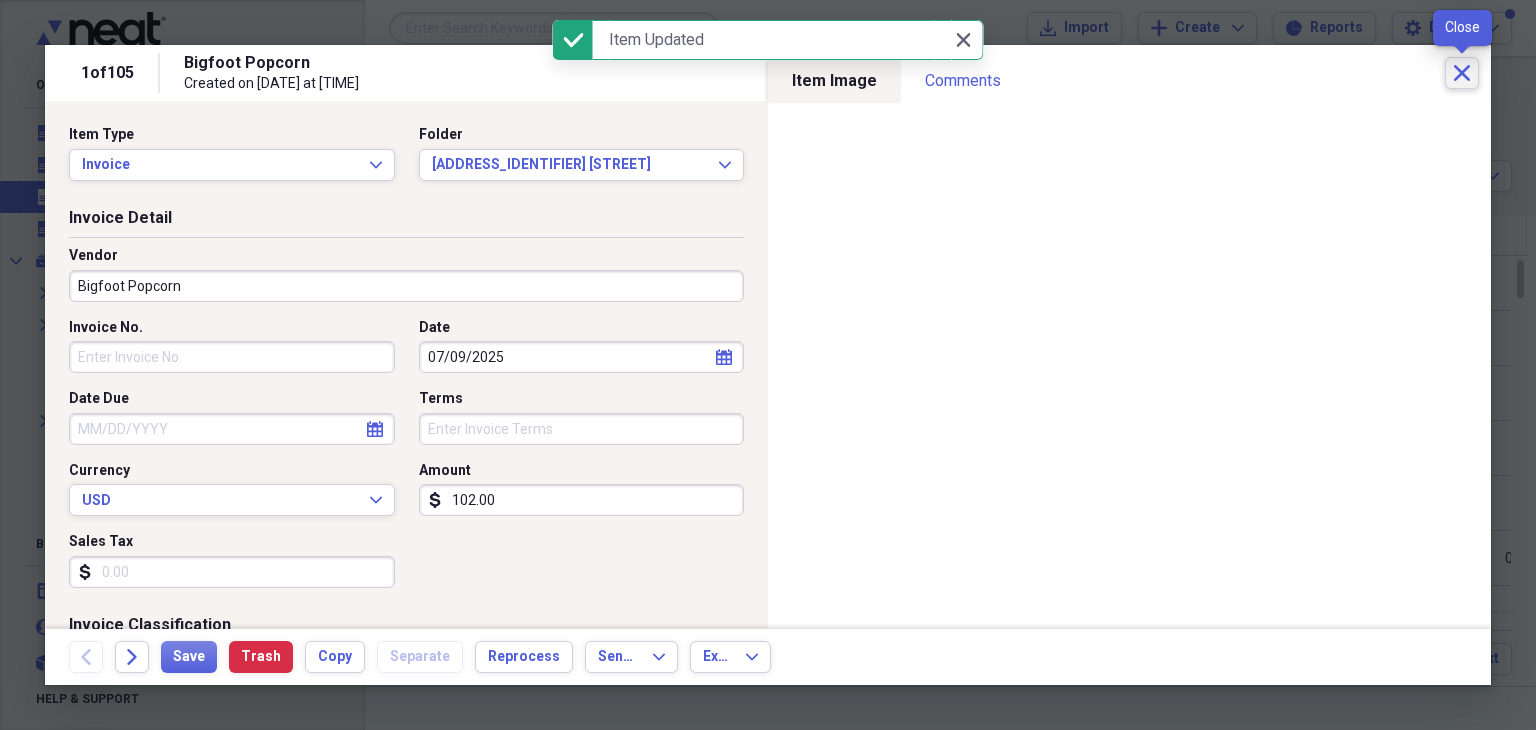 click on "Close" 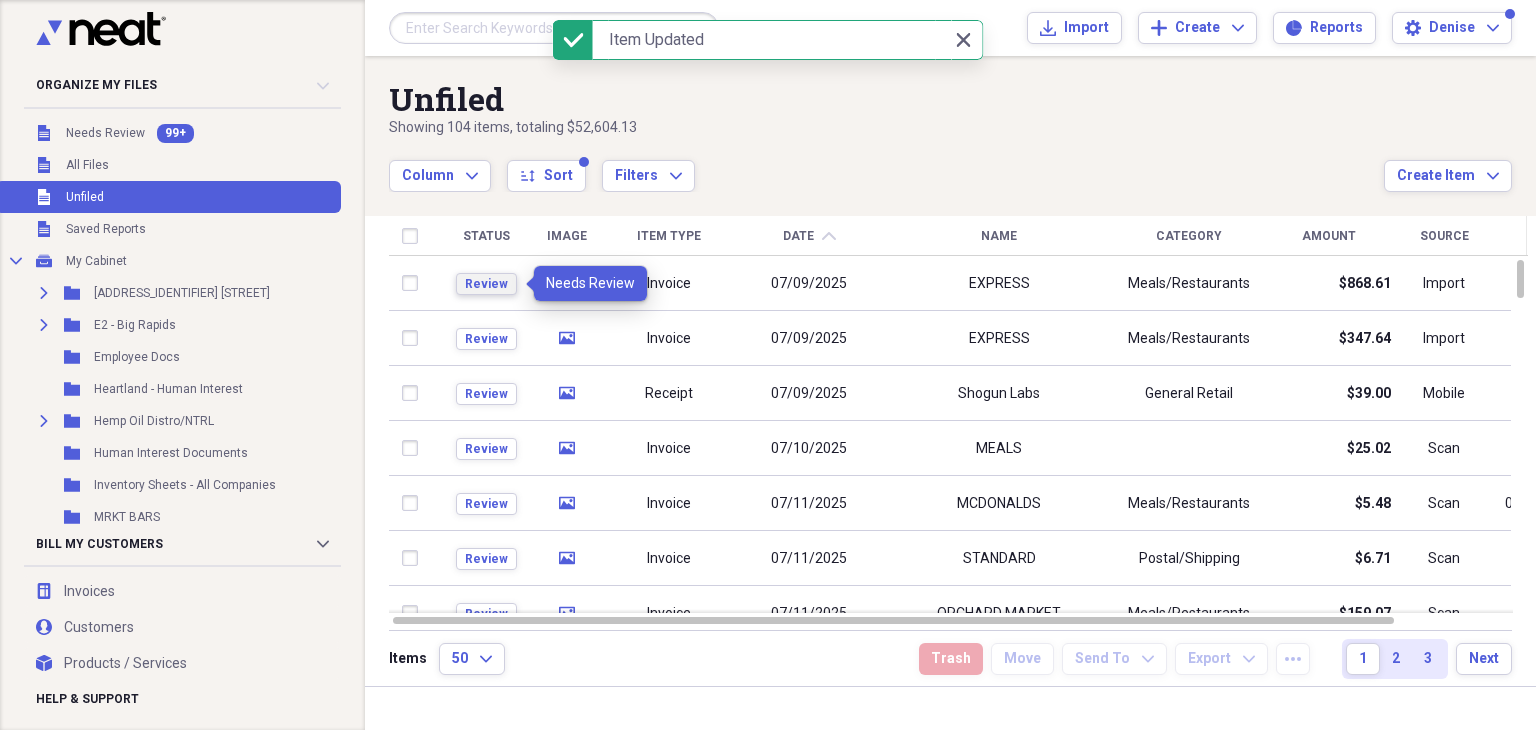 click on "Review" at bounding box center [486, 284] 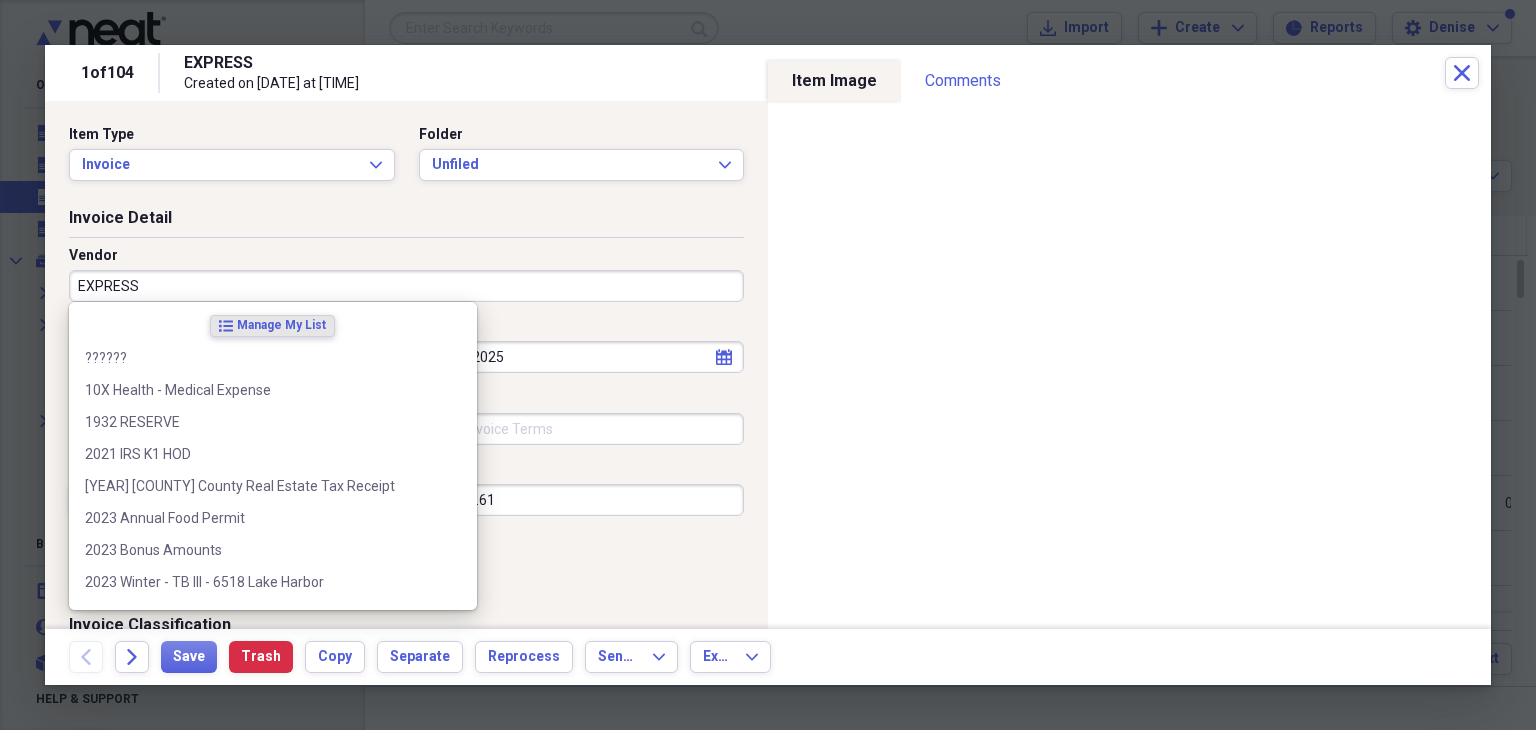 click on "EXPRESS" at bounding box center [406, 286] 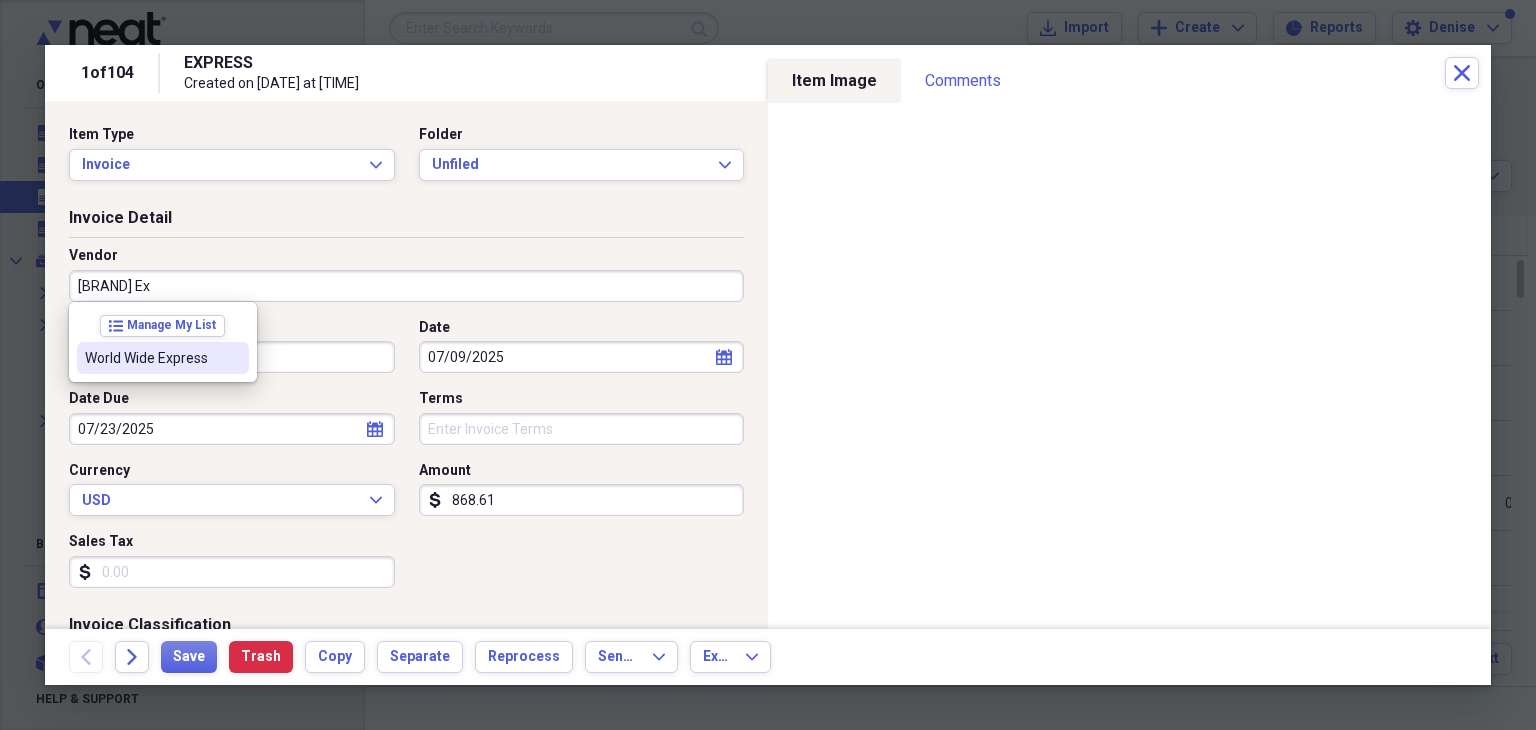 click on "World Wide Express" at bounding box center [151, 358] 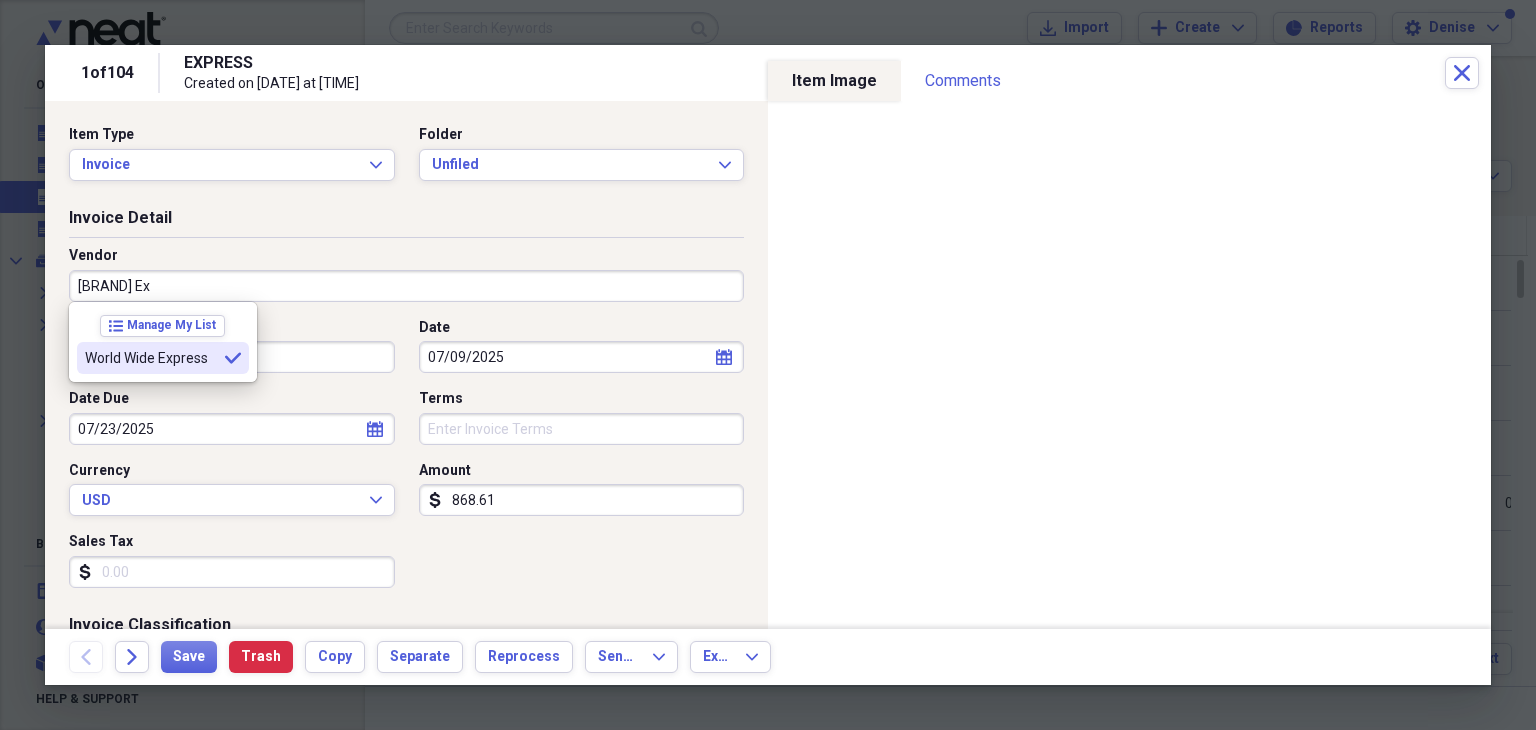 type on "World Wide Express" 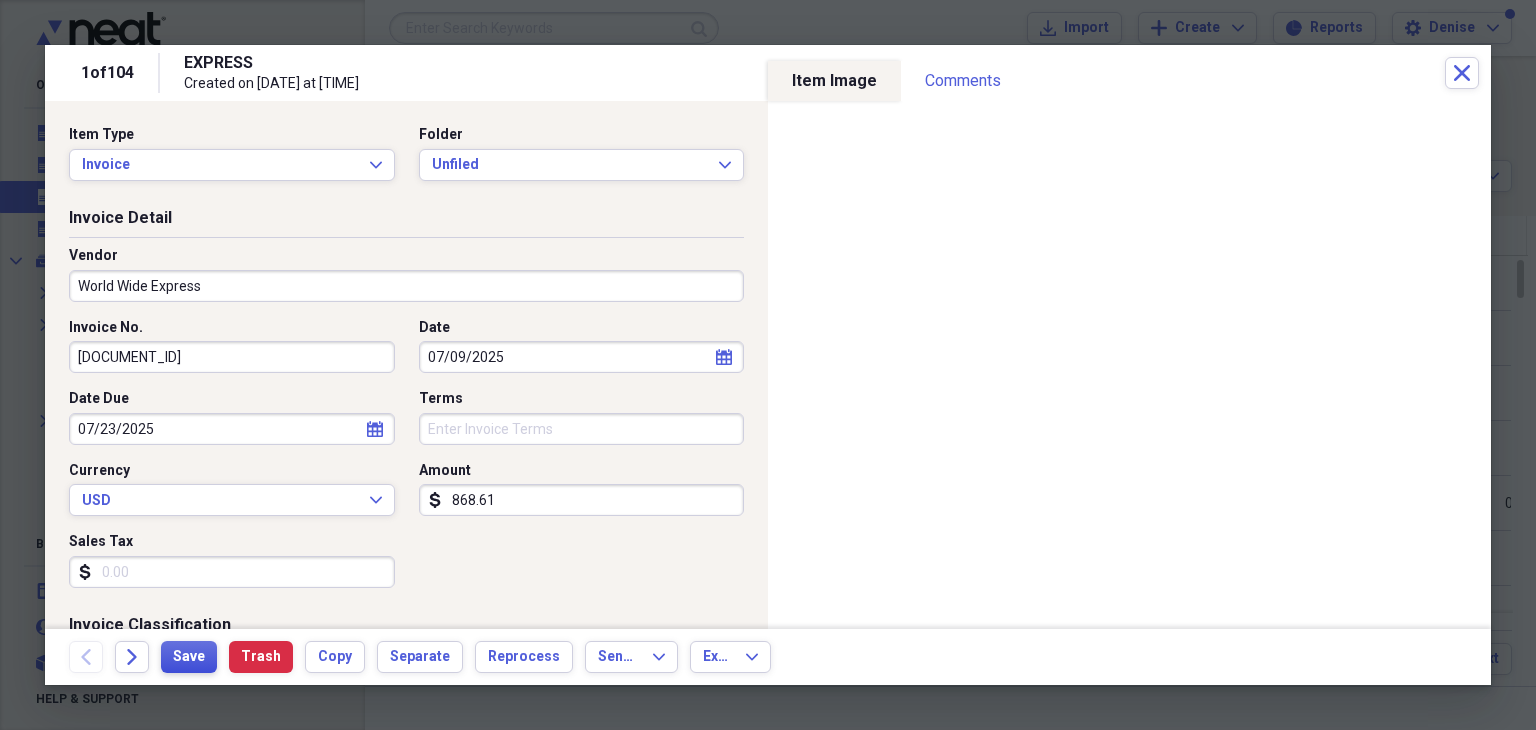 click on "Save" at bounding box center (189, 657) 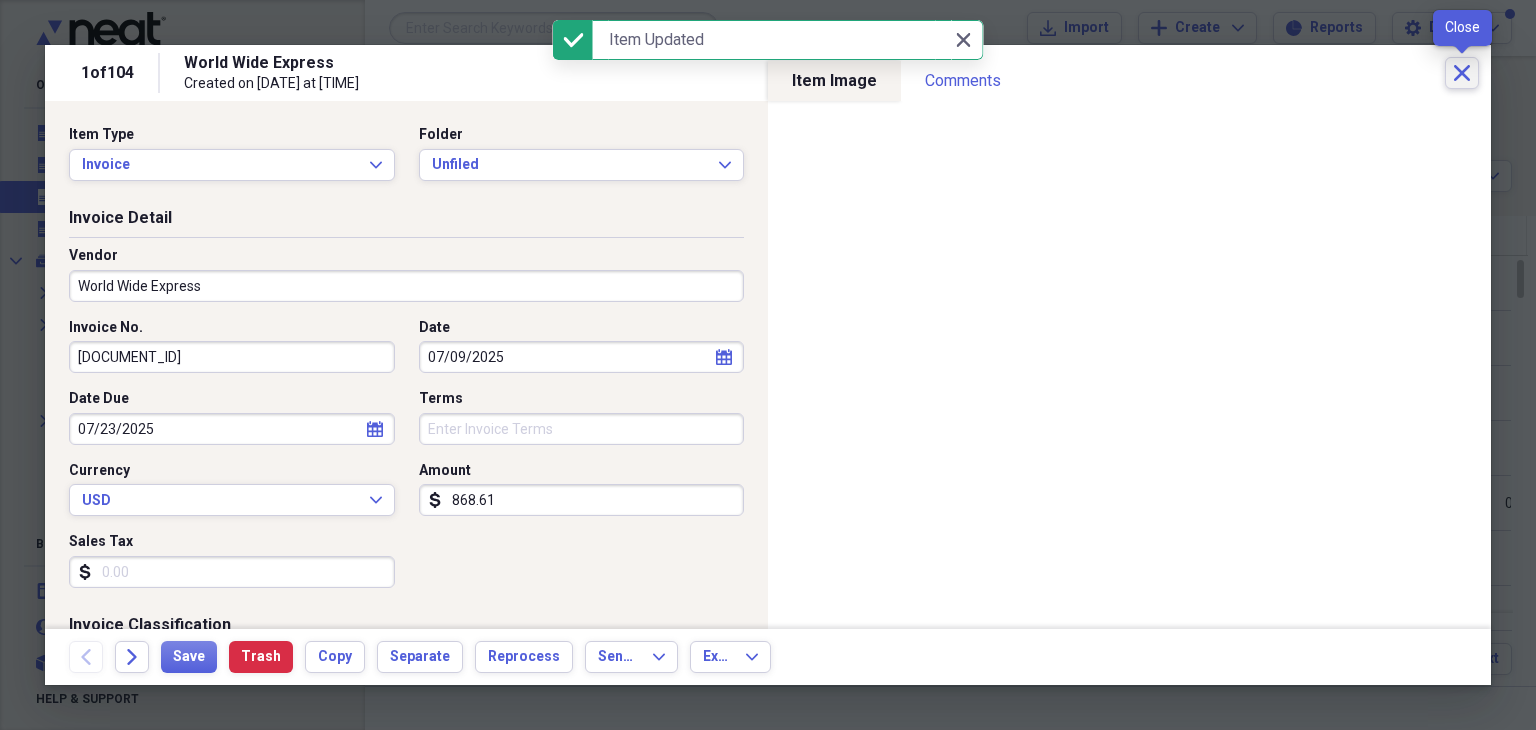 click on "Close" 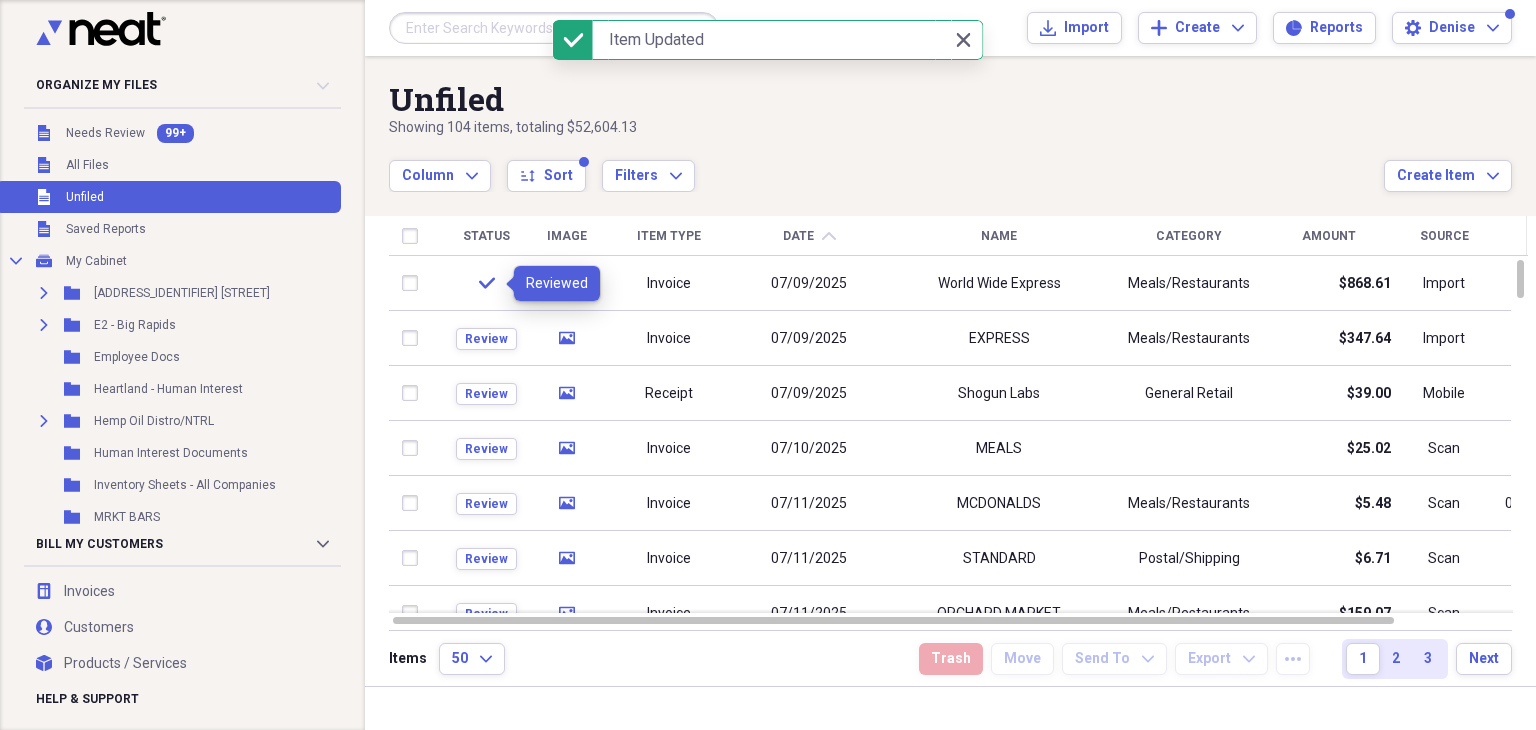 click on "check" 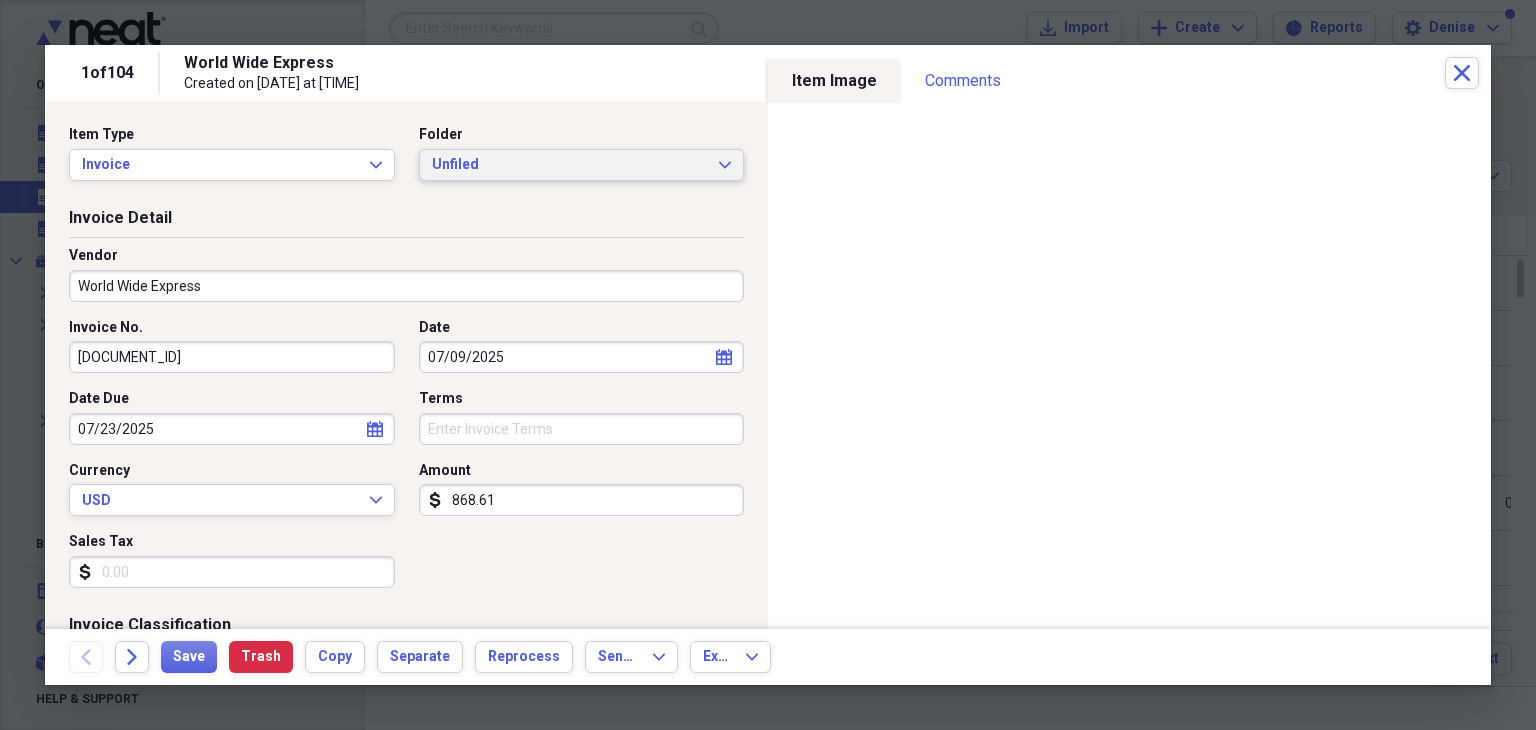 click on "Unfiled" at bounding box center (570, 165) 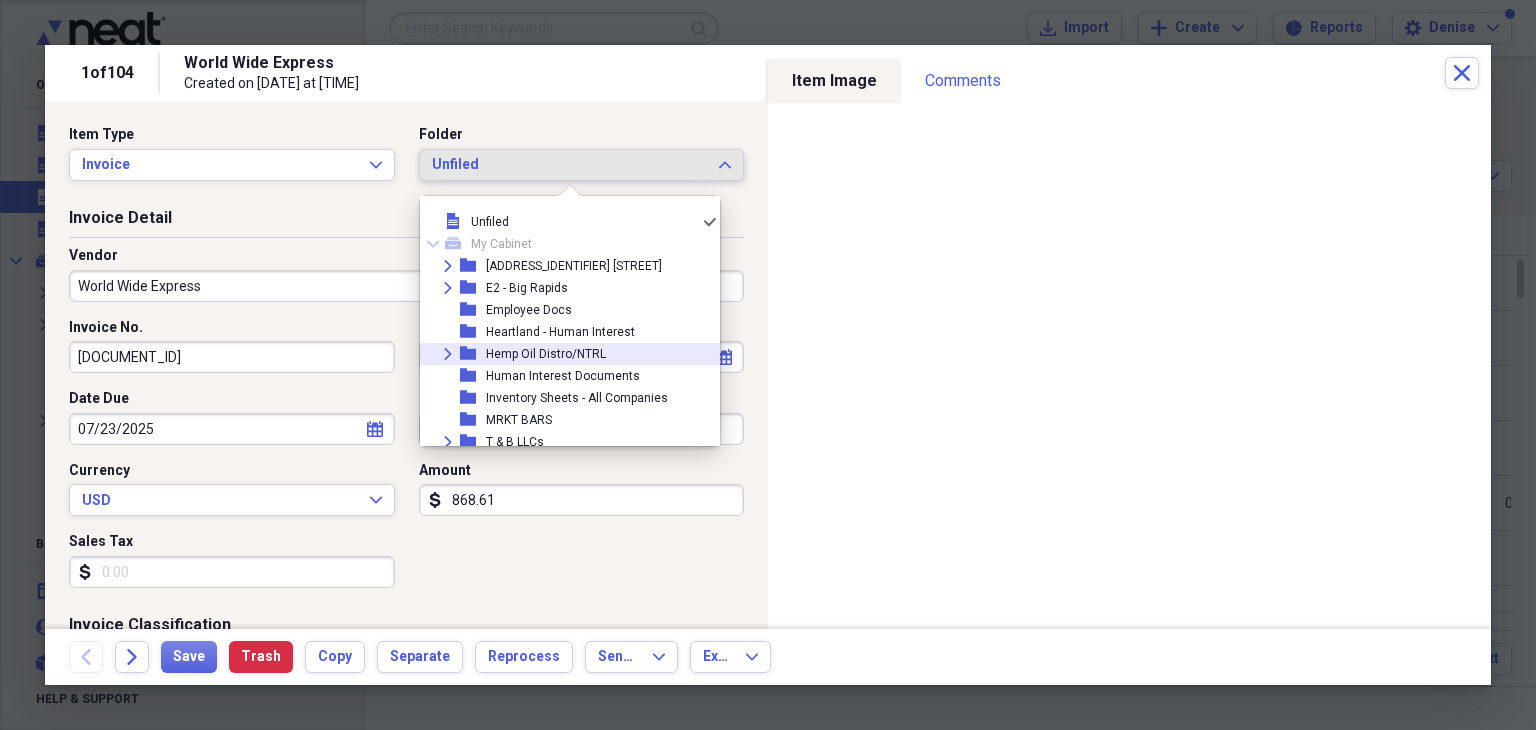 drag, startPoint x: 517, startPoint y: 365, endPoint x: 527, endPoint y: 341, distance: 26 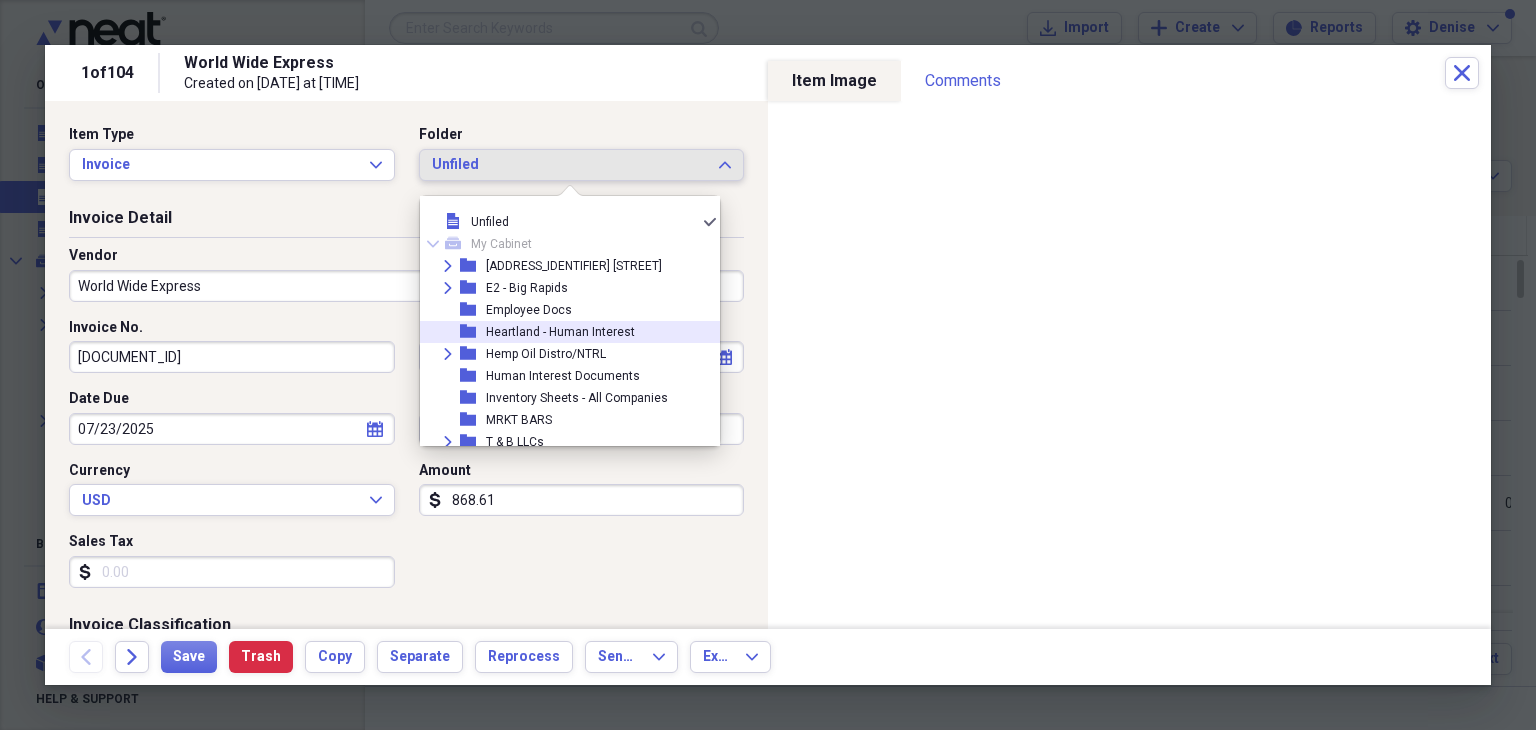 click on "Heartland - Human Interest" at bounding box center [560, 332] 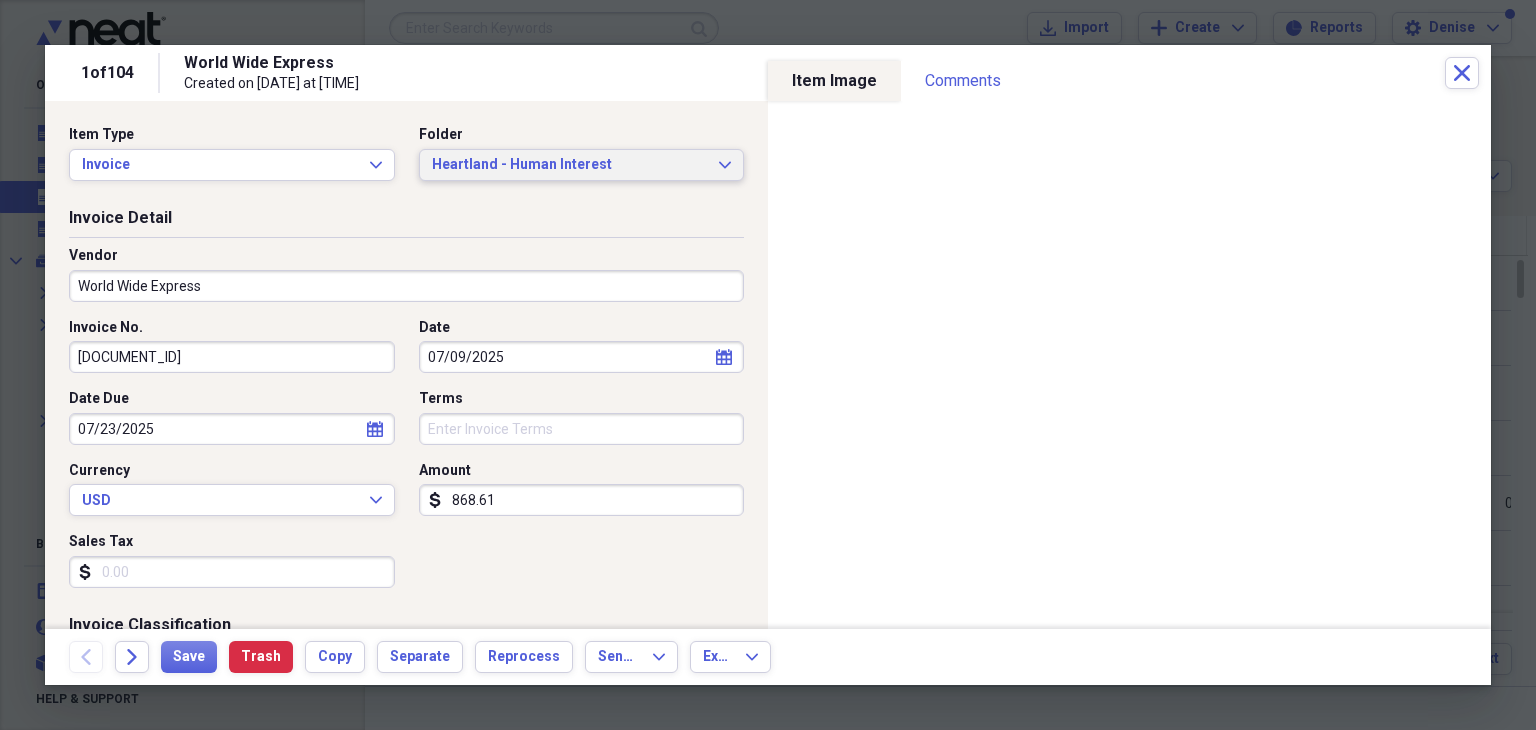 click on "Heartland - Human Interest" at bounding box center [570, 165] 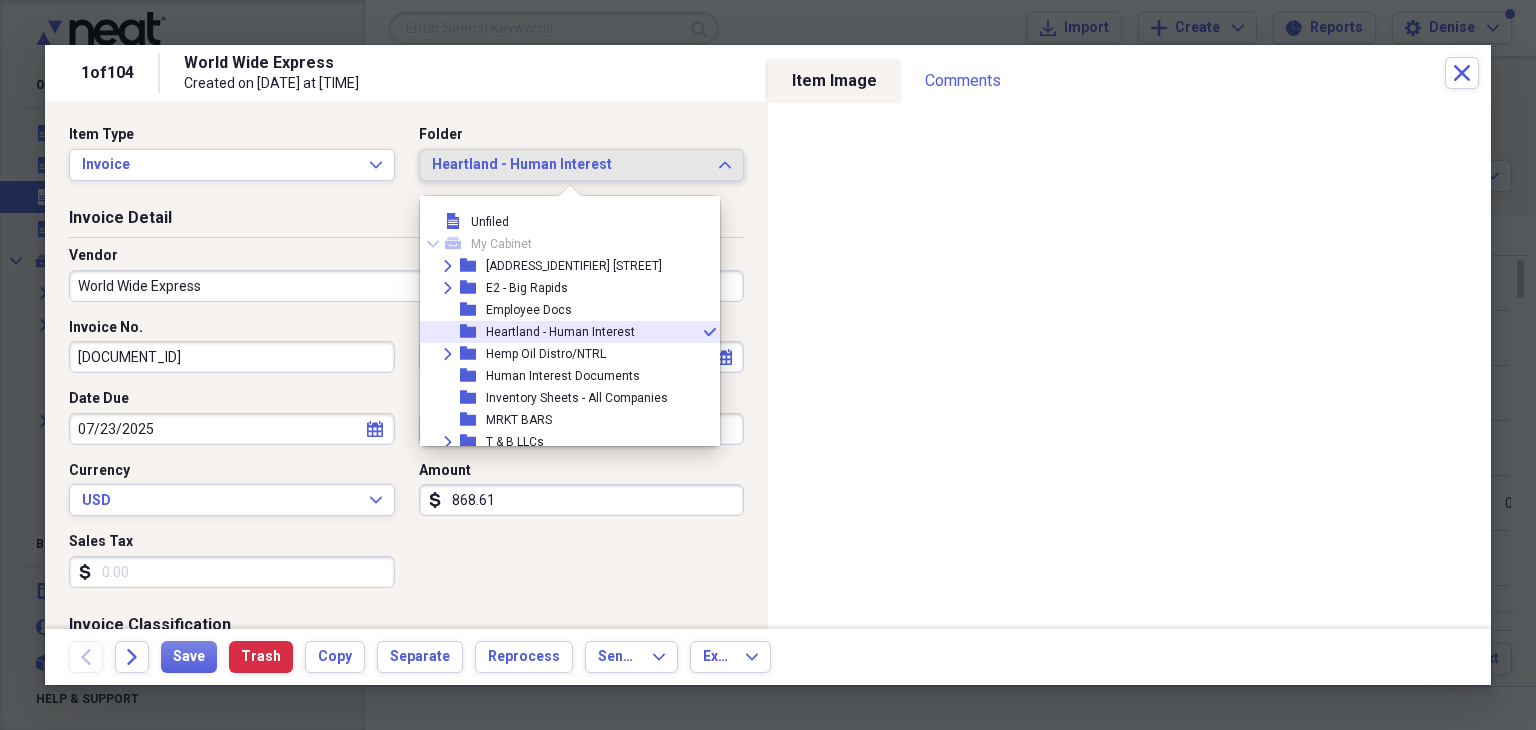 scroll, scrollTop: 11, scrollLeft: 0, axis: vertical 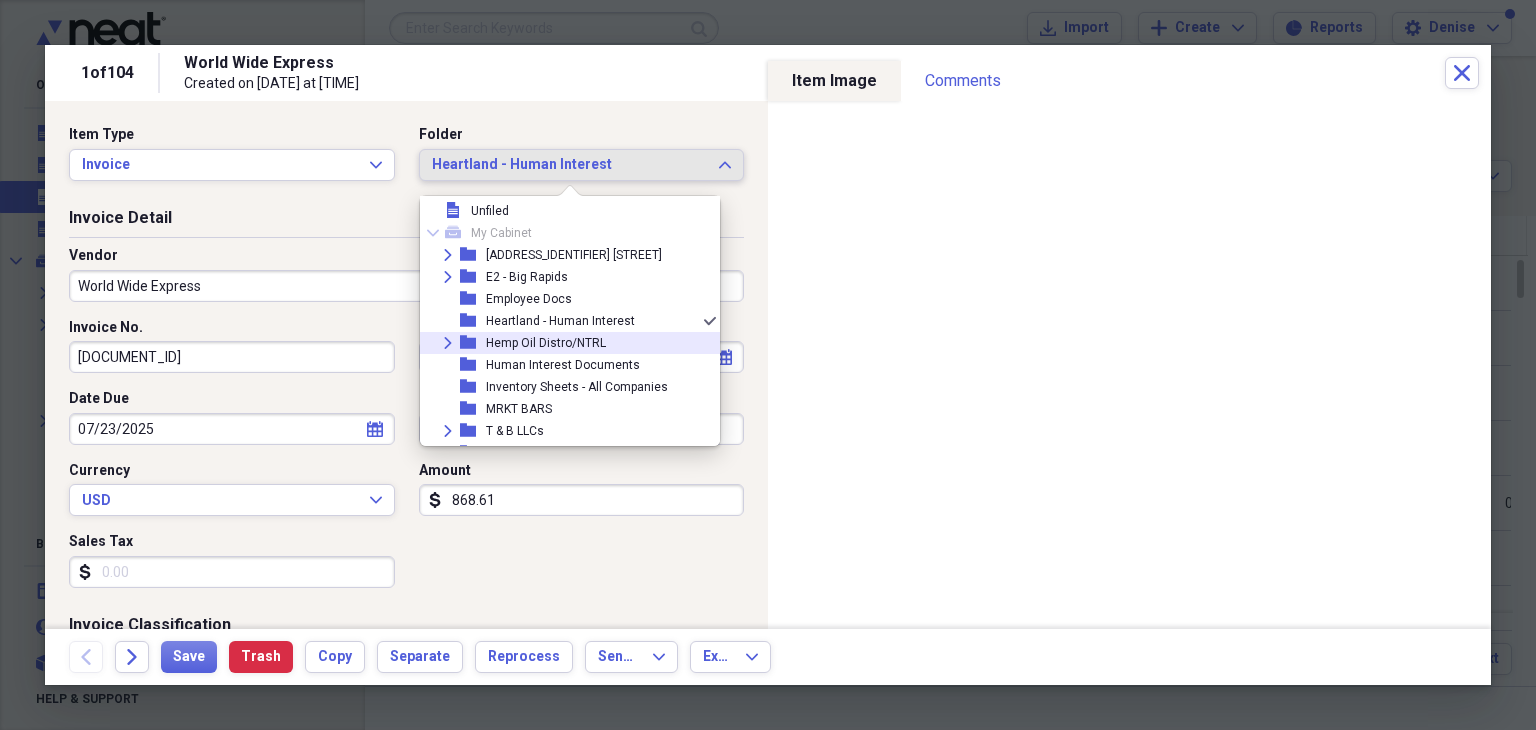 click on "Hemp Oil Distro/NTRL" at bounding box center [546, 343] 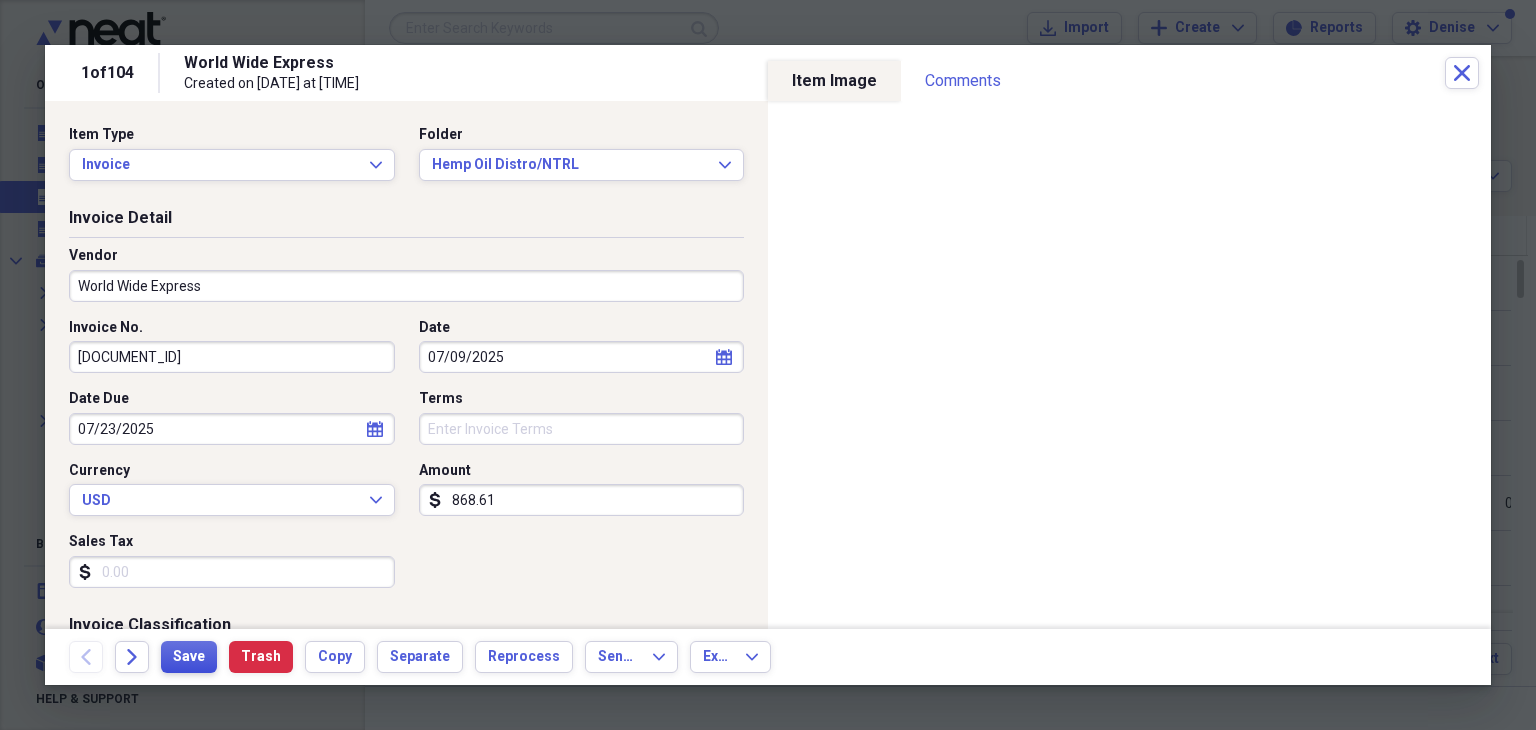 click on "Save" at bounding box center [189, 657] 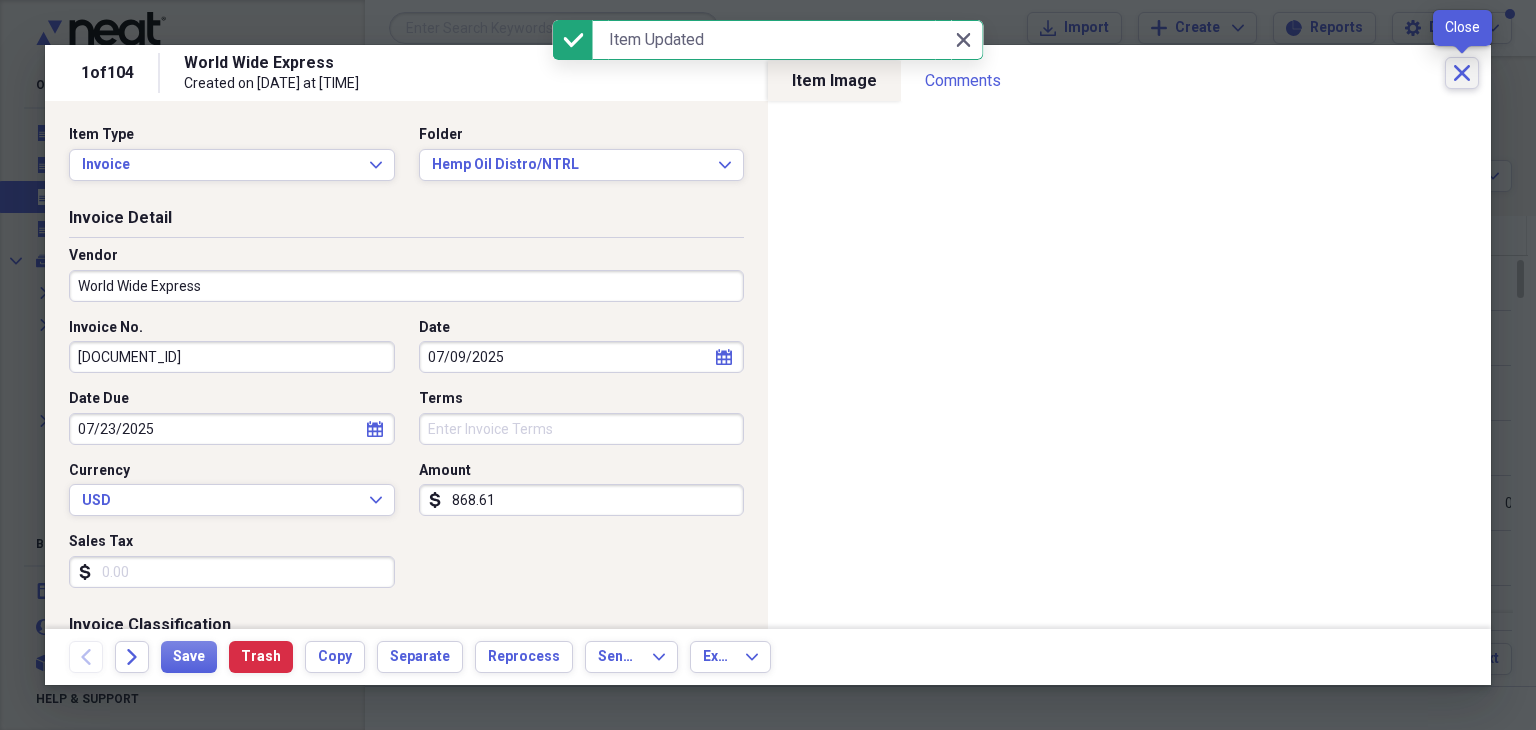 click on "Close" 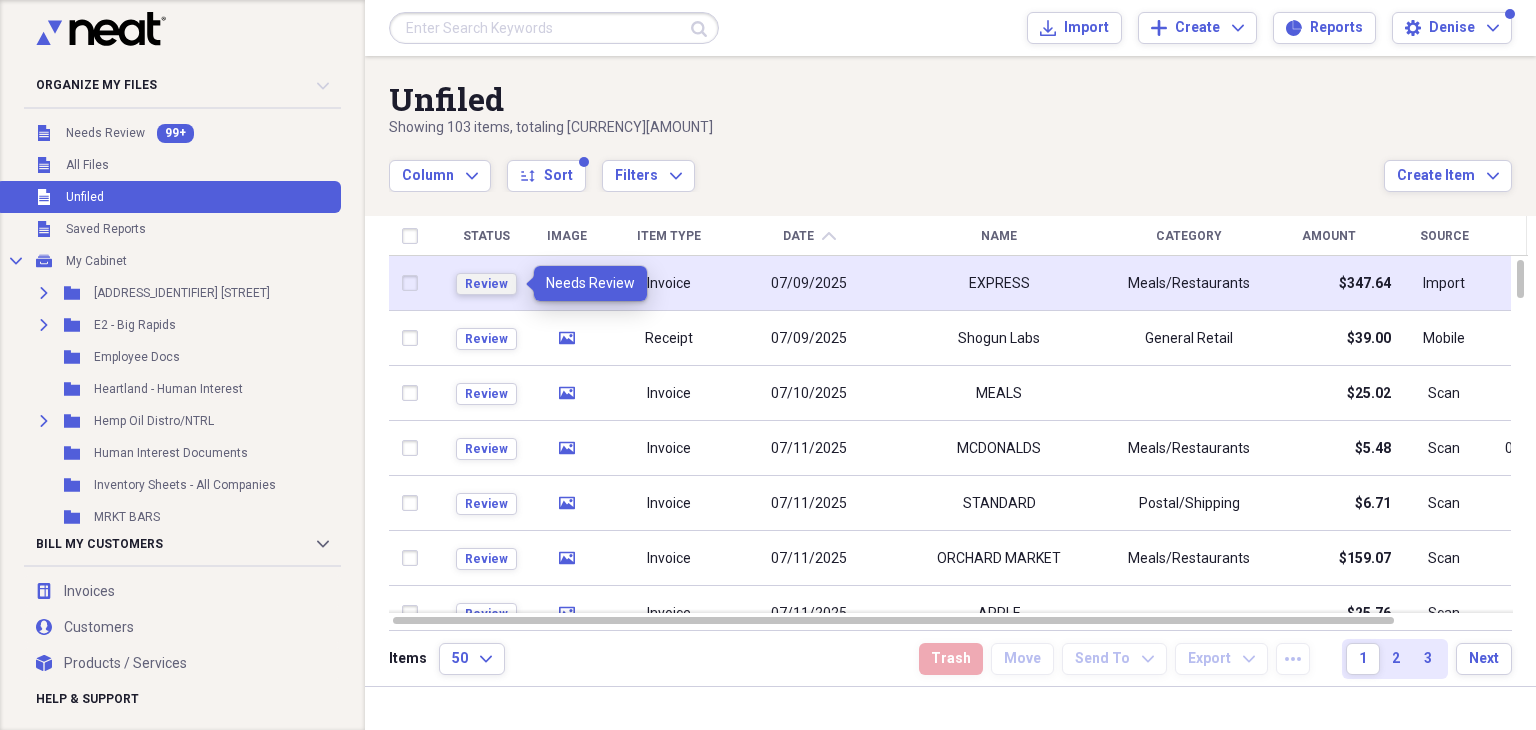 click on "Review" at bounding box center (486, 284) 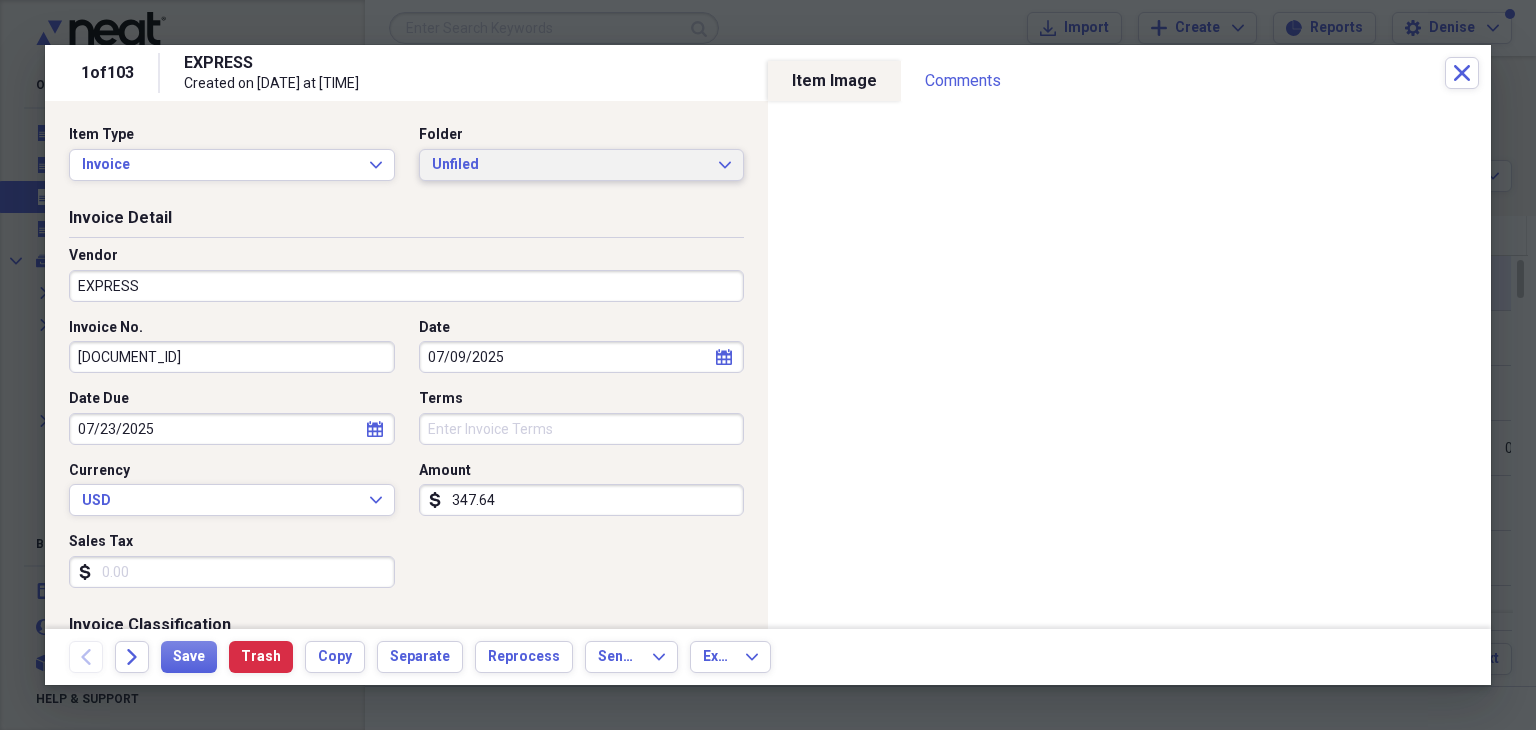 click on "Unfiled Expand" at bounding box center [582, 165] 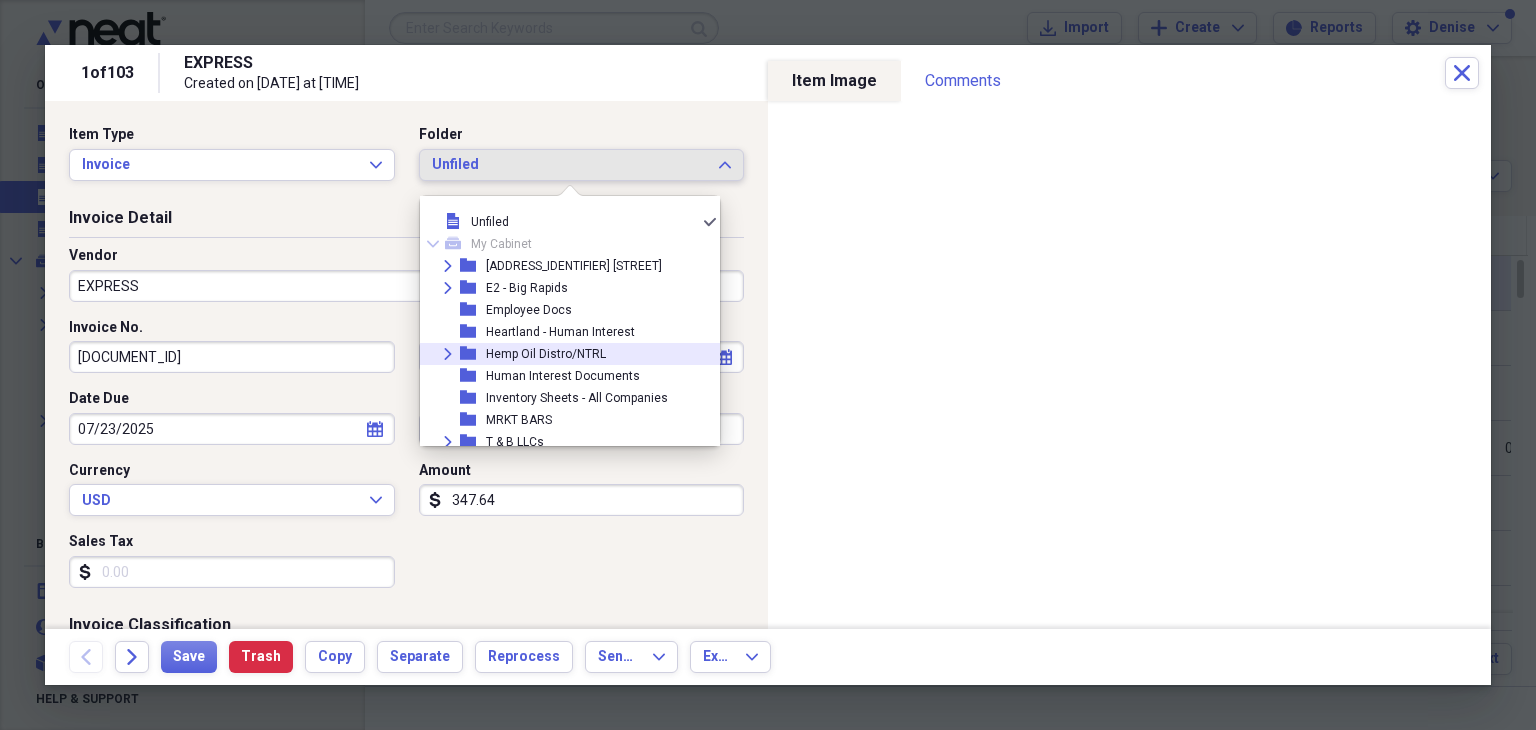 click on "Hemp Oil Distro/NTRL" at bounding box center [546, 354] 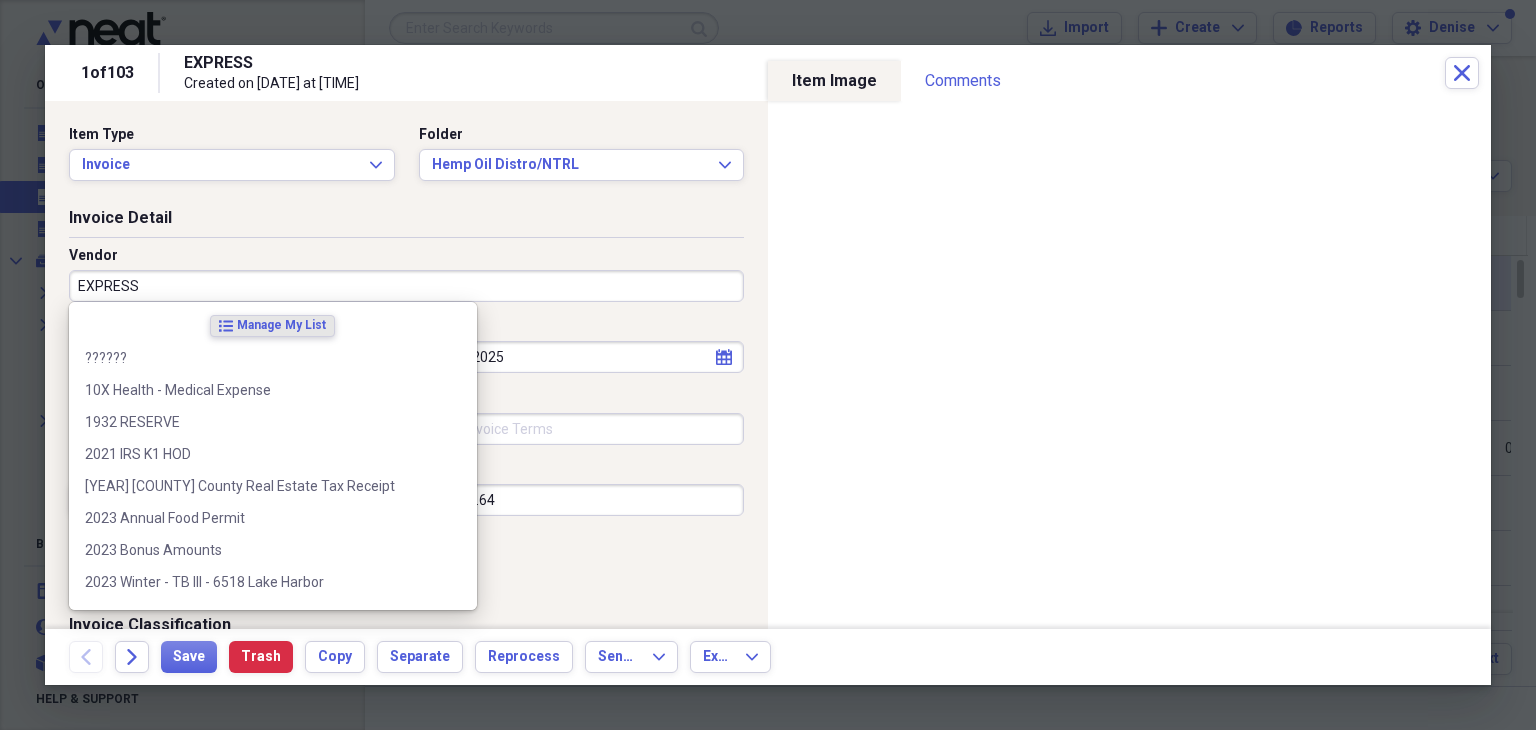 click on "EXPRESS" at bounding box center (406, 286) 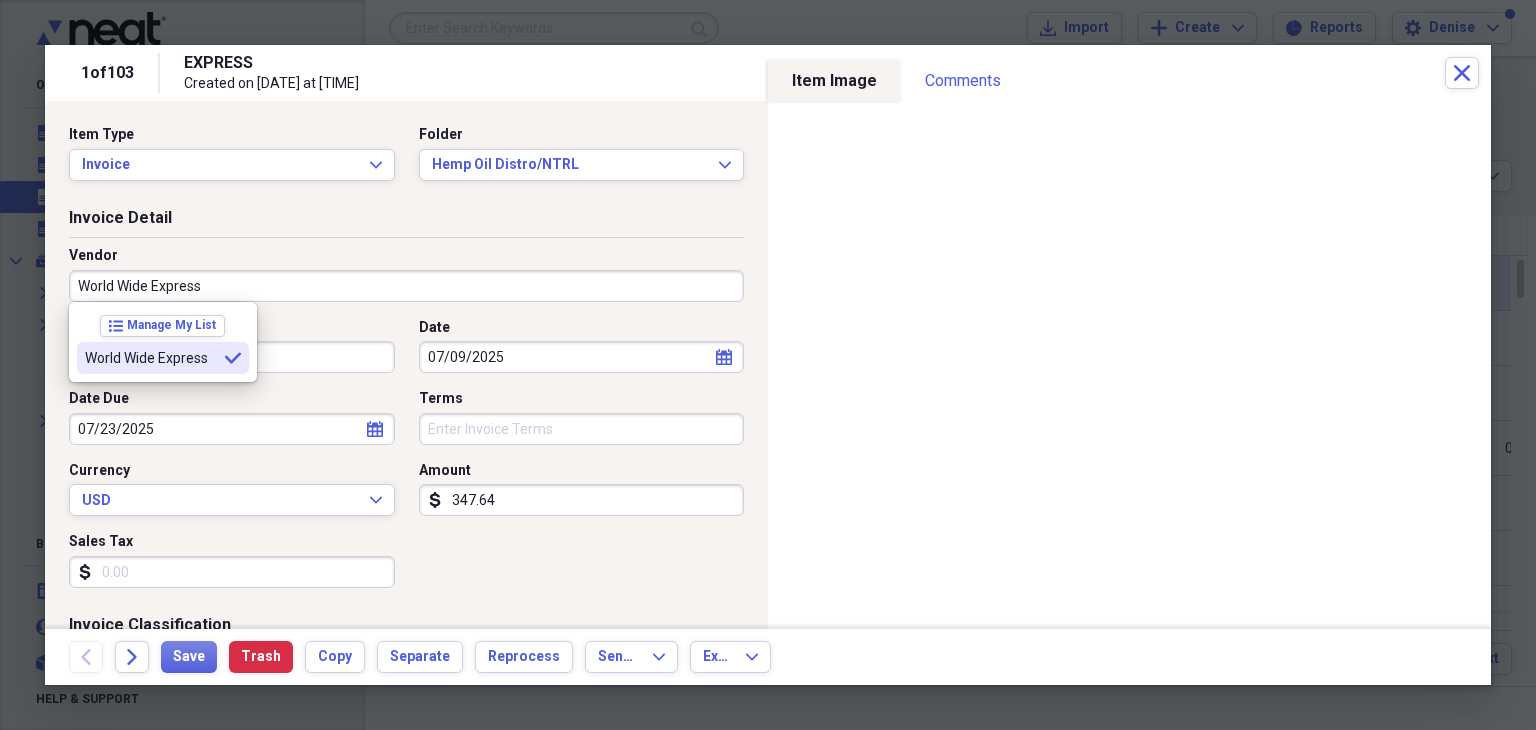 type on "World Wide Express" 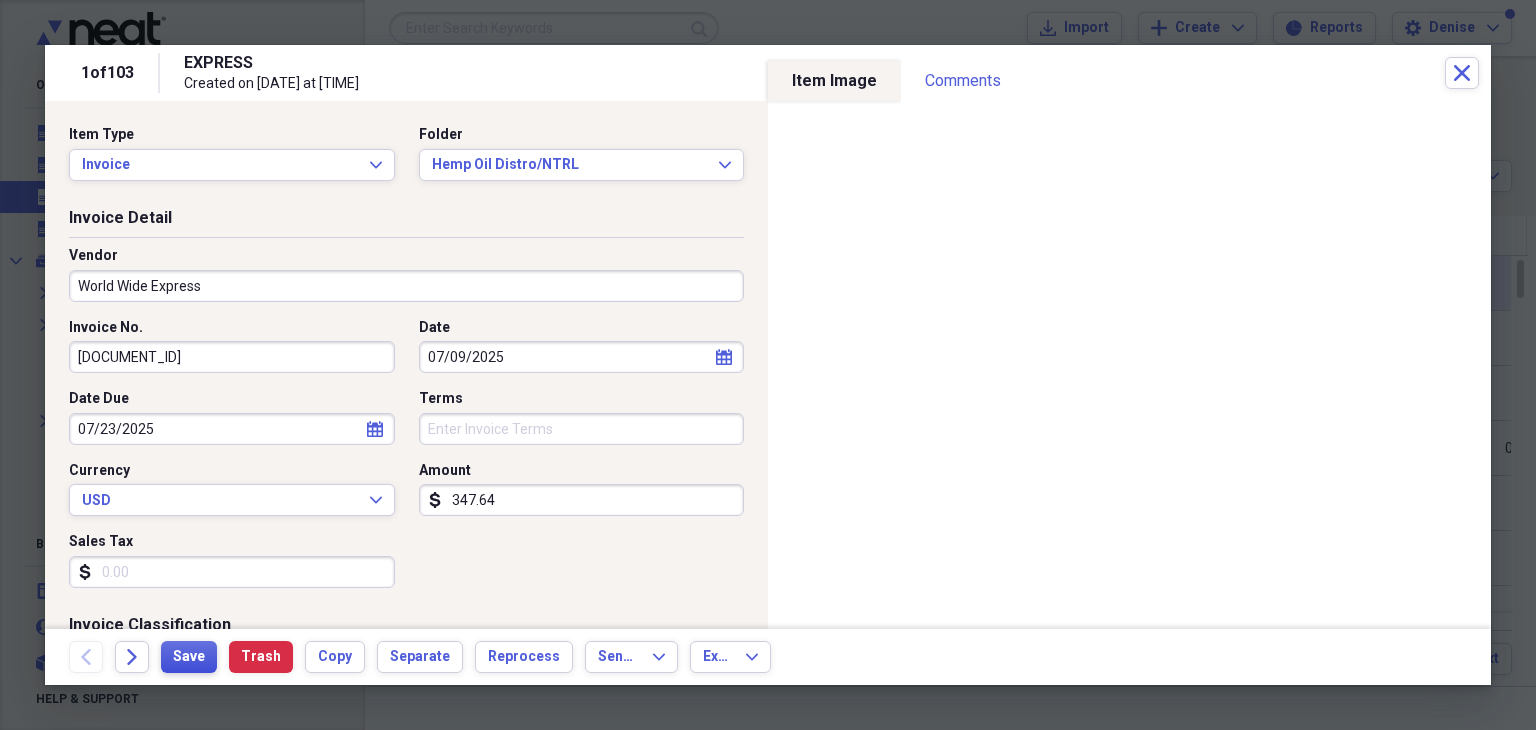 click on "Save" at bounding box center (189, 657) 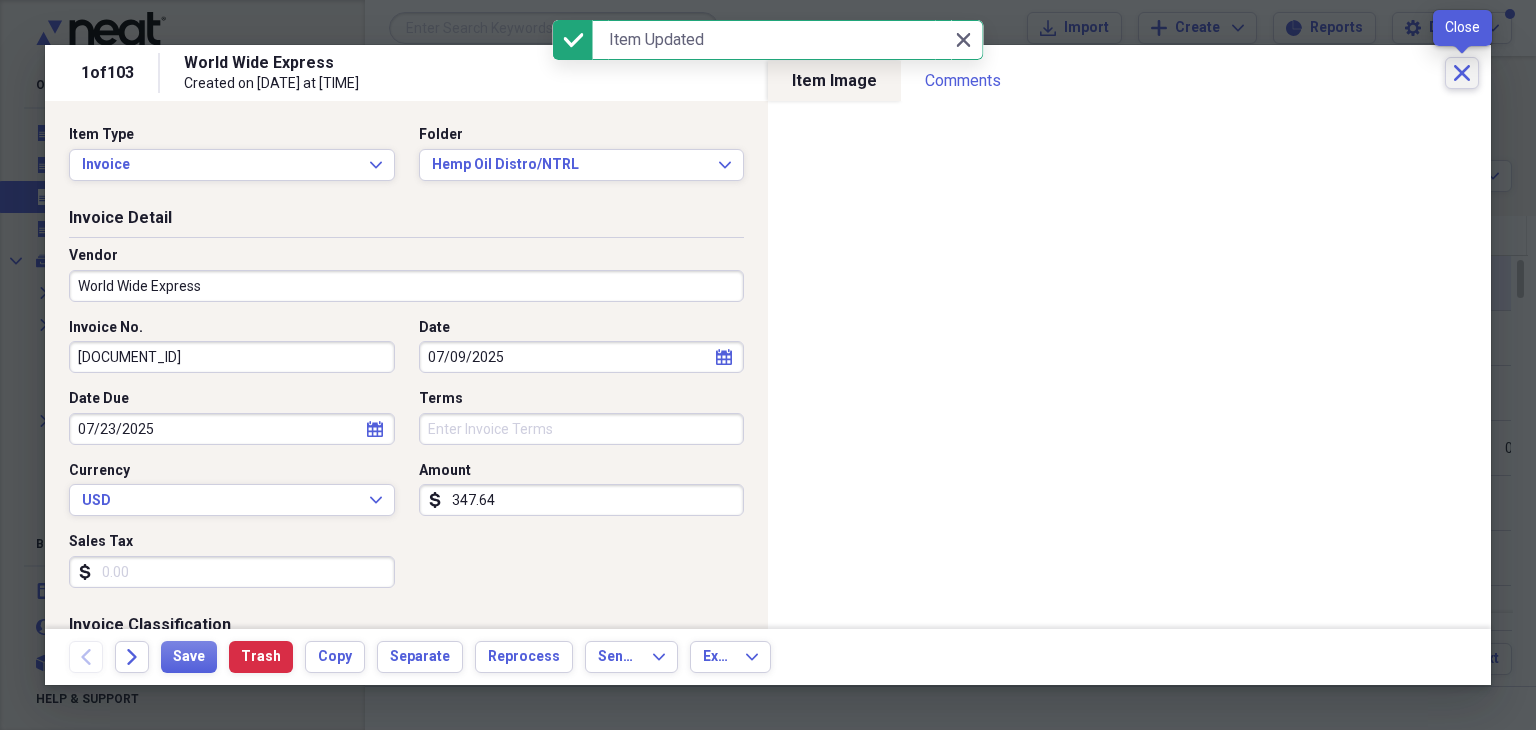 click 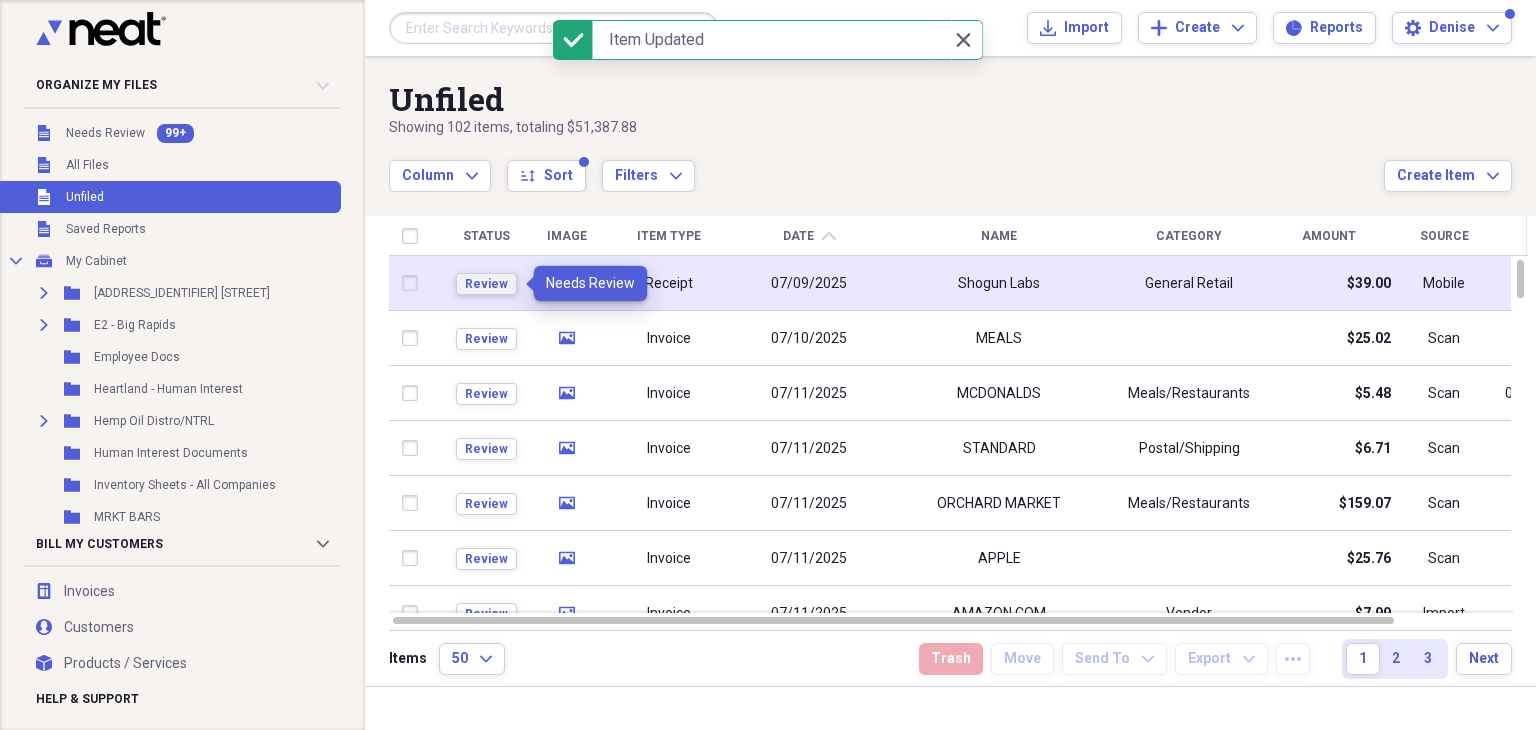click on "Review" at bounding box center (486, 284) 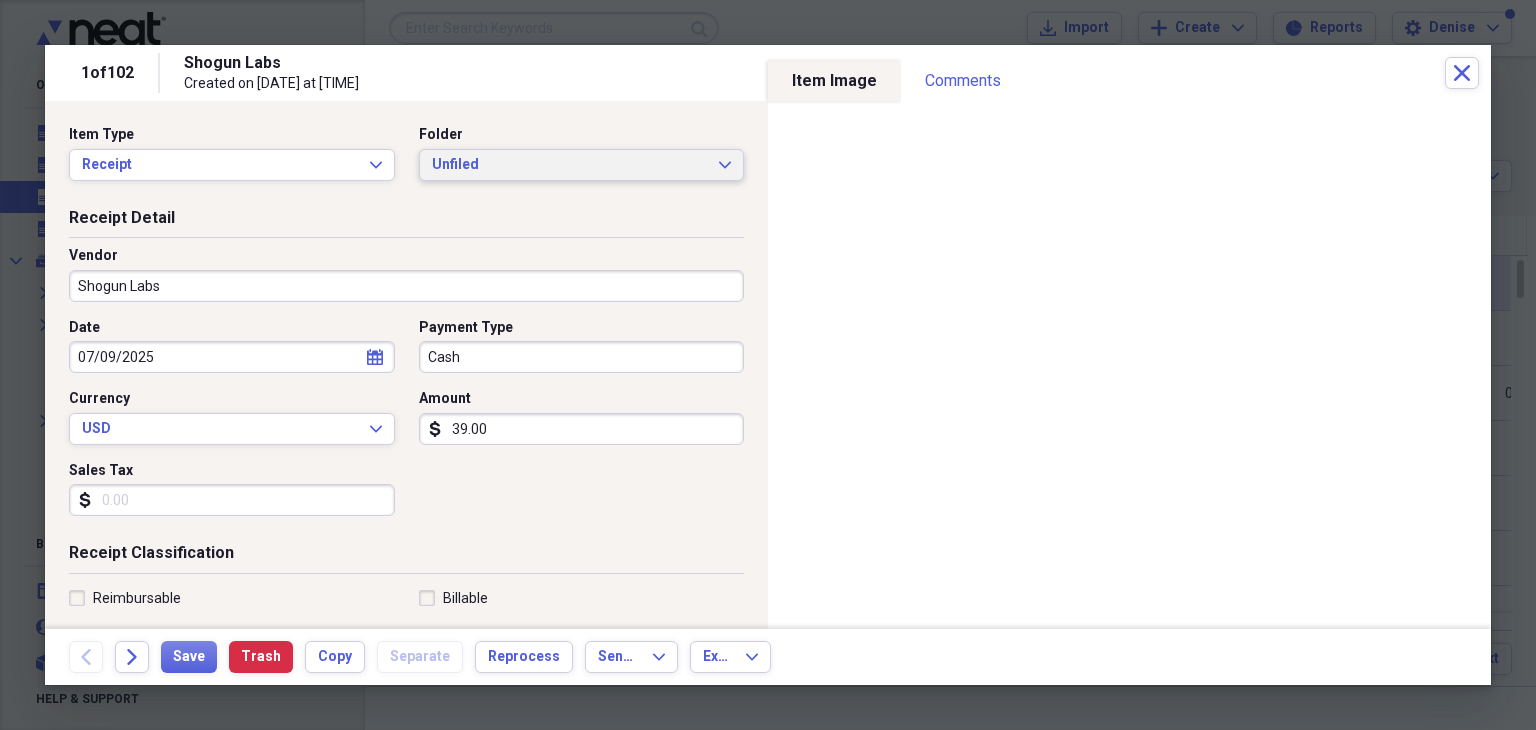 click on "Item Type Receipt Expand Folder Unfiled Expand" at bounding box center [406, 161] 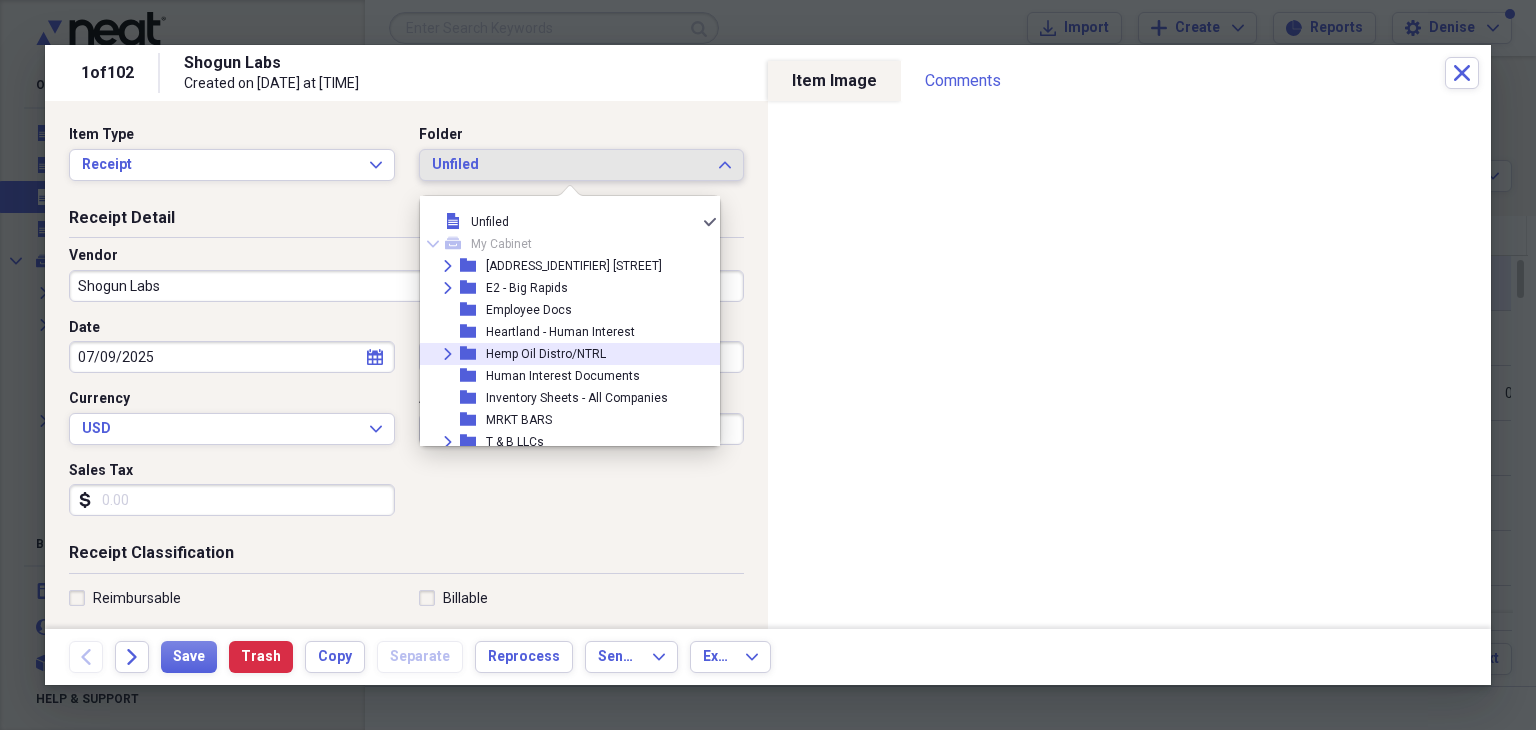 click on "Hemp Oil Distro/NTRL" at bounding box center (546, 354) 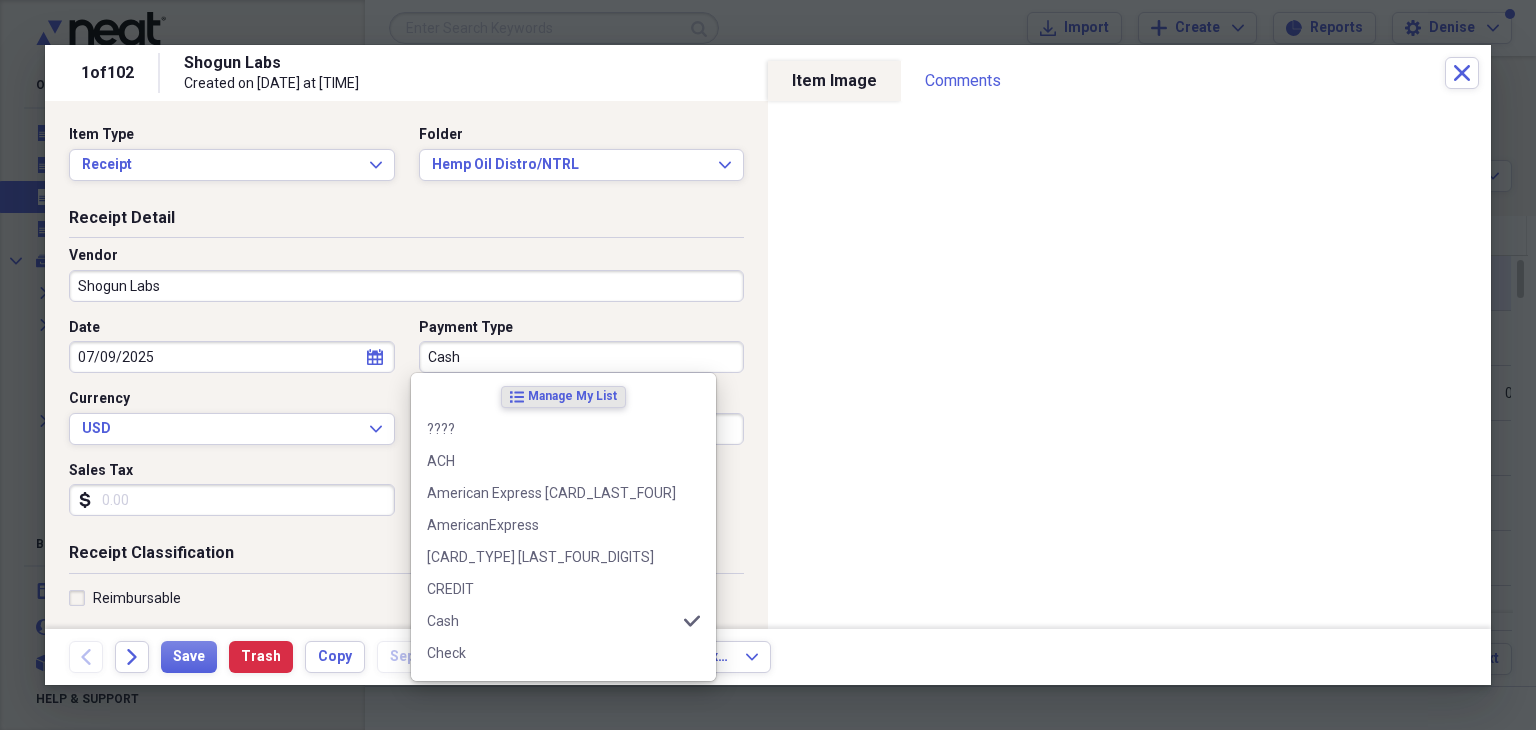 click on "Cash" at bounding box center (582, 357) 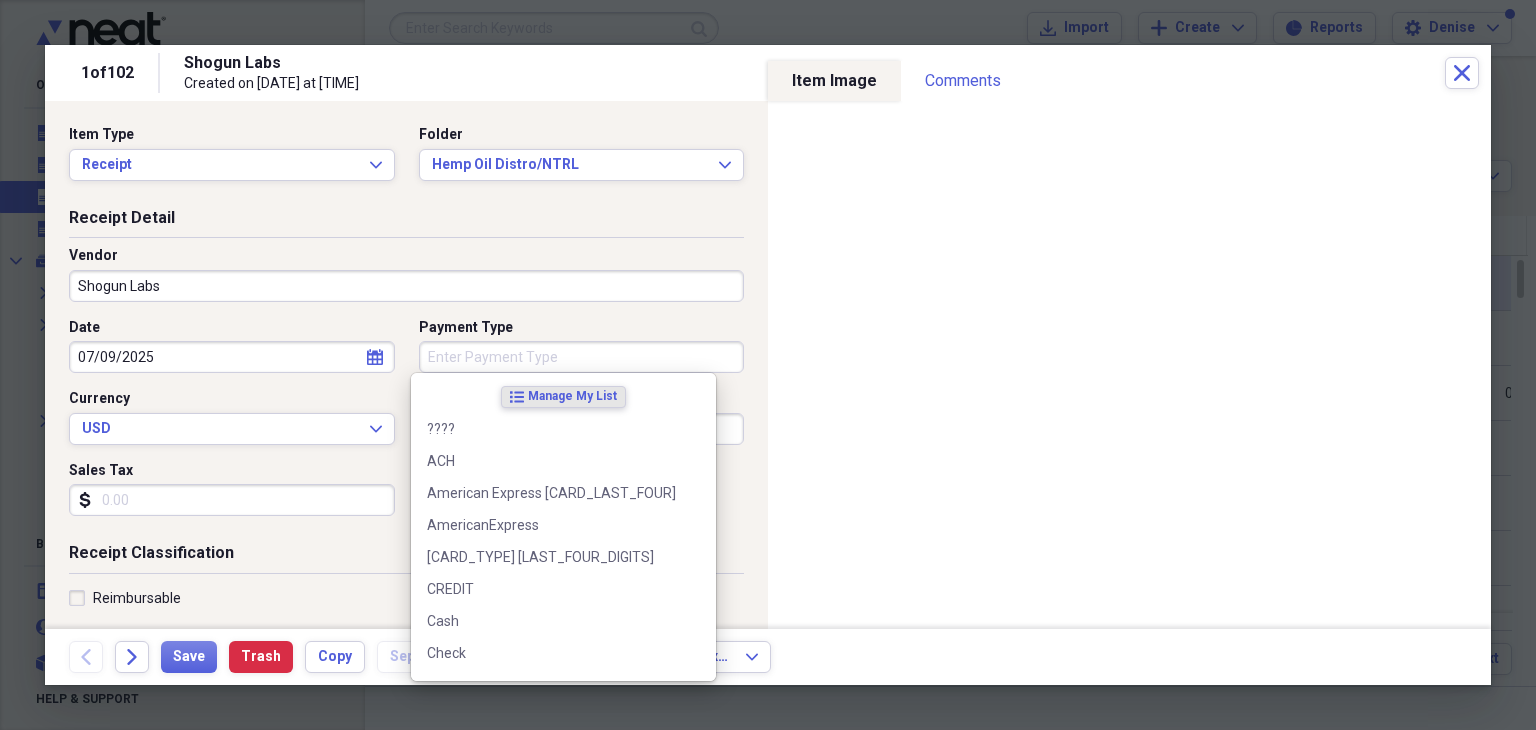 type 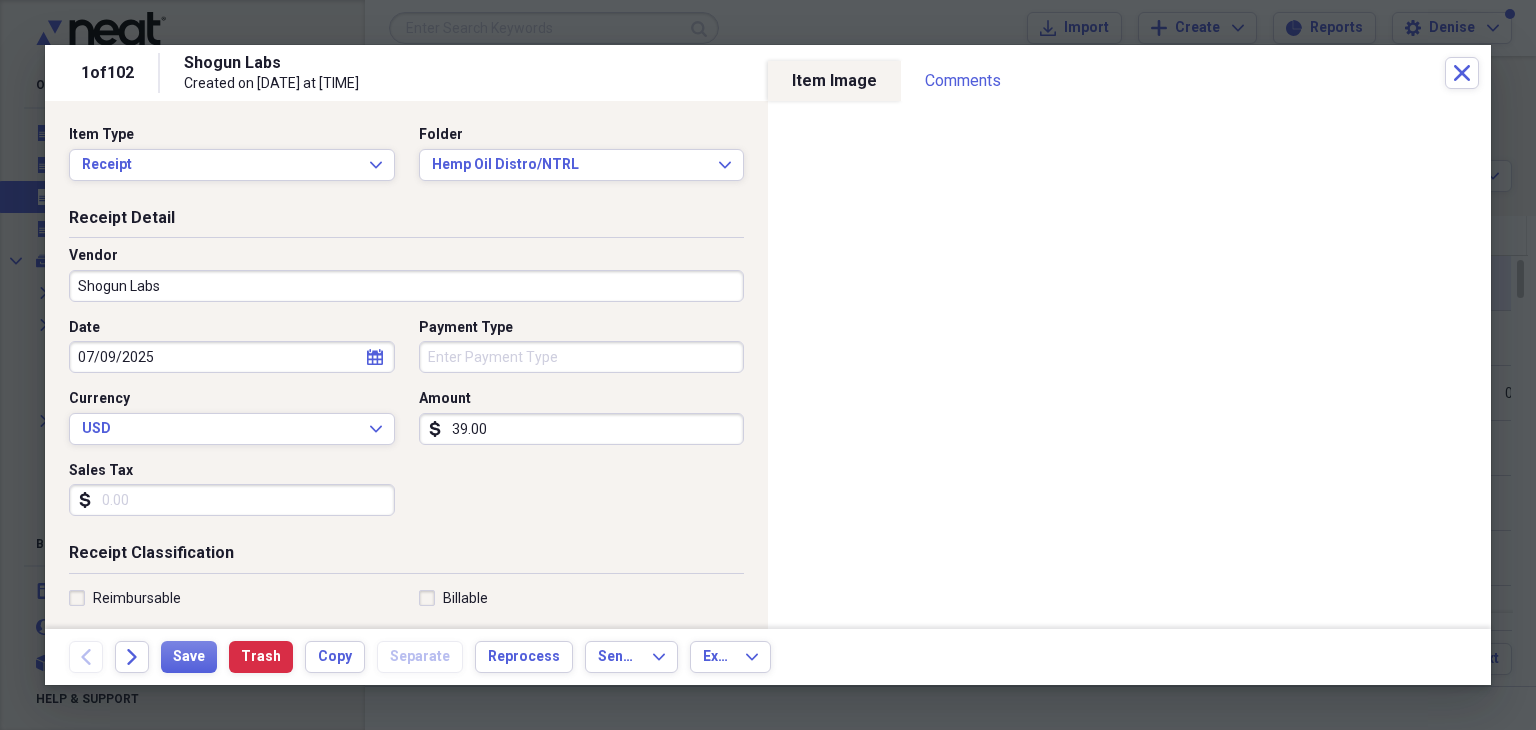 click on "Payment Type" at bounding box center (582, 328) 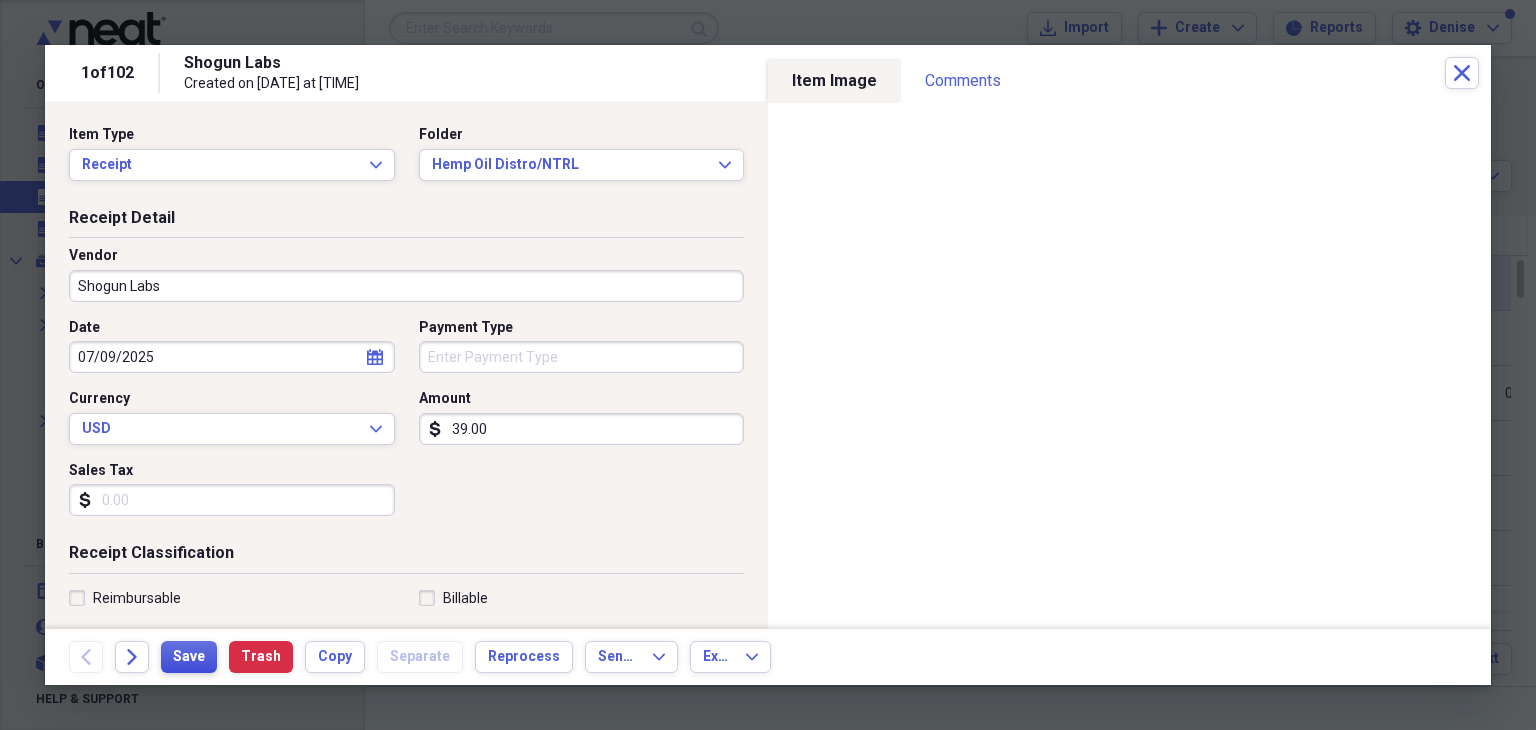 click on "Save" at bounding box center (189, 657) 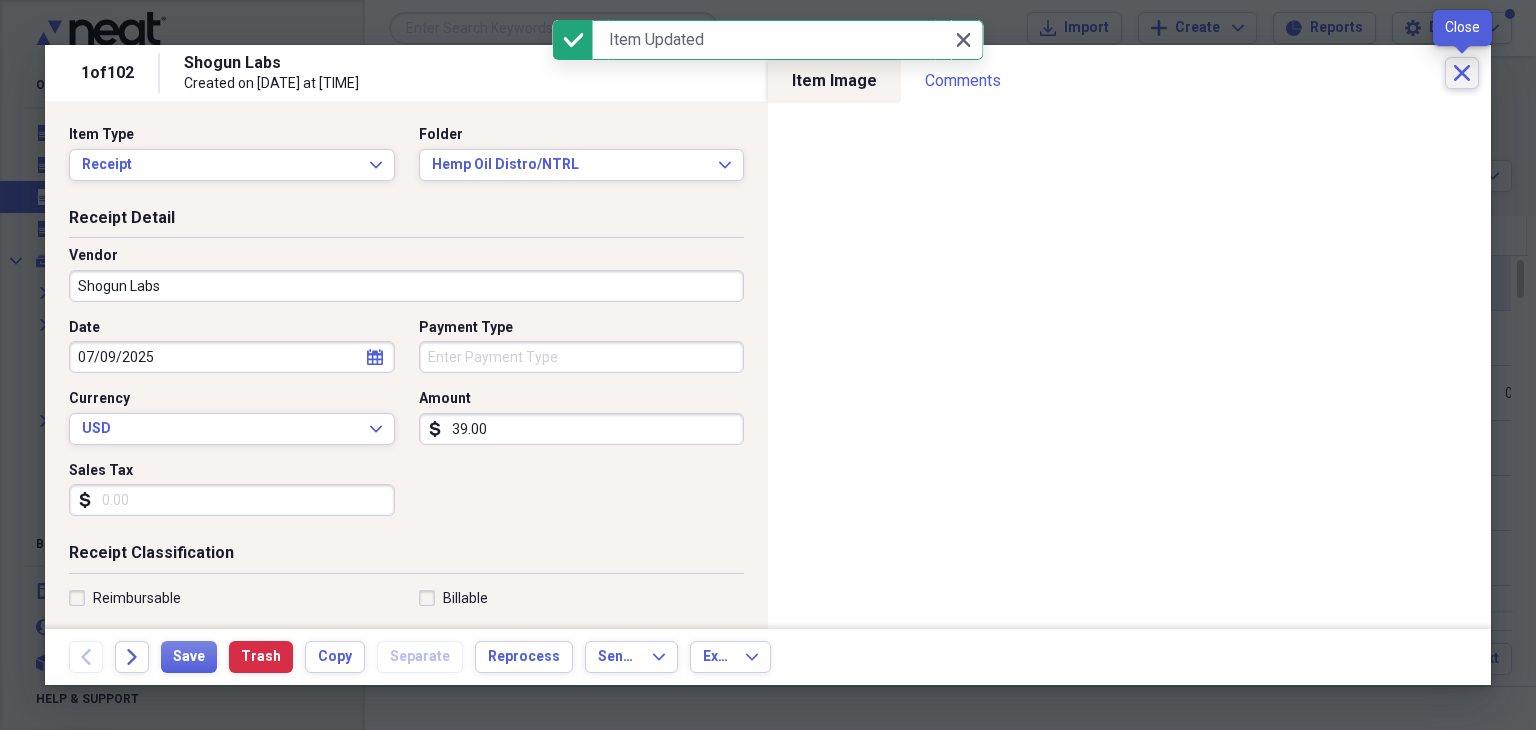 click on "Close" at bounding box center (1462, 73) 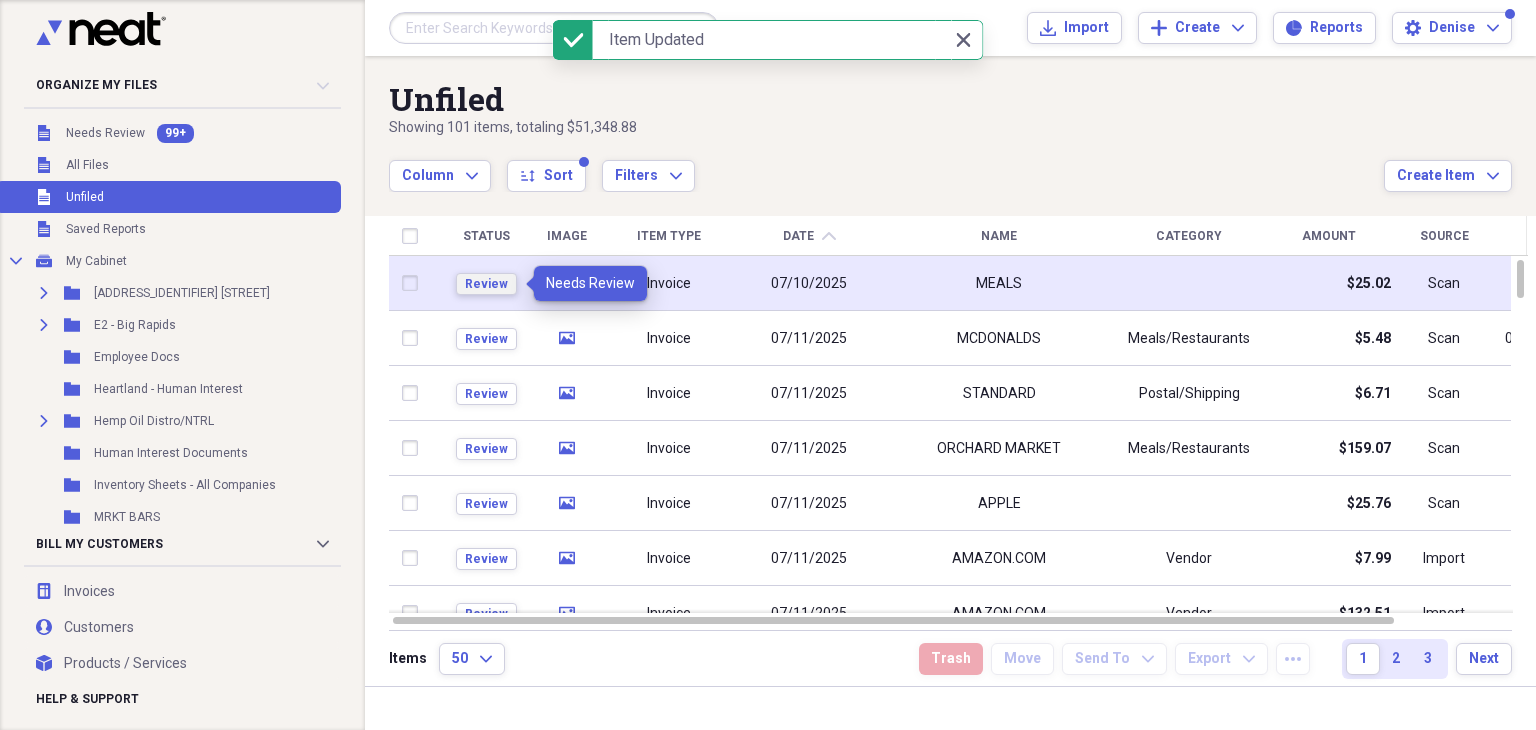 click on "Review" at bounding box center (486, 284) 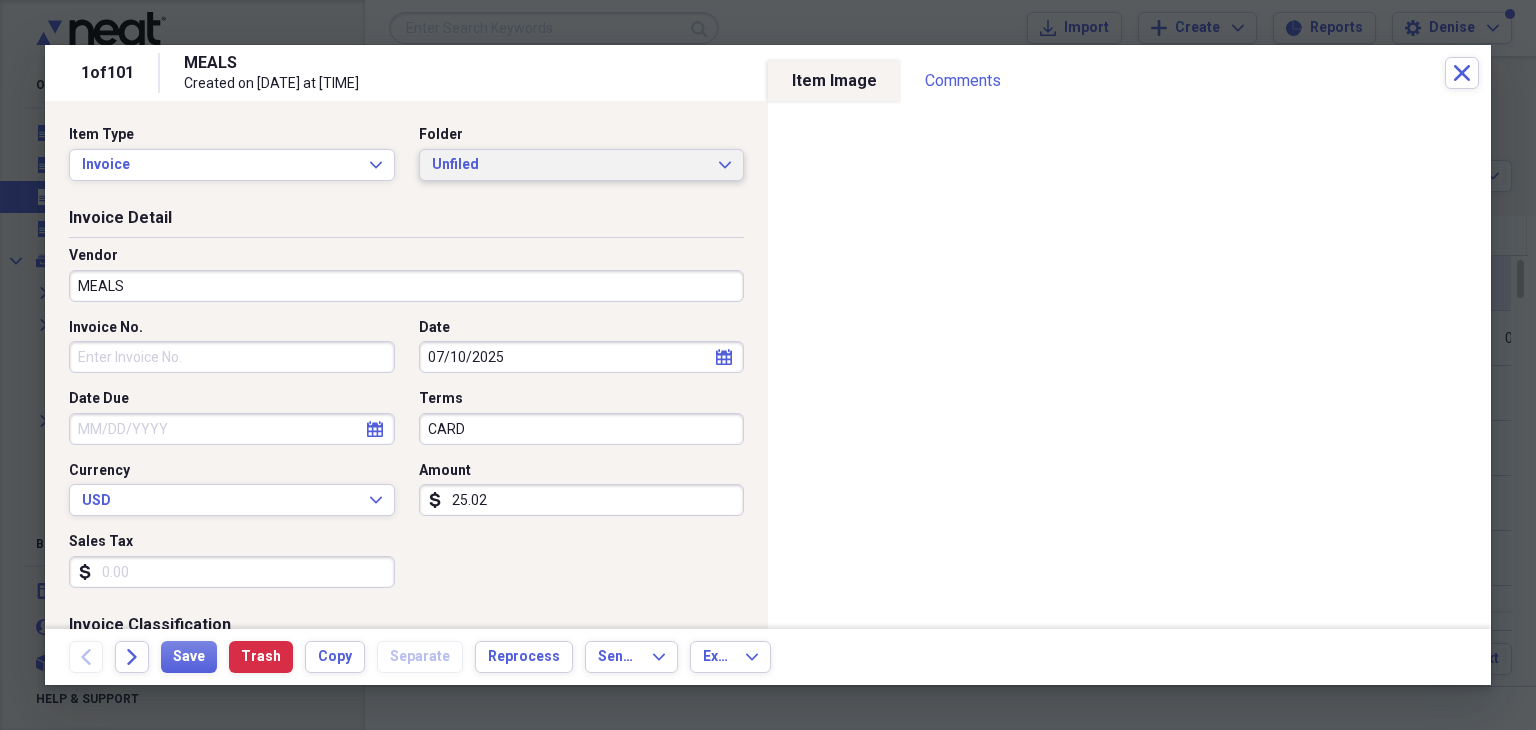 click on "Unfiled Expand" at bounding box center (582, 165) 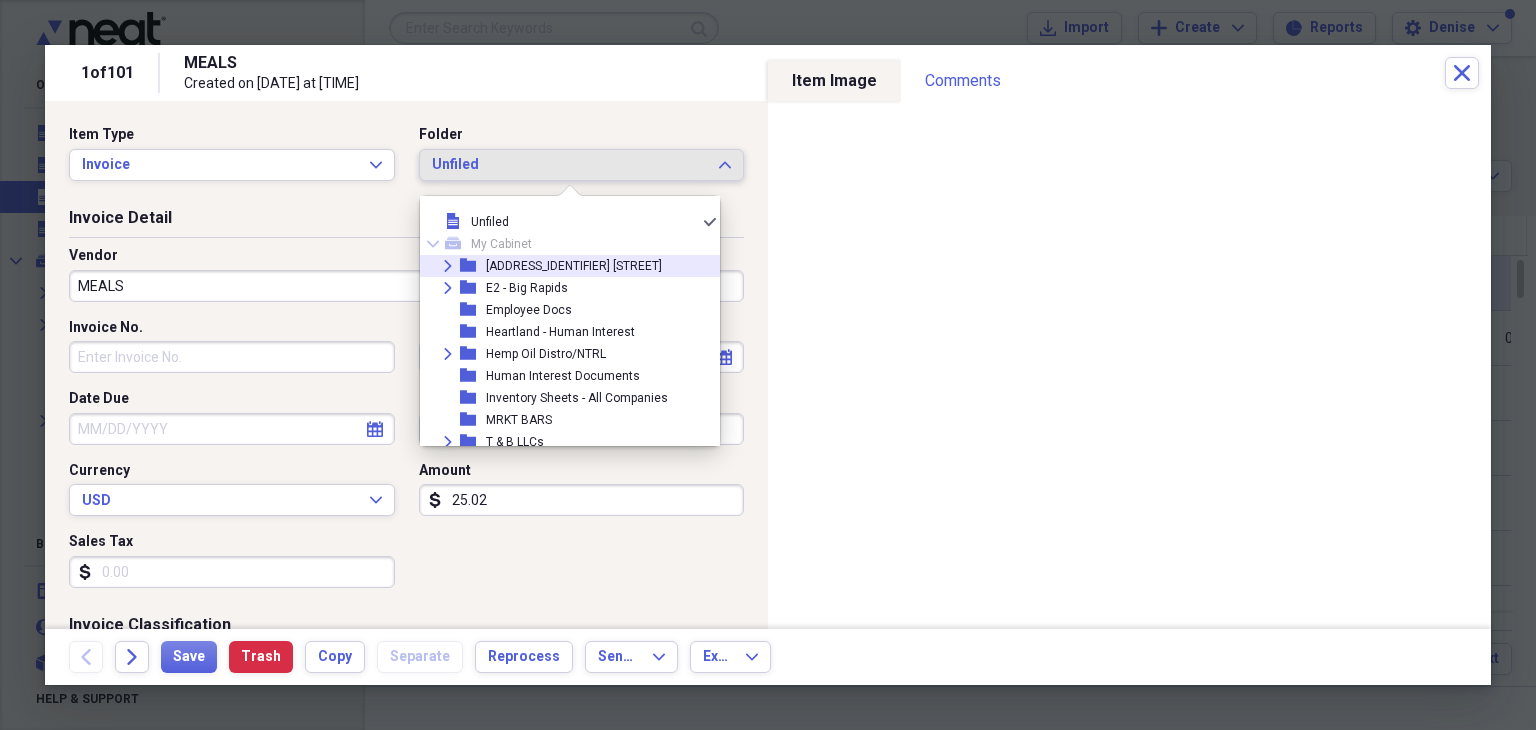 click on "[ADDRESS_IDENTIFIER] [STREET]" at bounding box center [574, 266] 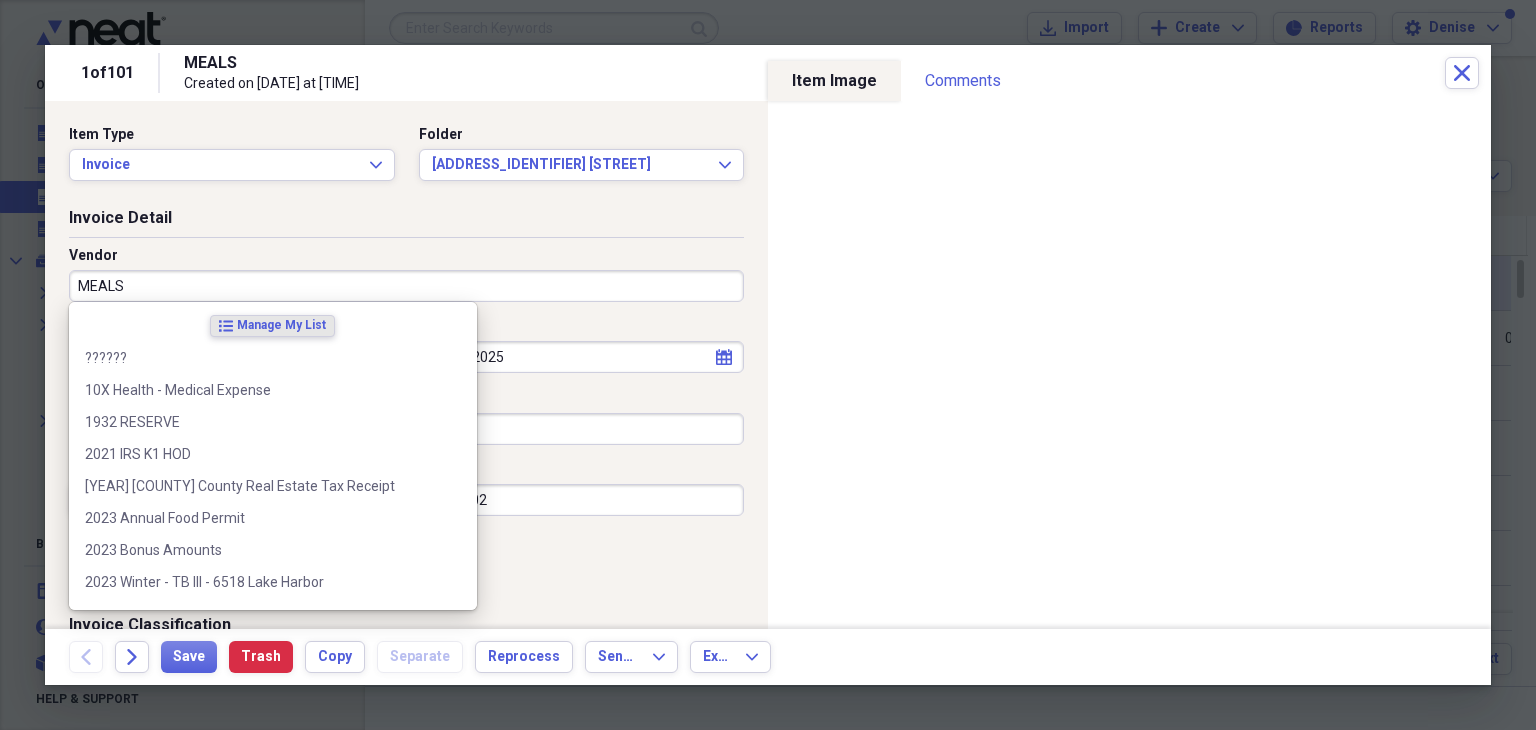 click on "MEALS" at bounding box center (406, 286) 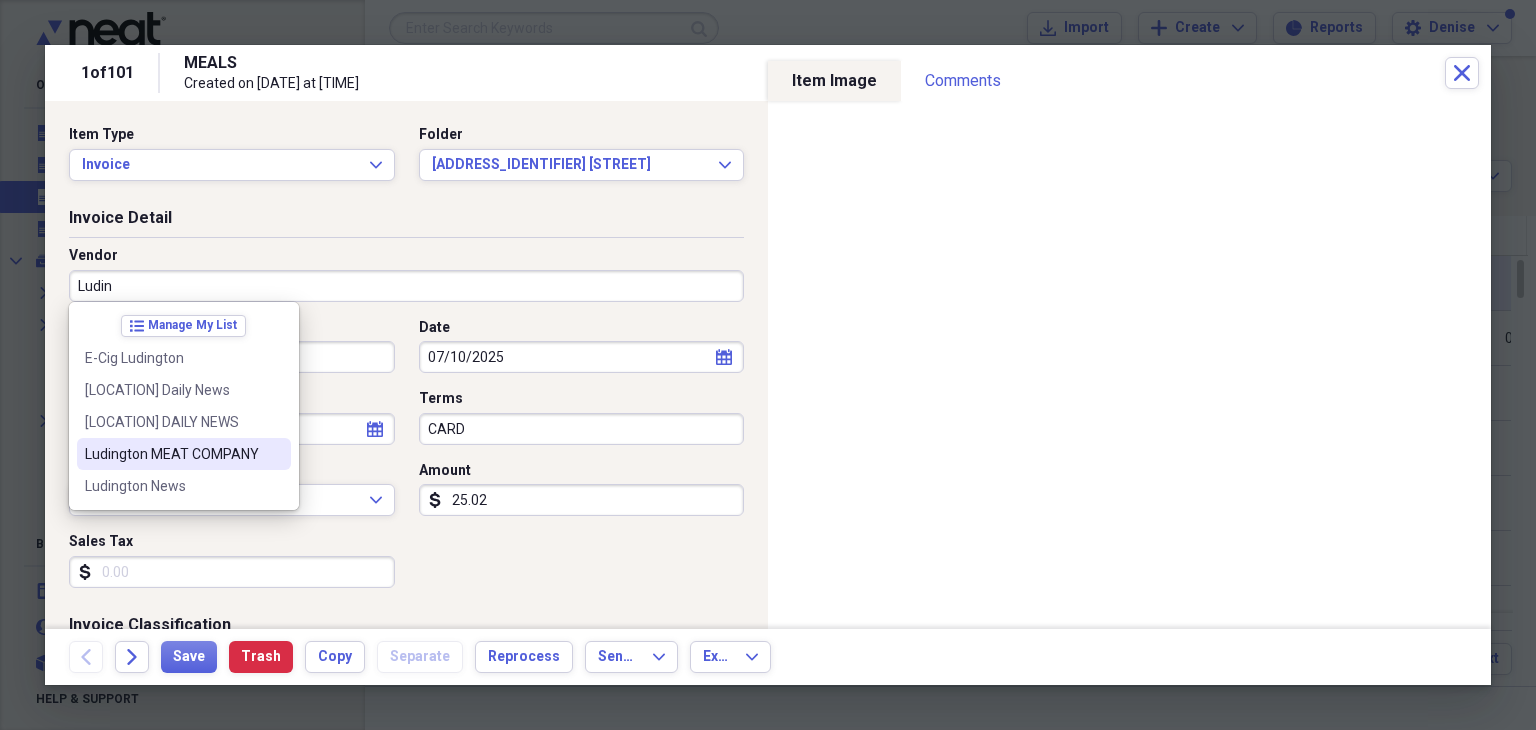 click on "Ludington MEAT COMPANY" at bounding box center [172, 454] 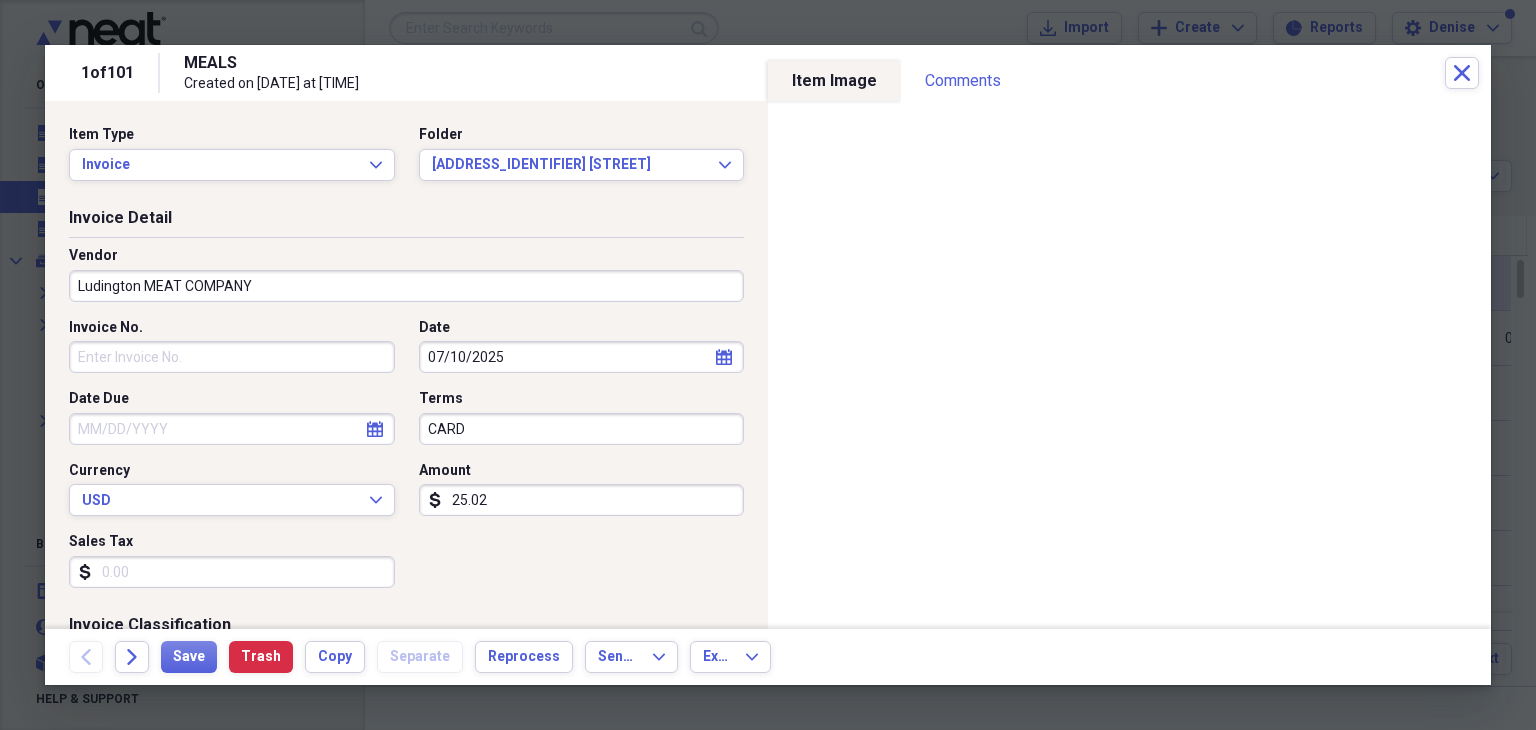 type on "Meals/Restaurants" 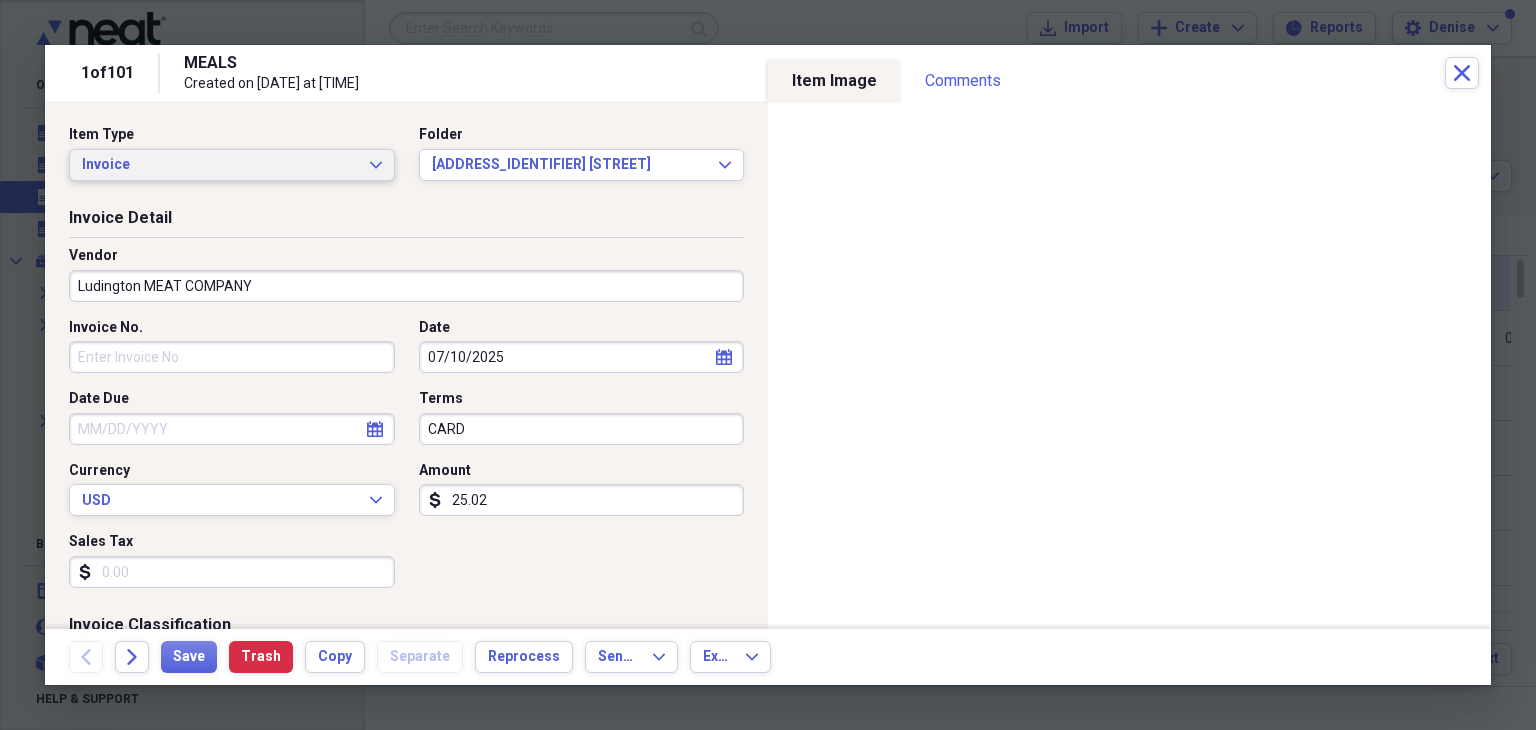 click on "Invoice" at bounding box center (220, 165) 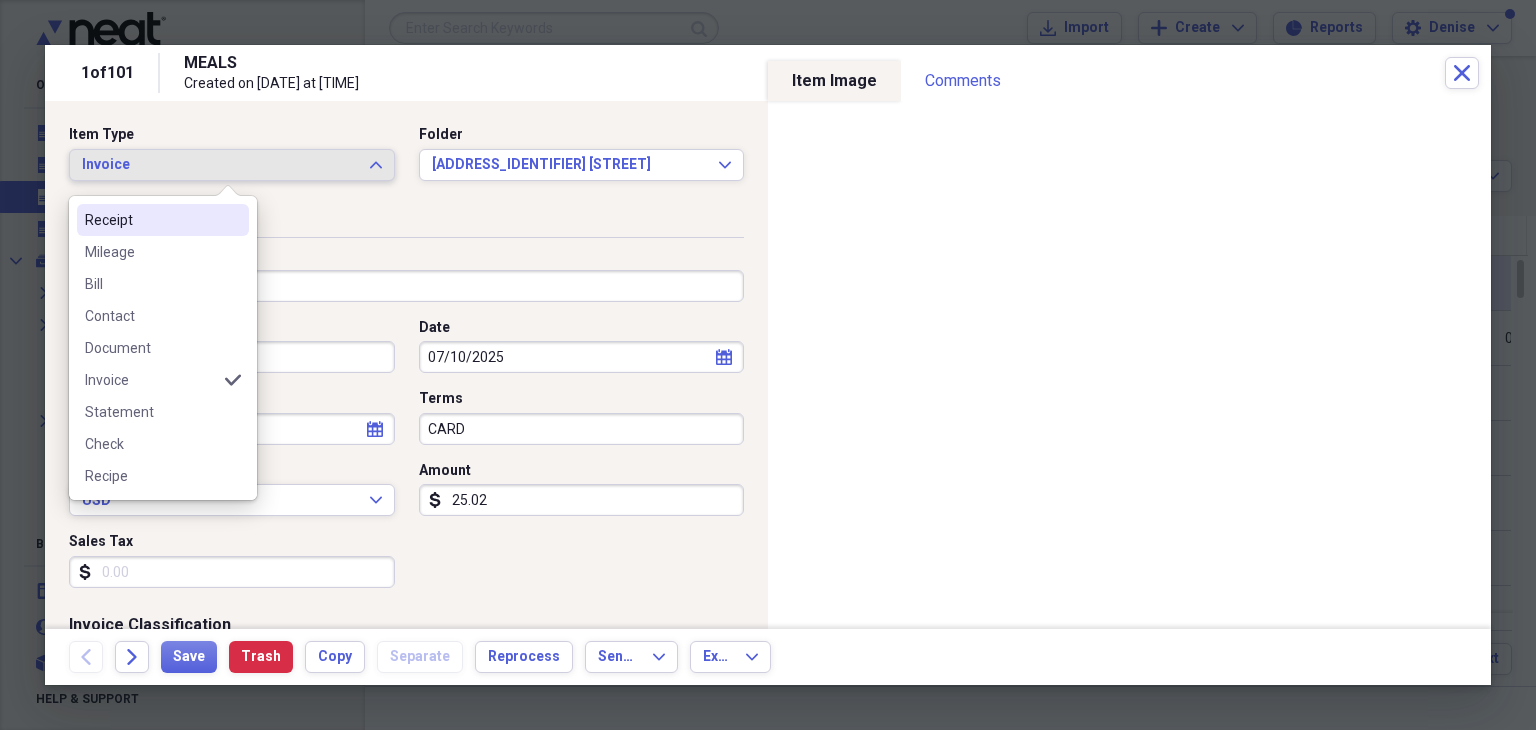 click on "Receipt" at bounding box center [151, 220] 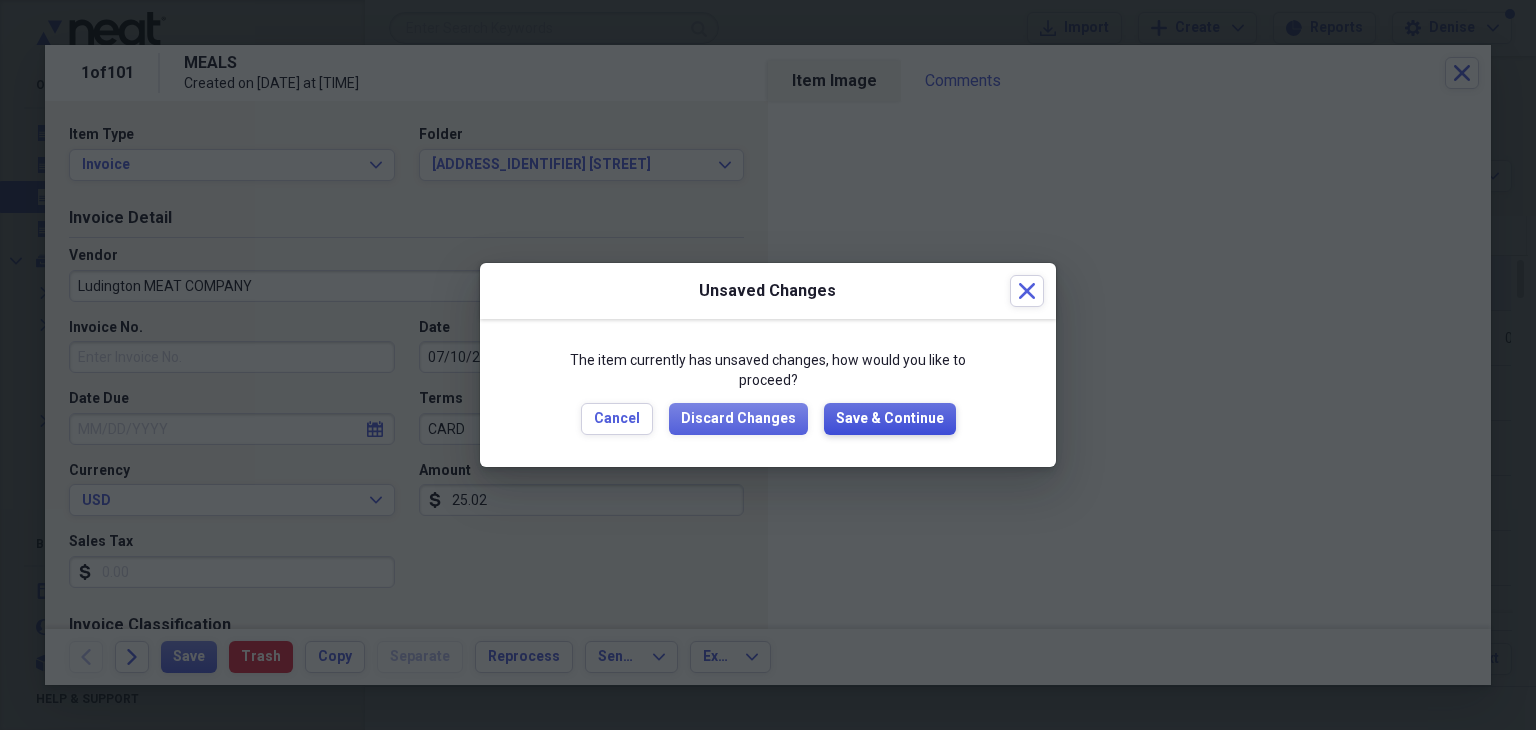 click on "Save & Continue" at bounding box center [890, 419] 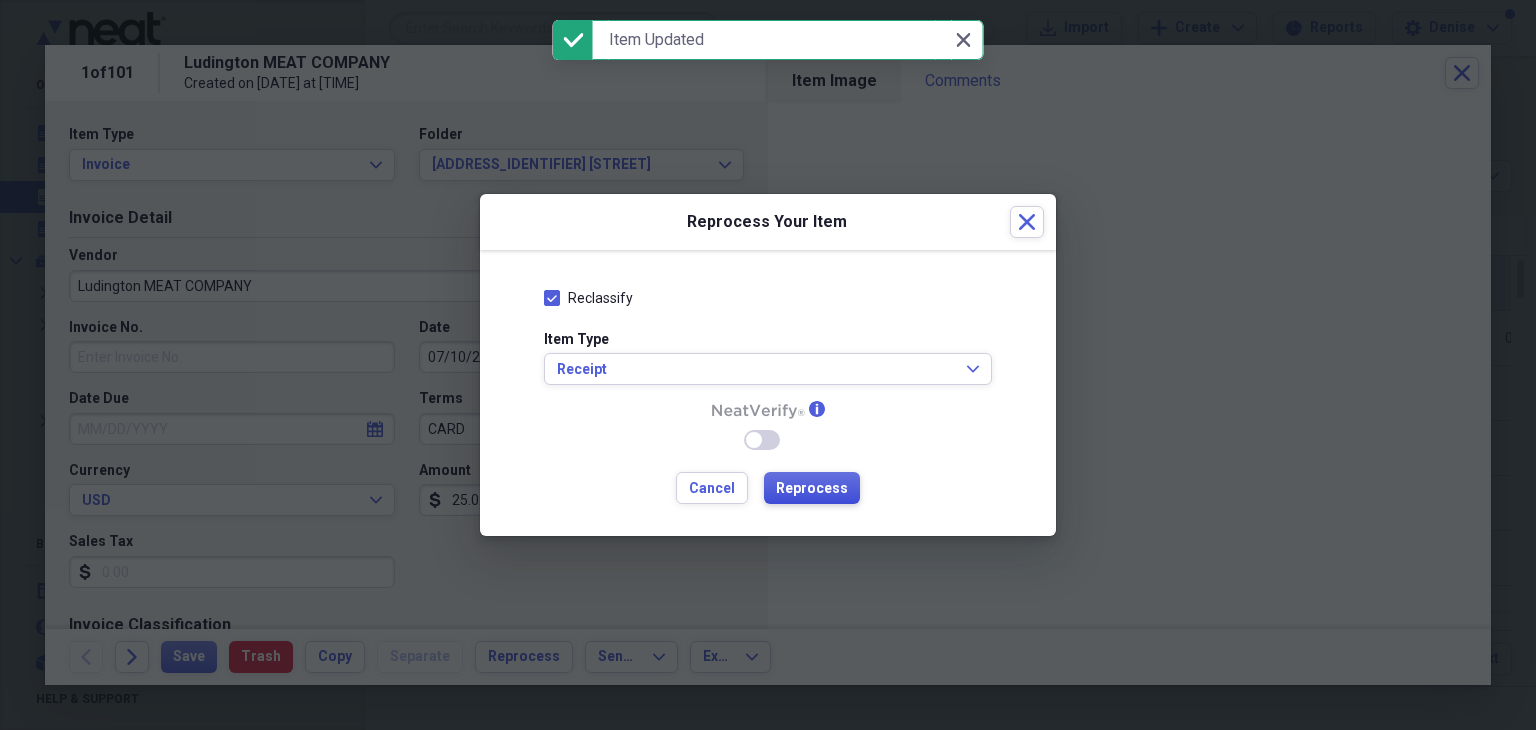 click on "Reprocess" at bounding box center (812, 489) 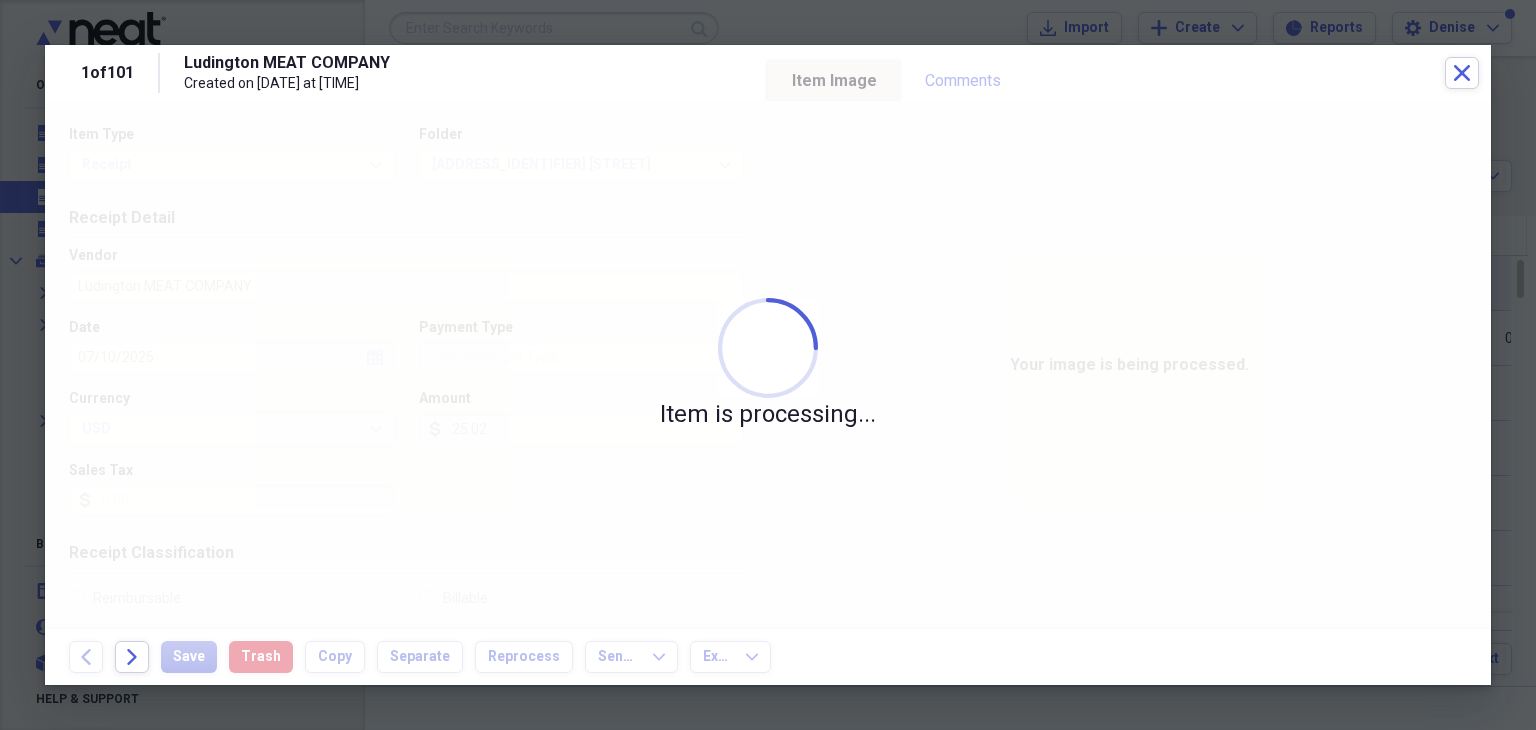 click on "Item is processing..." at bounding box center [768, 365] 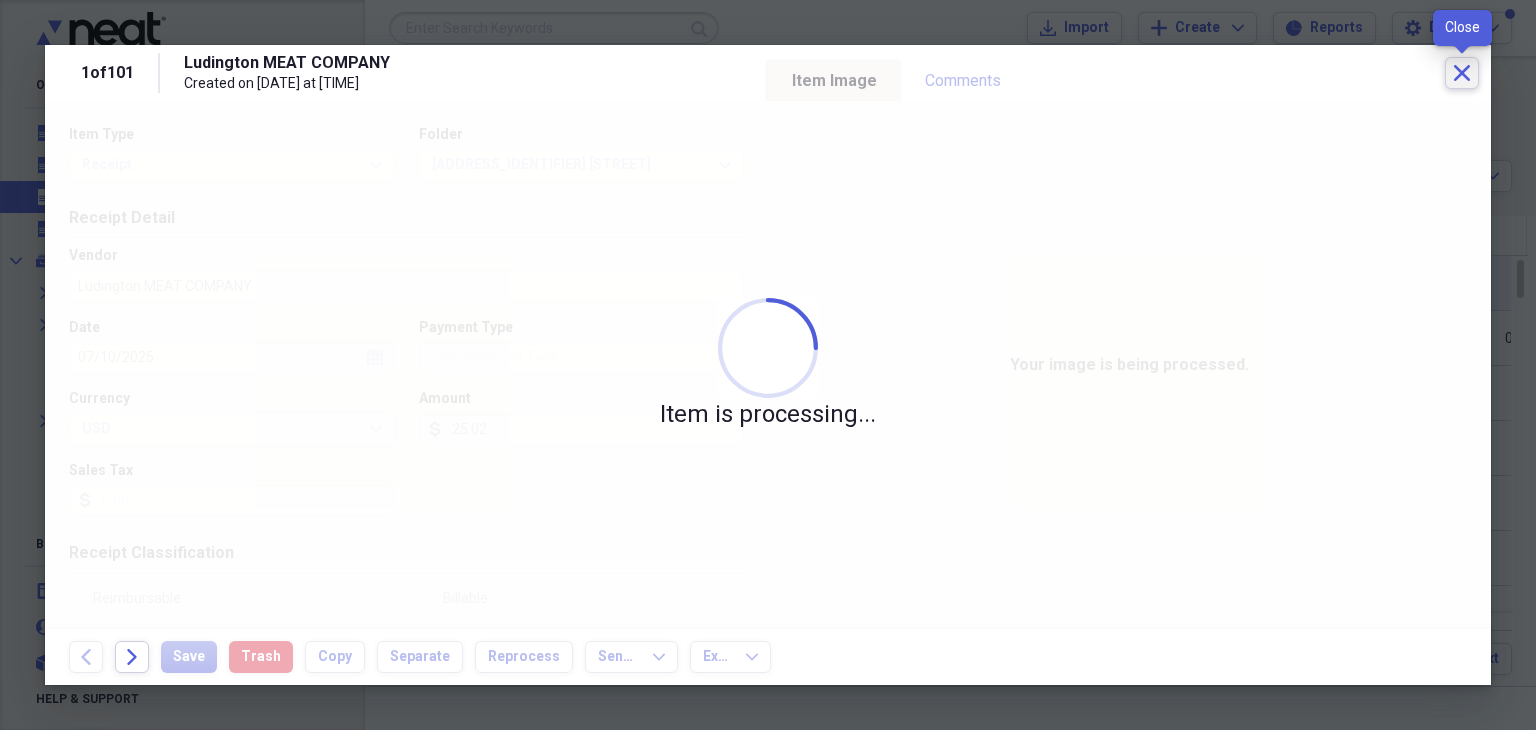 click 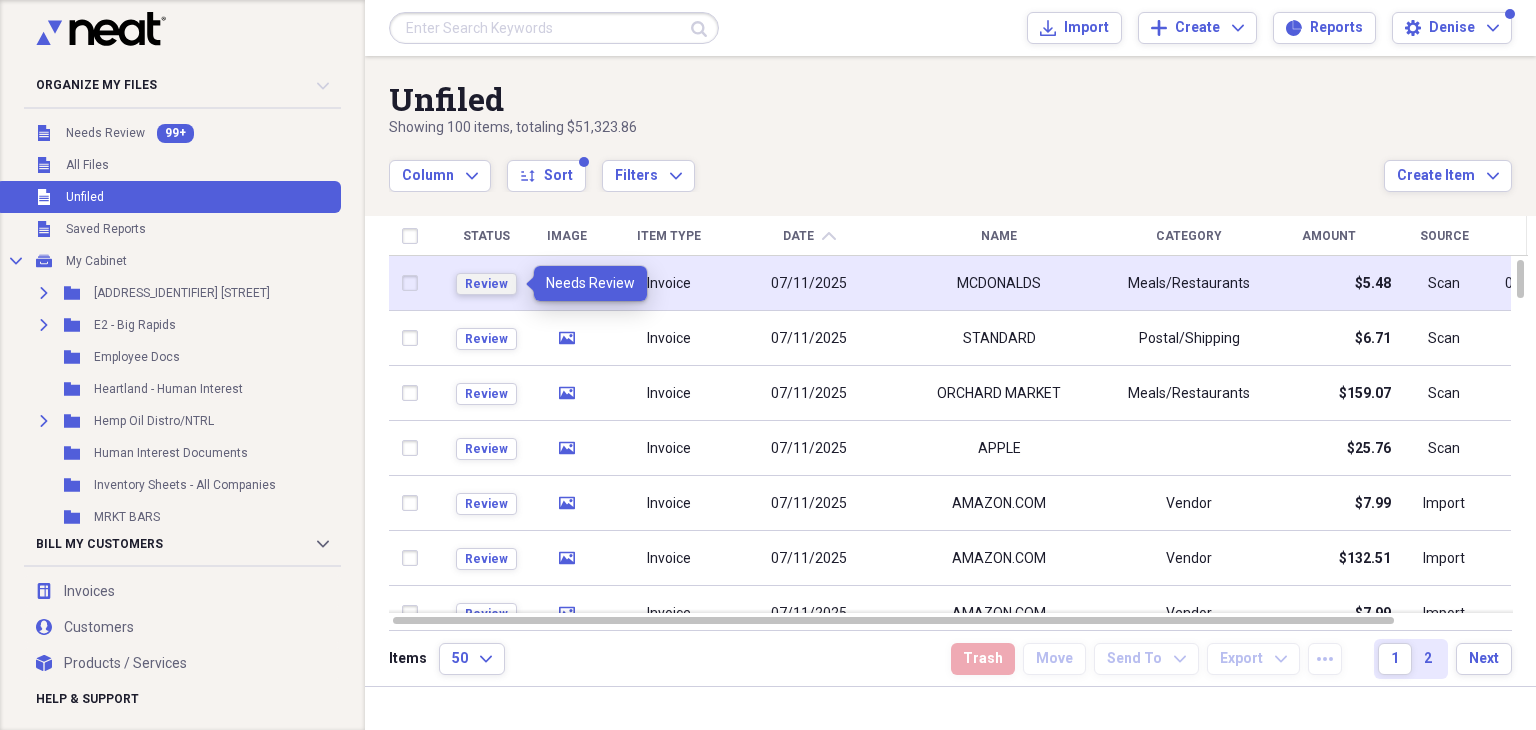 click on "Review" at bounding box center (486, 284) 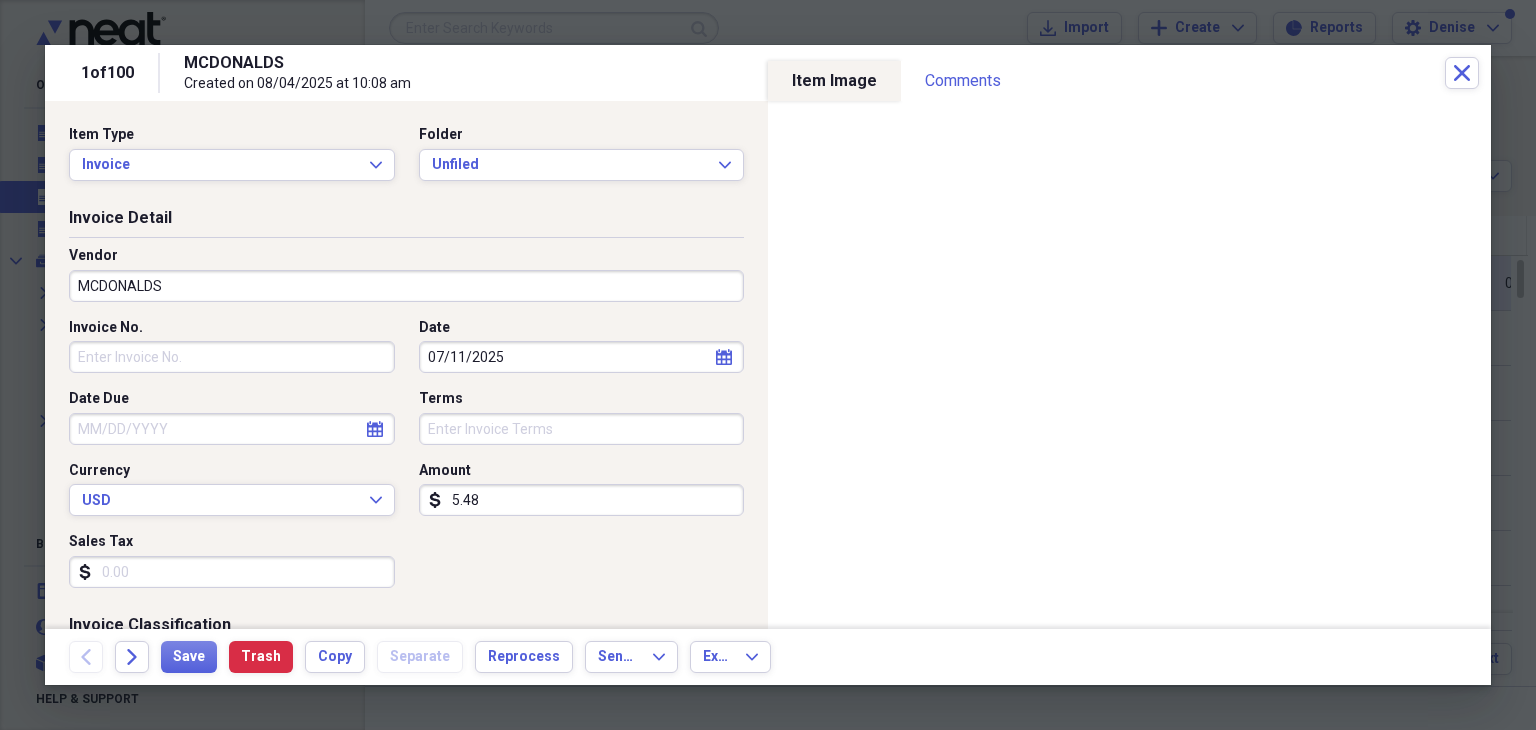 click on "Item Type Invoice Expand Folder Unfiled Expand" at bounding box center (406, 161) 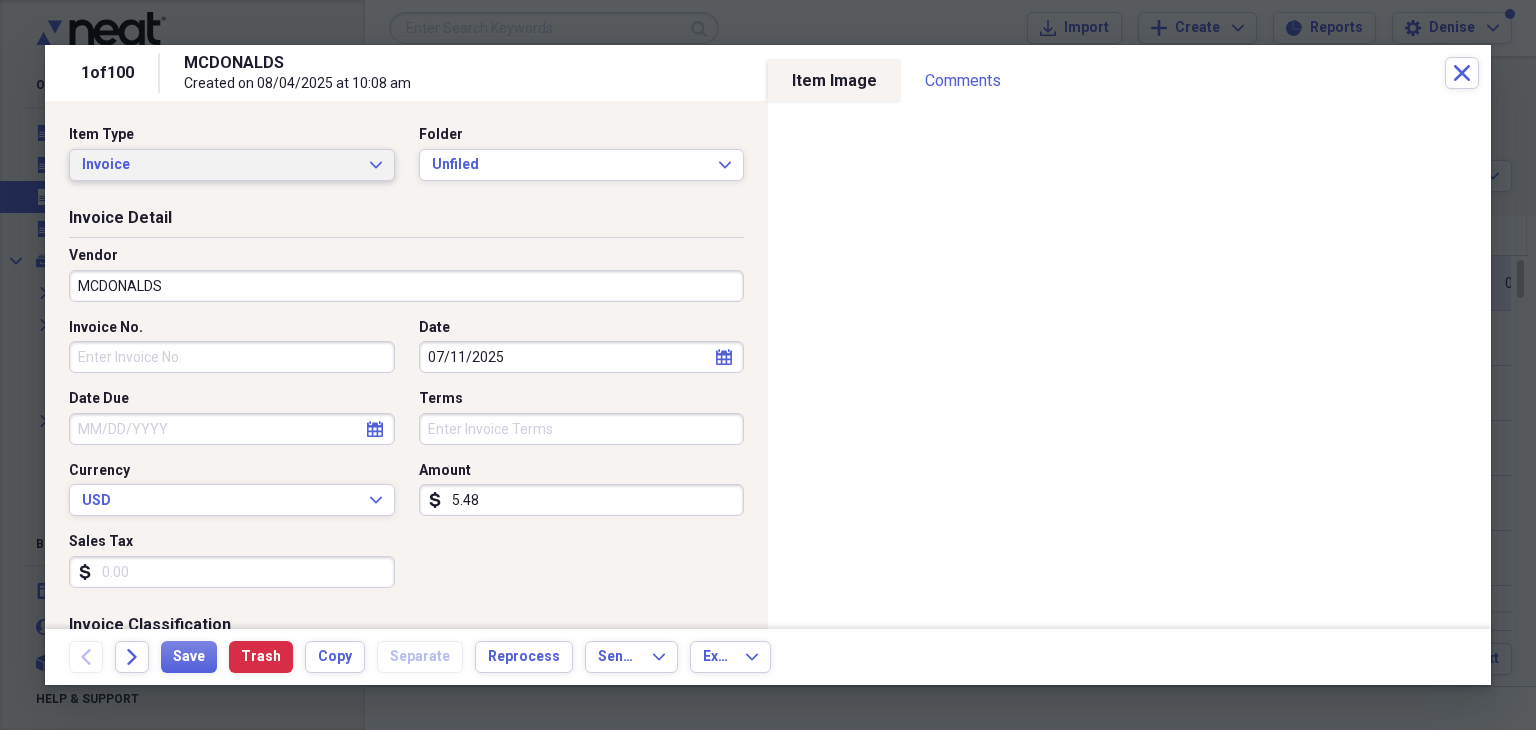 click on "Invoice Expand" at bounding box center [232, 165] 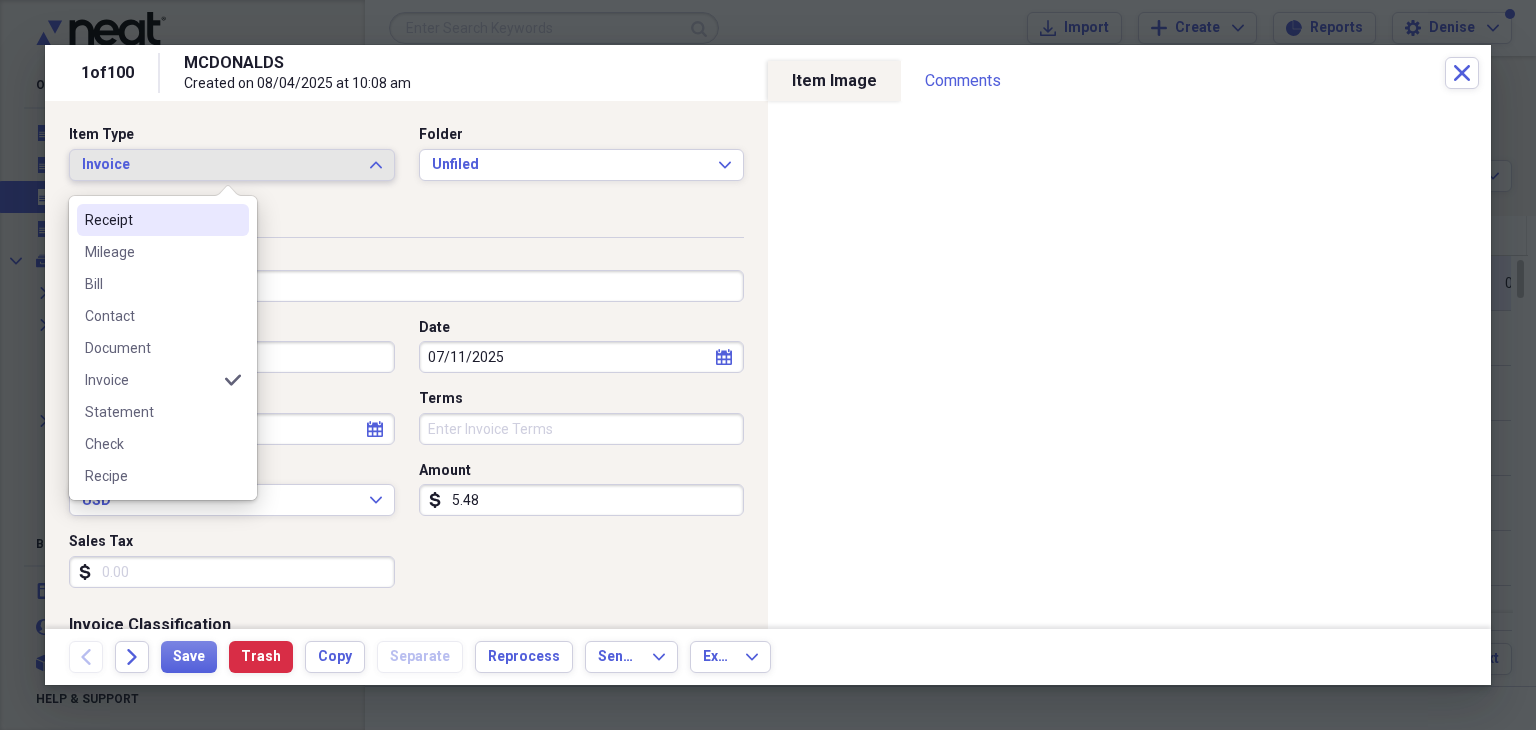 click on "Receipt" at bounding box center [151, 220] 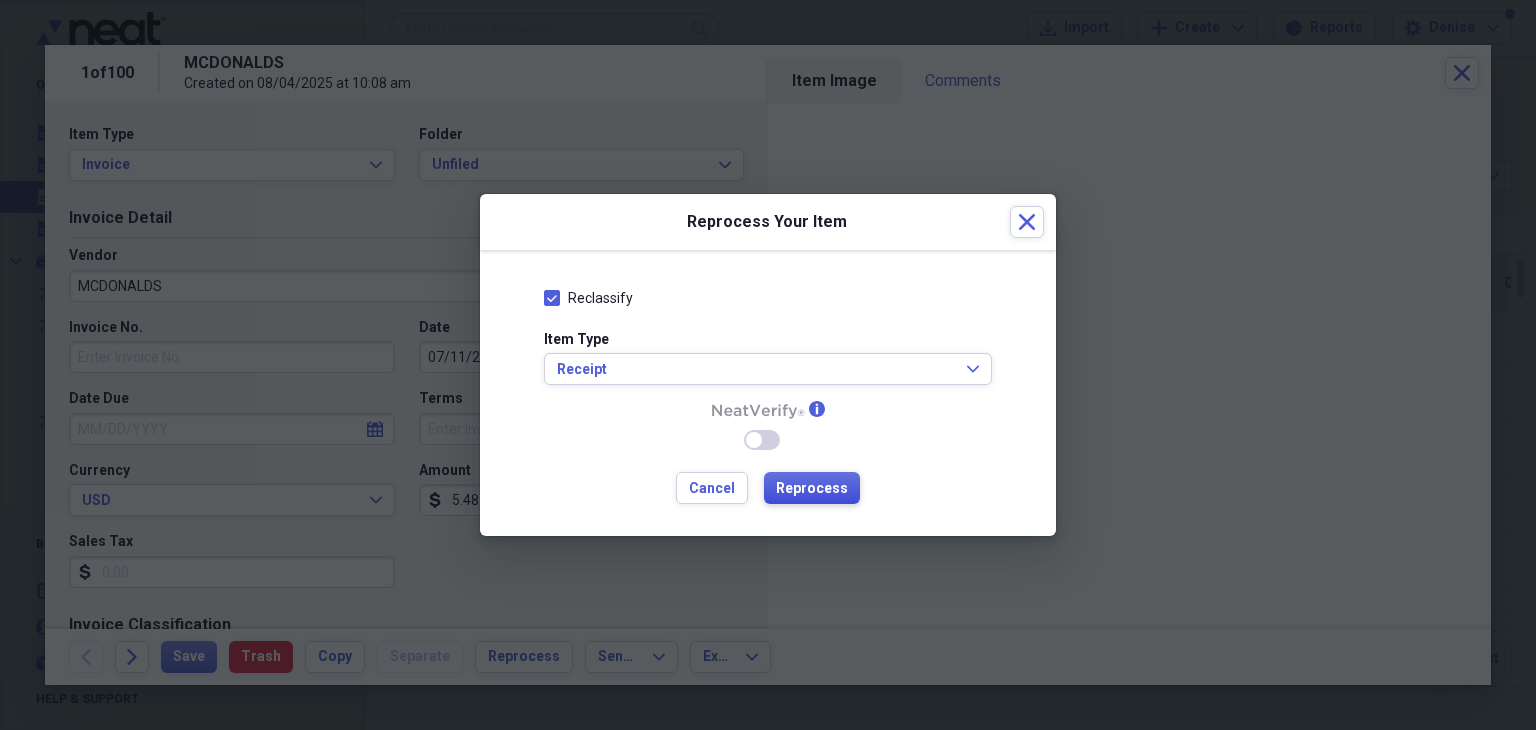 click on "Reprocess" at bounding box center (812, 489) 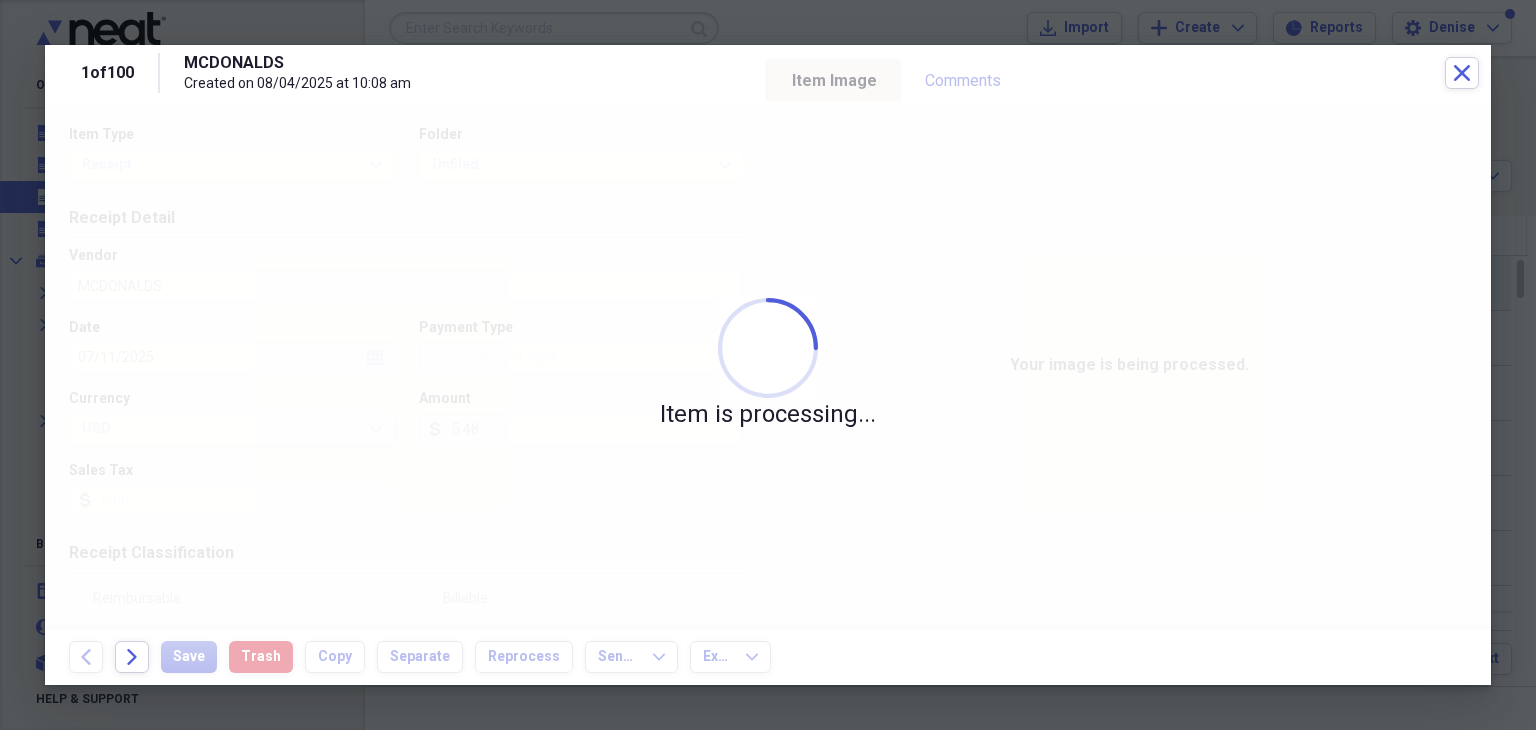 click 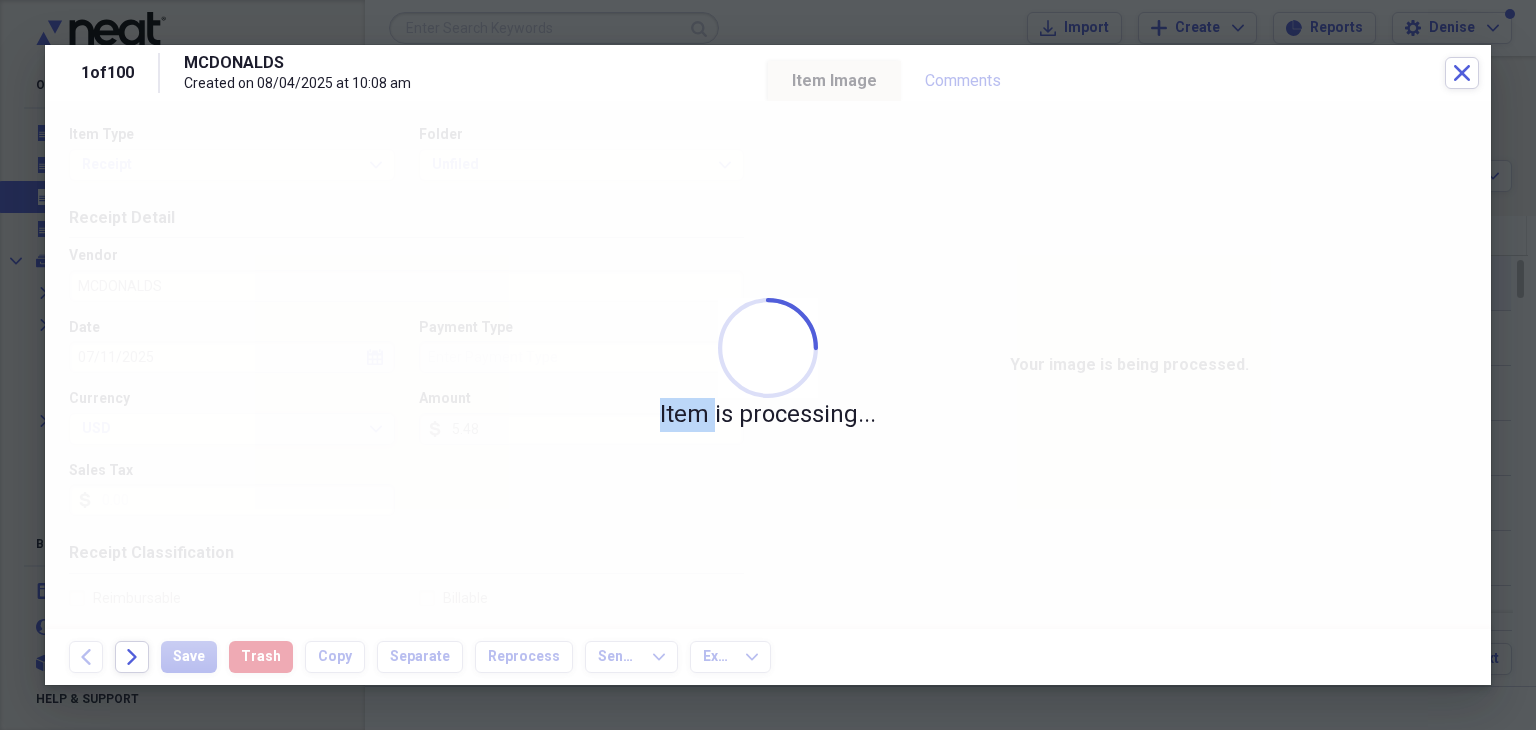 click 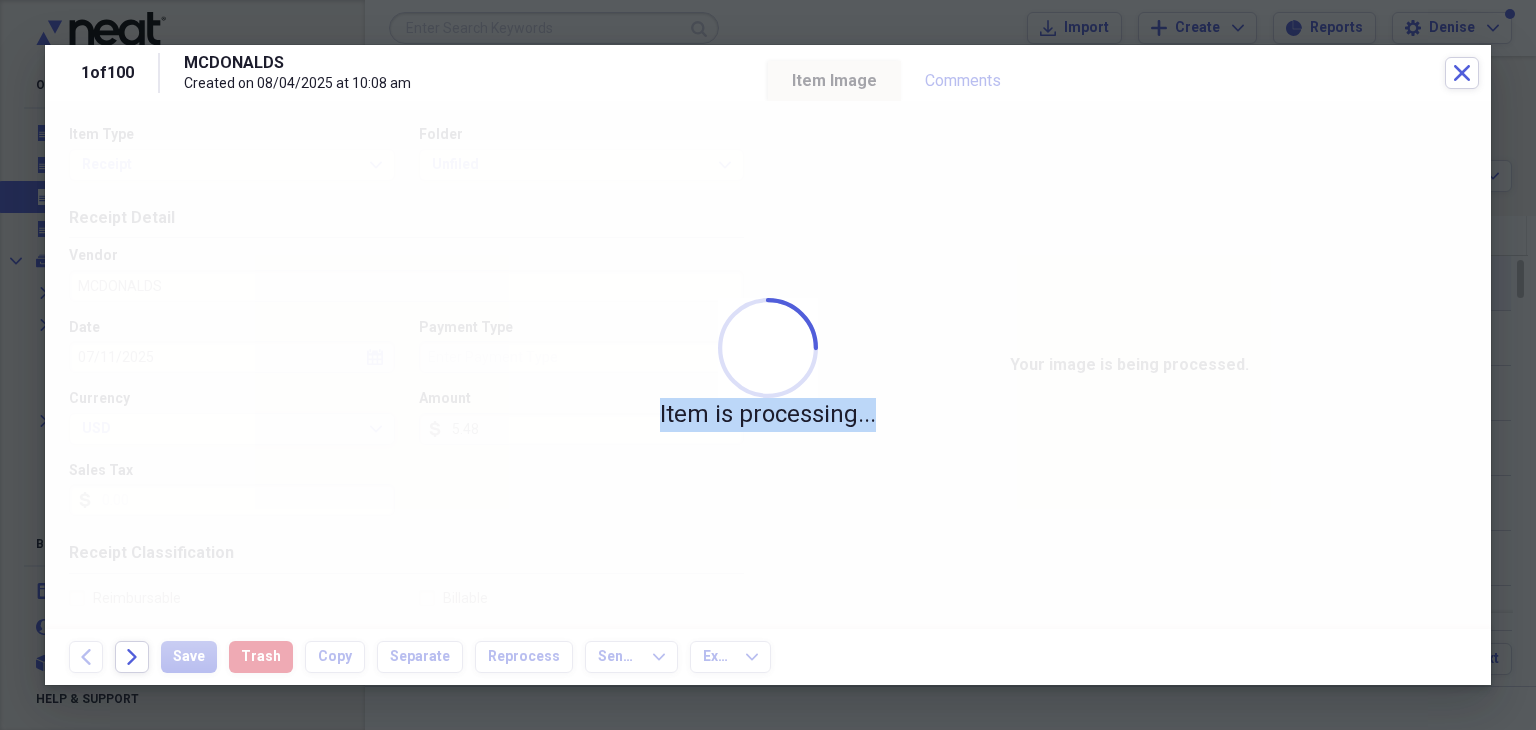 click 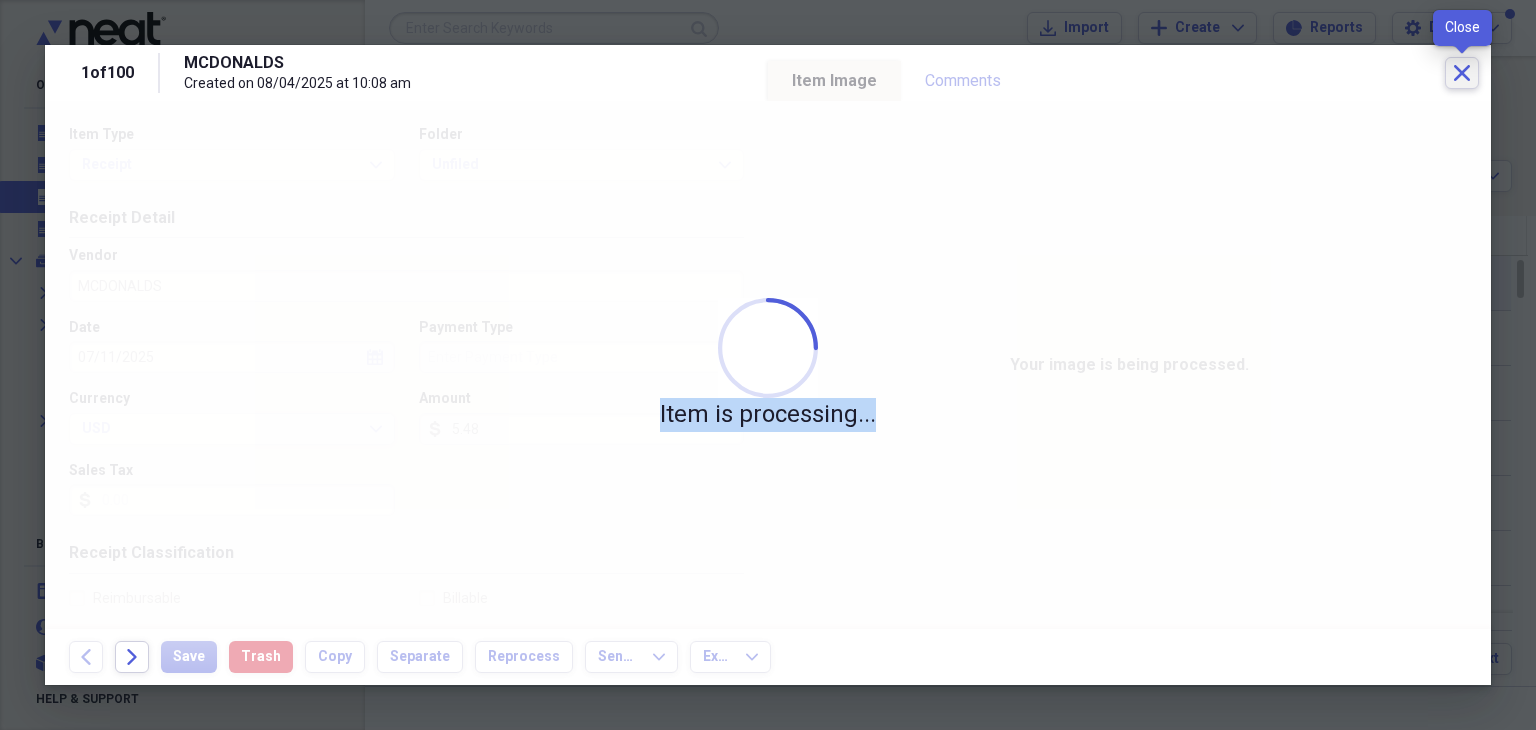 click on "Close" at bounding box center (1462, 73) 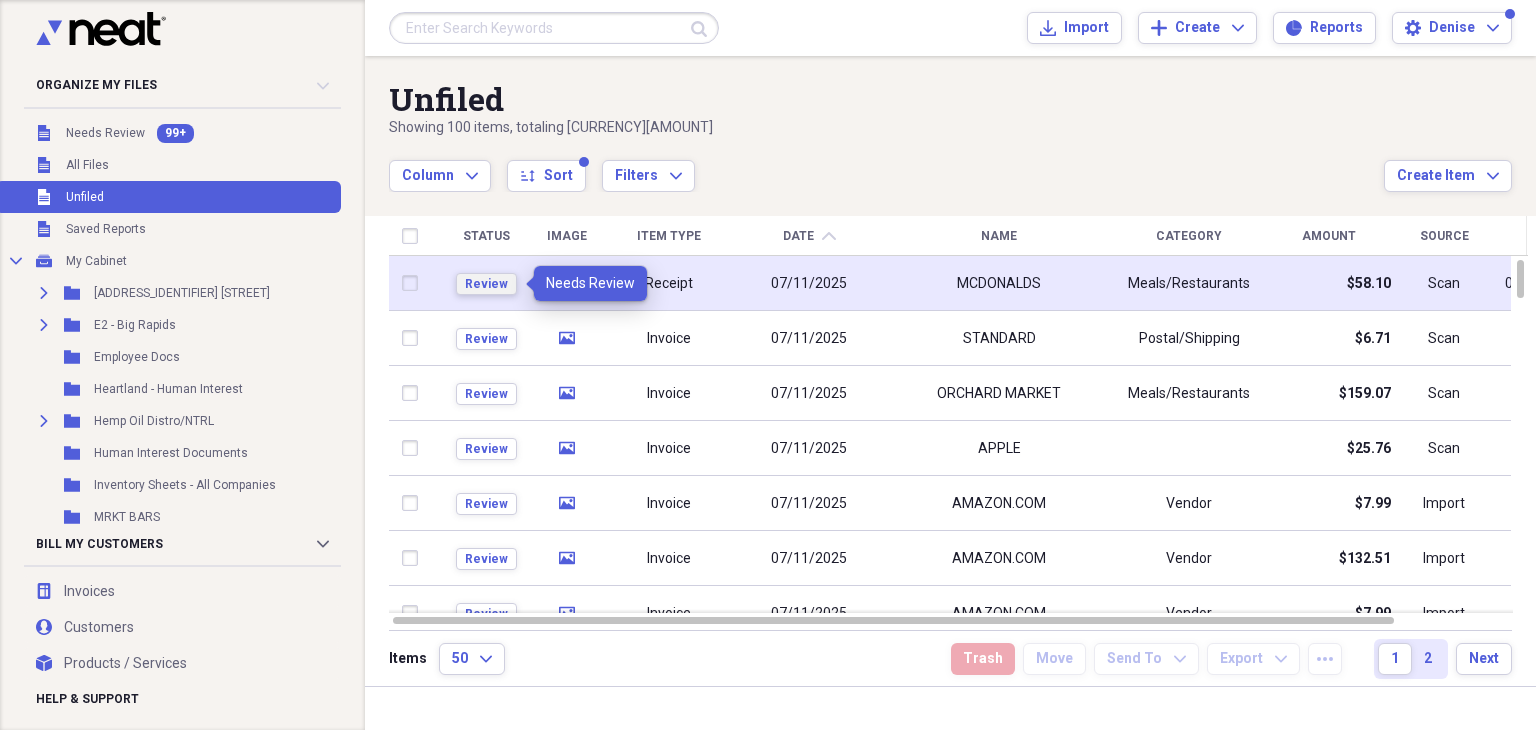 click on "Review" at bounding box center [486, 284] 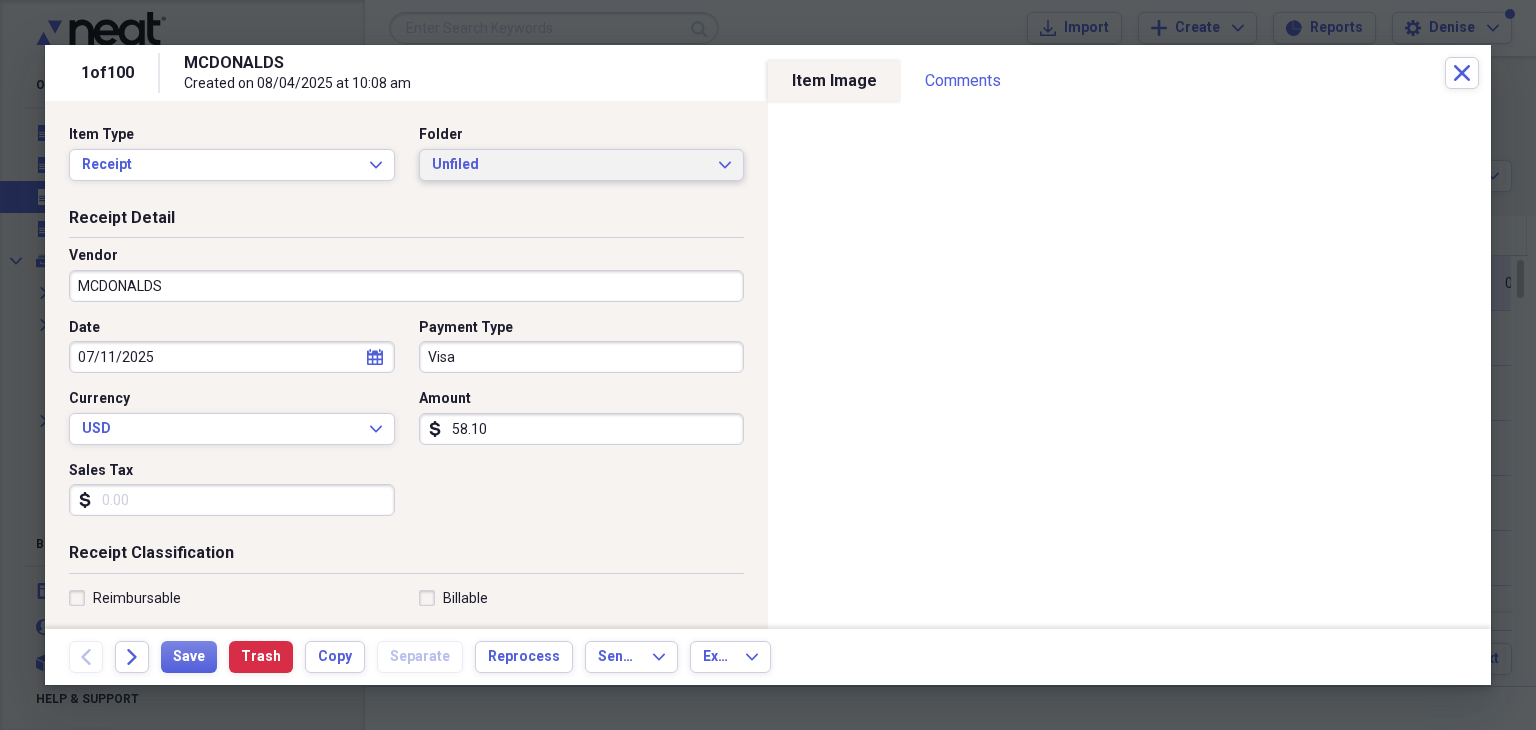click on "Unfiled Expand" at bounding box center [582, 165] 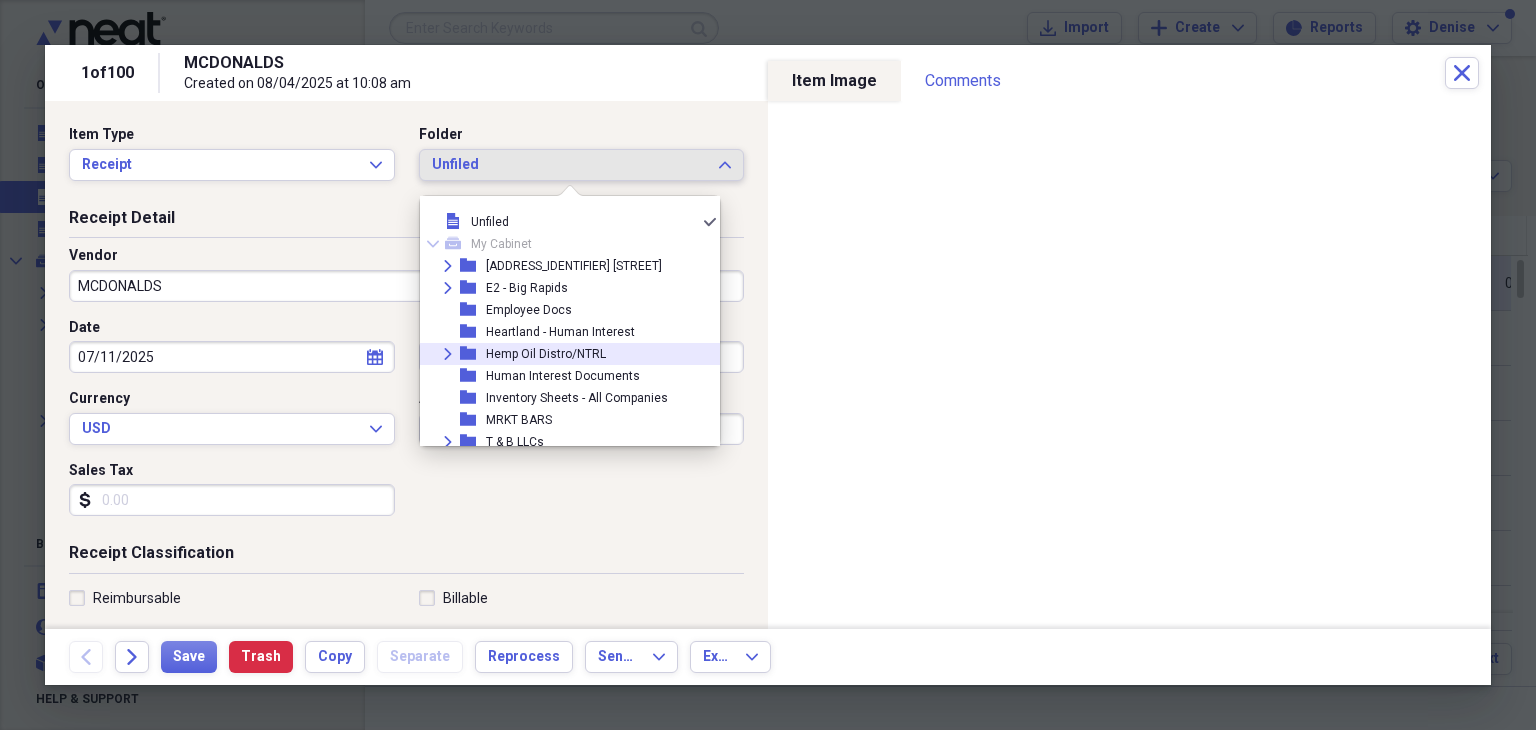click on "Hemp Oil Distro/NTRL" at bounding box center (546, 354) 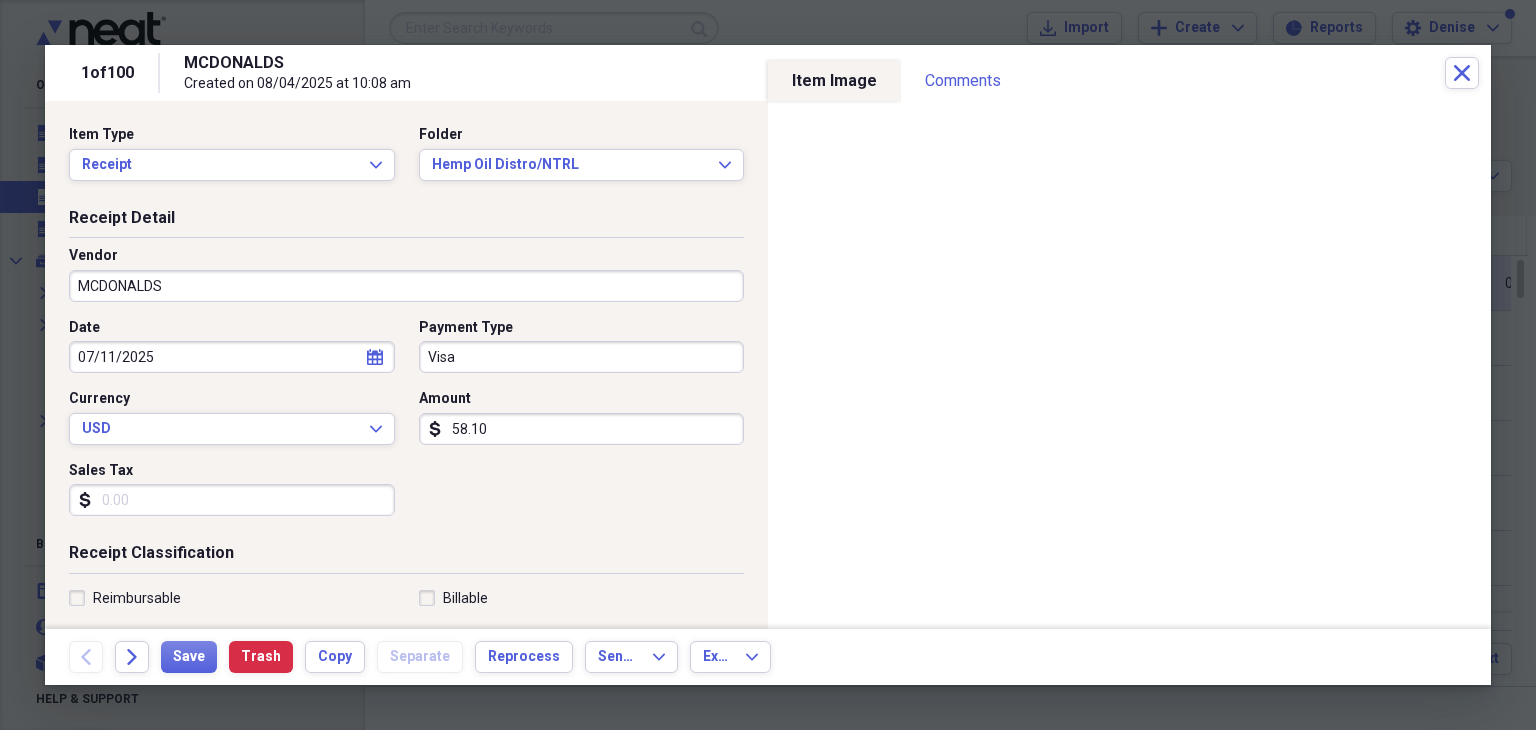 click on "58.10" at bounding box center [582, 429] 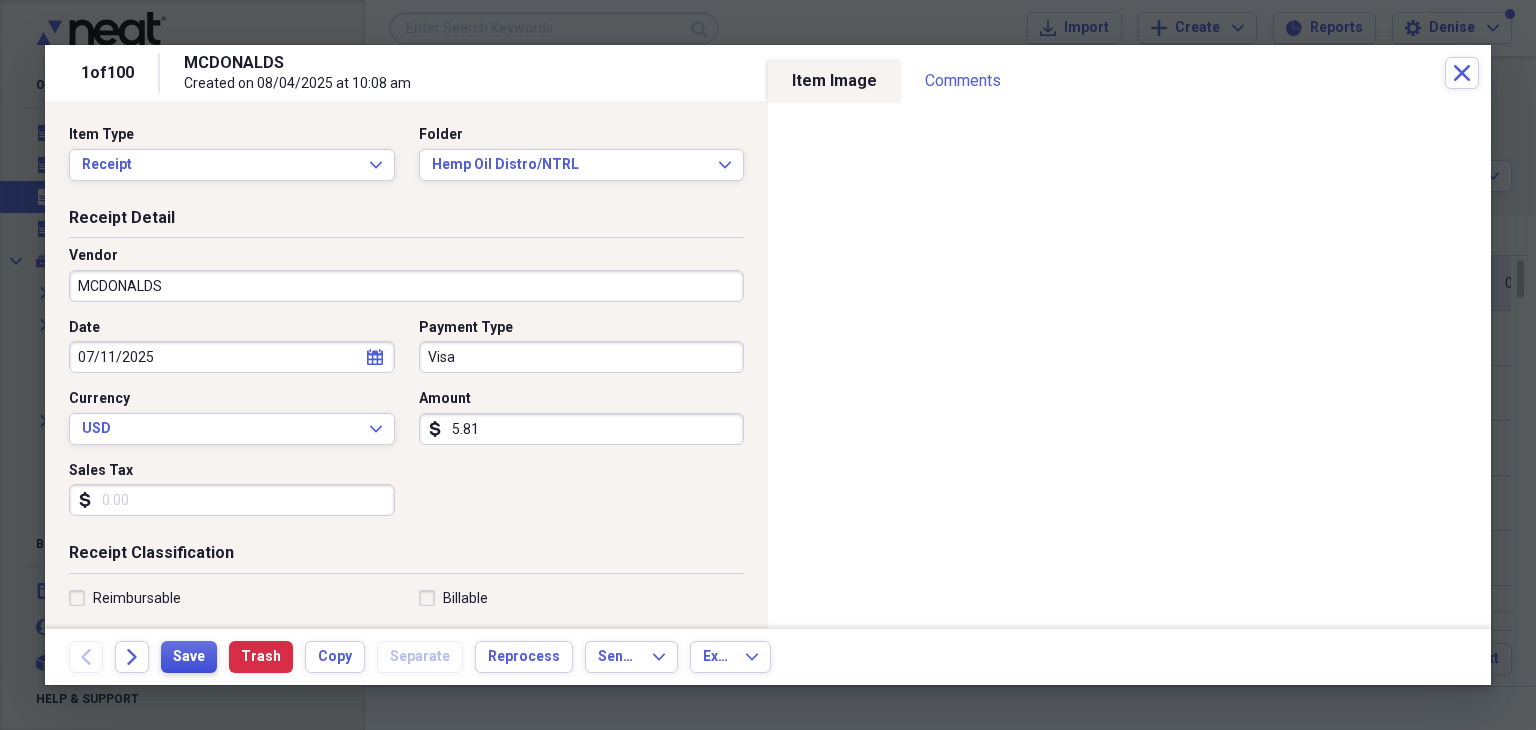 type on "5.81" 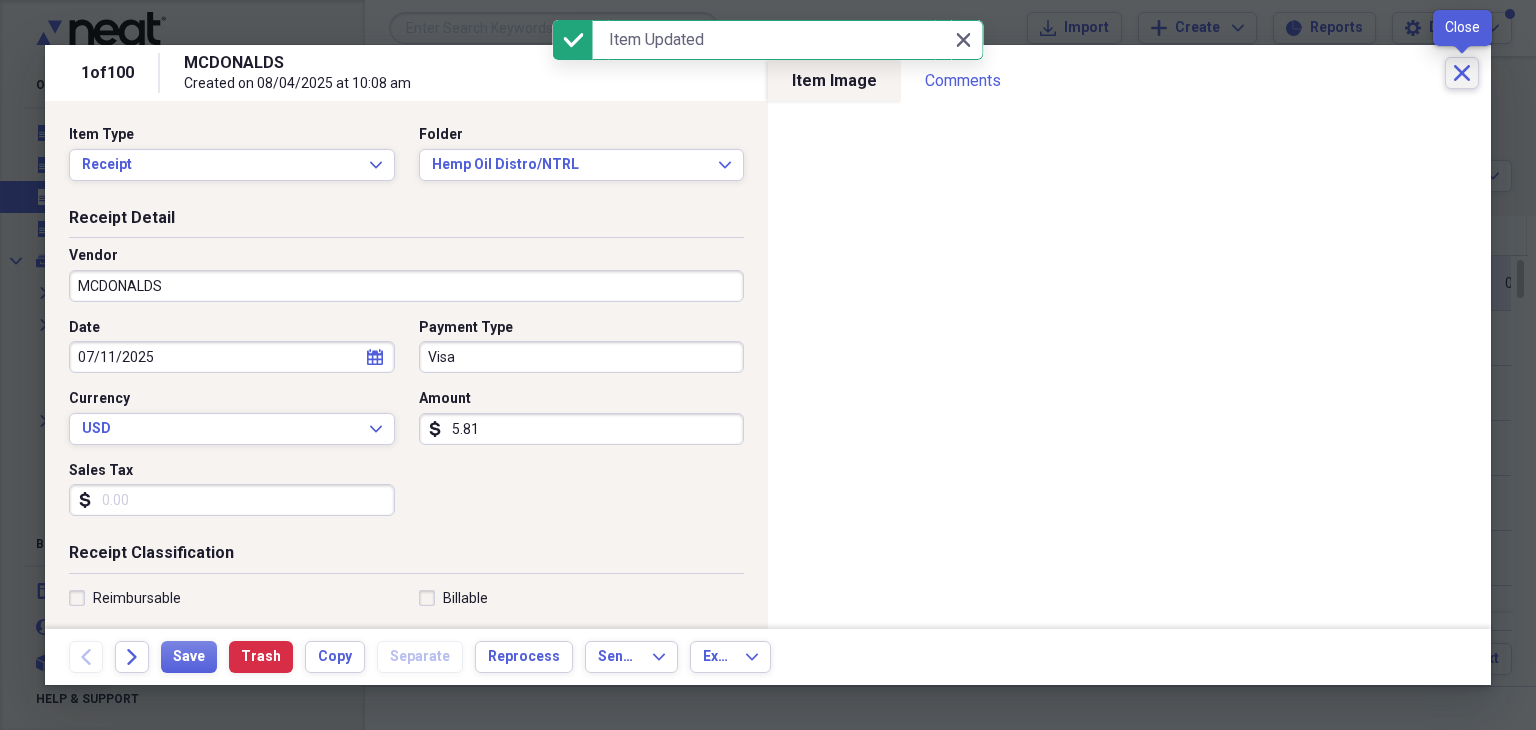 click on "Close" 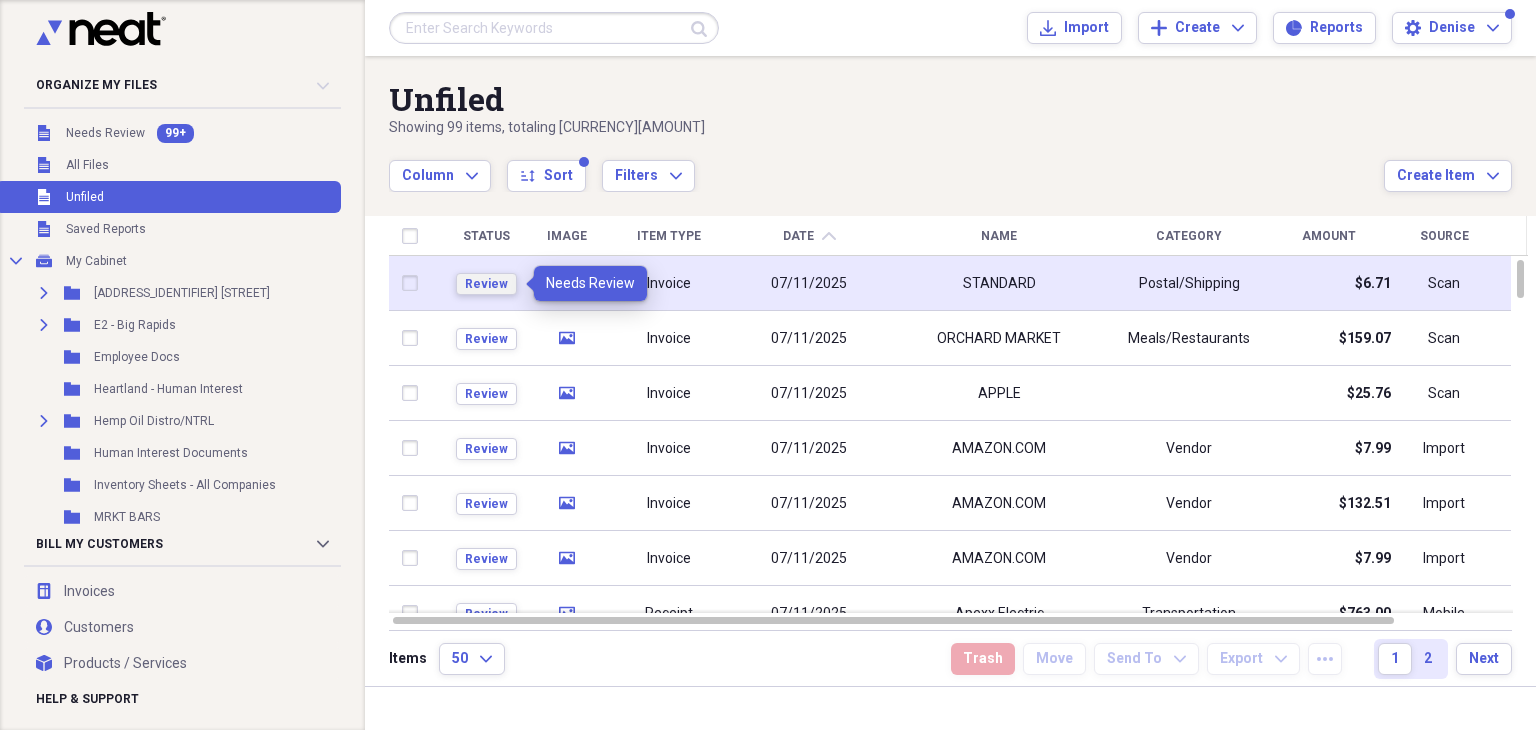 click on "Review" at bounding box center [486, 284] 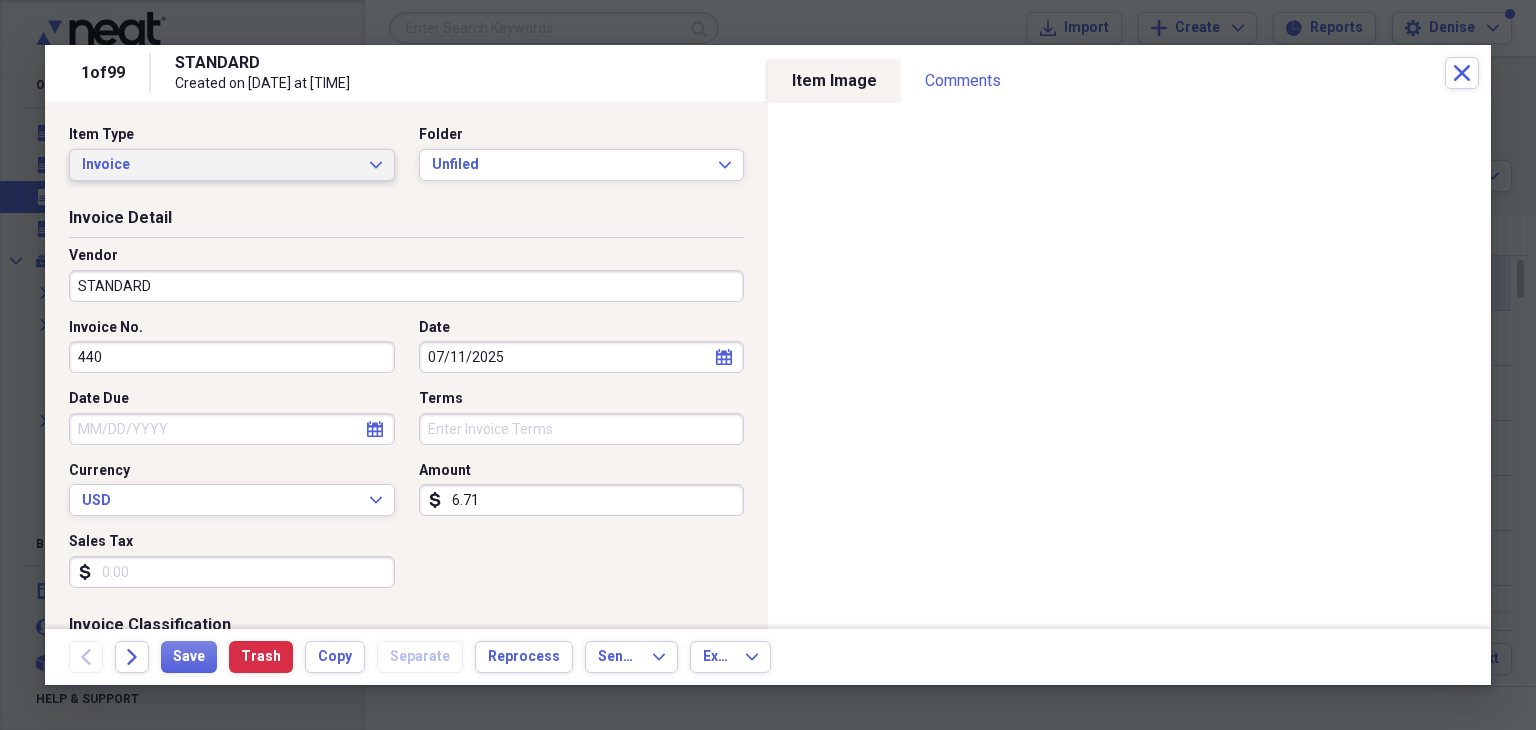 click on "Invoice Expand" at bounding box center (232, 165) 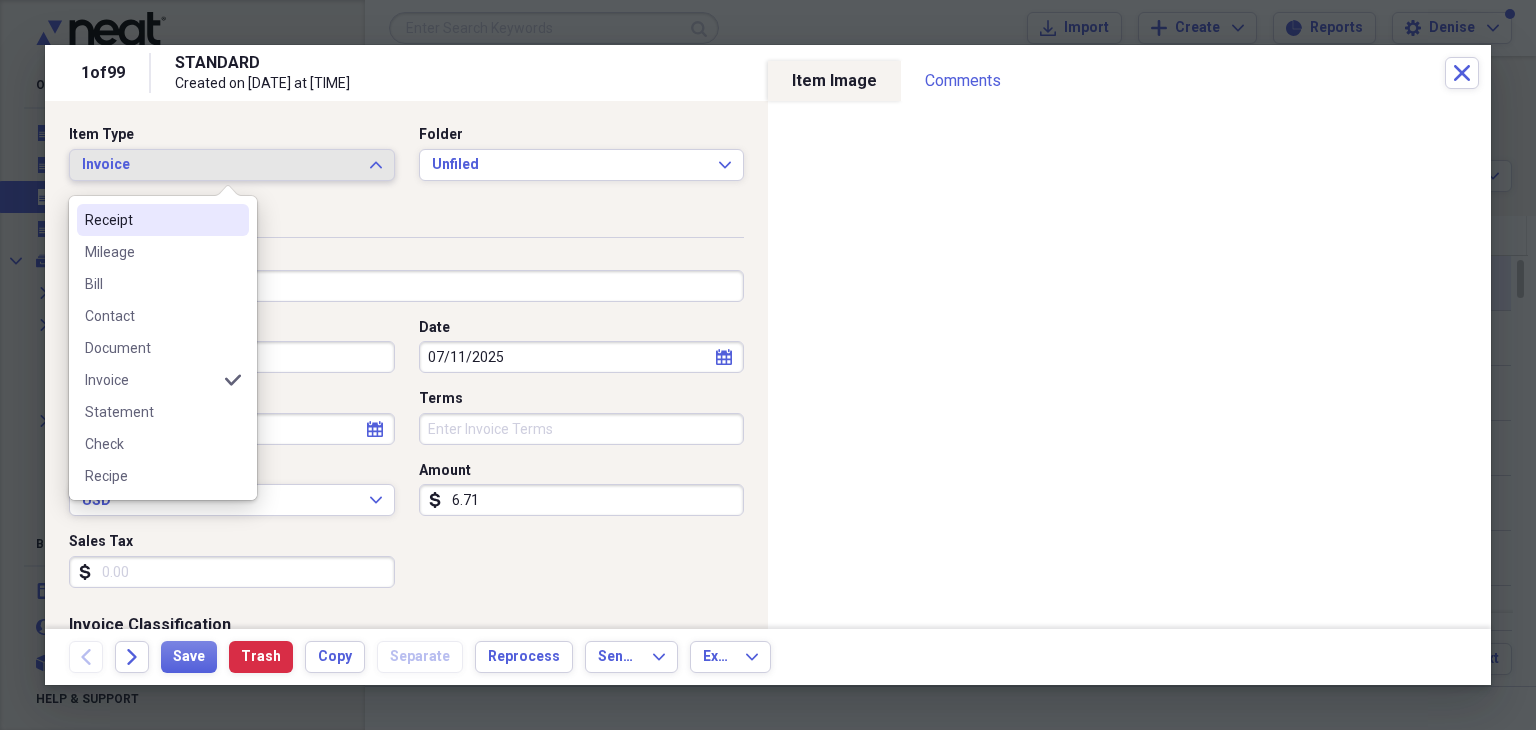 click on "Receipt" at bounding box center [151, 220] 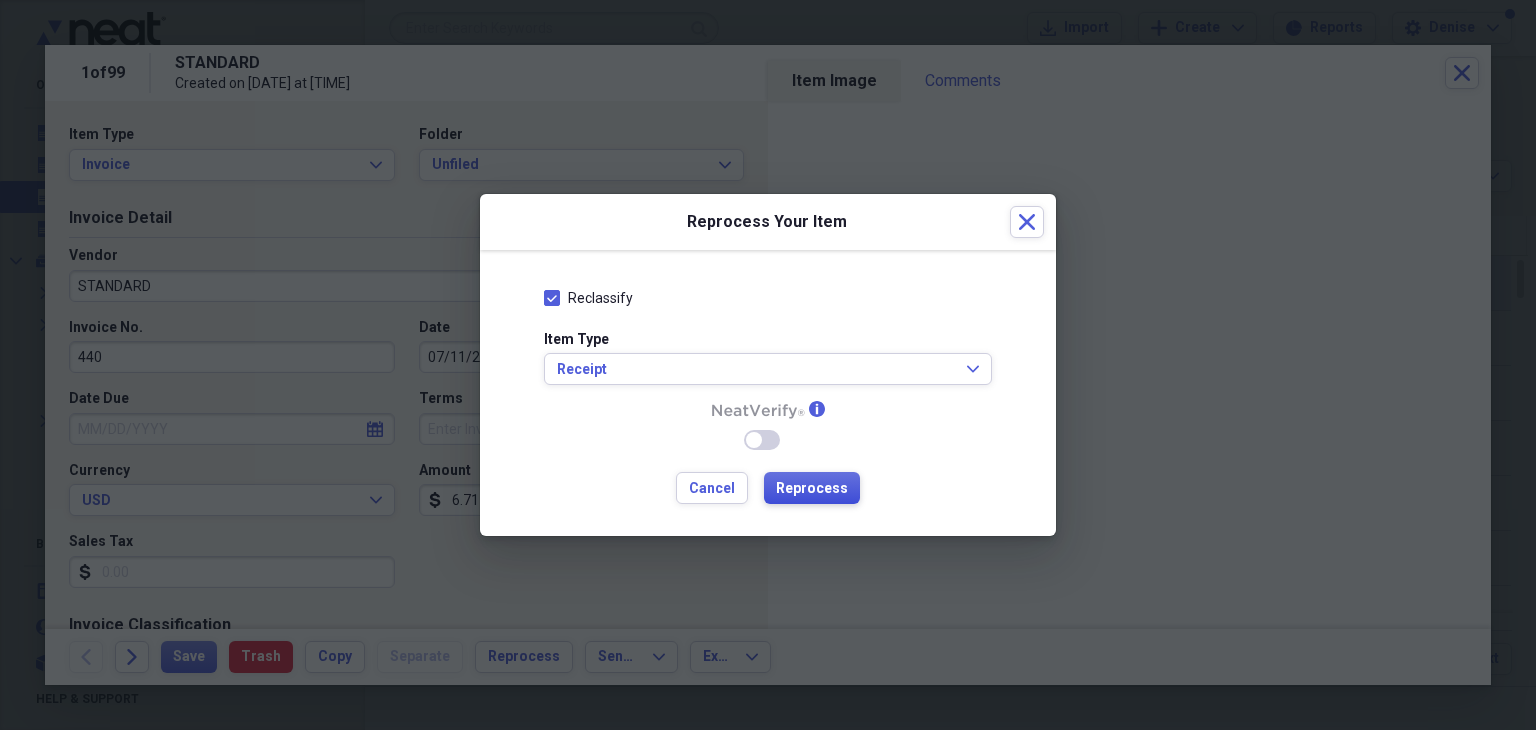 click on "Reprocess" at bounding box center (812, 489) 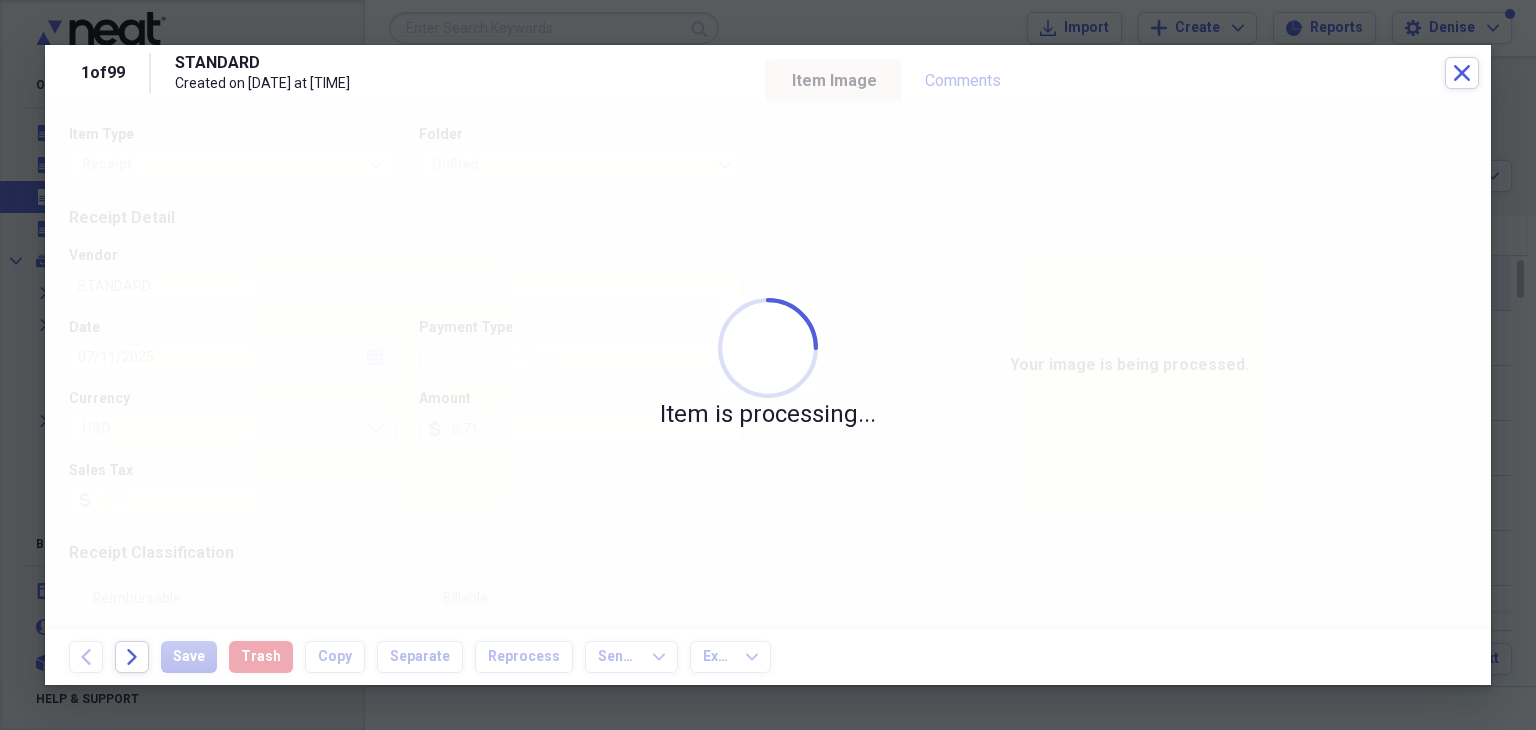 click on "Item is processing..." at bounding box center [768, 365] 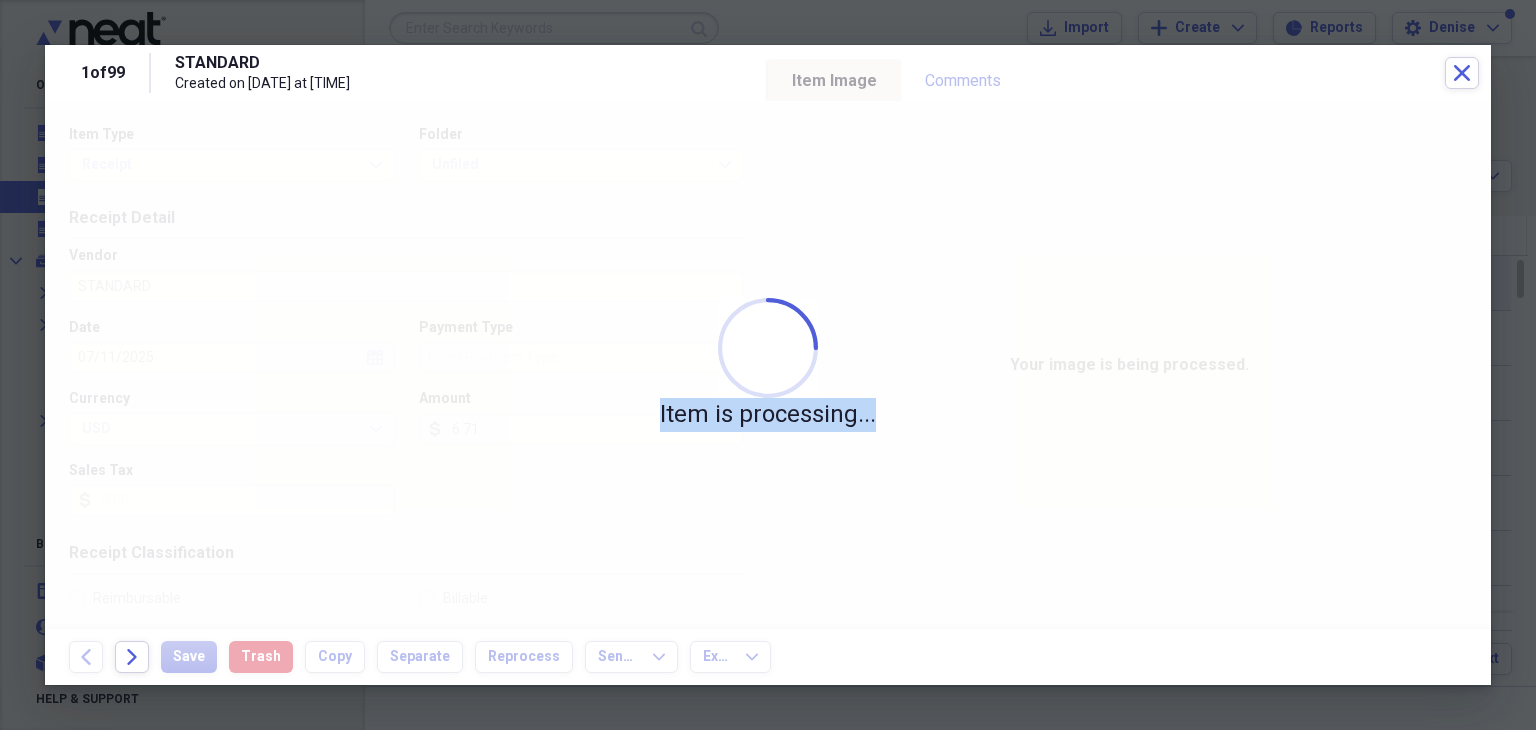 click on "Item is processing..." at bounding box center [768, 365] 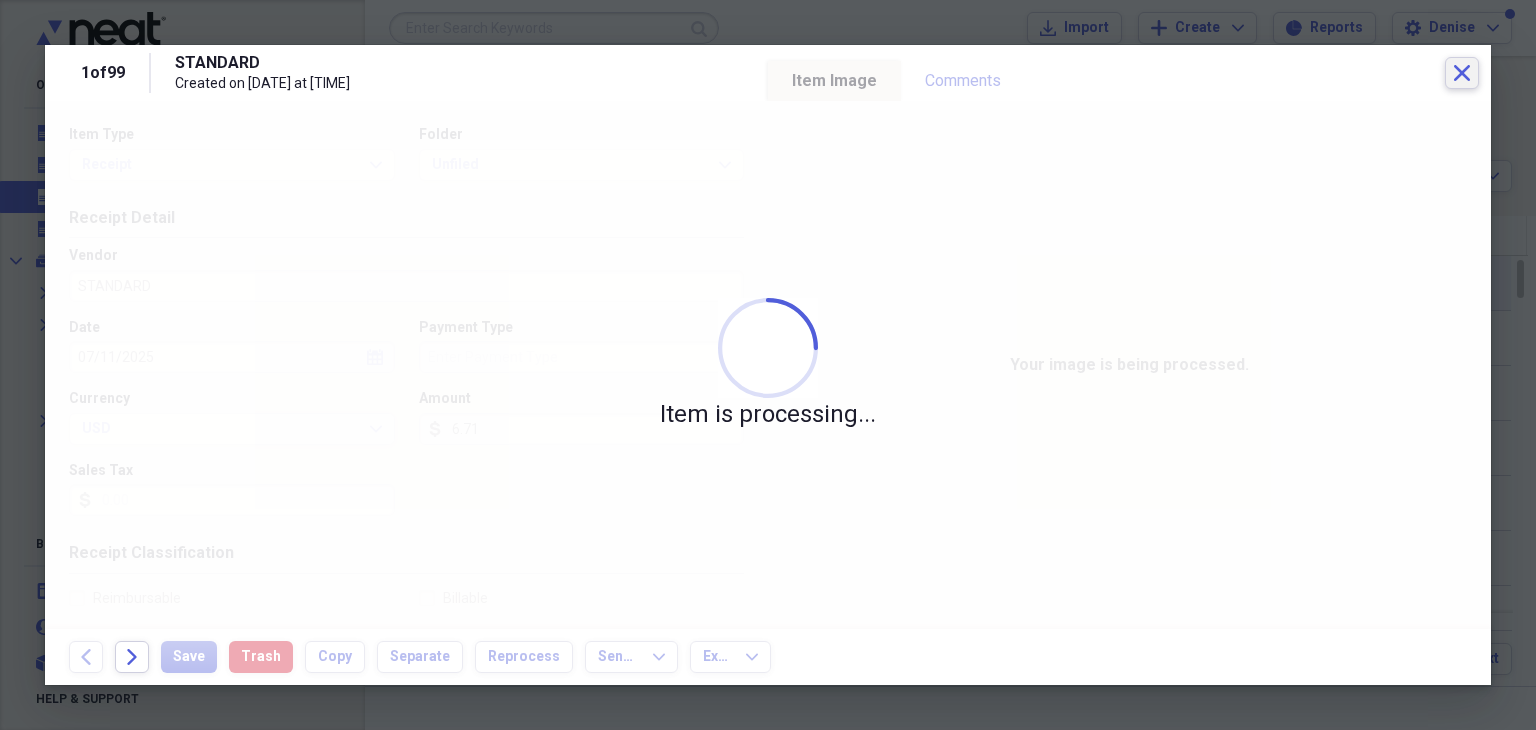 drag, startPoint x: 1481, startPoint y: 73, endPoint x: 1468, endPoint y: 75, distance: 13.152946 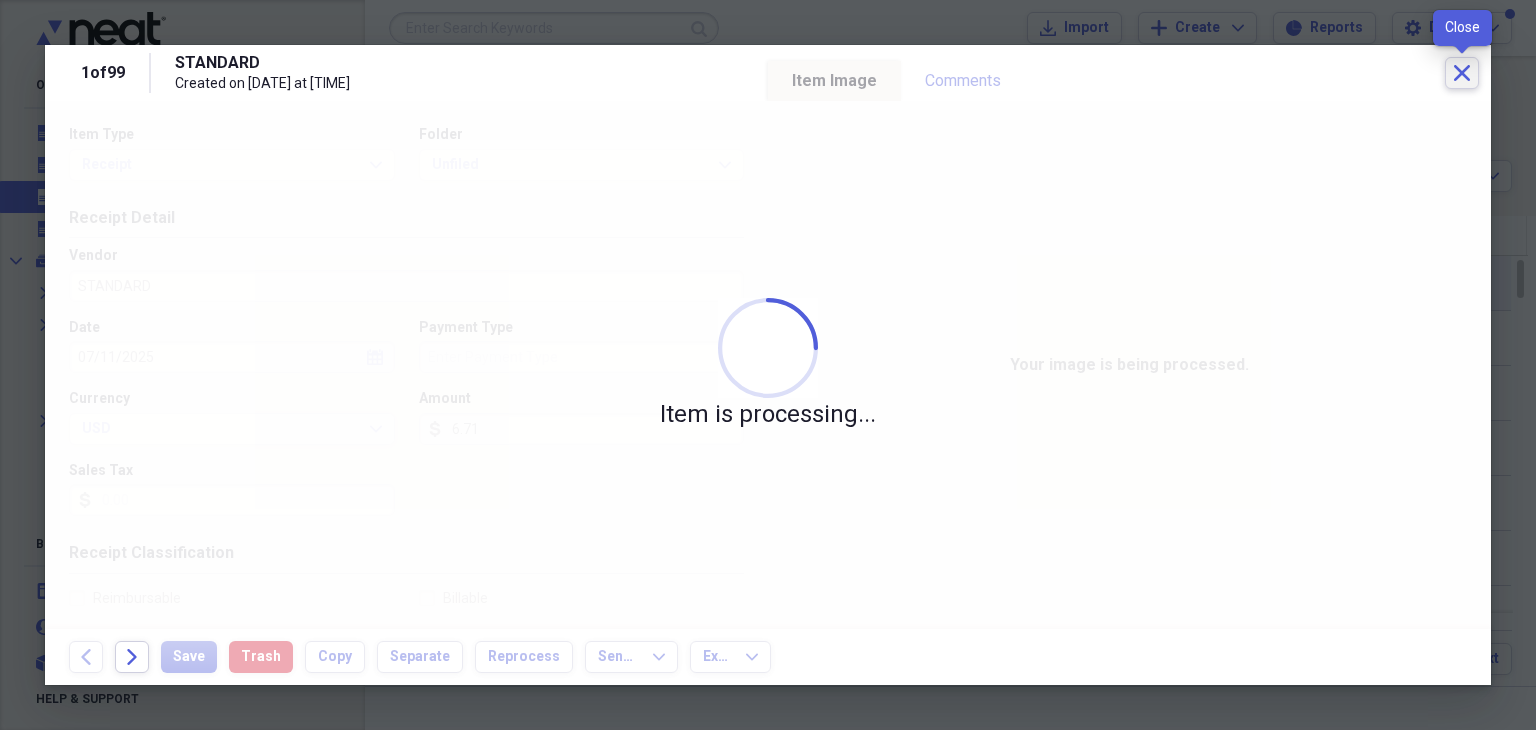 click on "Close" 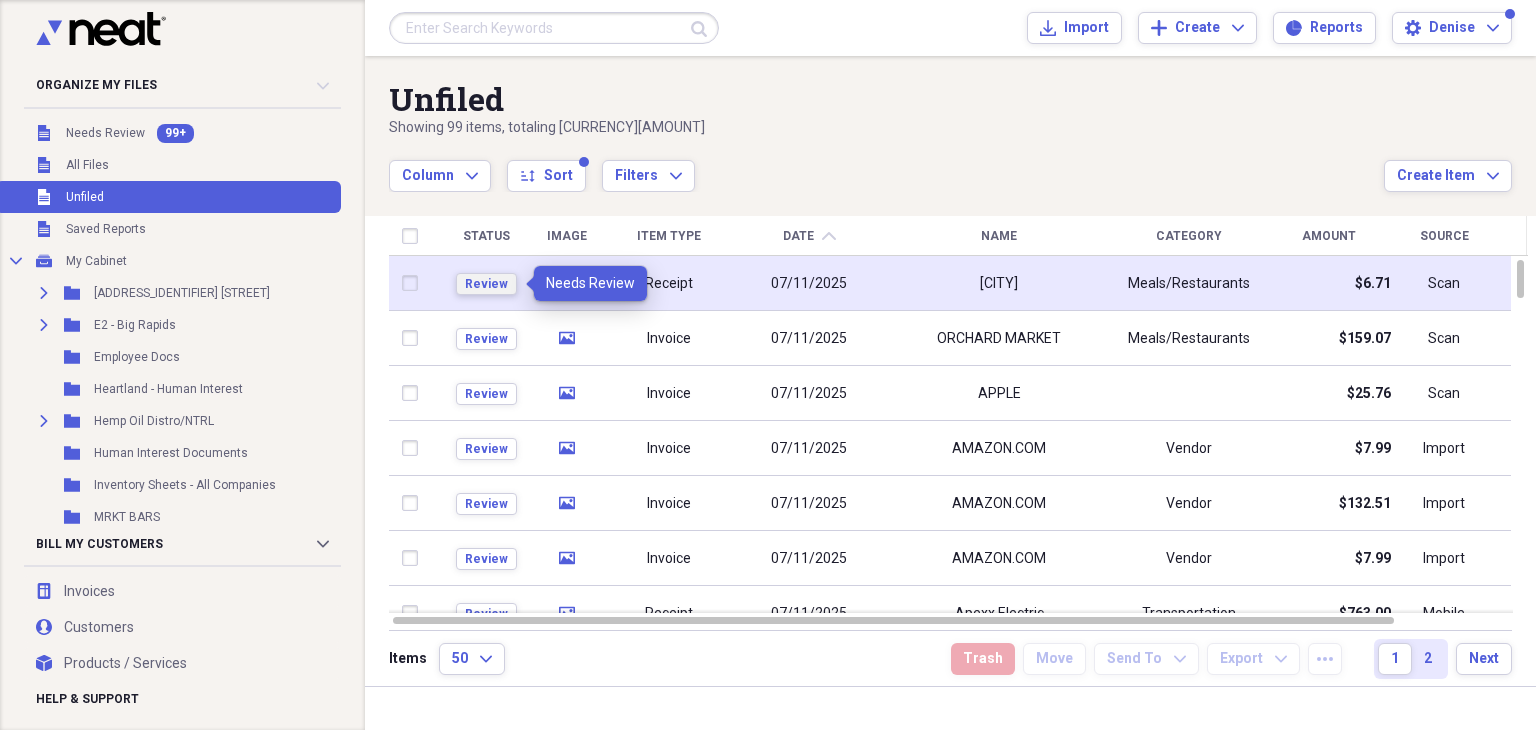 click on "Review" at bounding box center (486, 284) 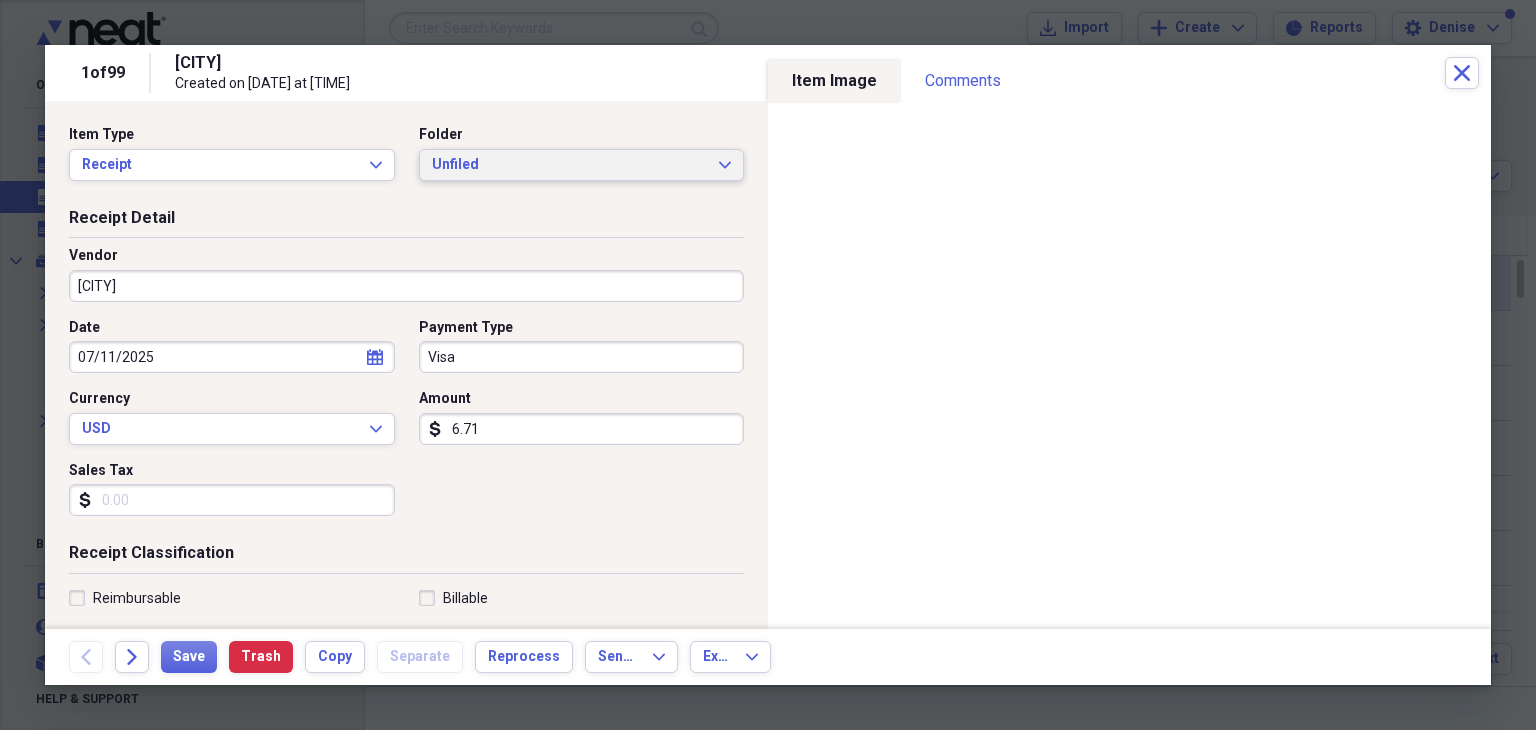 click on "Unfiled" at bounding box center (570, 165) 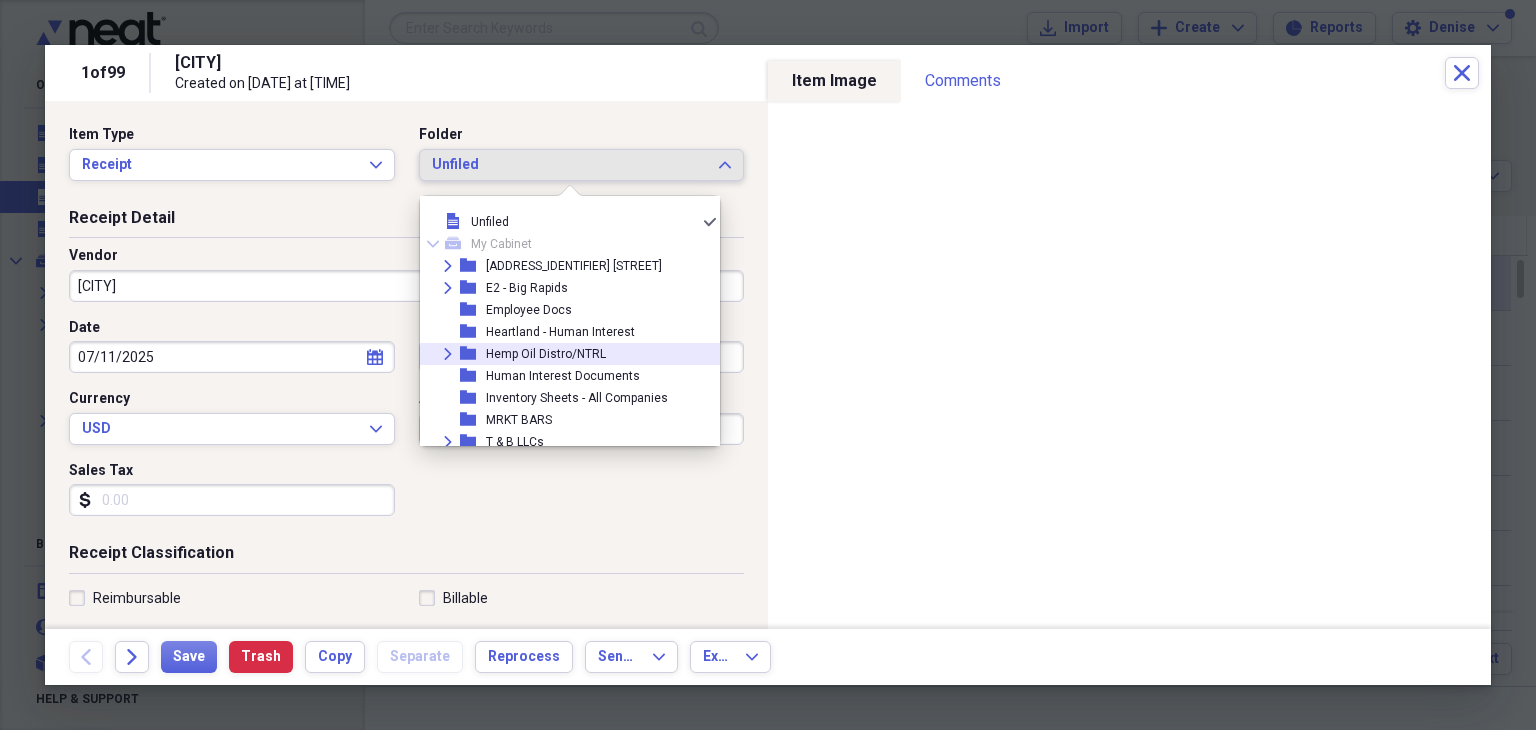 click on "Hemp Oil Distro/NTRL" at bounding box center (546, 354) 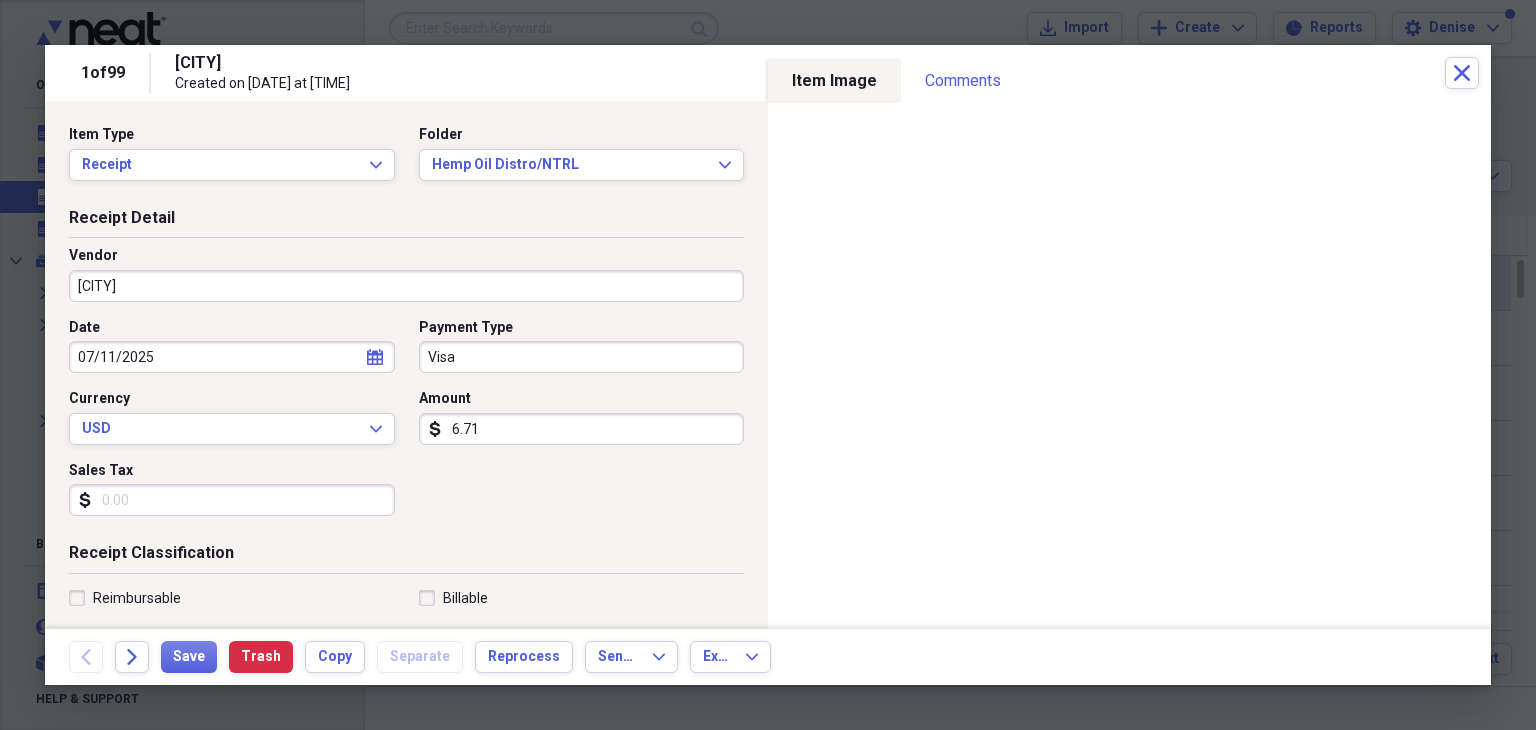 click on "[CITY]" at bounding box center (406, 286) 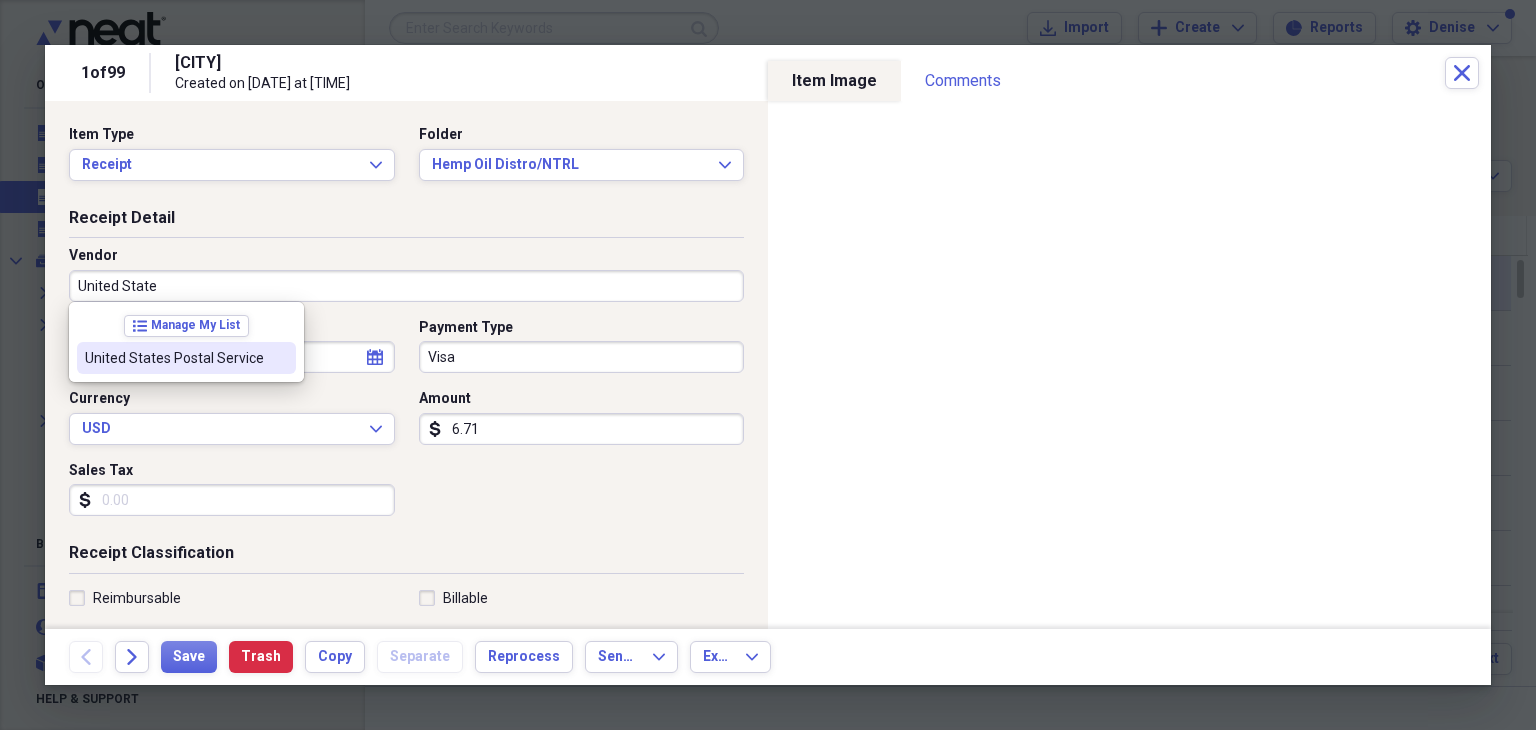 click on "United States Postal Service" at bounding box center [174, 358] 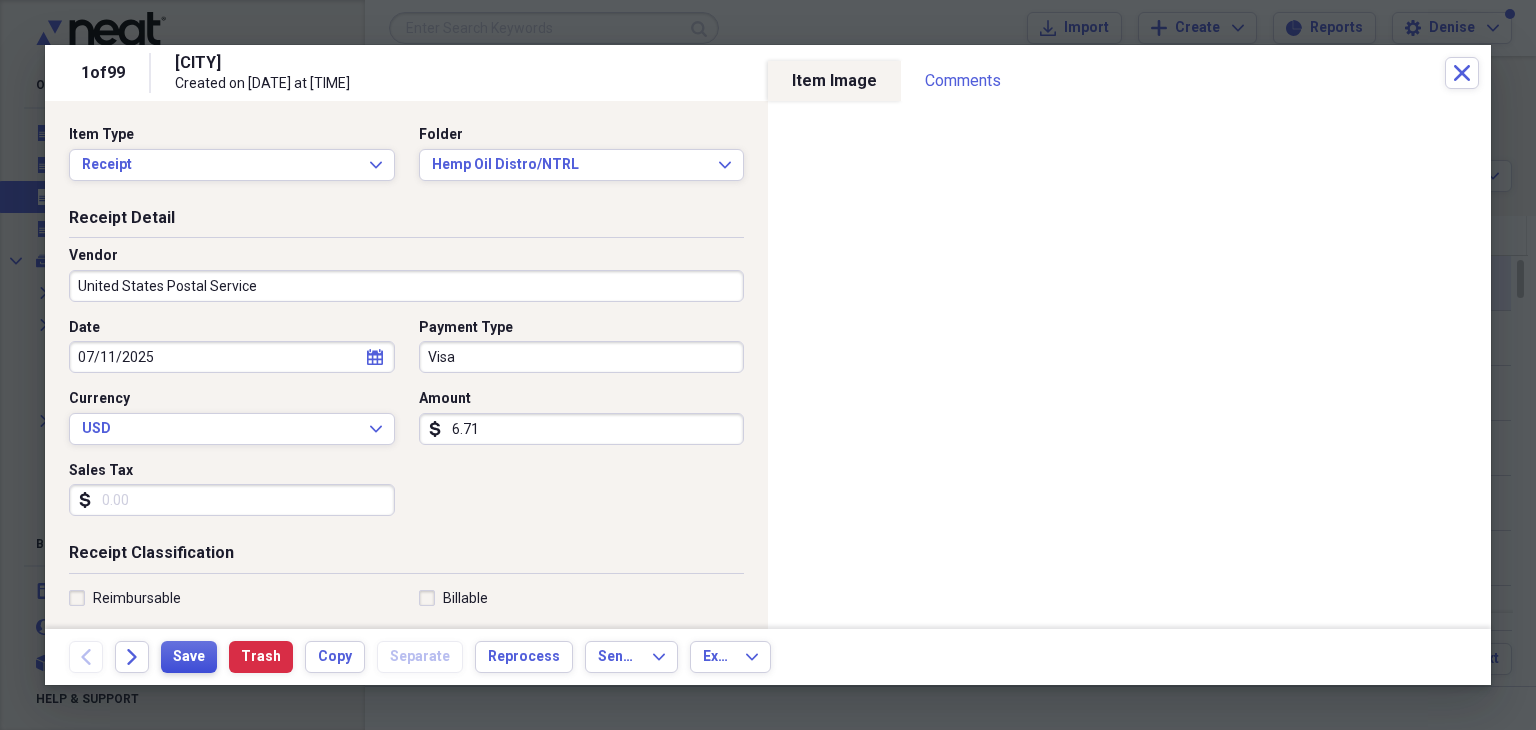 click on "Save" at bounding box center (189, 657) 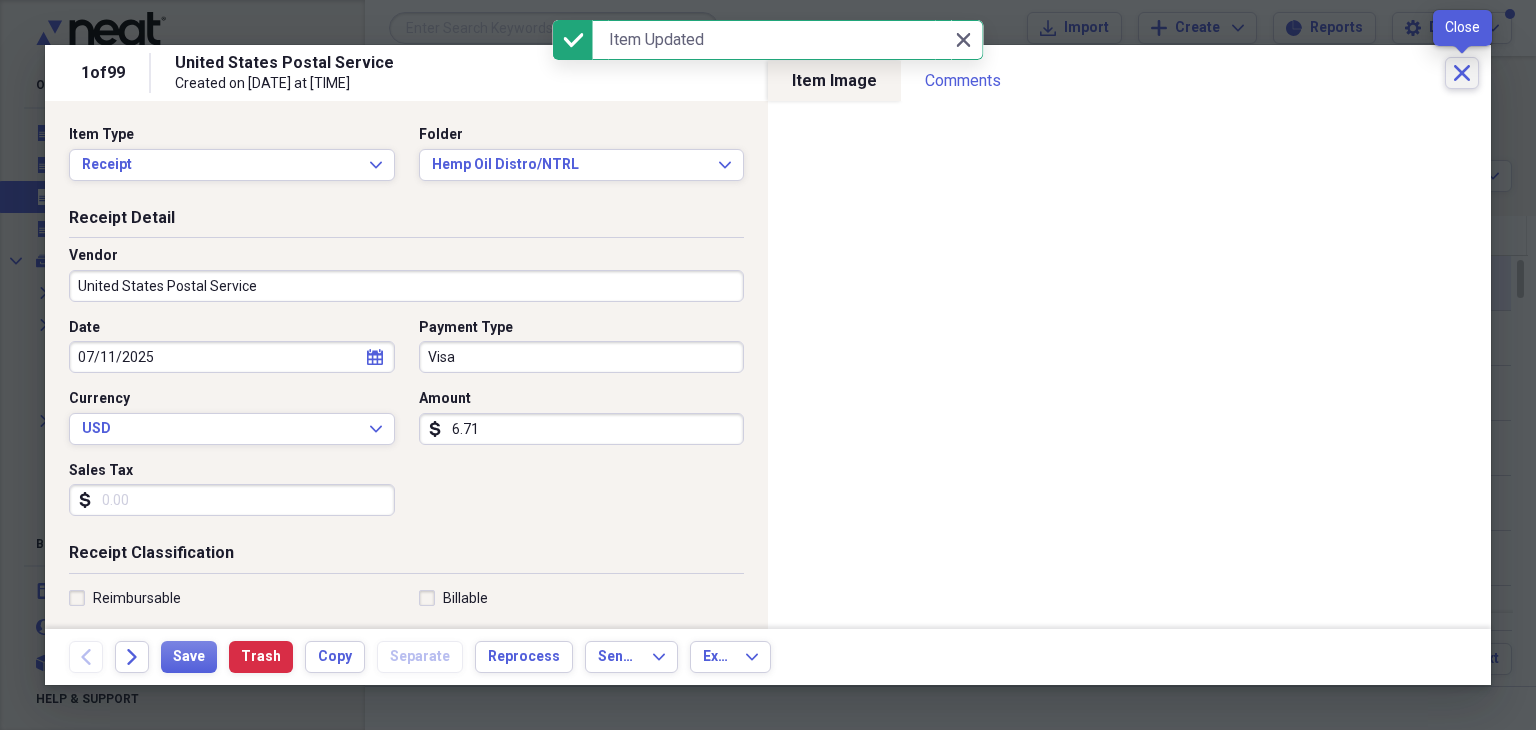 click on "Close" 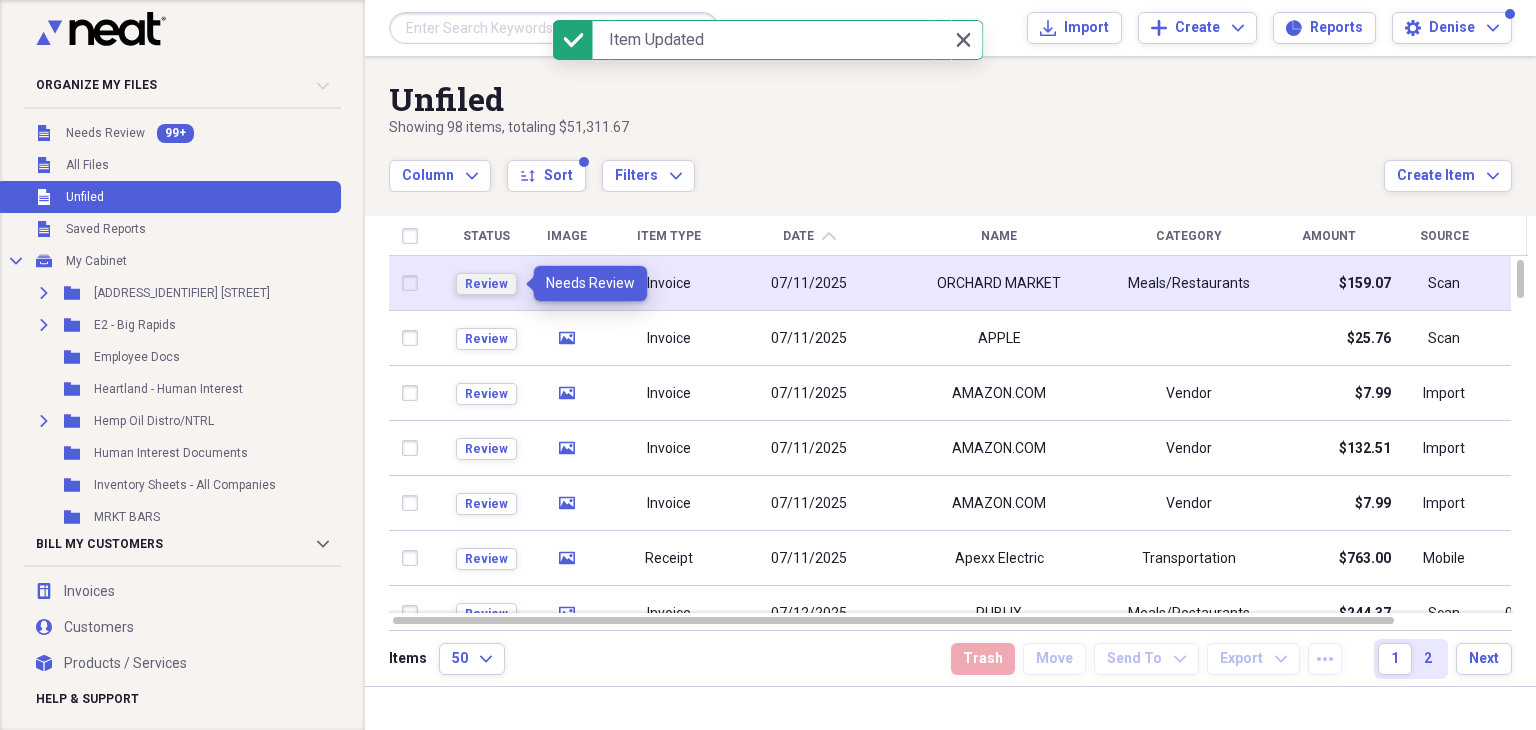 click on "Review" at bounding box center [486, 284] 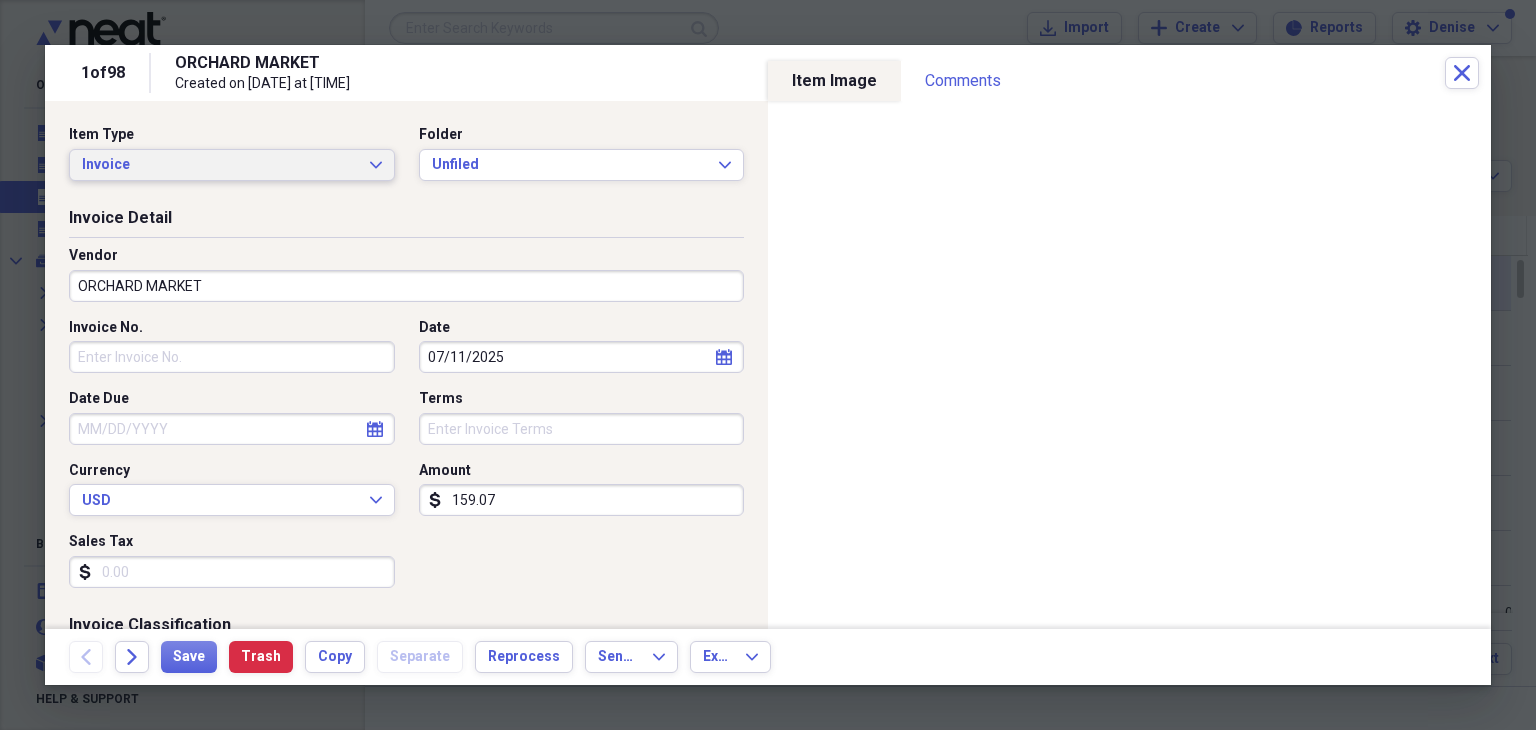 click on "Invoice Expand" at bounding box center (232, 165) 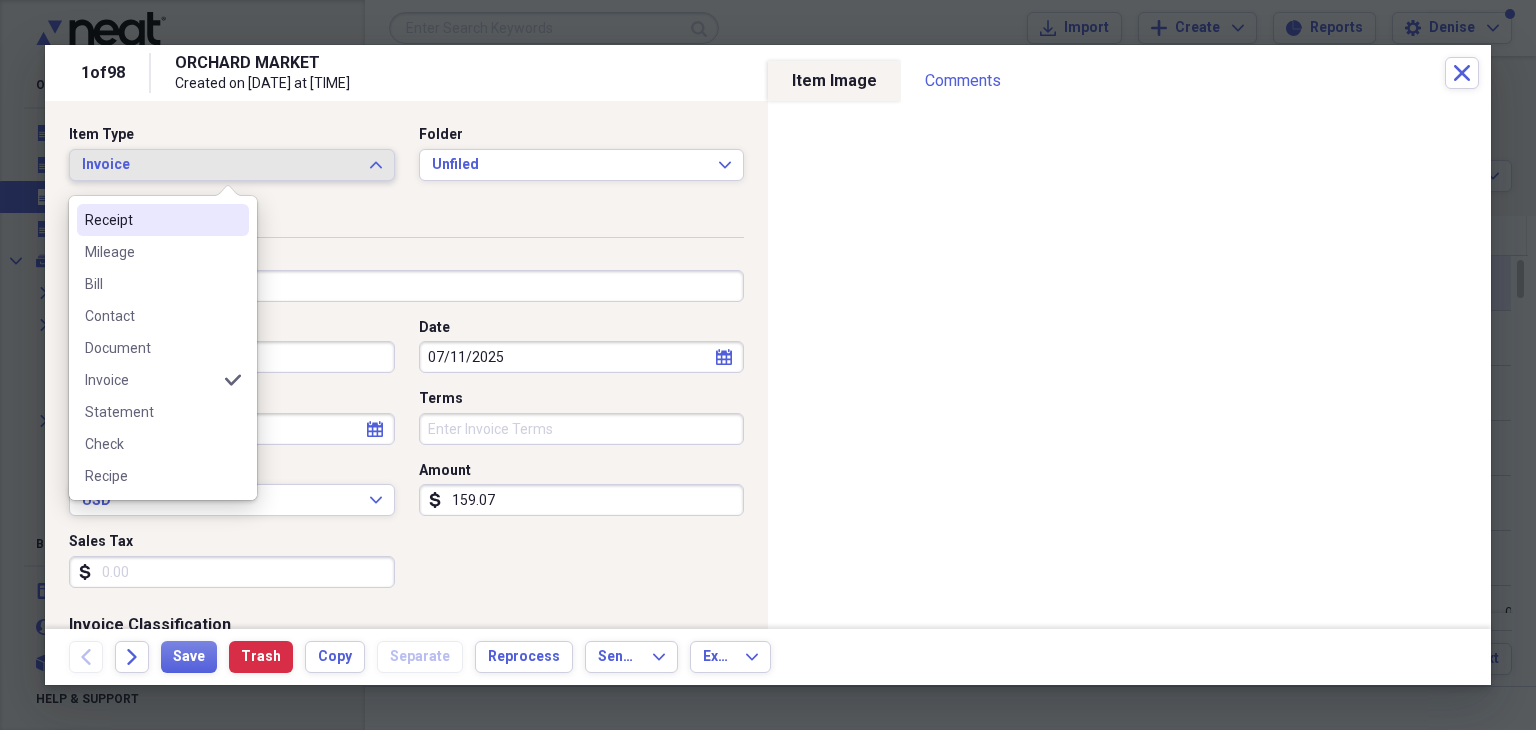 click on "Receipt" at bounding box center (151, 220) 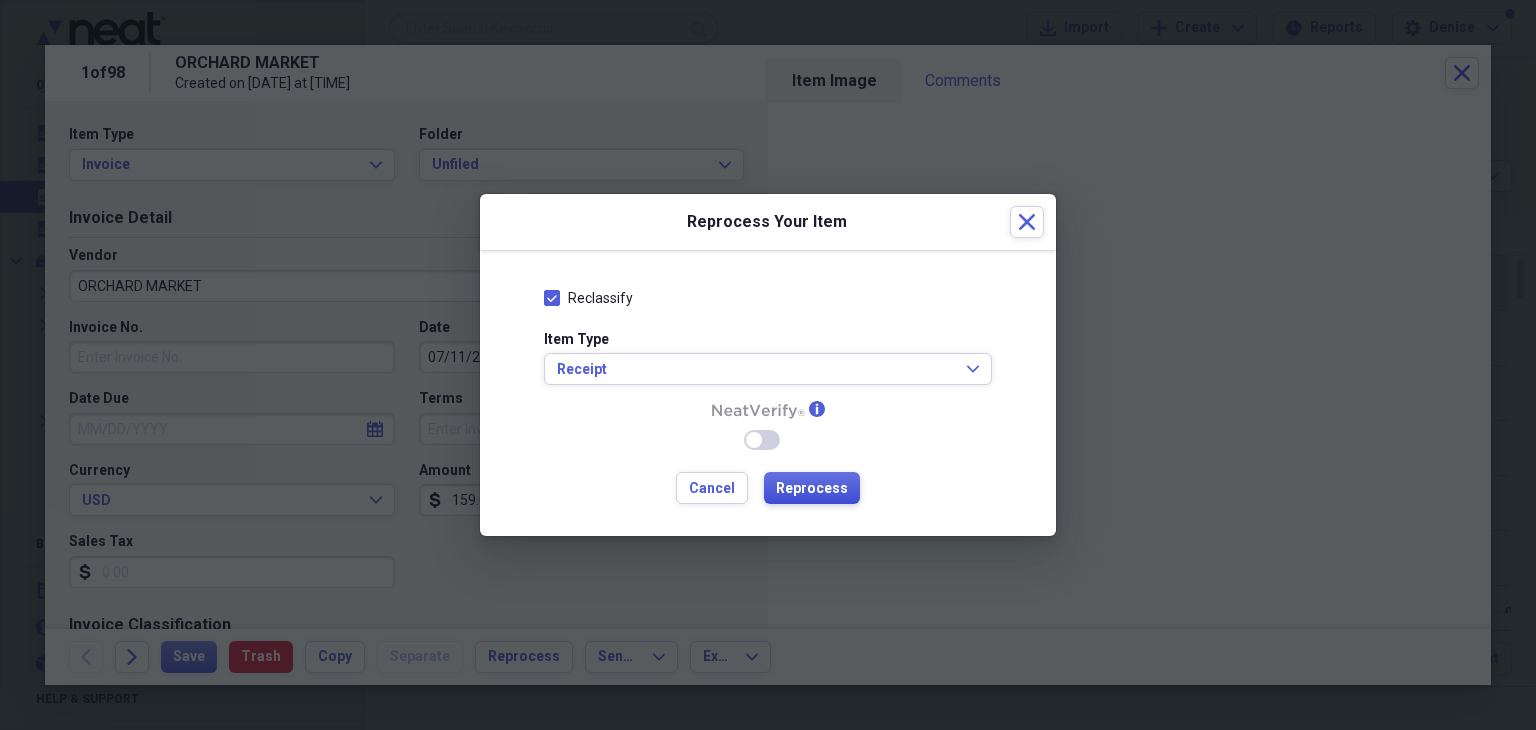 click on "Reprocess" at bounding box center (812, 489) 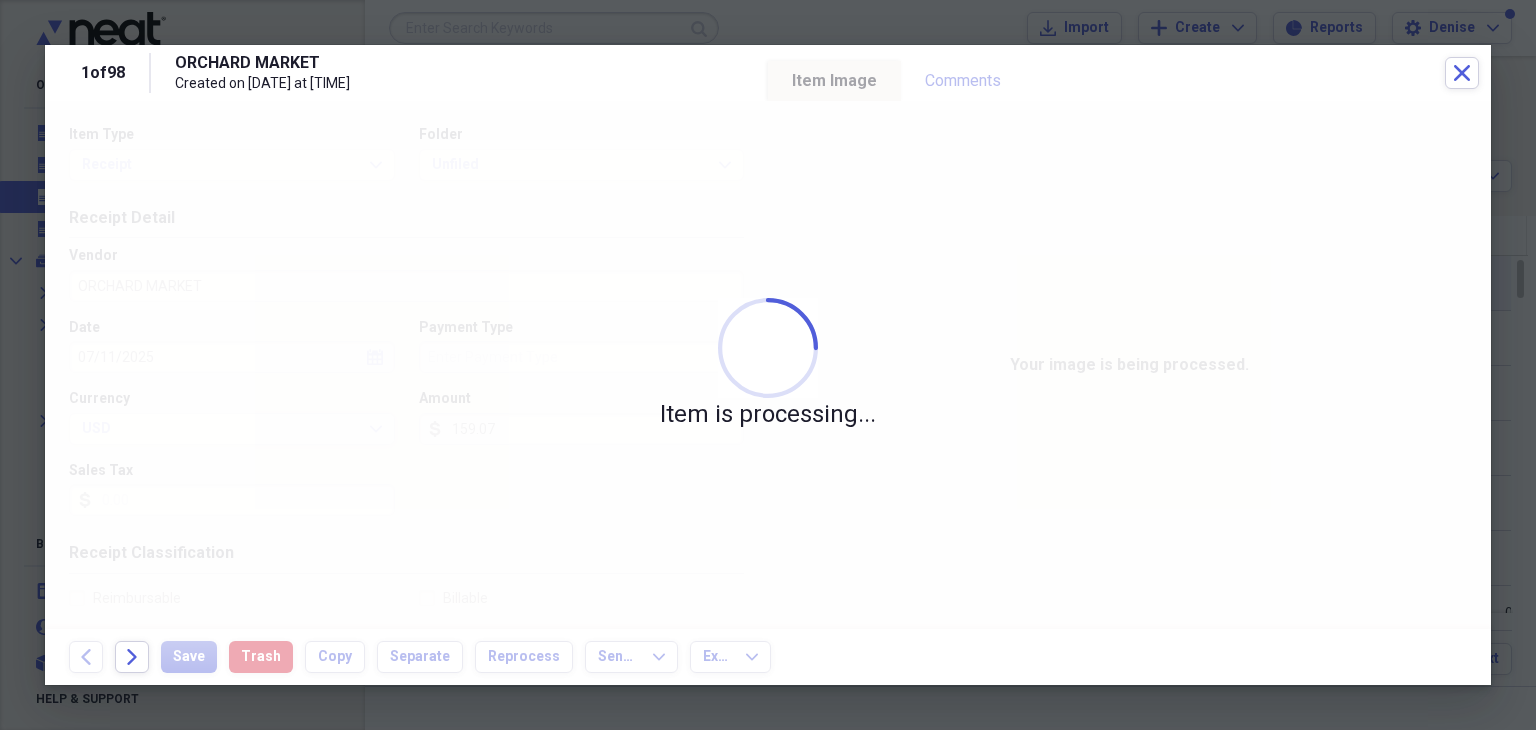 click at bounding box center (768, 348) 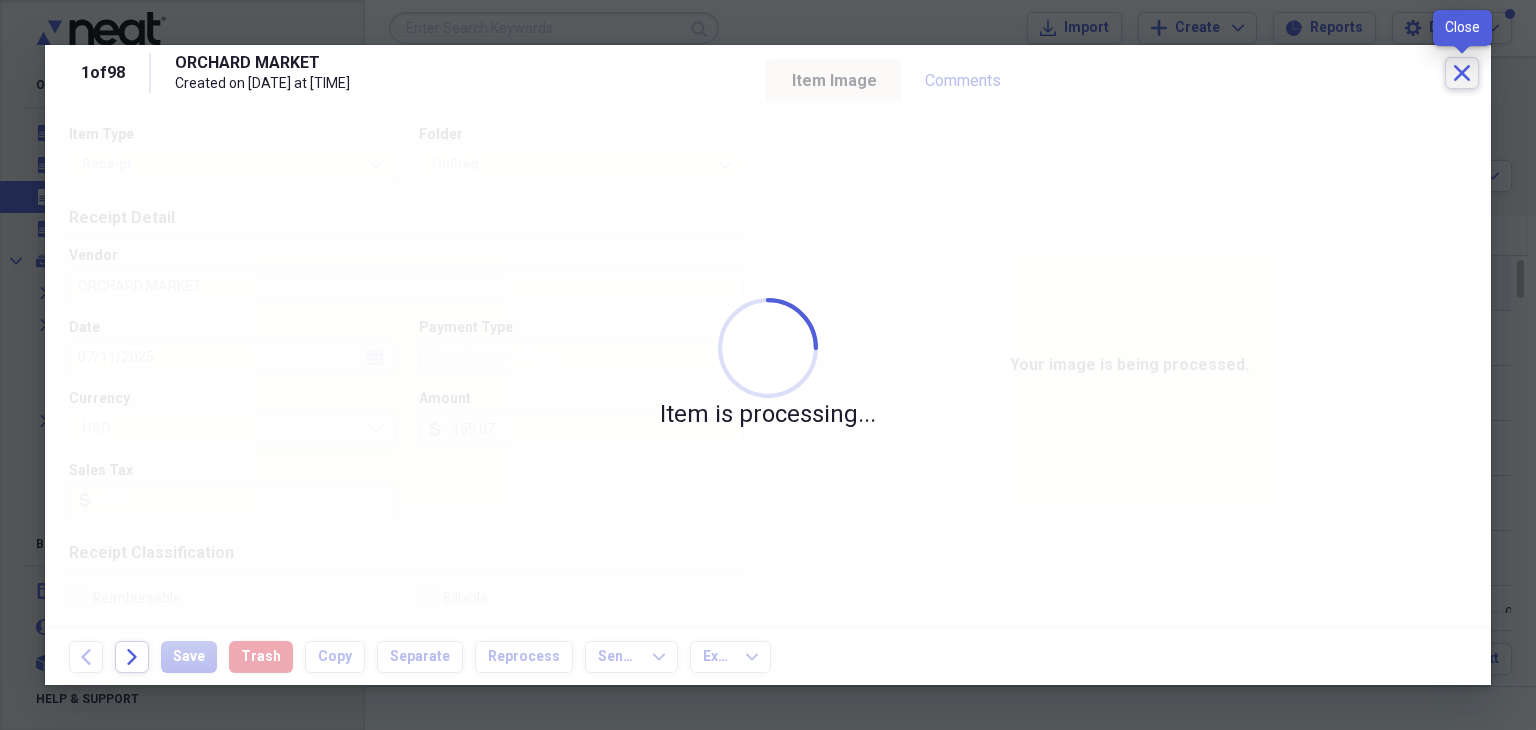 click on "Close" at bounding box center (1462, 73) 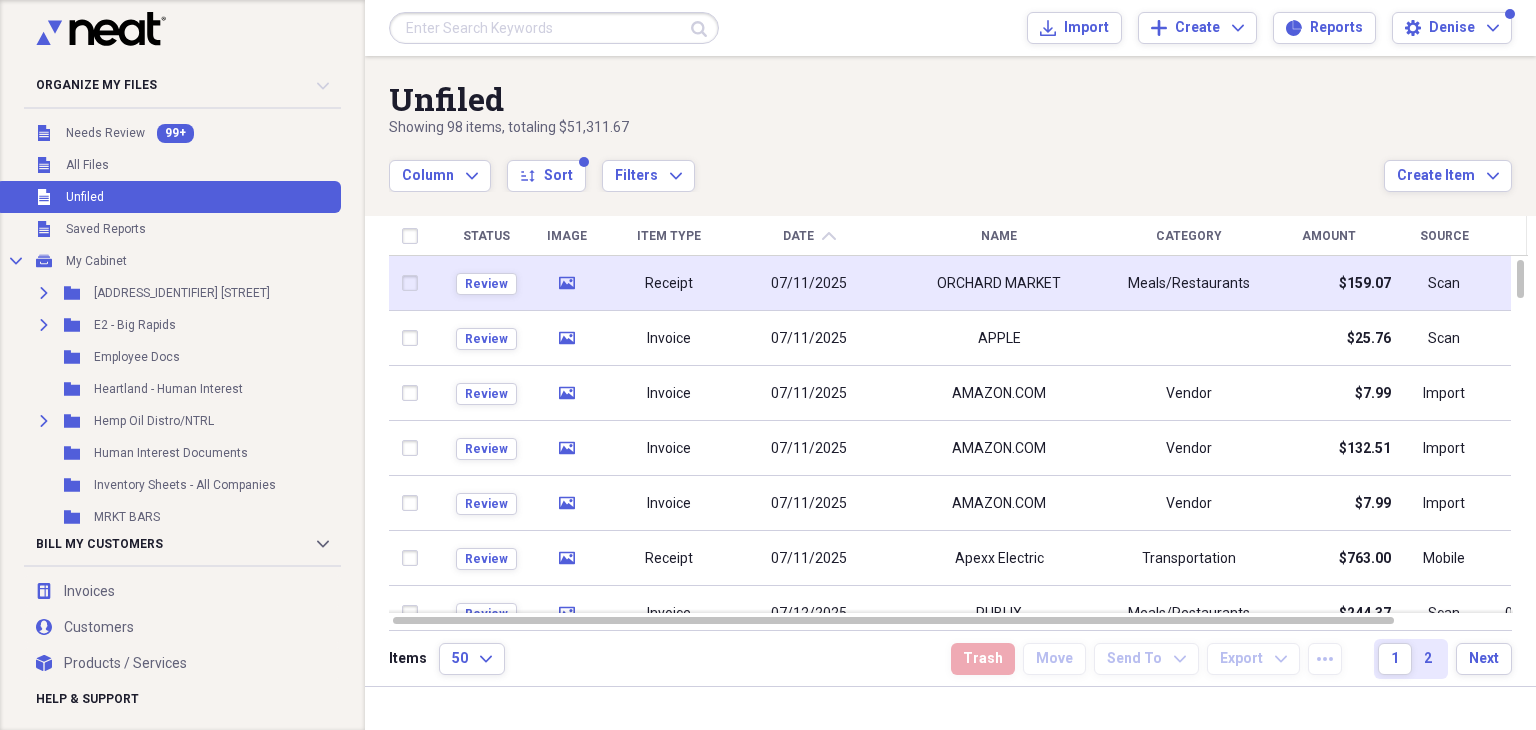 click on "Review" at bounding box center [486, 283] 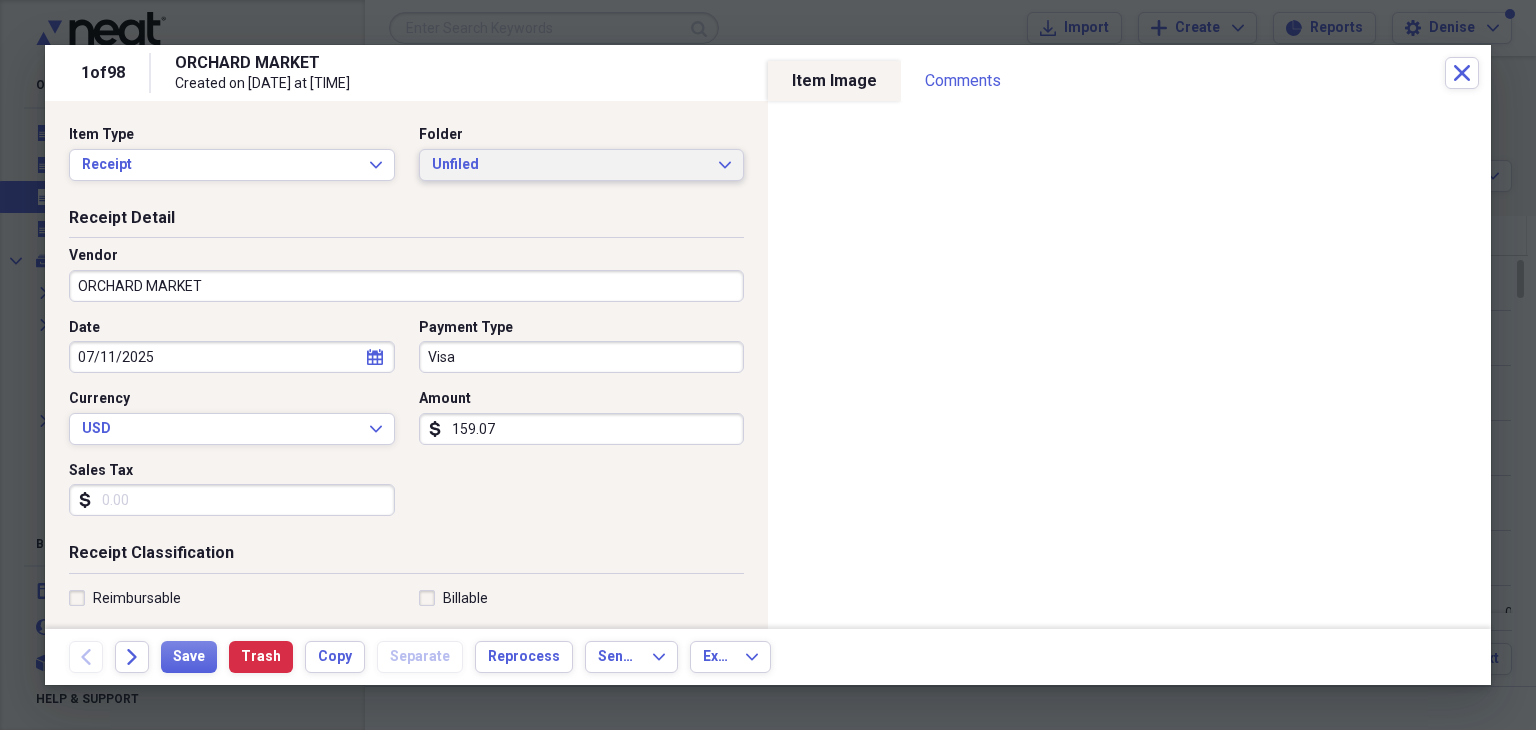 click on "Unfiled" at bounding box center [570, 165] 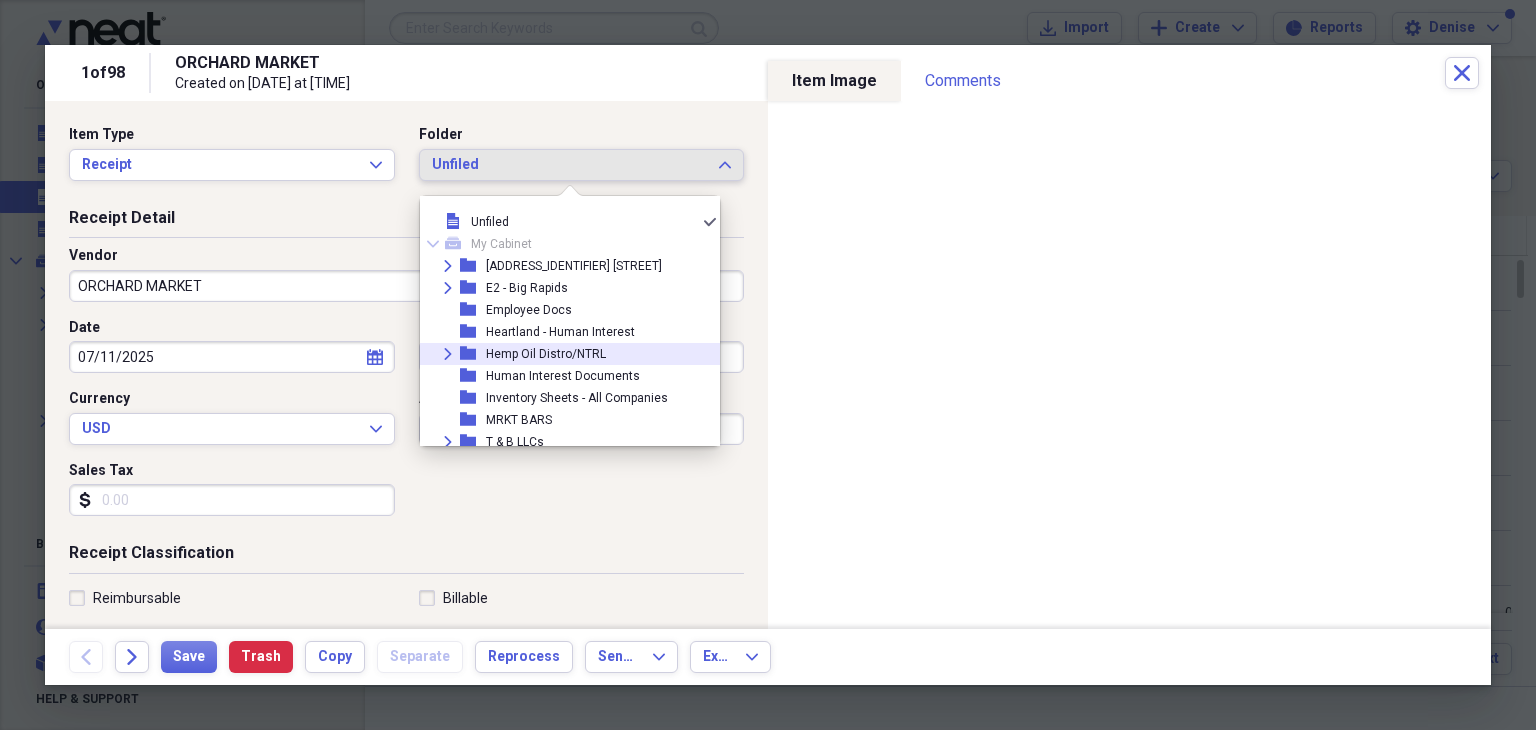 click on "Hemp Oil Distro/NTRL" at bounding box center (546, 354) 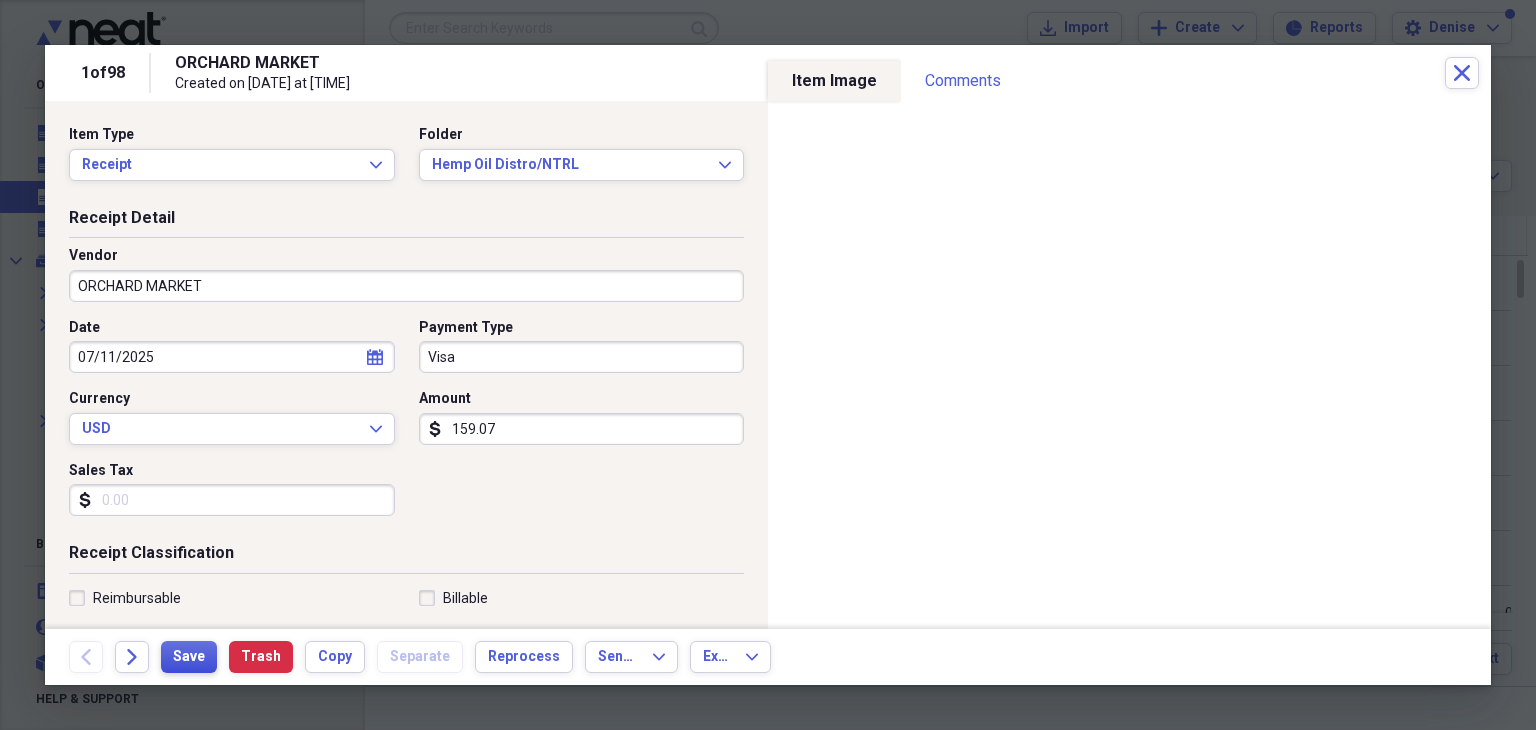 click on "Save" at bounding box center [189, 657] 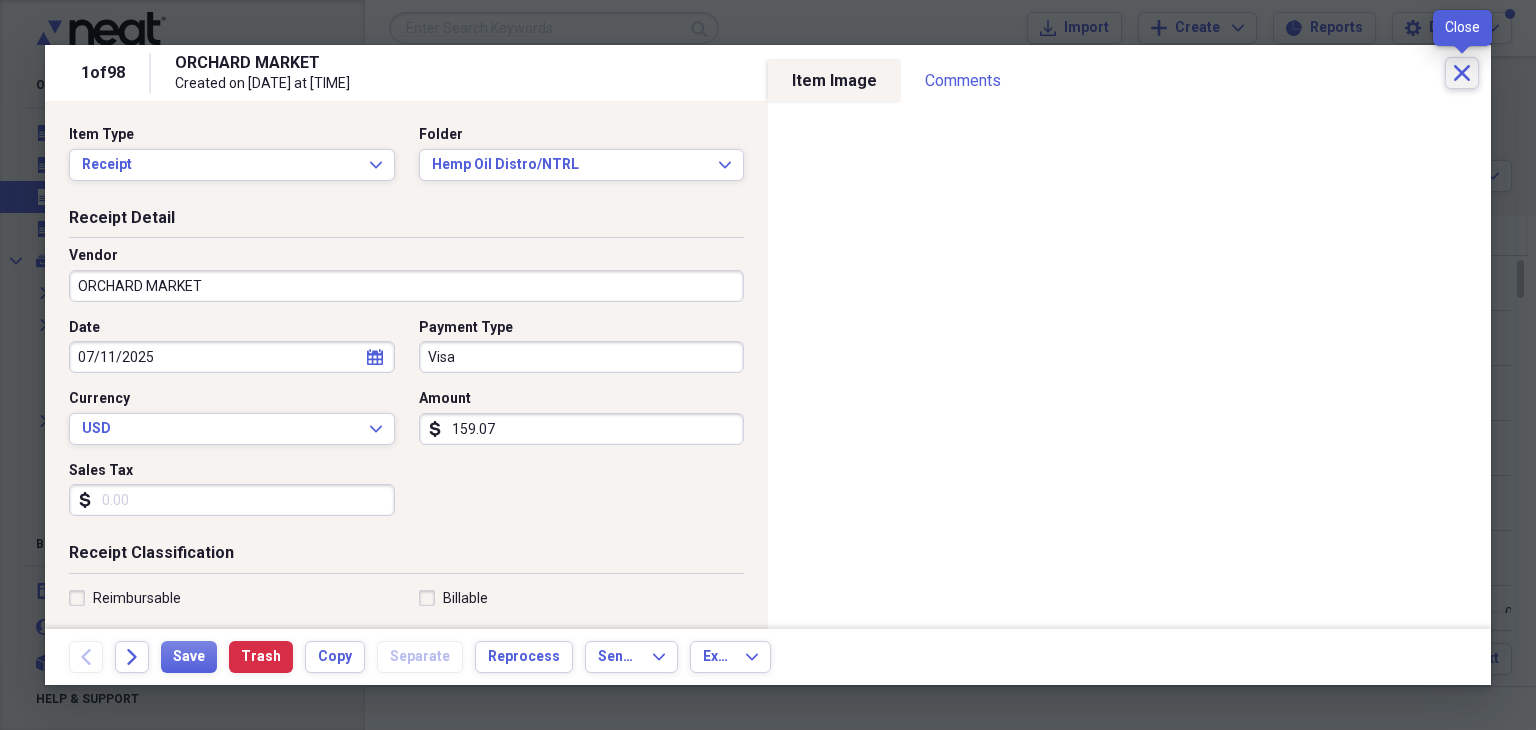 click 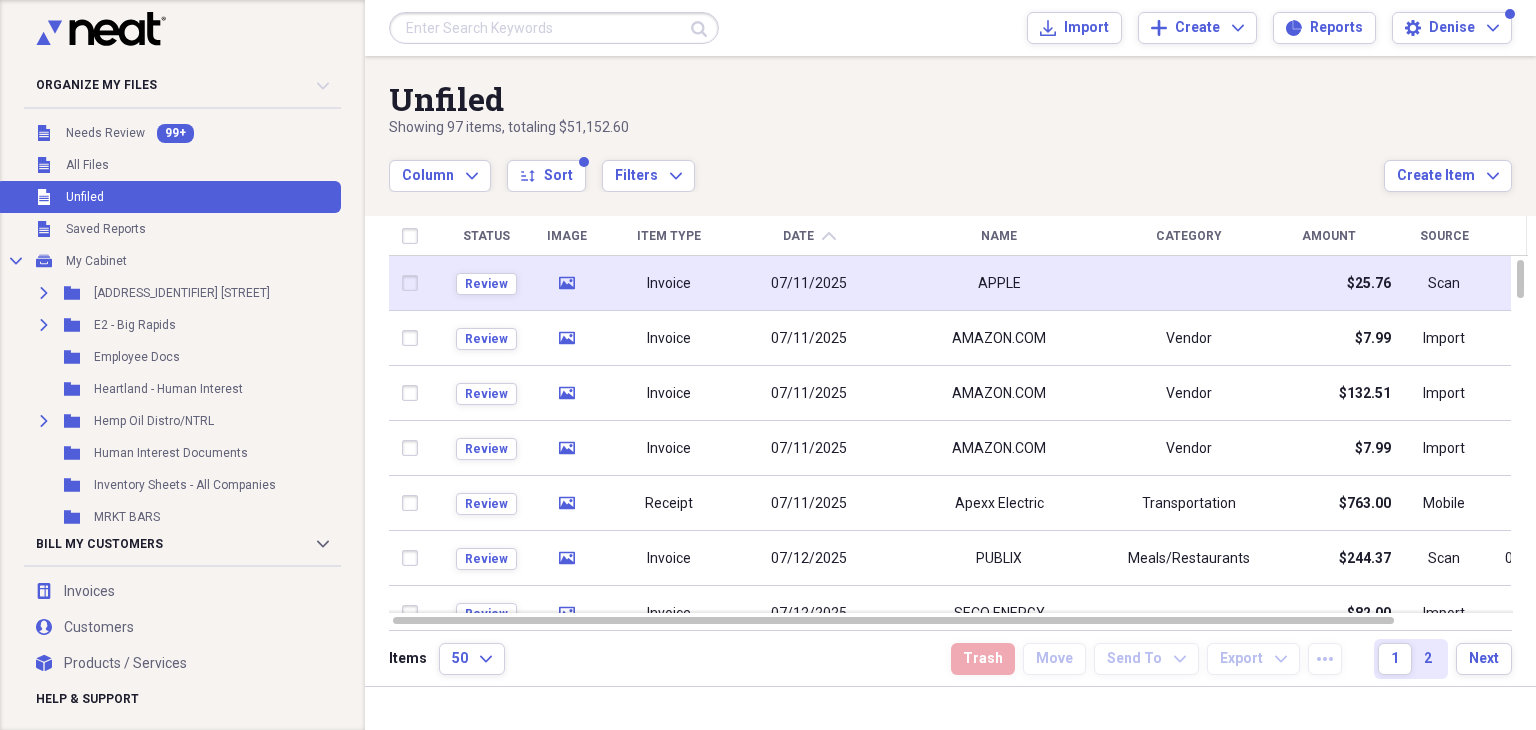 click on "Review" at bounding box center [486, 283] 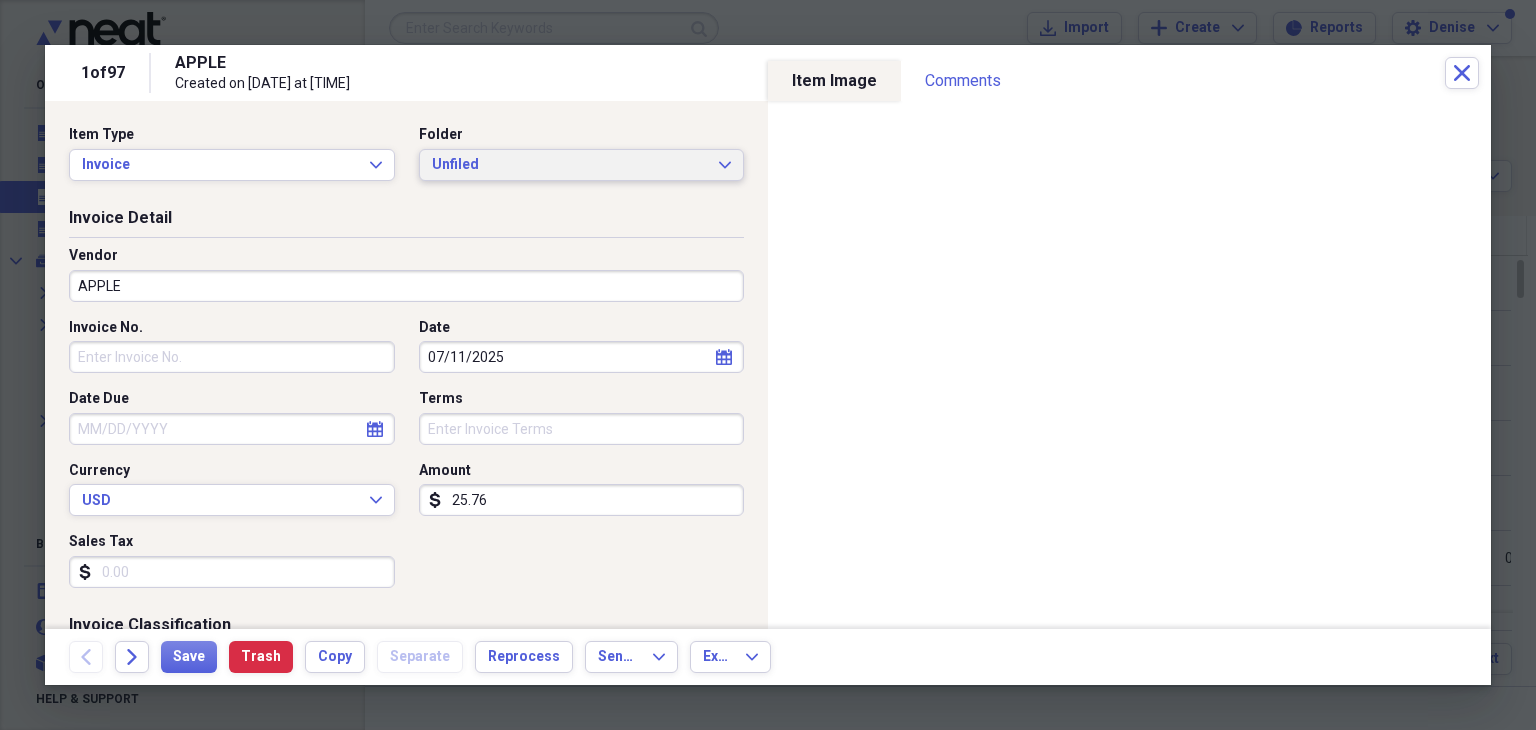 click on "Unfiled" at bounding box center (570, 165) 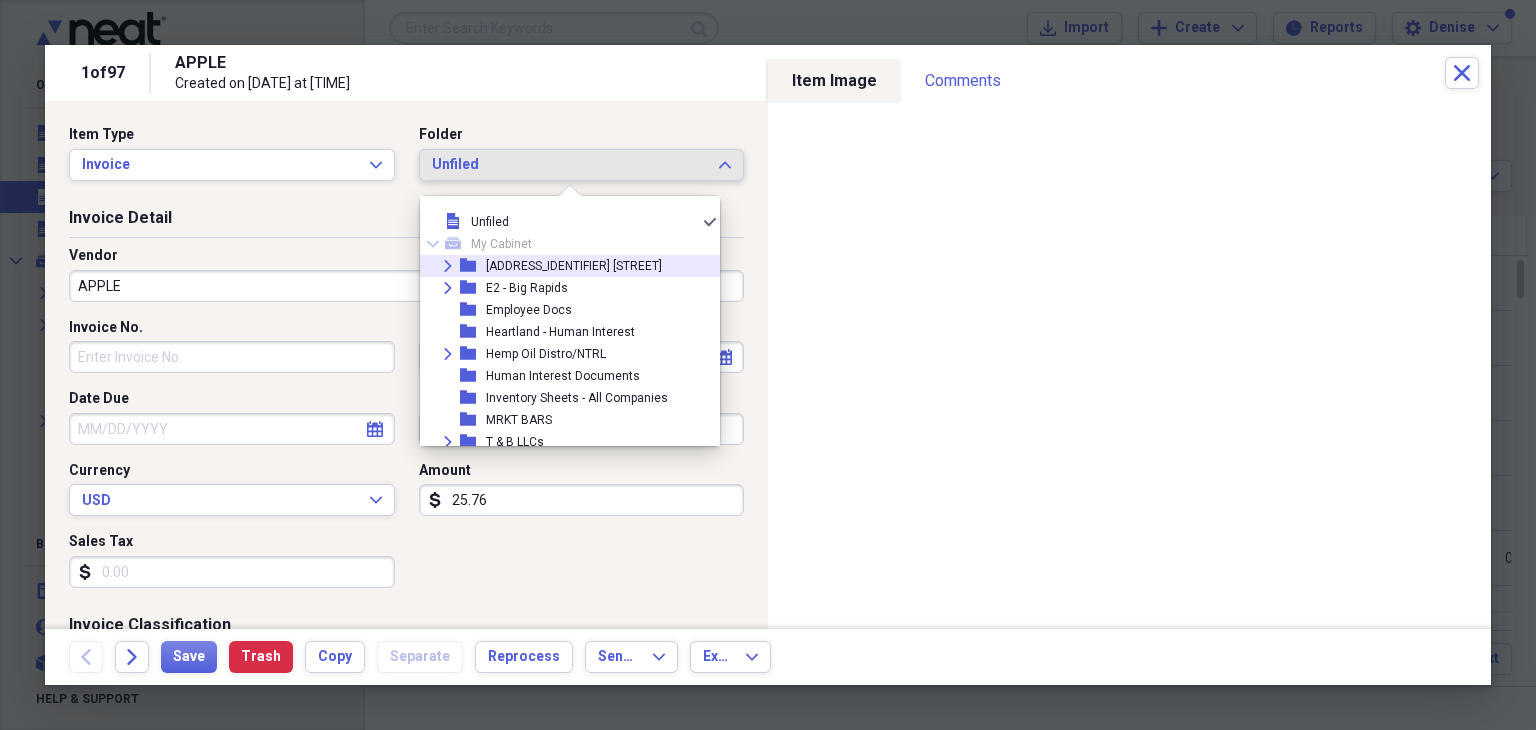click on "[ADDRESS_IDENTIFIER] [STREET]" at bounding box center [574, 266] 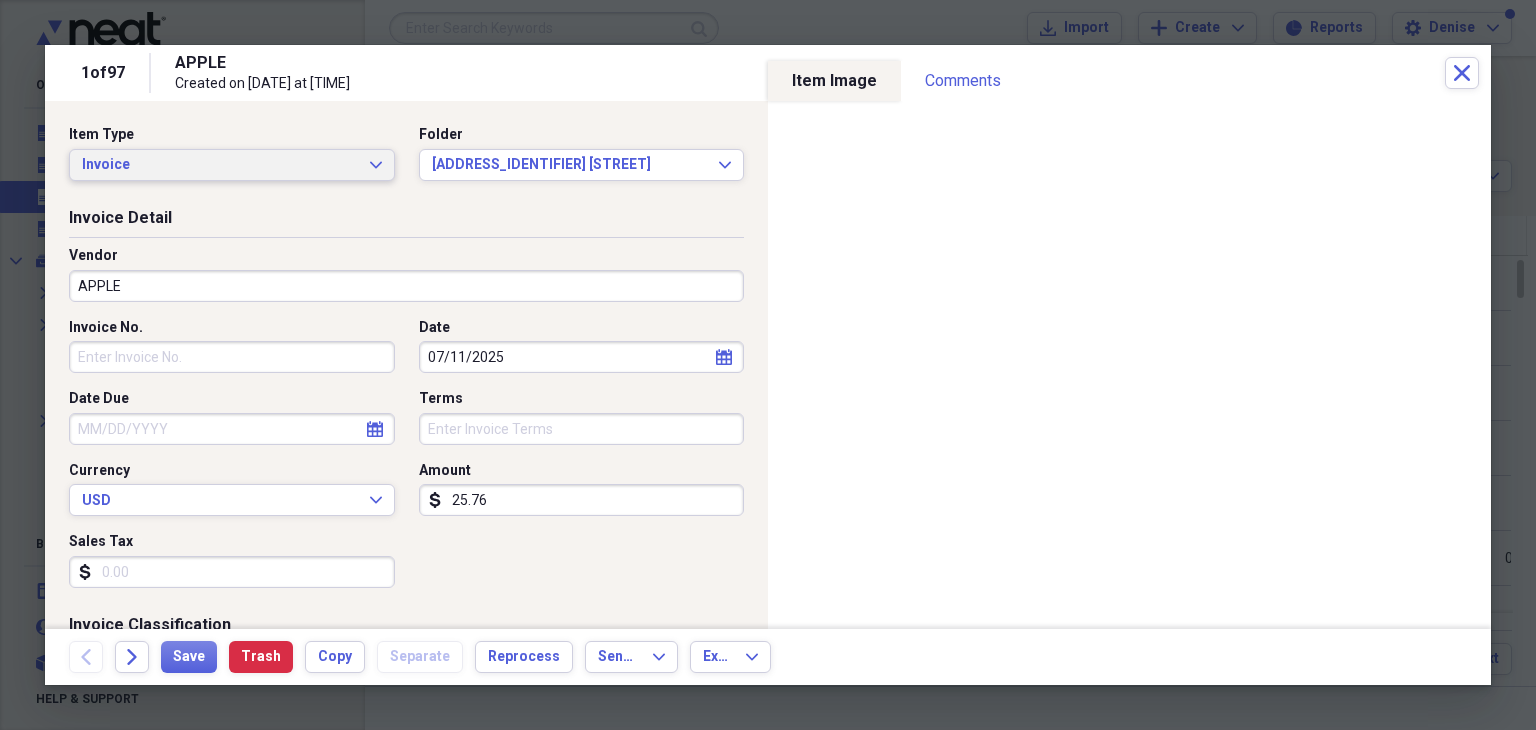 click on "Invoice" at bounding box center [220, 165] 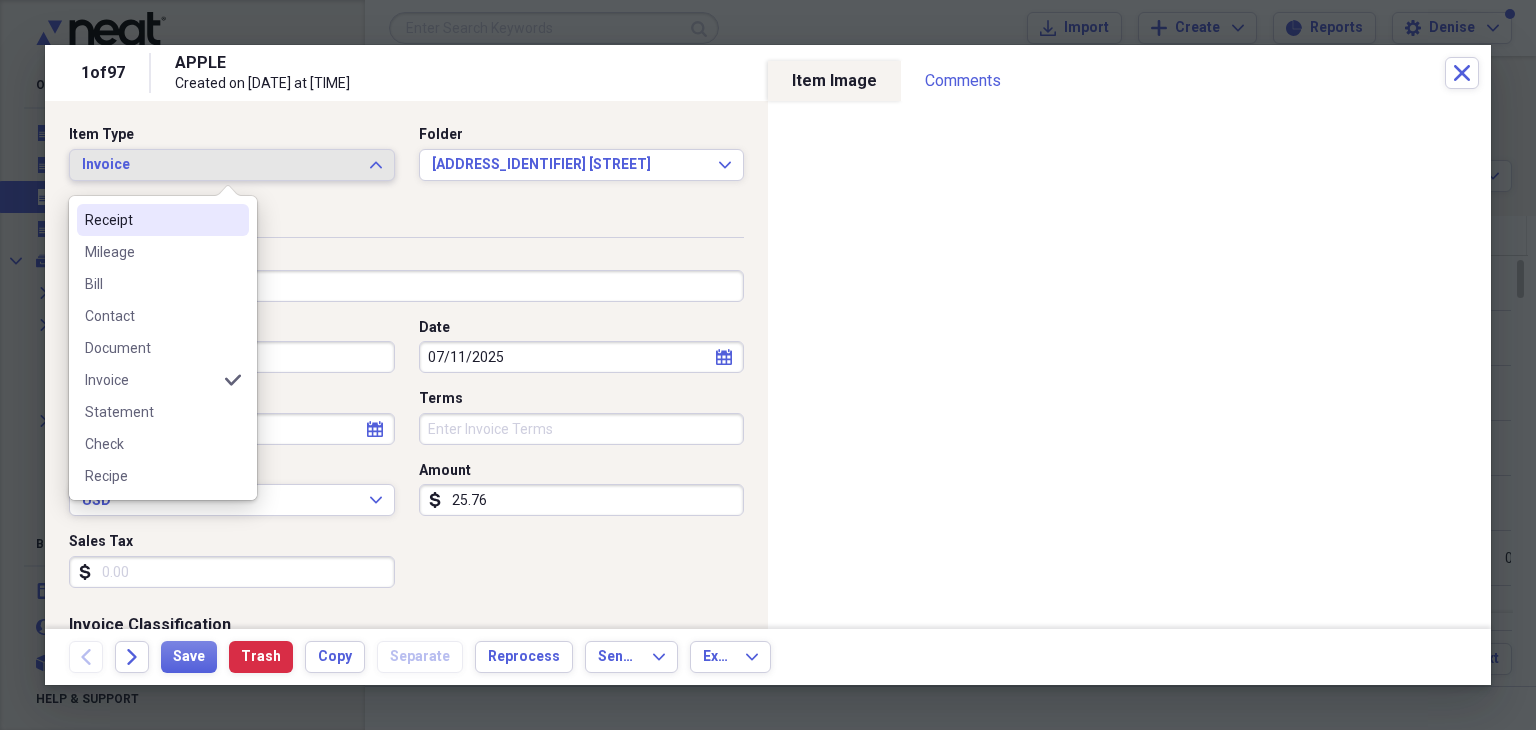click on "Receipt" at bounding box center (151, 220) 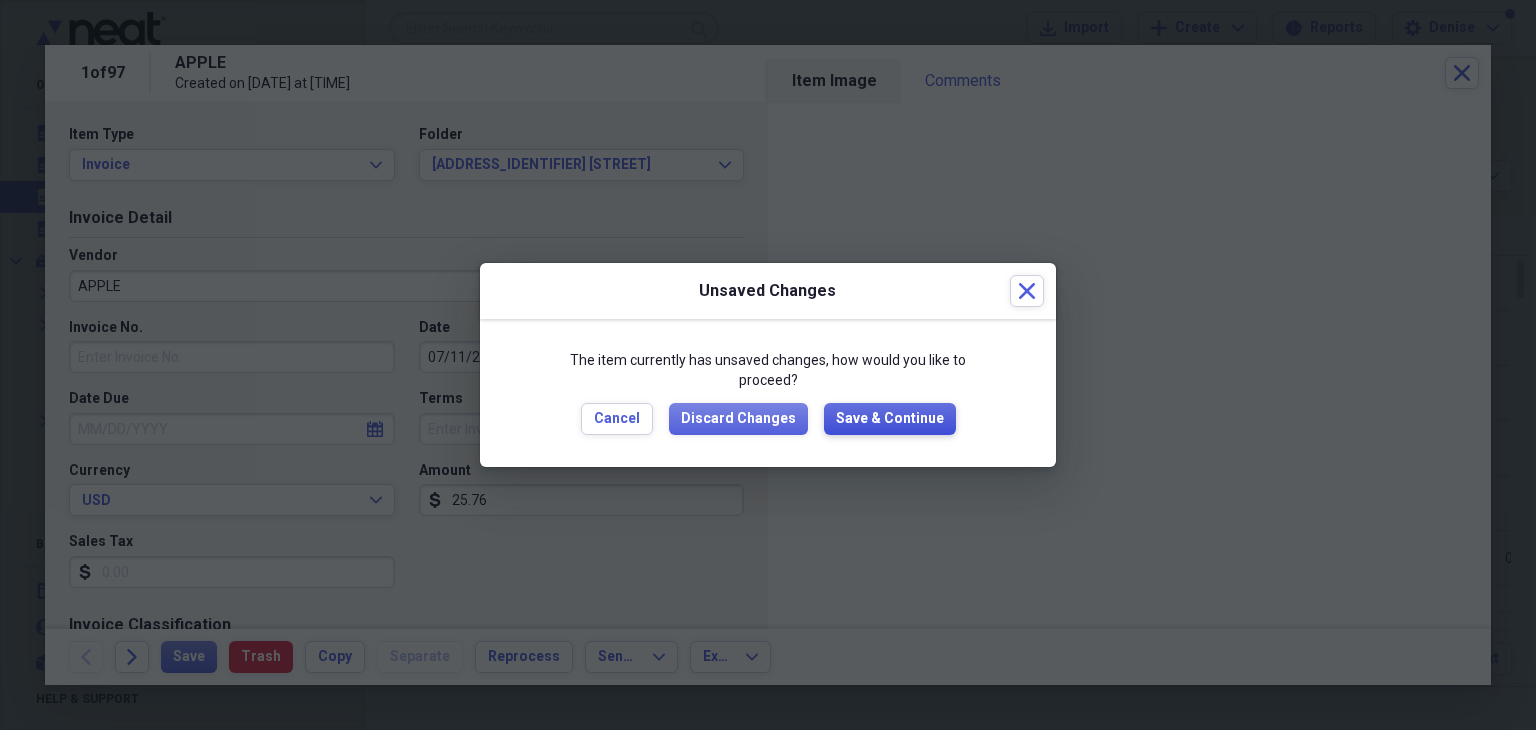 click on "Save & Continue" at bounding box center [890, 419] 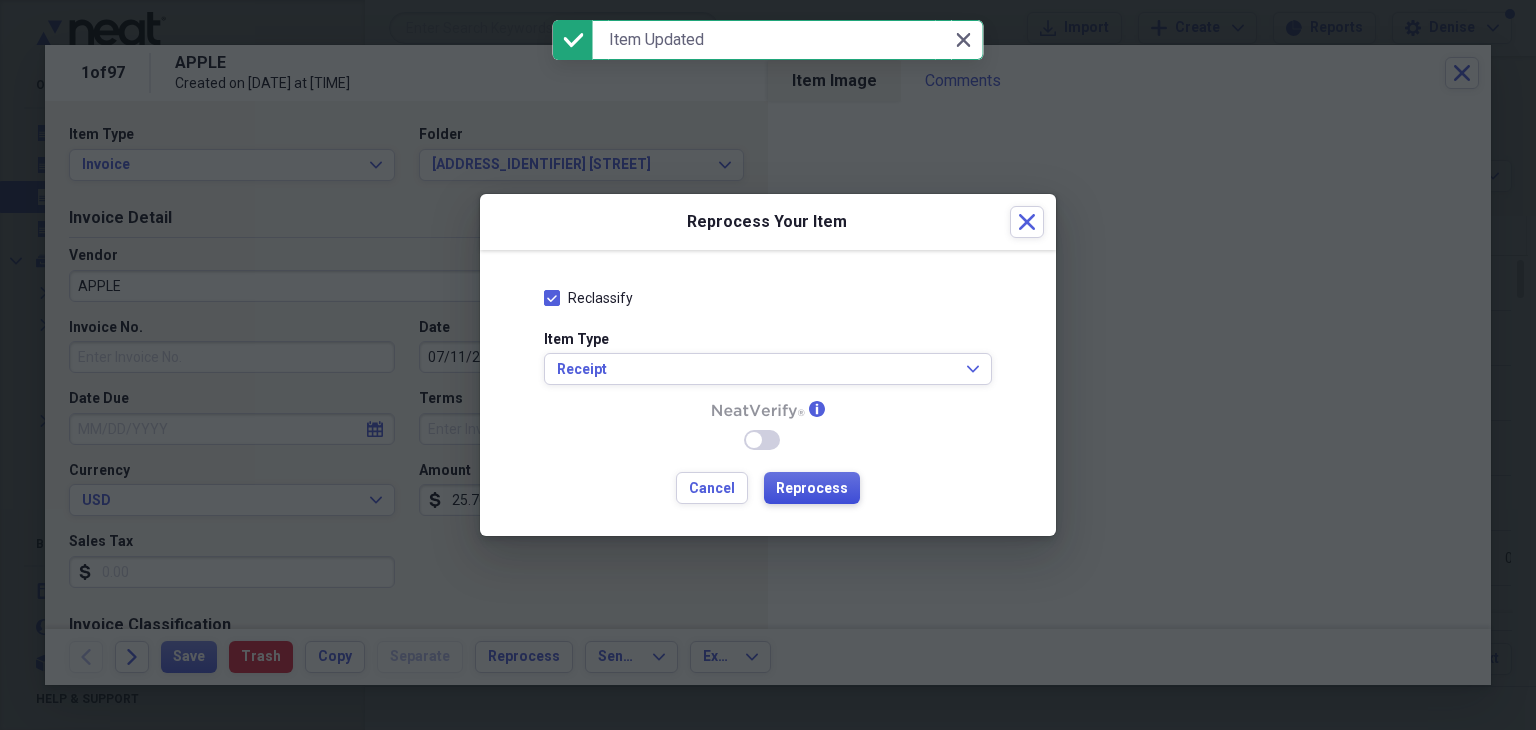 click on "Reprocess" at bounding box center (812, 489) 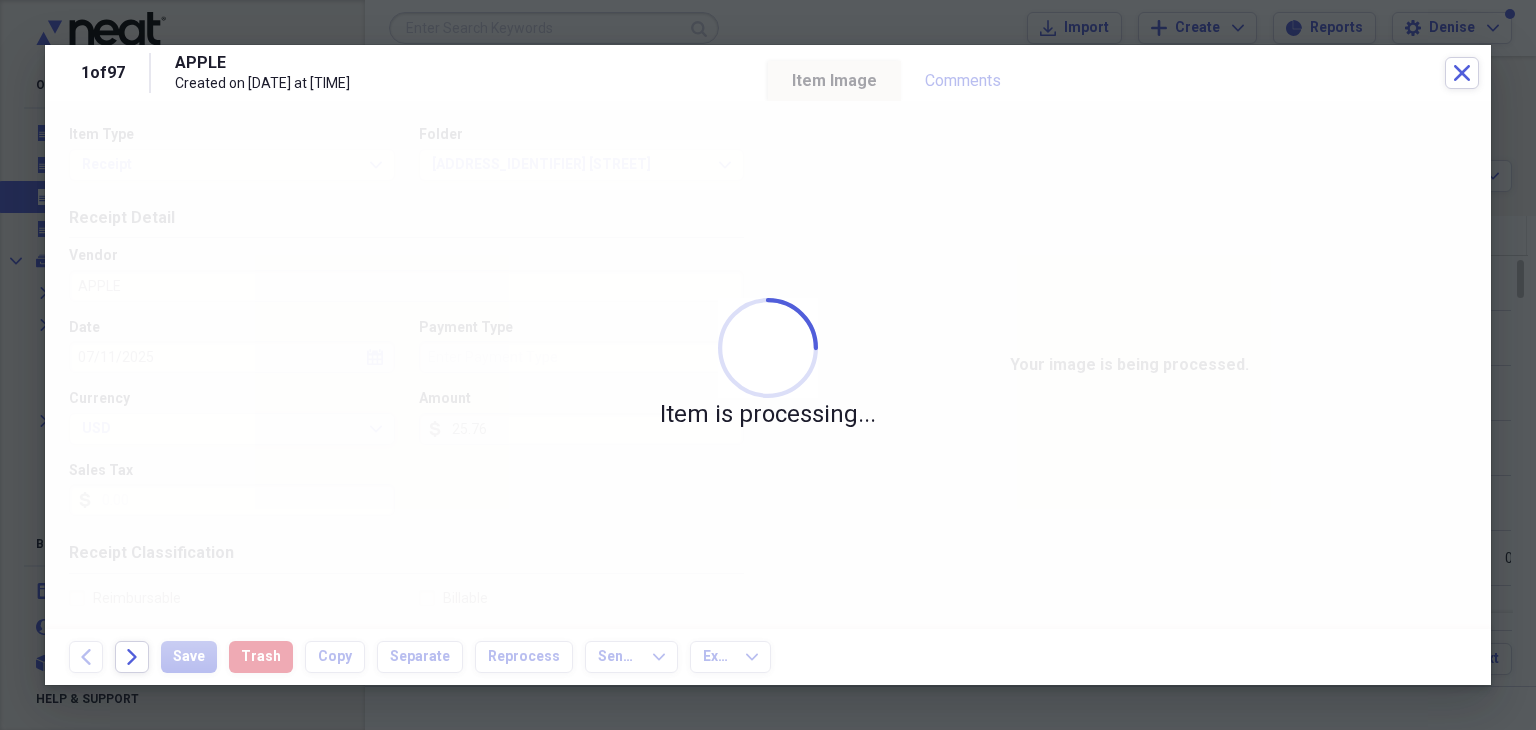 click on "Item is processing..." at bounding box center [768, 365] 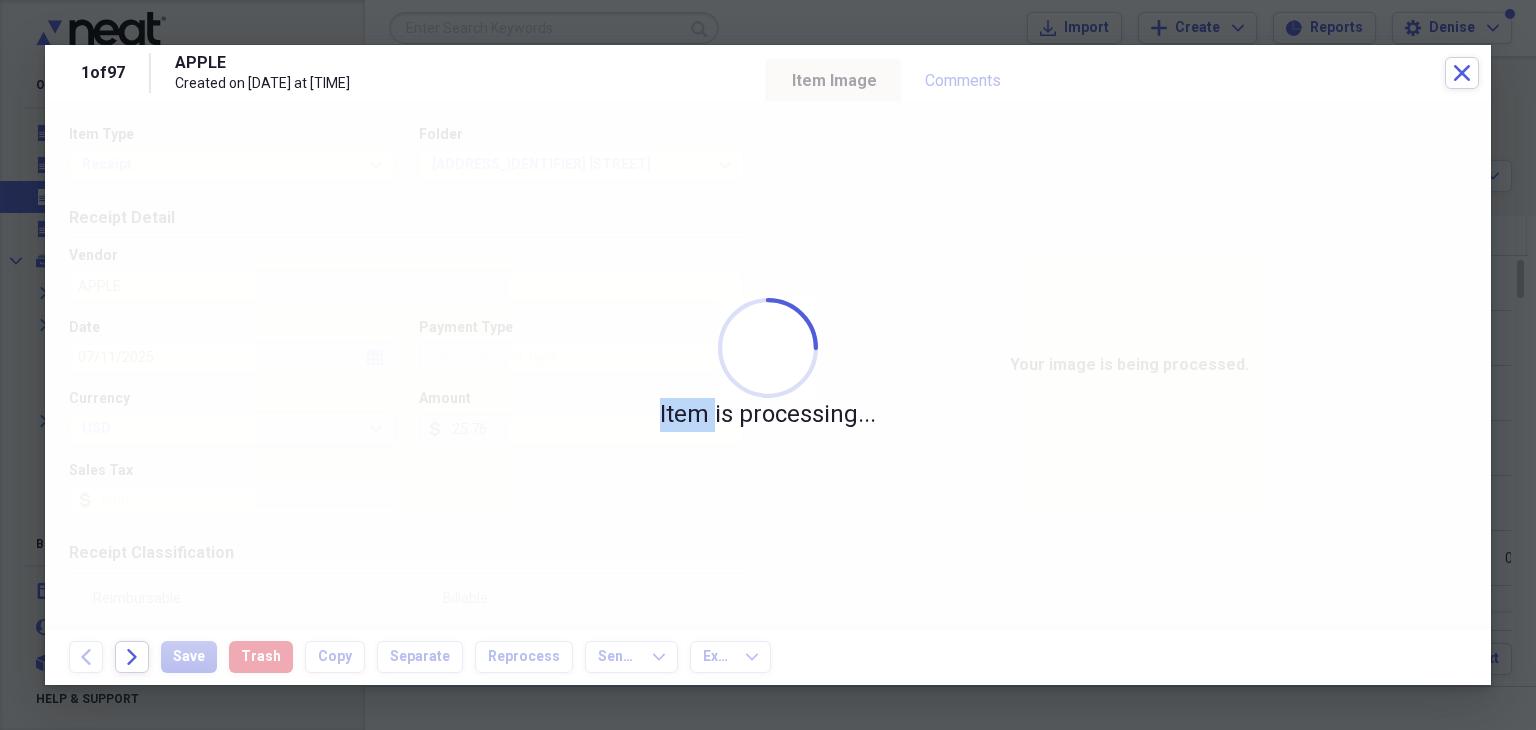 click on "Item is processing..." at bounding box center (768, 365) 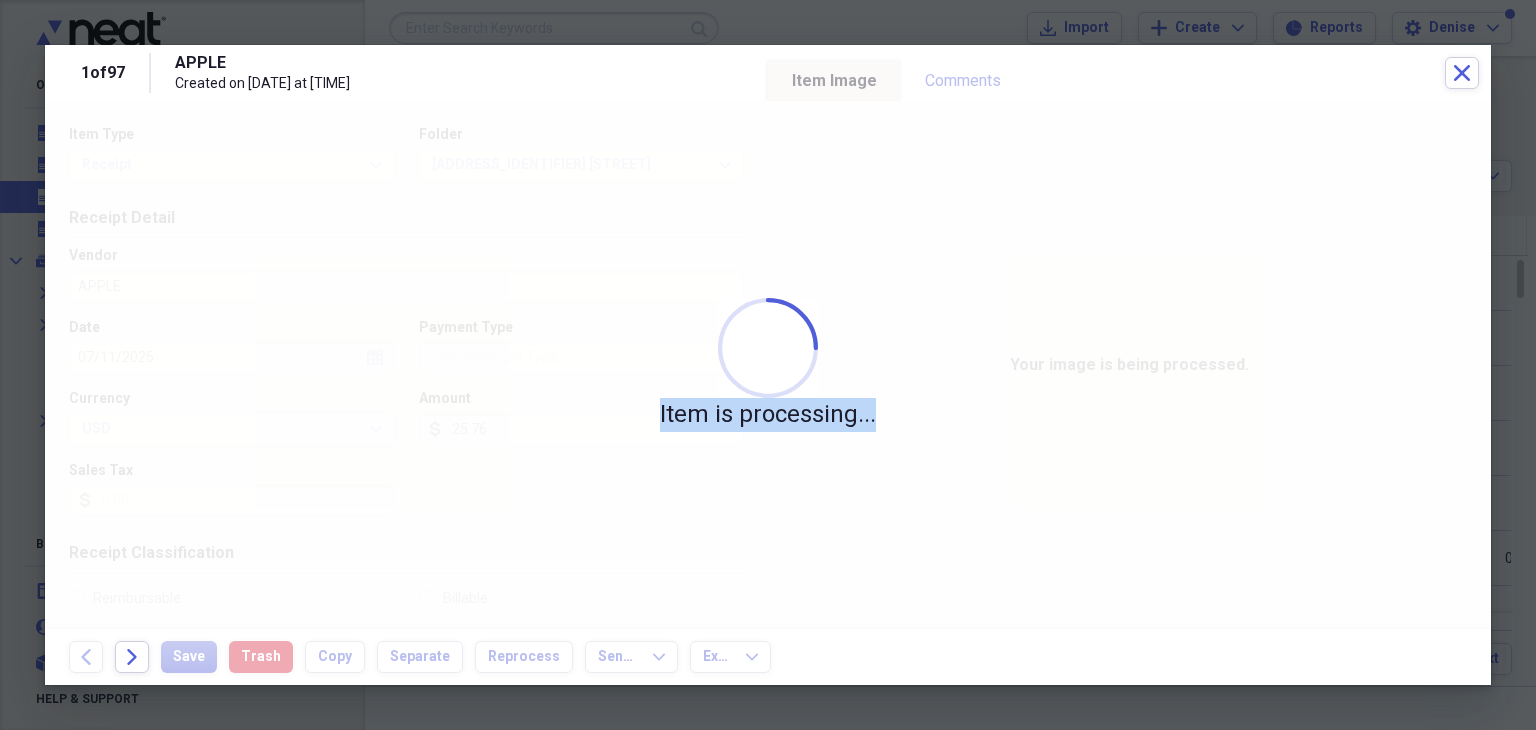 click on "Item is processing..." at bounding box center (768, 365) 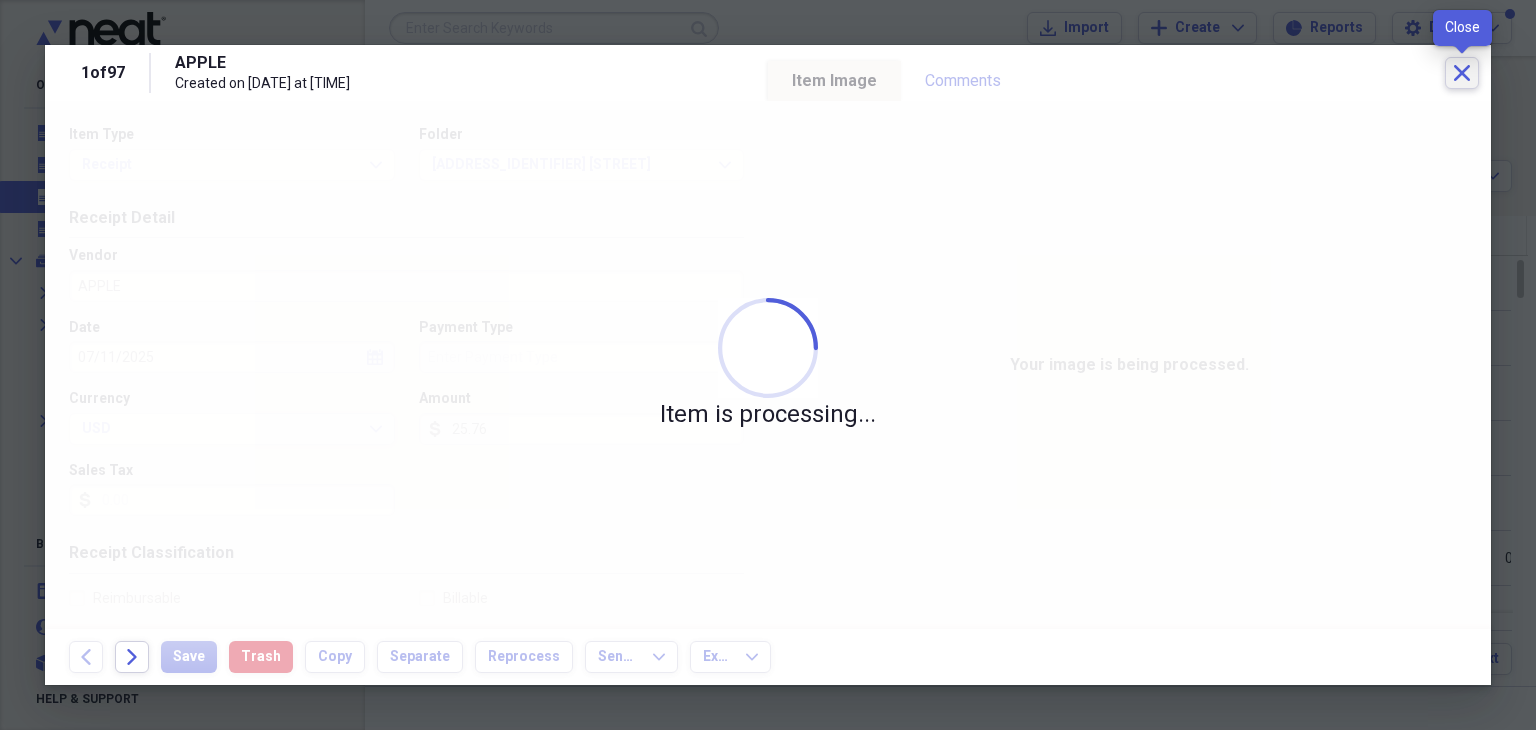 click on "Close" at bounding box center [1462, 73] 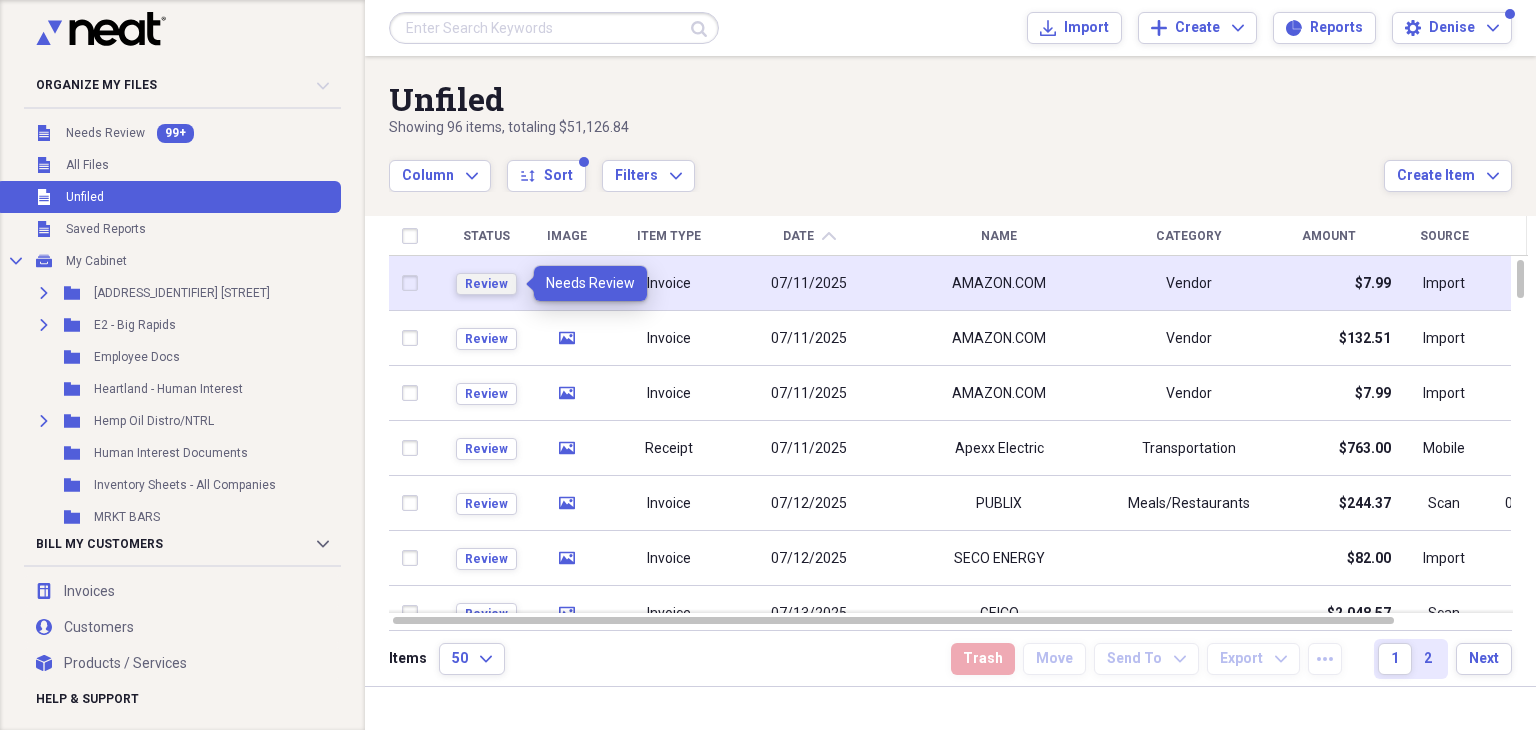 click on "Review" at bounding box center [486, 284] 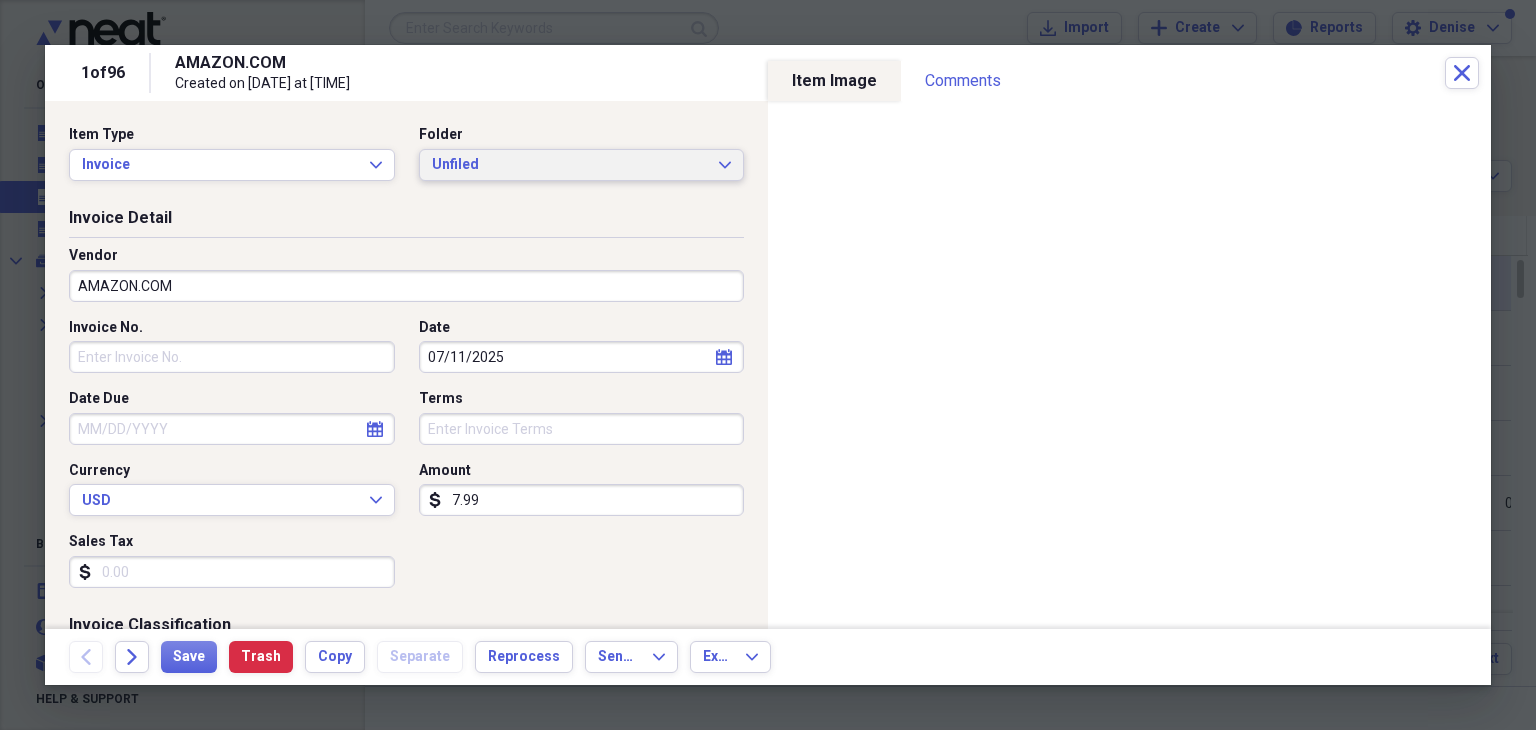 click on "Unfiled" at bounding box center (570, 165) 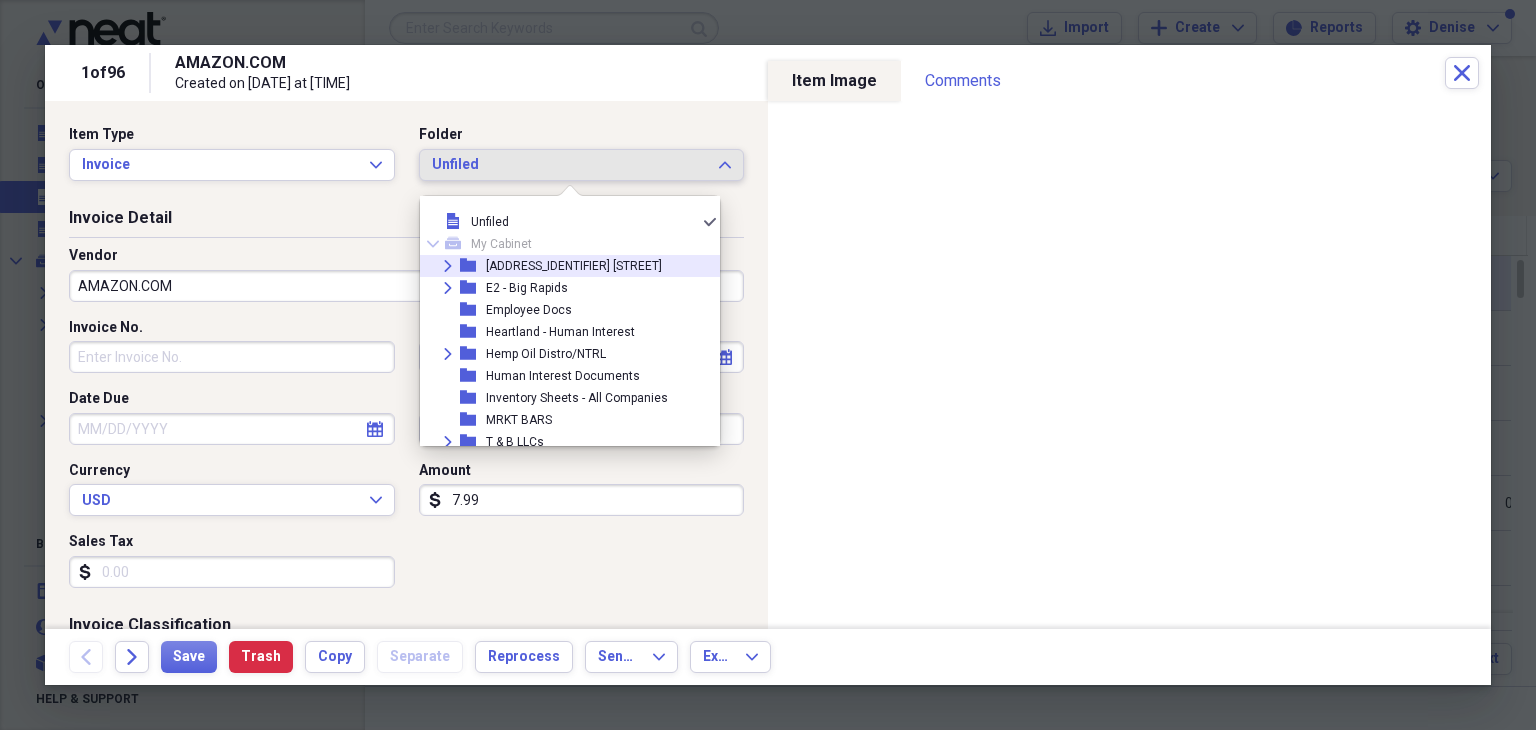 click on "[ADDRESS_IDENTIFIER] [STREET]" at bounding box center [574, 266] 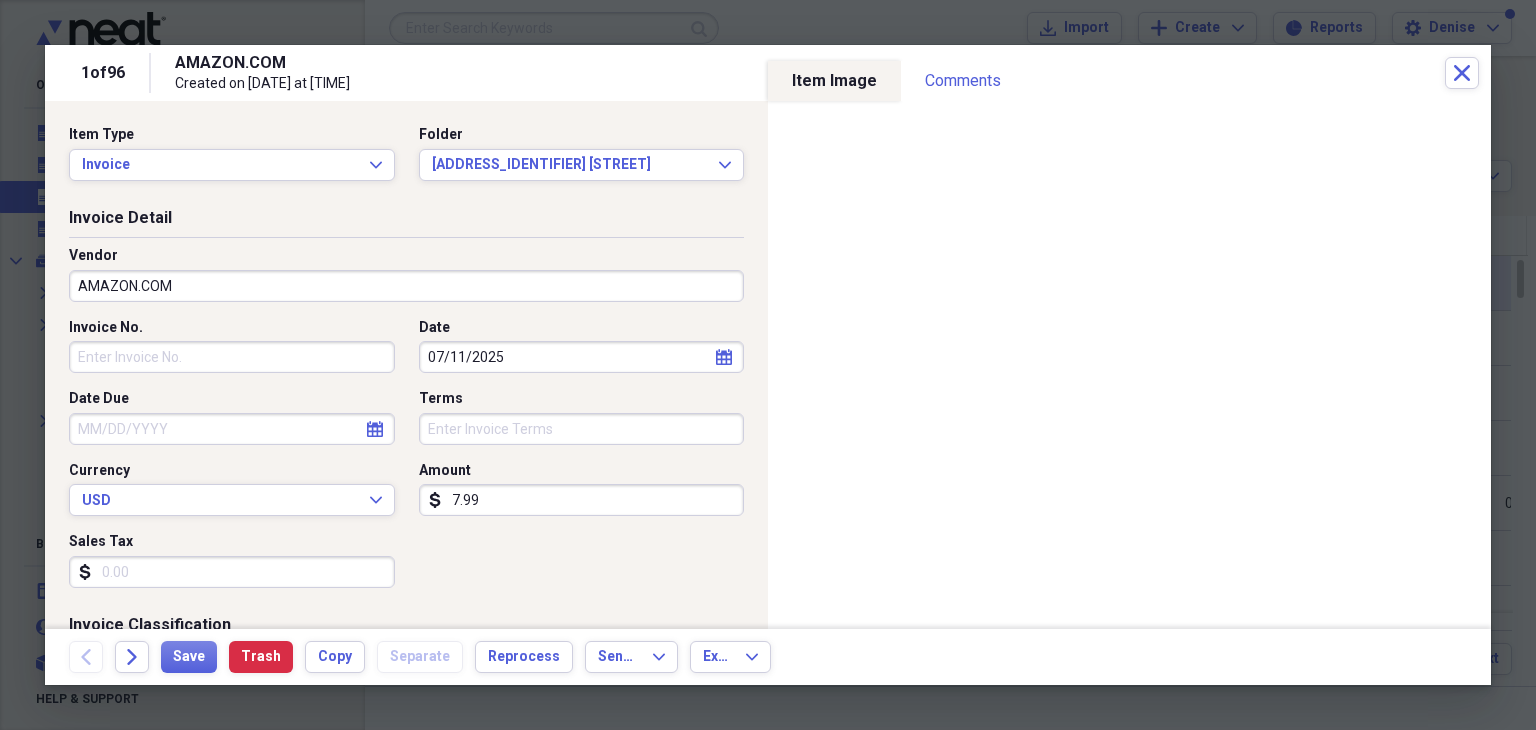 click on "Invoice No." at bounding box center [232, 357] 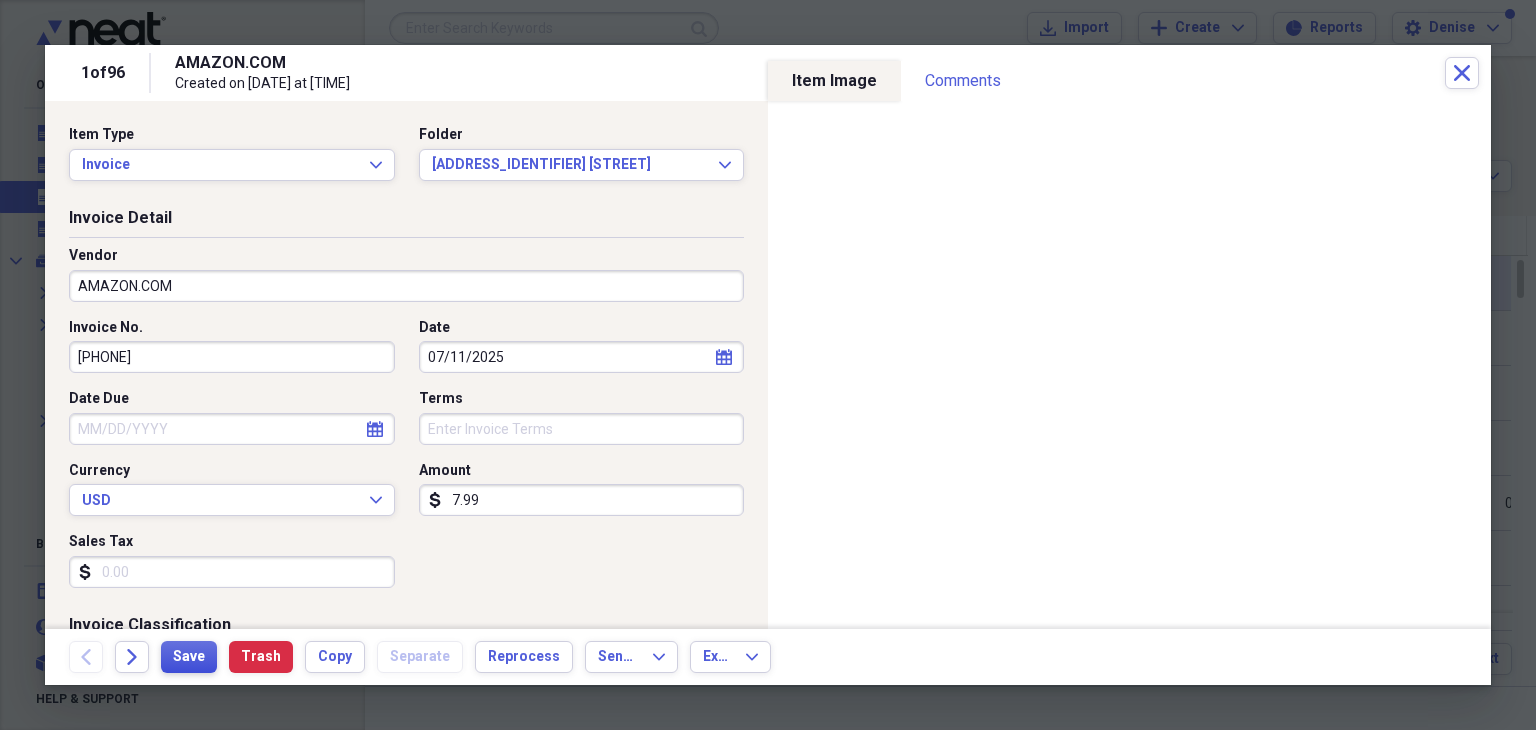 type on "[PHONE]" 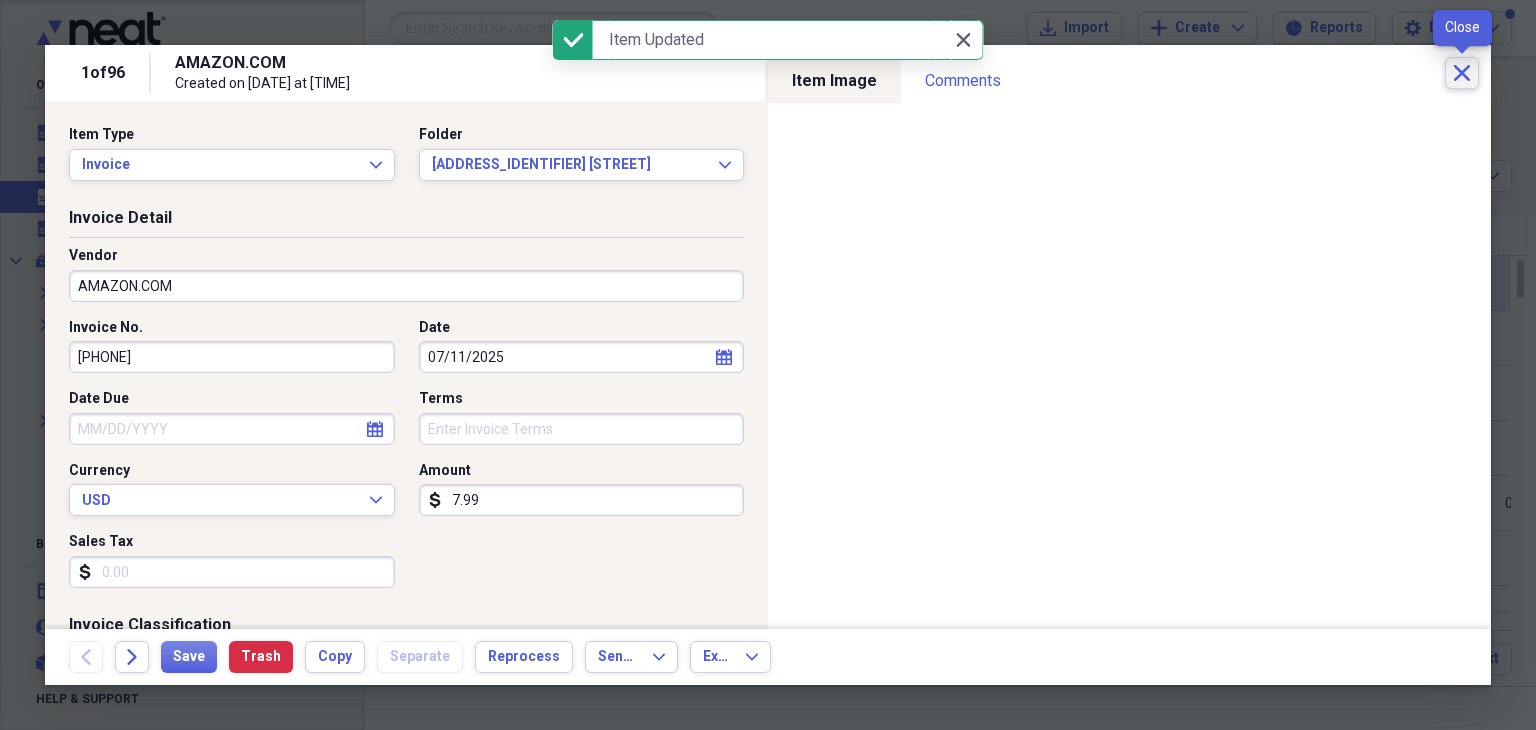 click on "Close" at bounding box center (1462, 73) 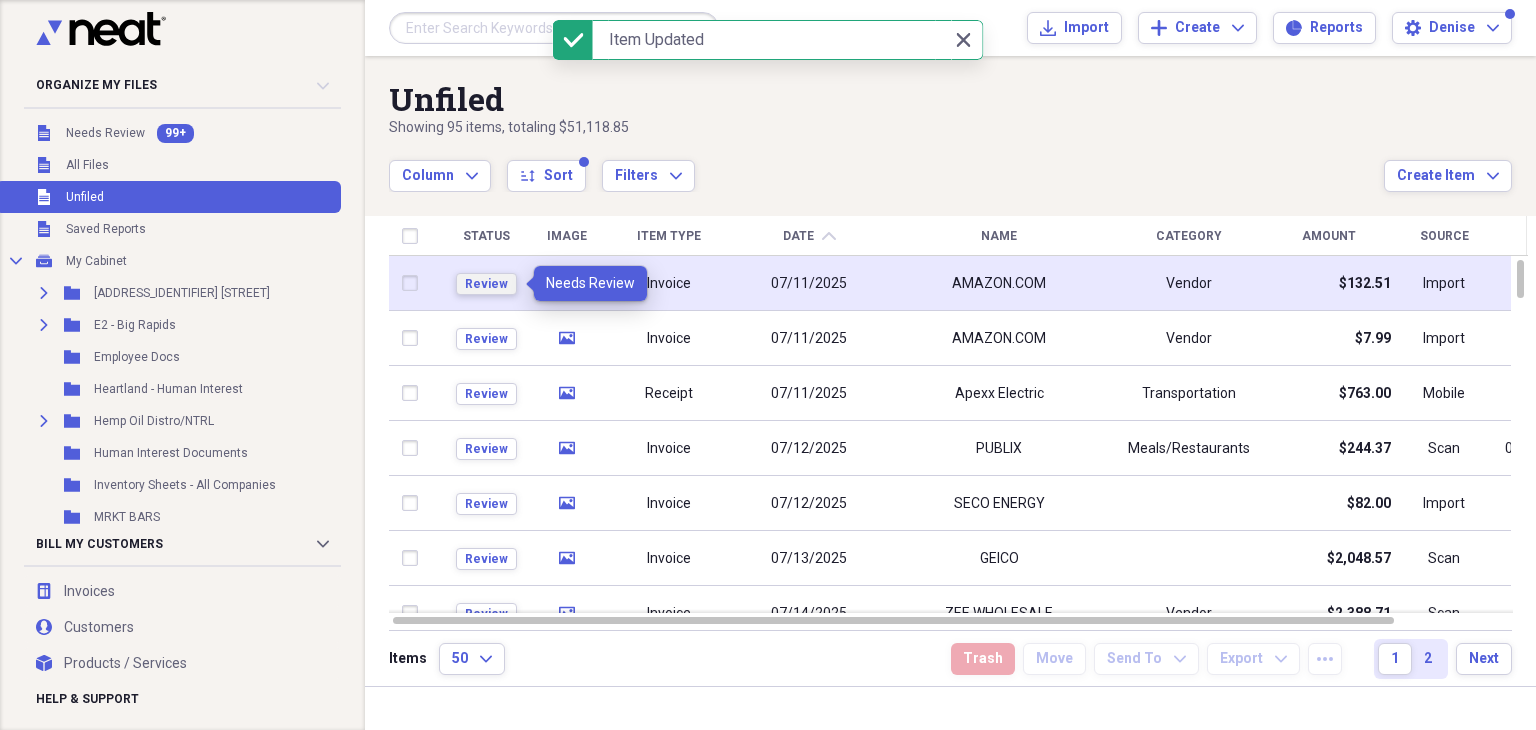 click on "Review" at bounding box center (486, 284) 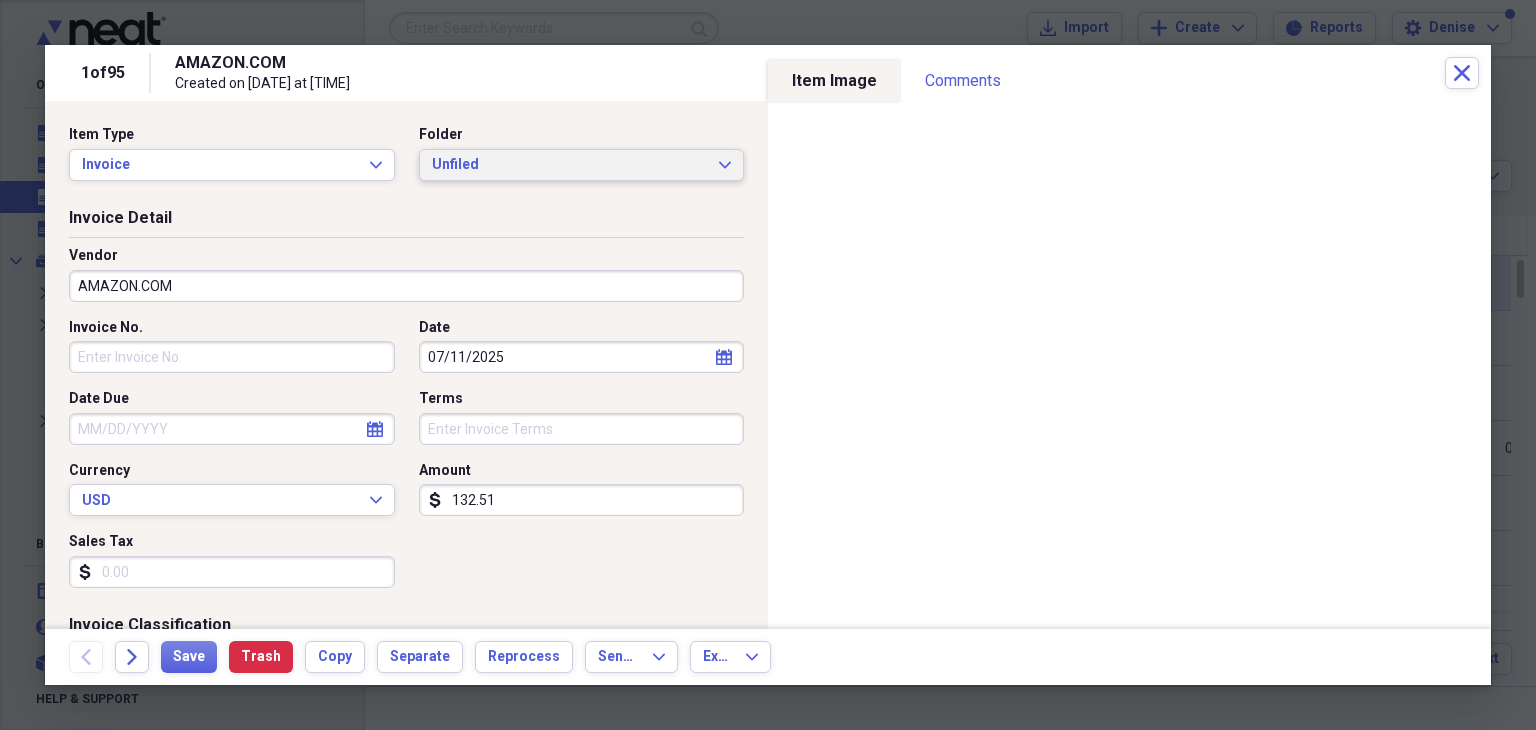 click on "Unfiled" at bounding box center (570, 165) 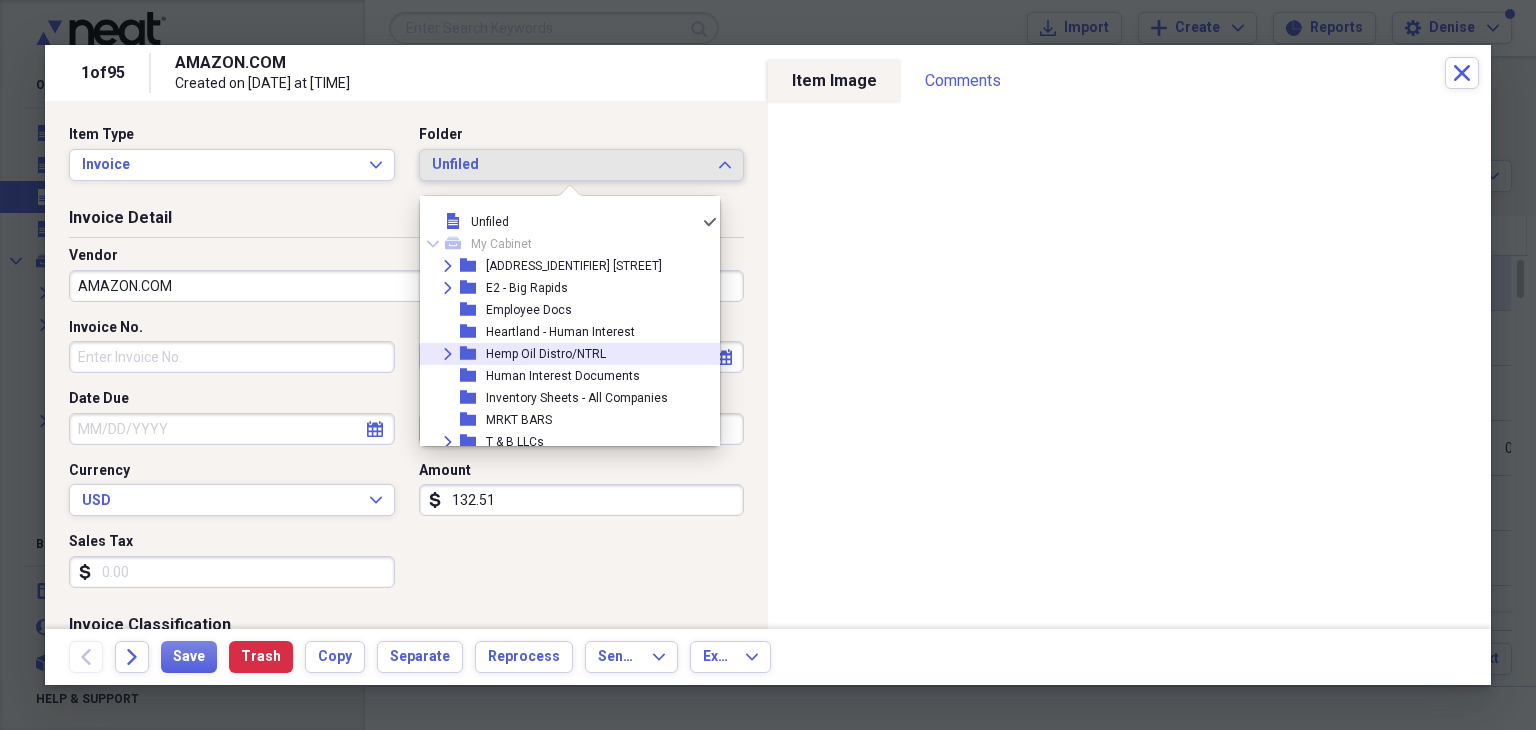 click on "Hemp Oil Distro/NTRL" at bounding box center (546, 354) 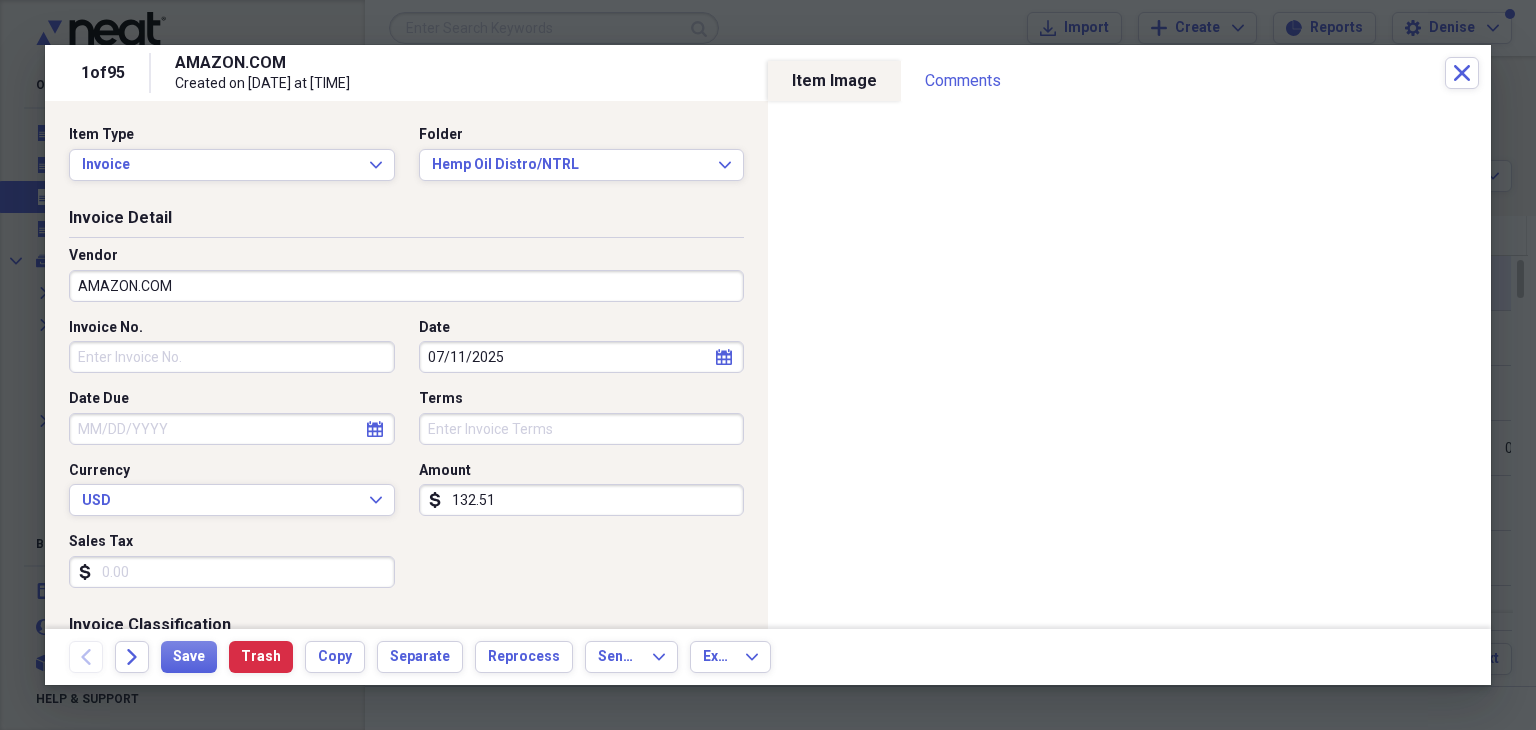 click on "Invoice No." at bounding box center [232, 357] 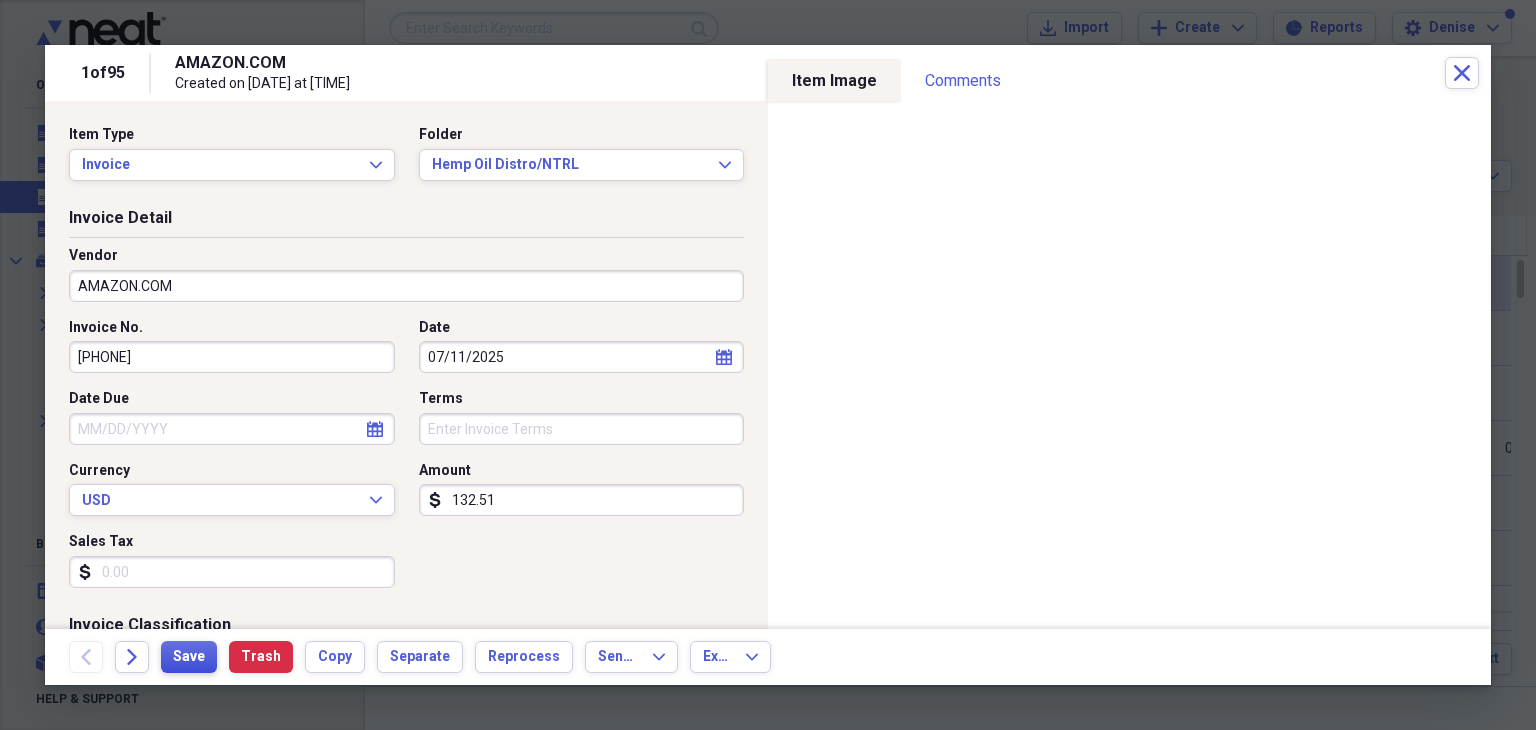 type on "[PHONE]" 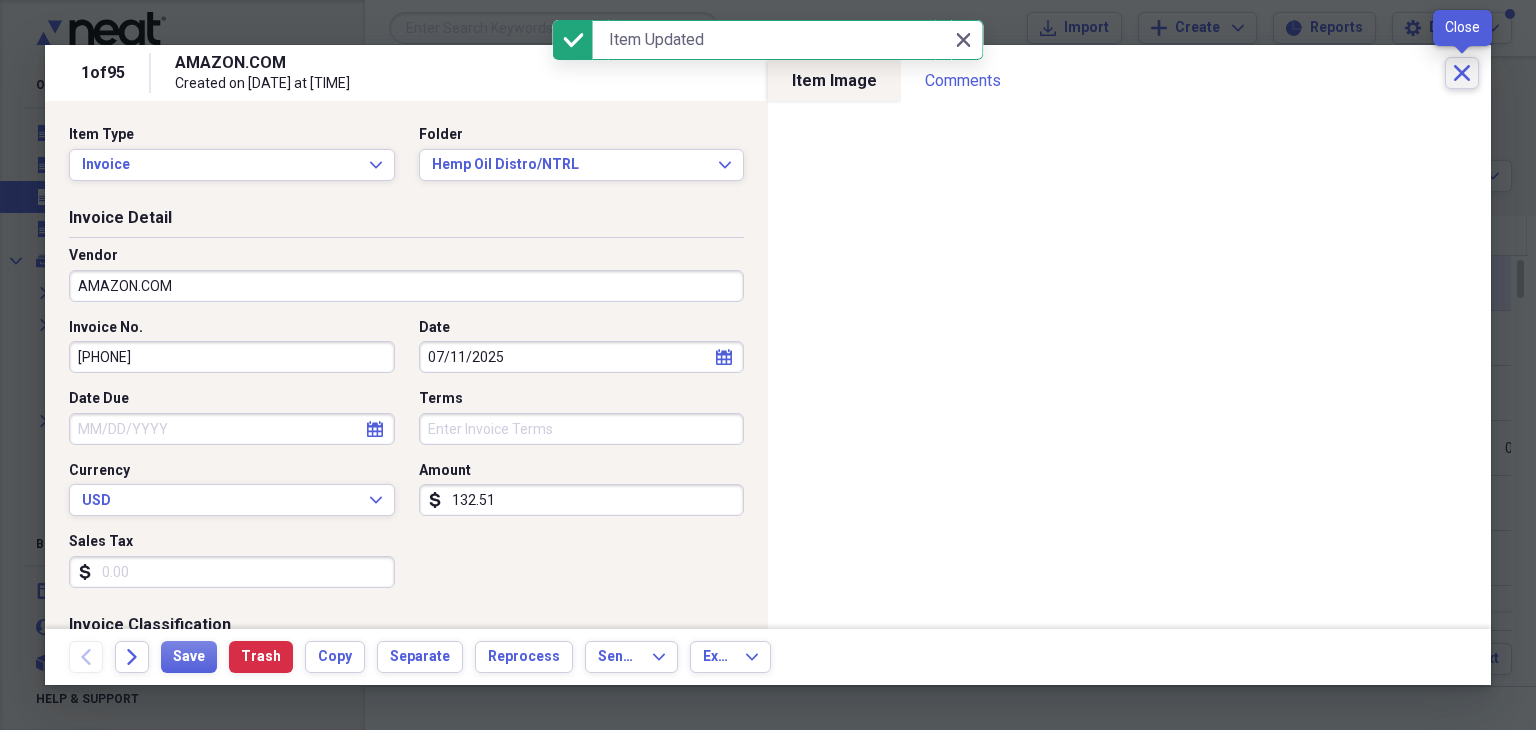 click 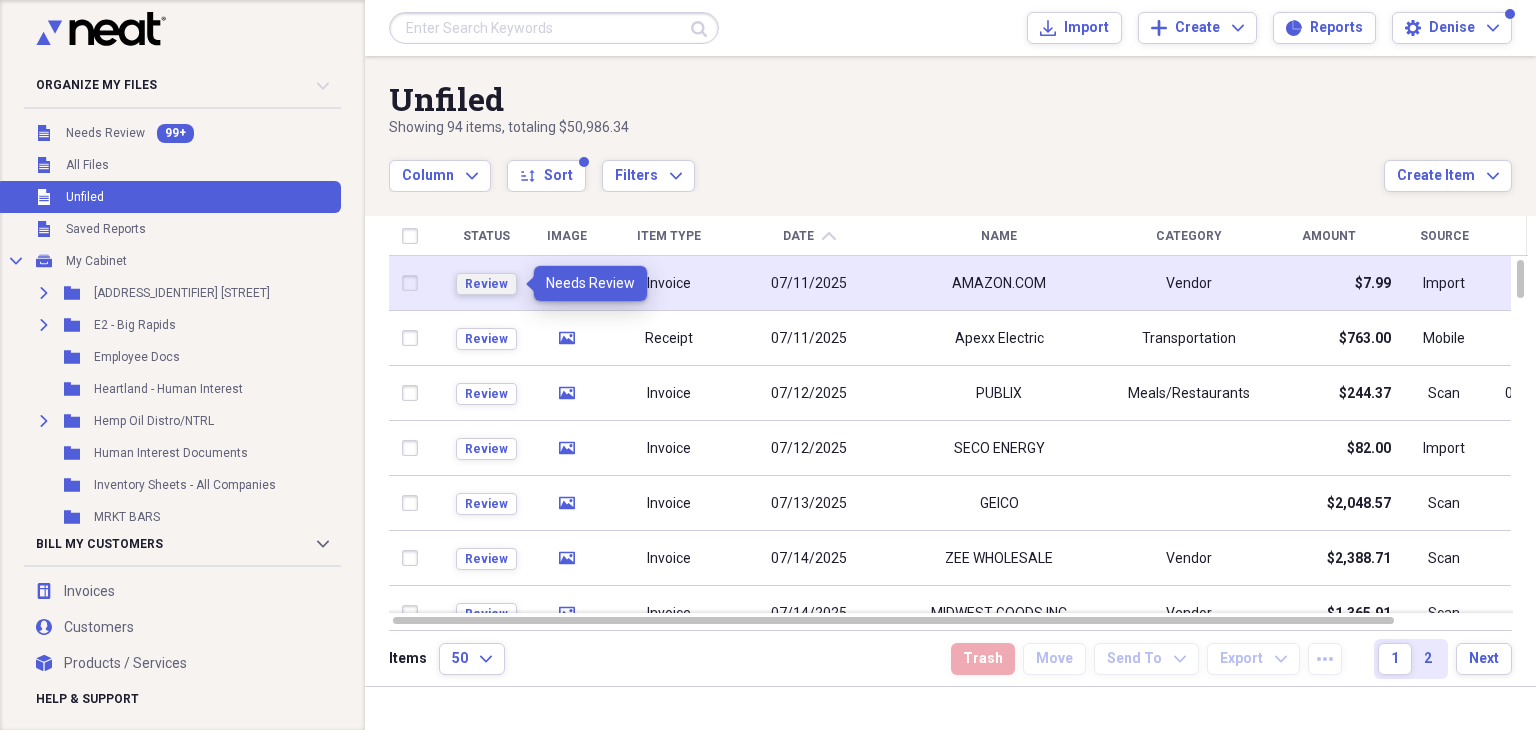 click on "Review" at bounding box center [486, 284] 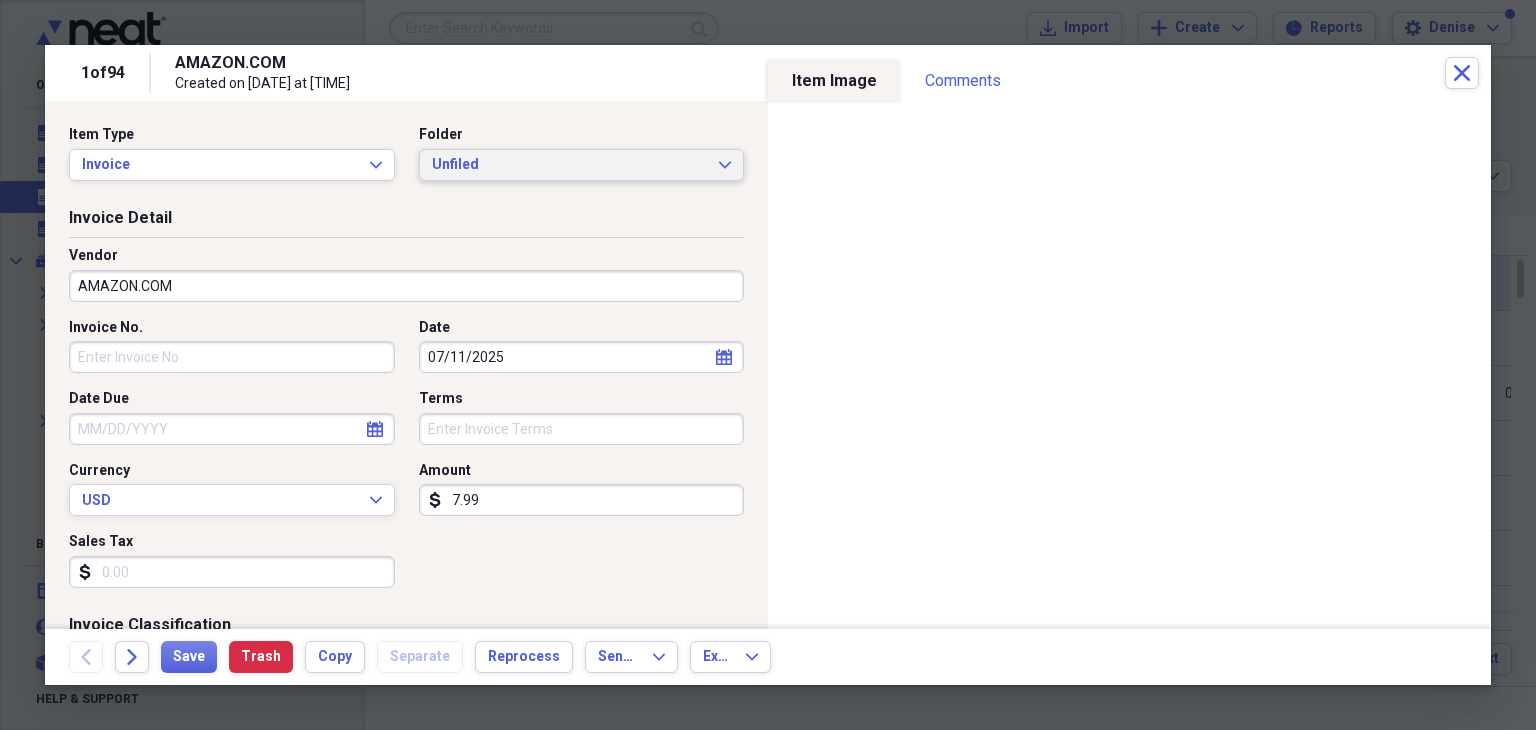 click on "Unfiled" at bounding box center (570, 165) 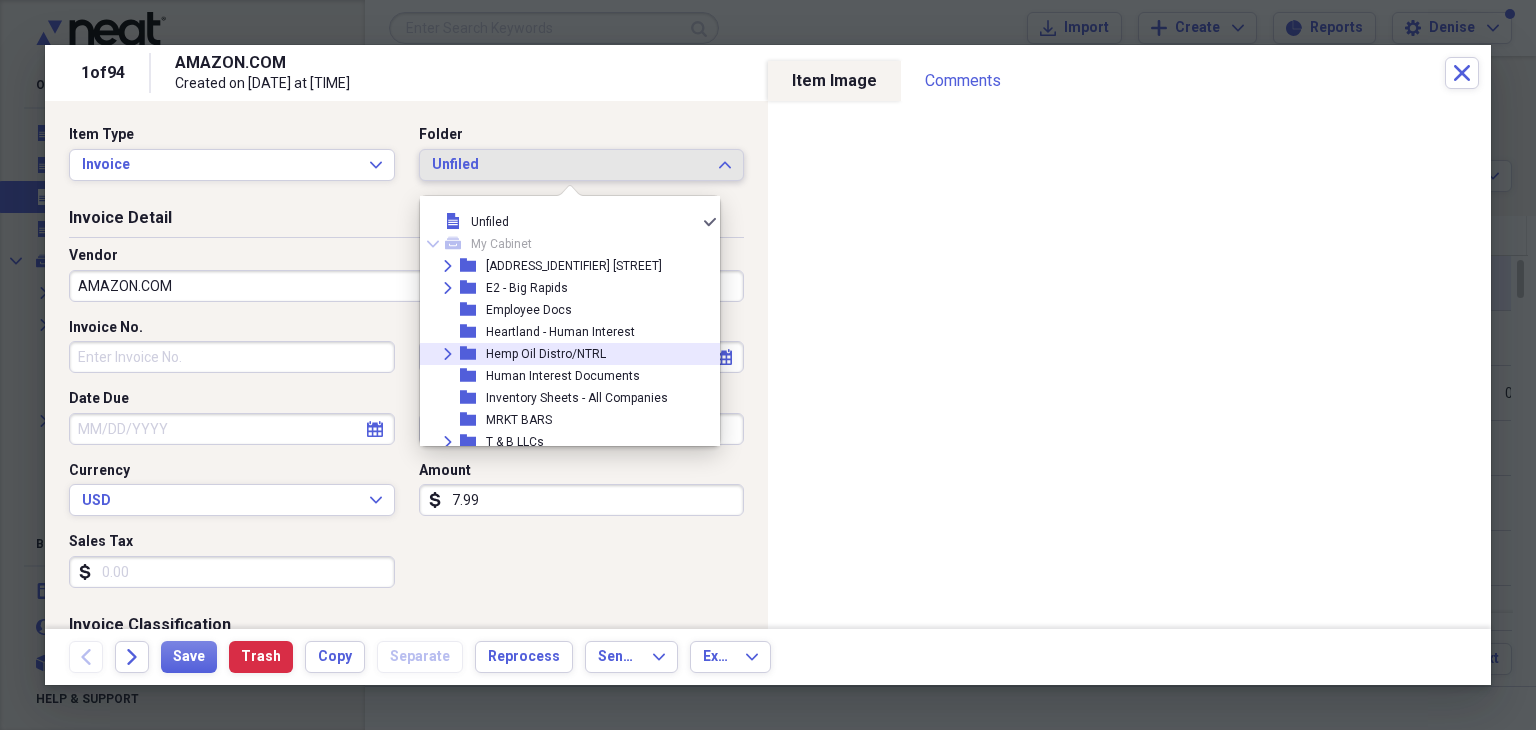 click on "Hemp Oil Distro/NTRL" at bounding box center [546, 354] 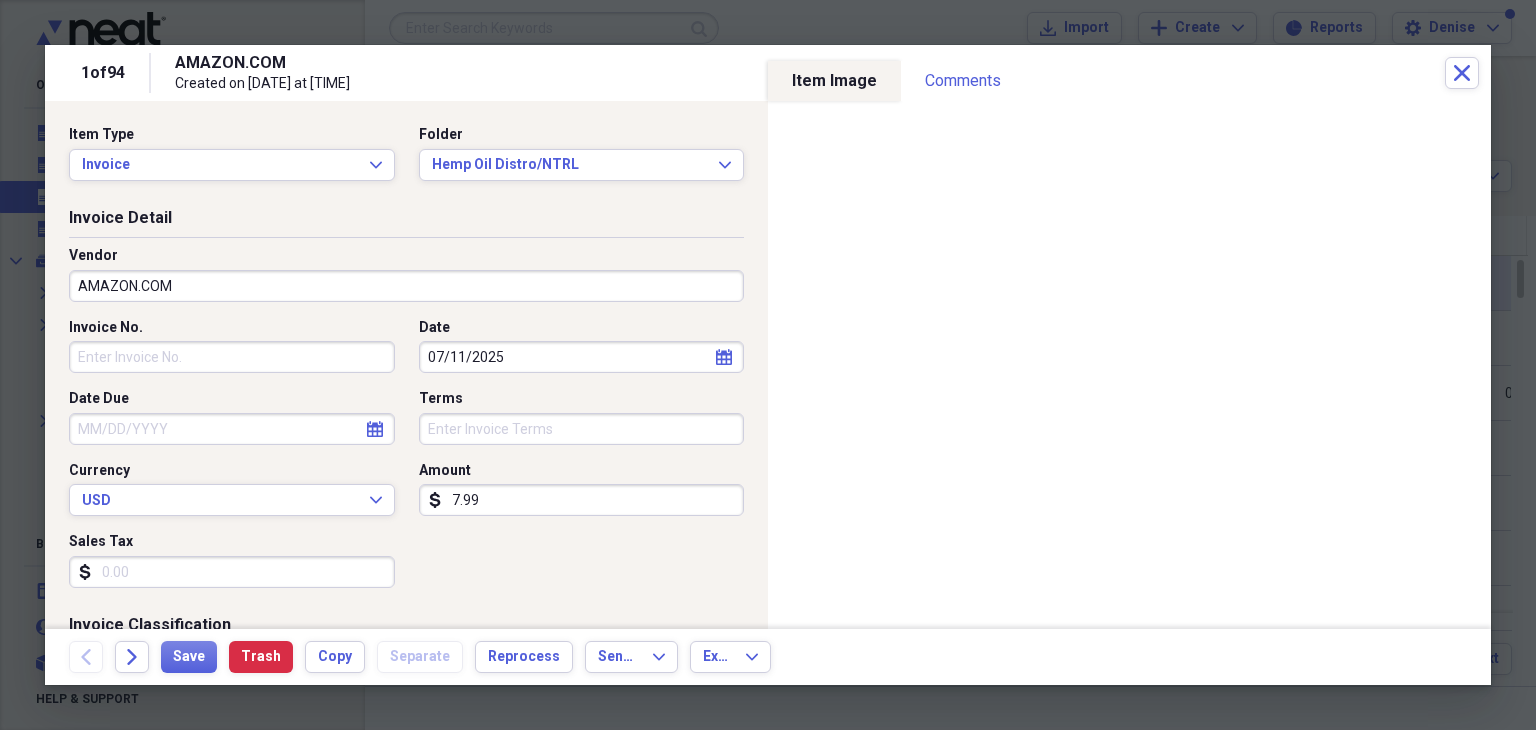 click on "Invoice No." at bounding box center (232, 357) 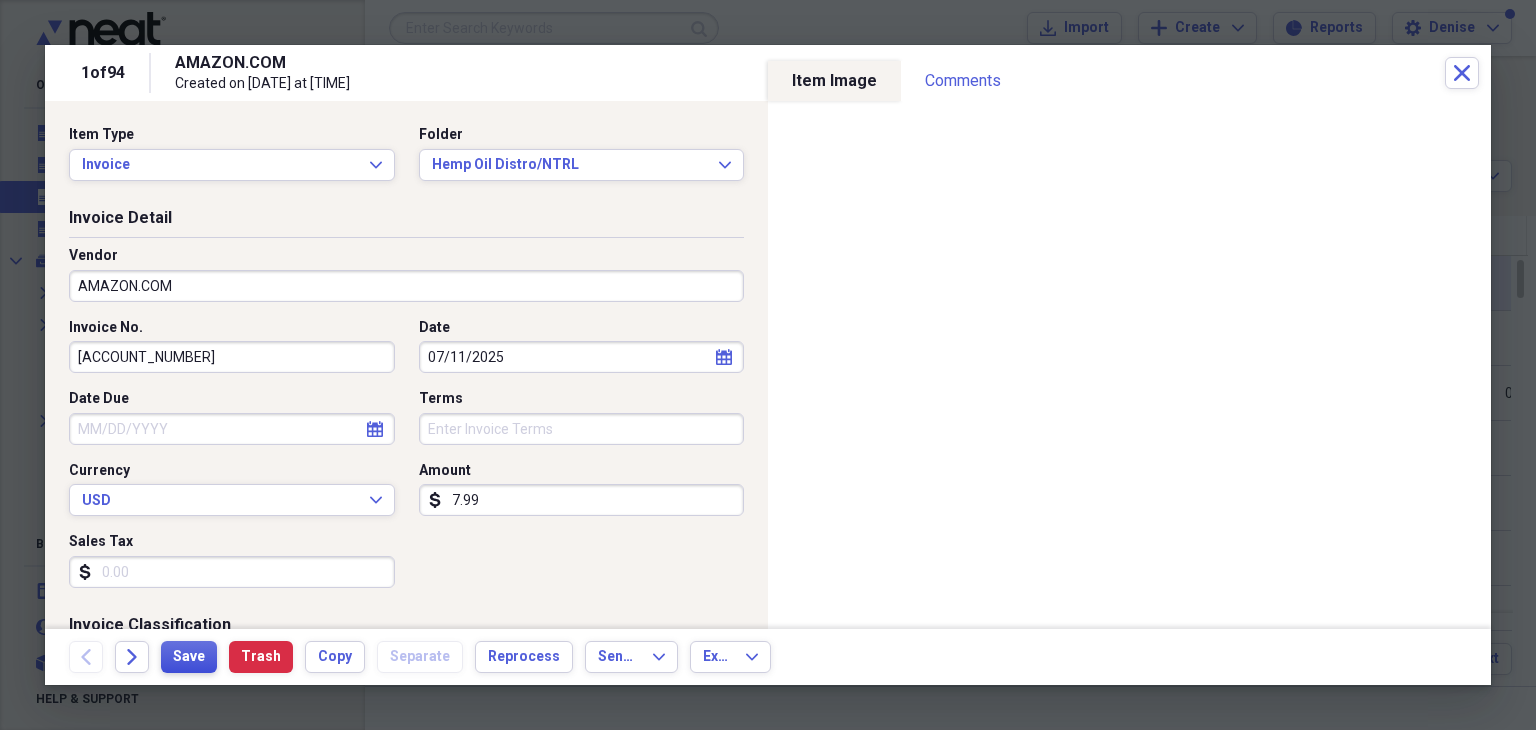 type on "[ACCOUNT_NUMBER]" 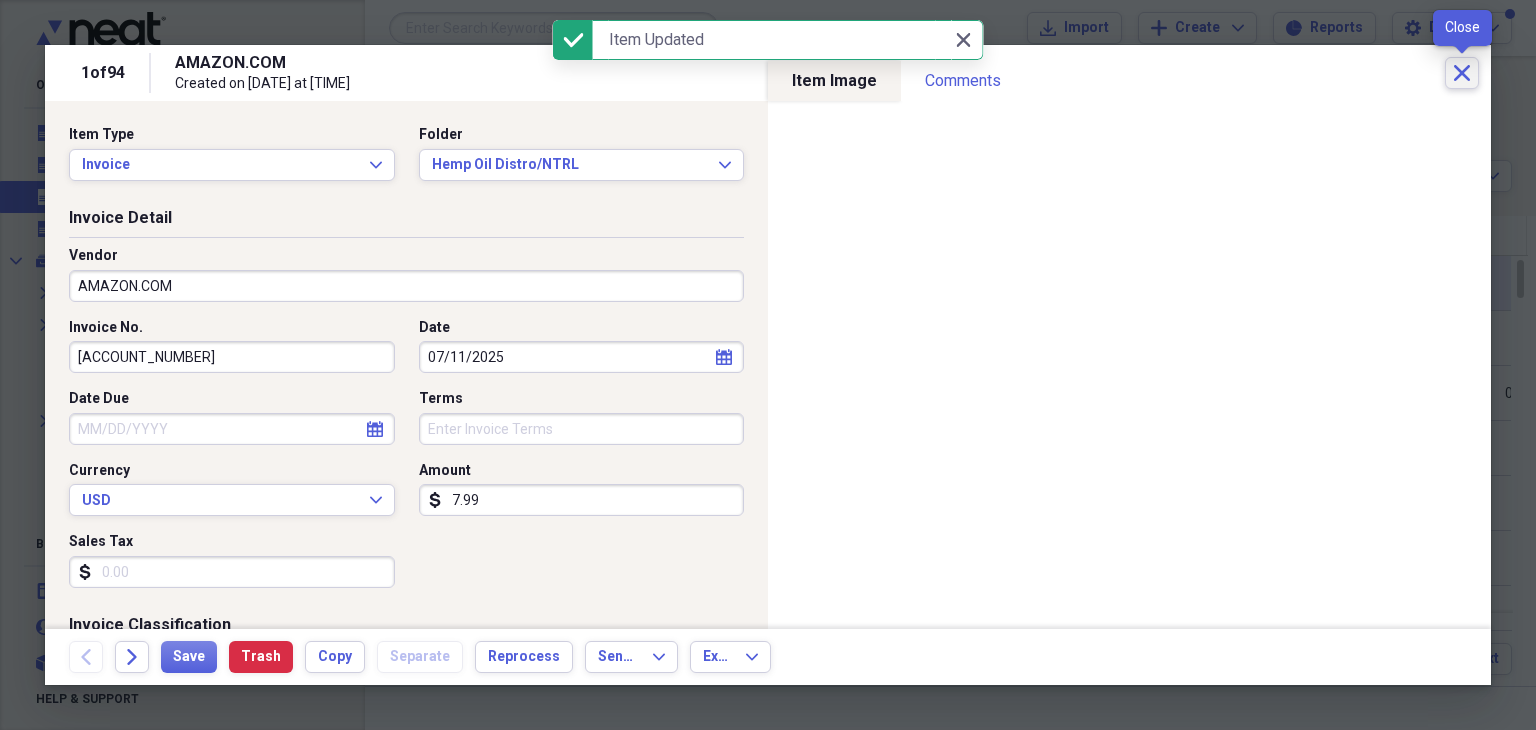 click on "Close" at bounding box center [1462, 73] 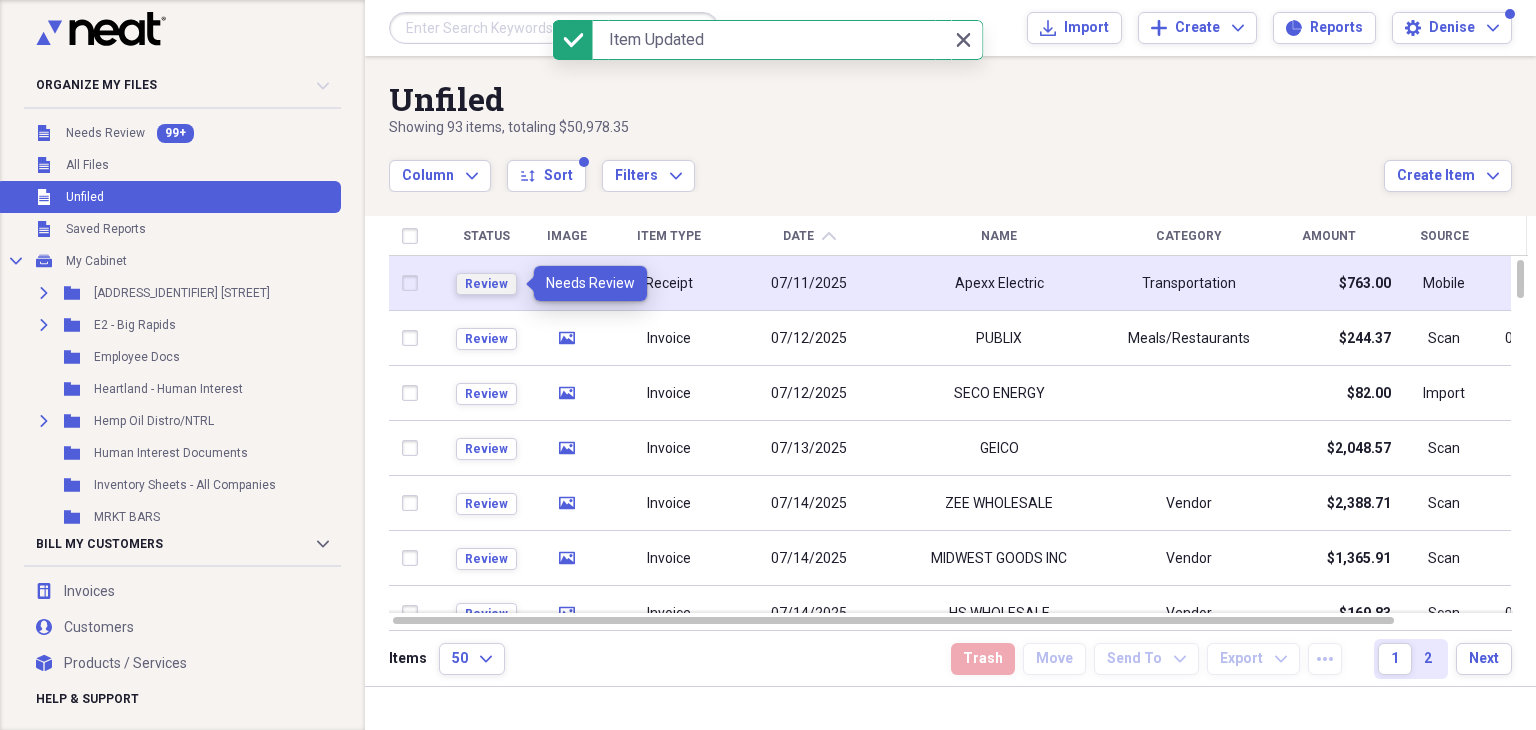 click on "Review" at bounding box center [486, 284] 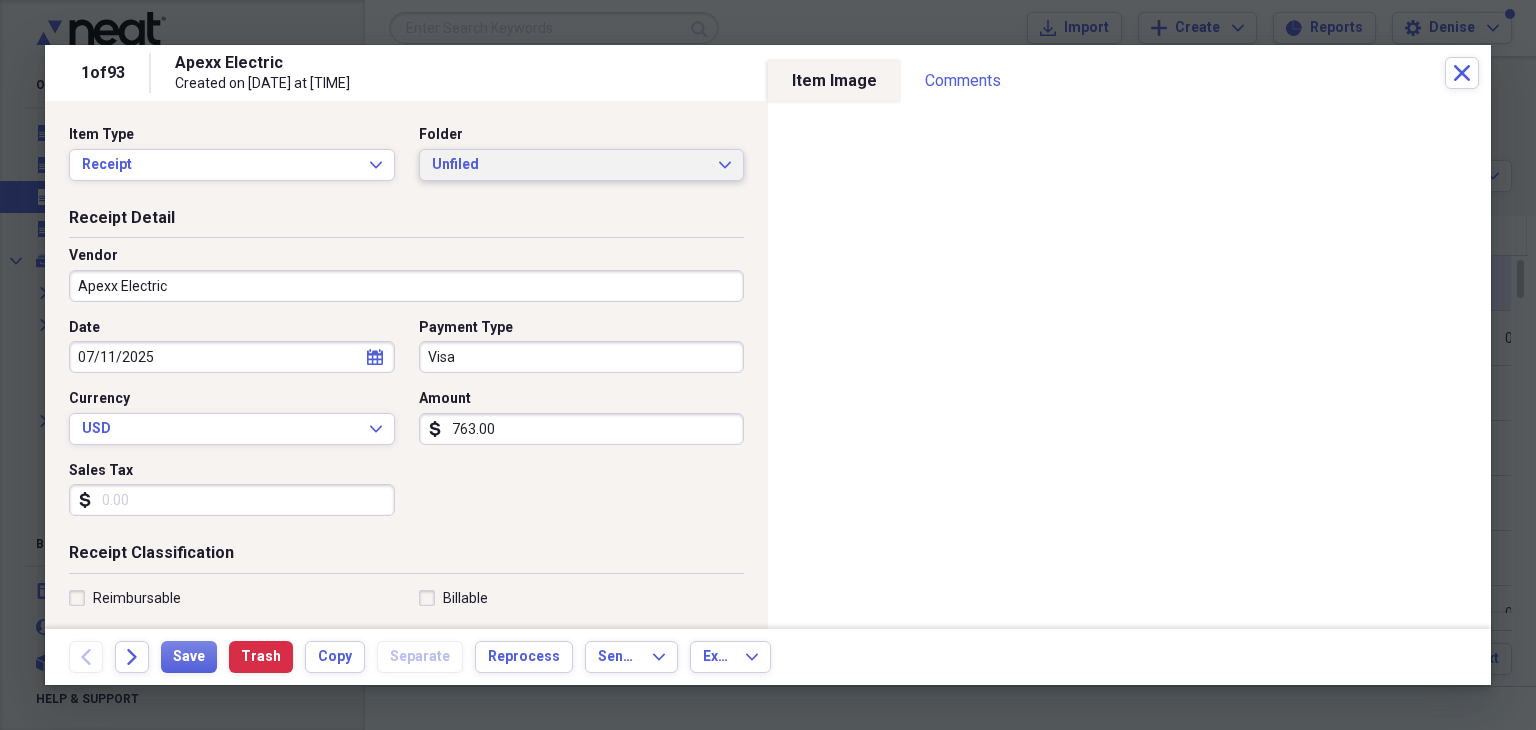 click on "Unfiled" at bounding box center [570, 165] 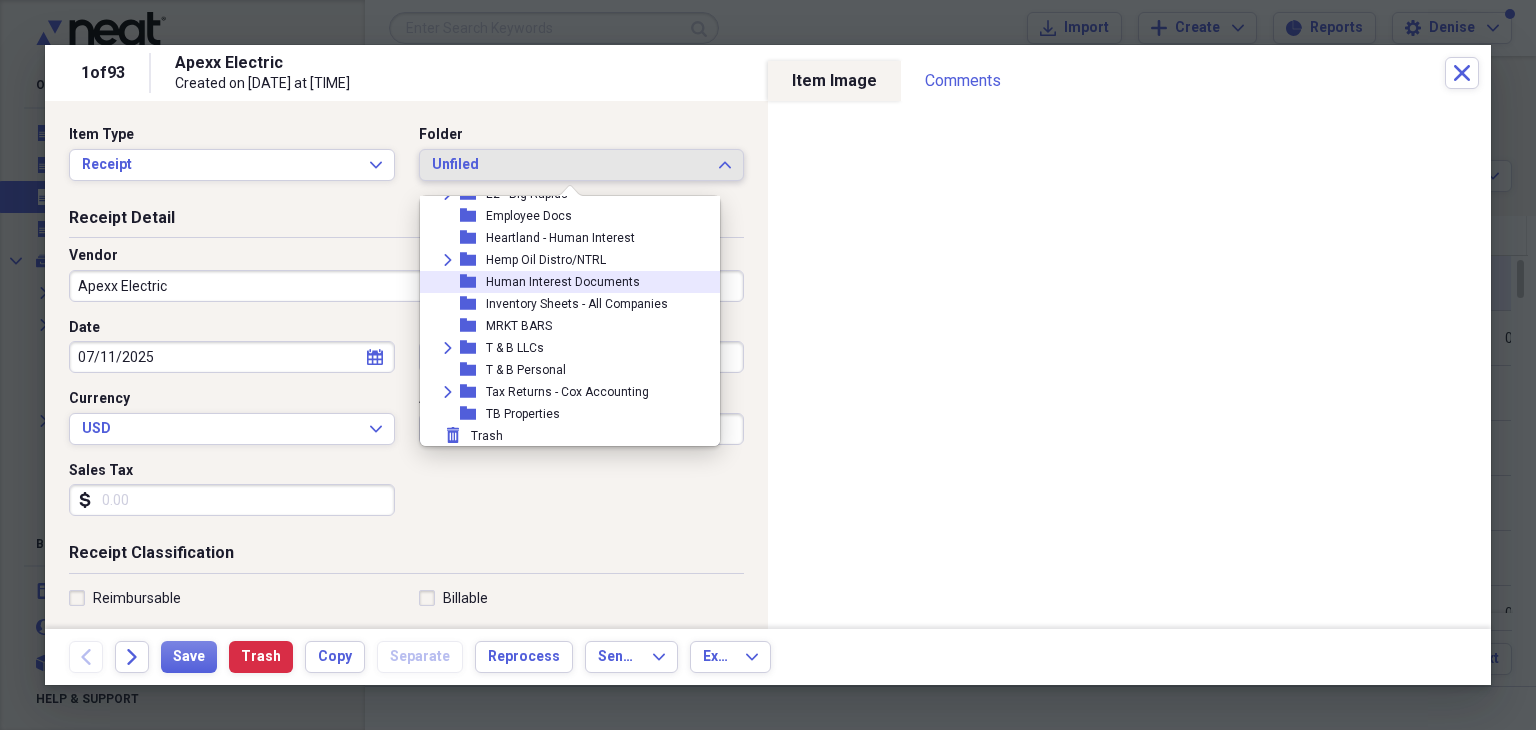 scroll, scrollTop: 0, scrollLeft: 0, axis: both 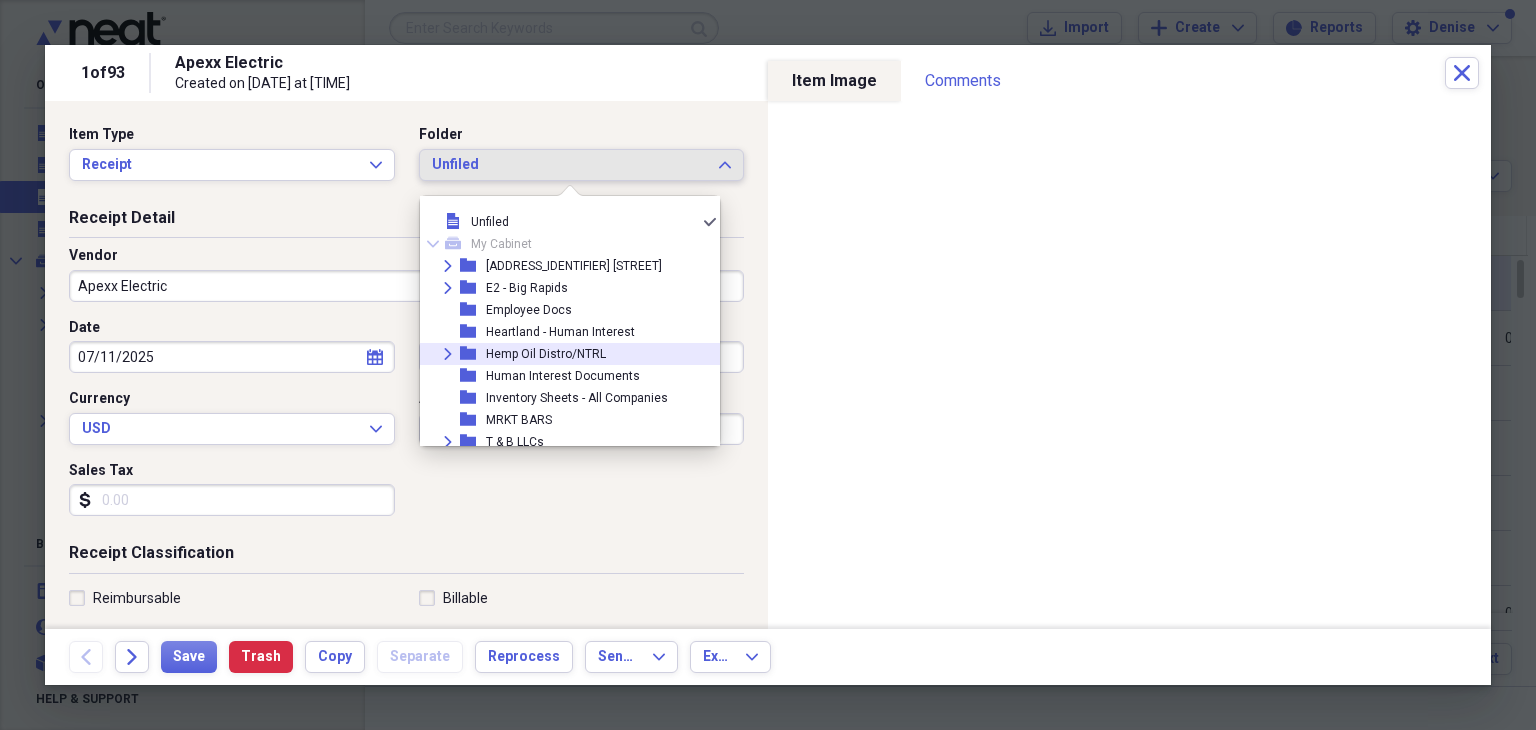 click on "Hemp Oil Distro/NTRL" at bounding box center (546, 354) 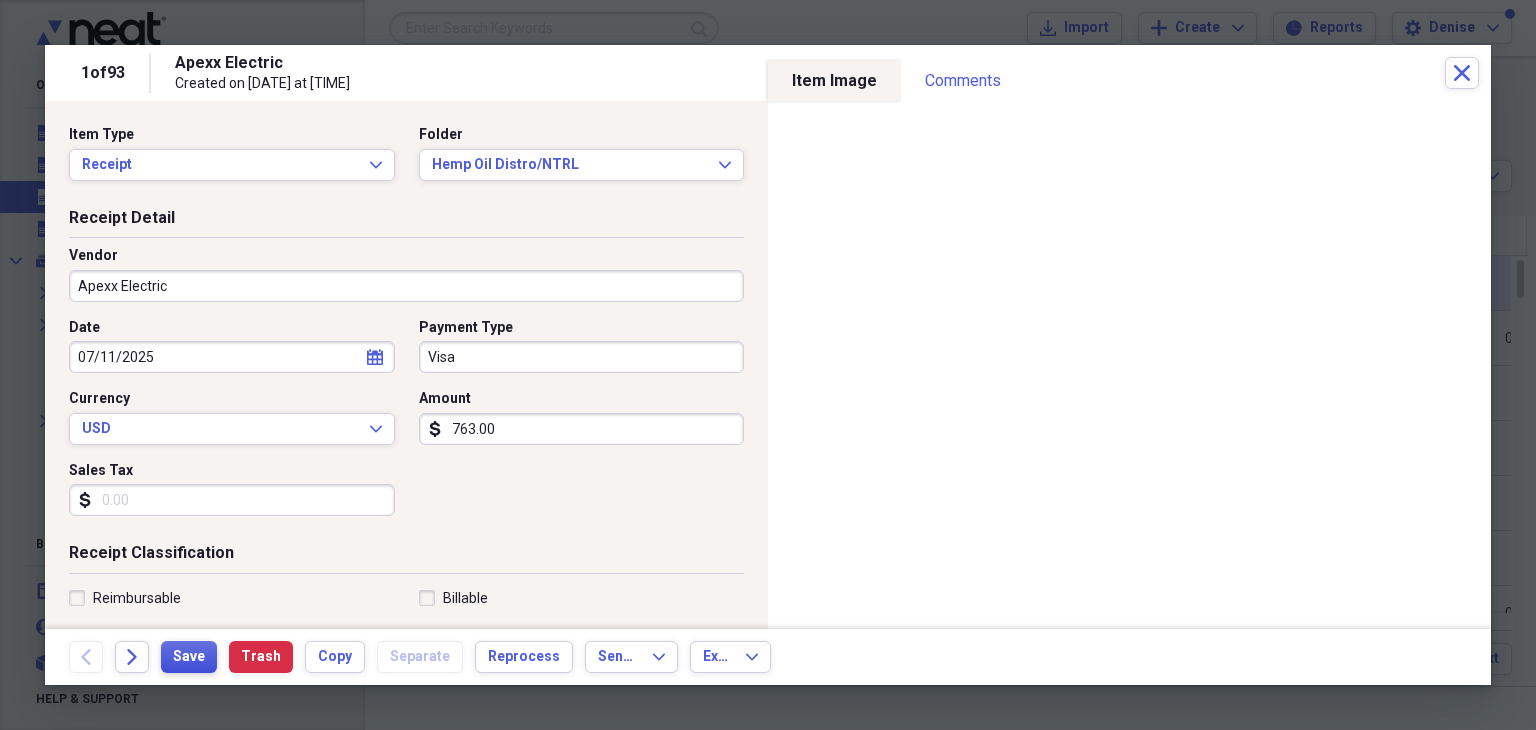 click on "Save" at bounding box center (189, 657) 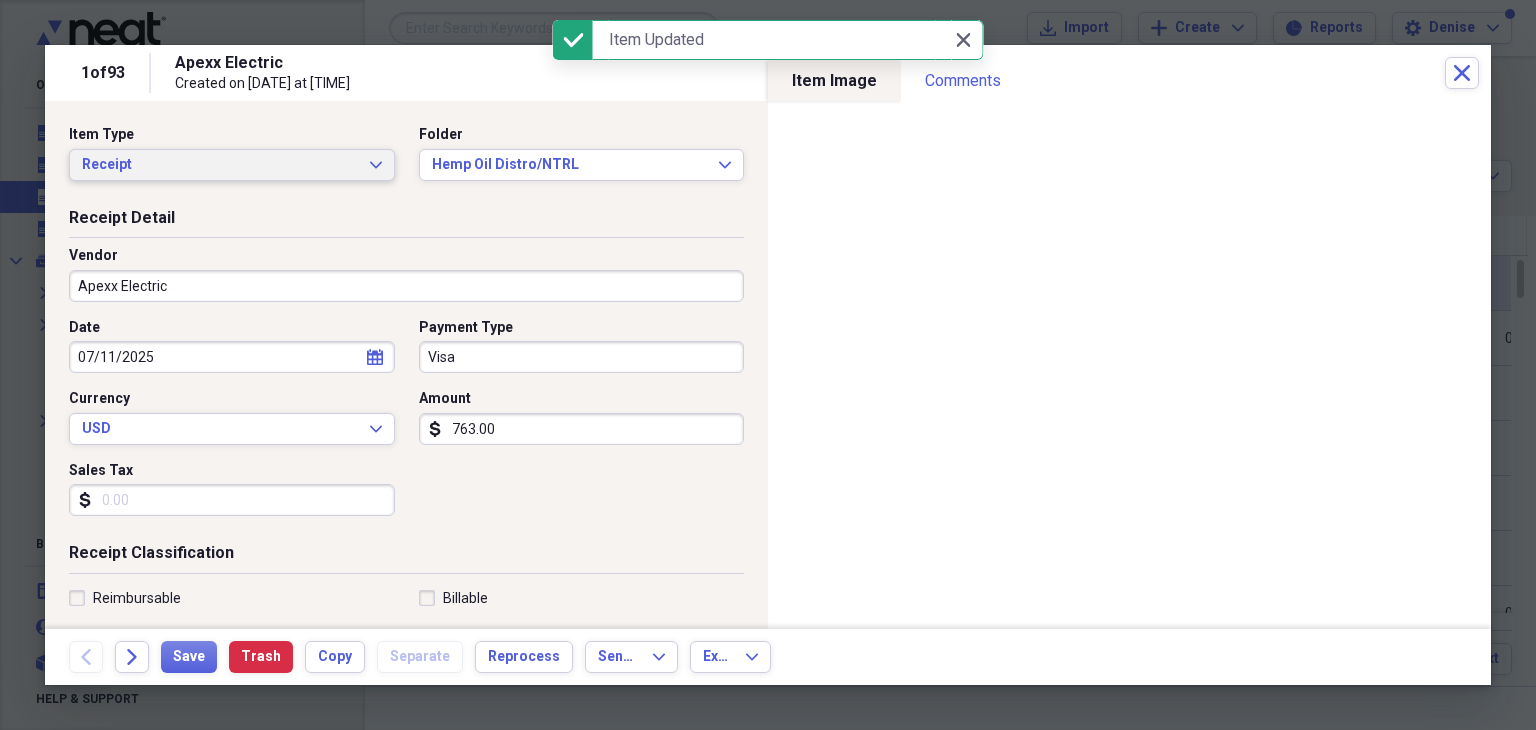 click on "Receipt" at bounding box center [220, 165] 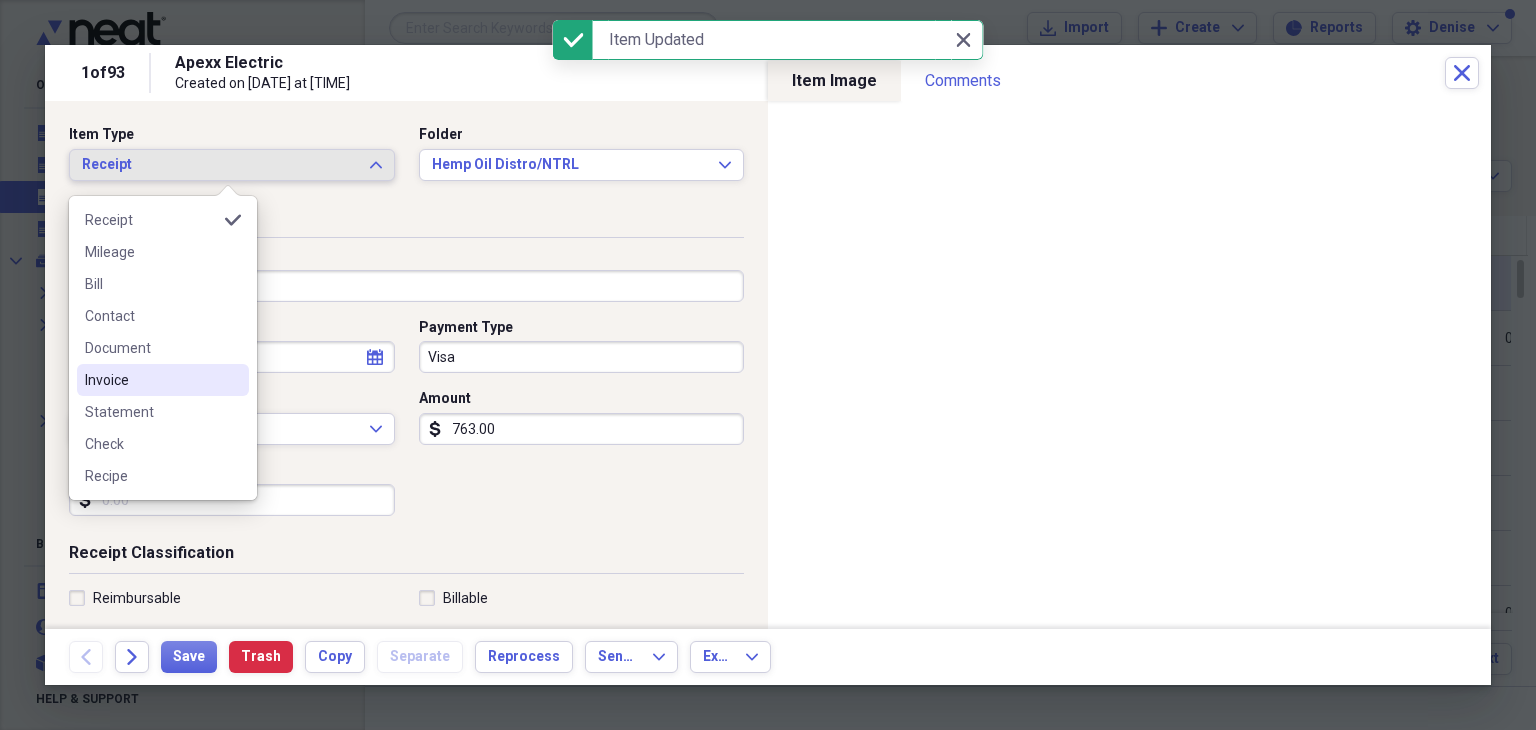 click on "Invoice" at bounding box center (163, 380) 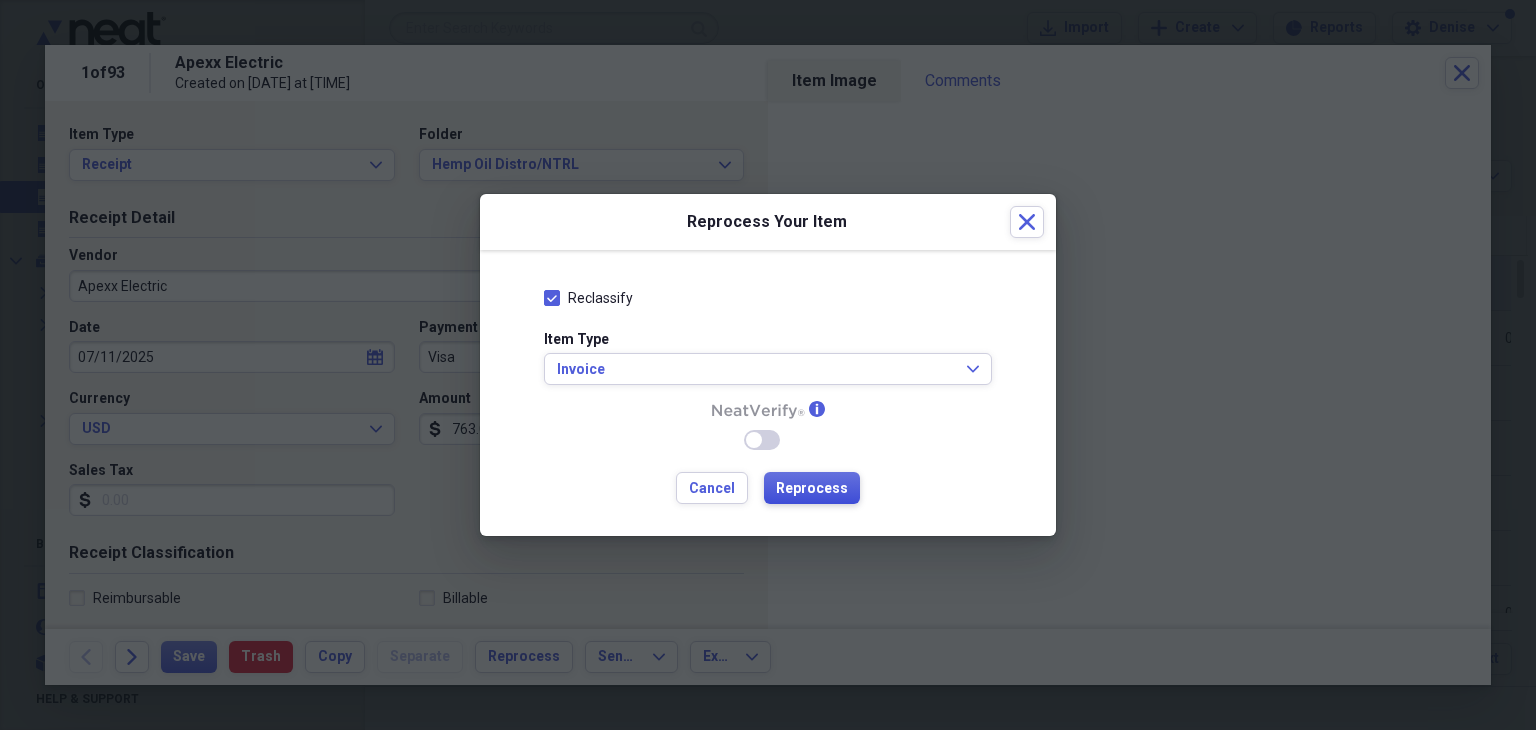 click on "Reprocess" at bounding box center (812, 488) 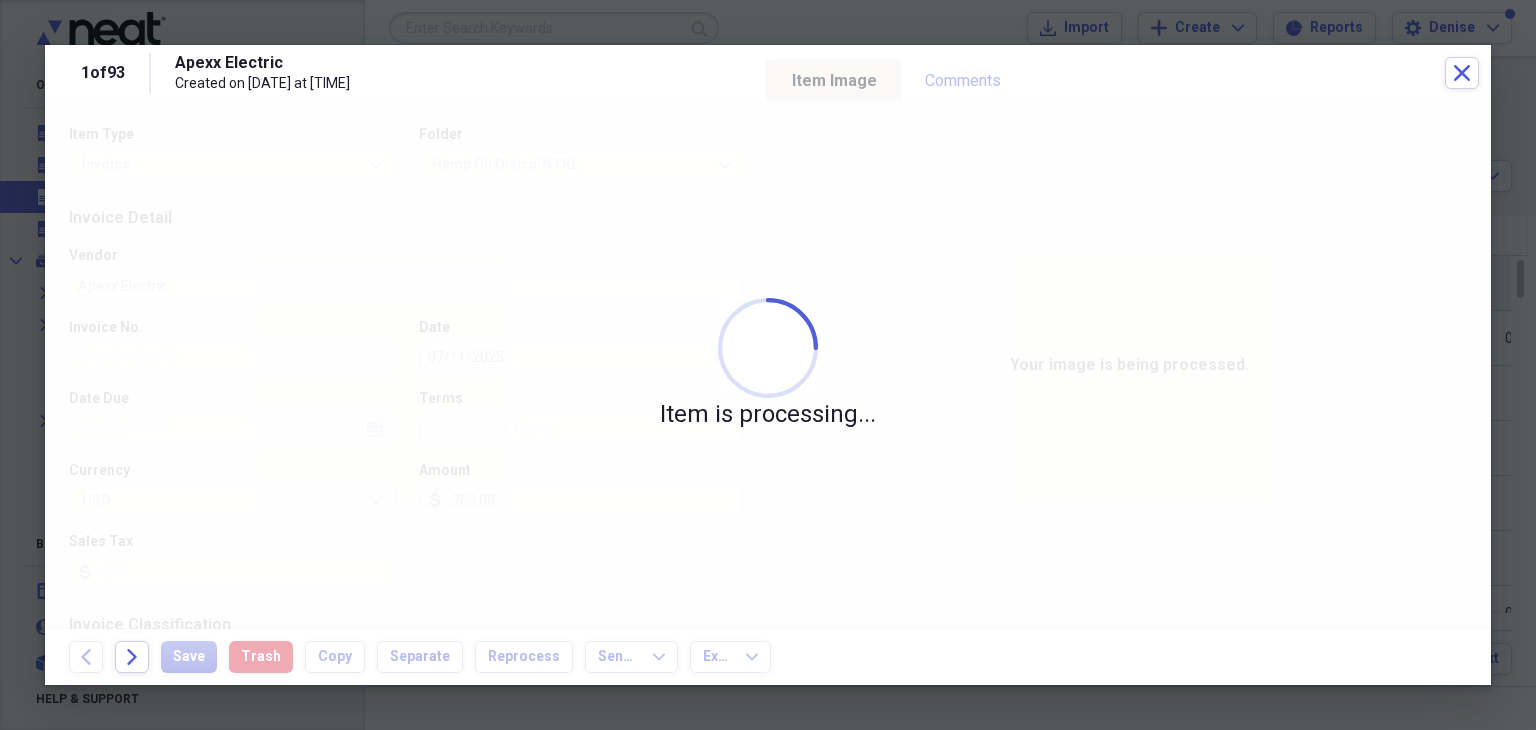 click on "Item is processing..." at bounding box center [768, 365] 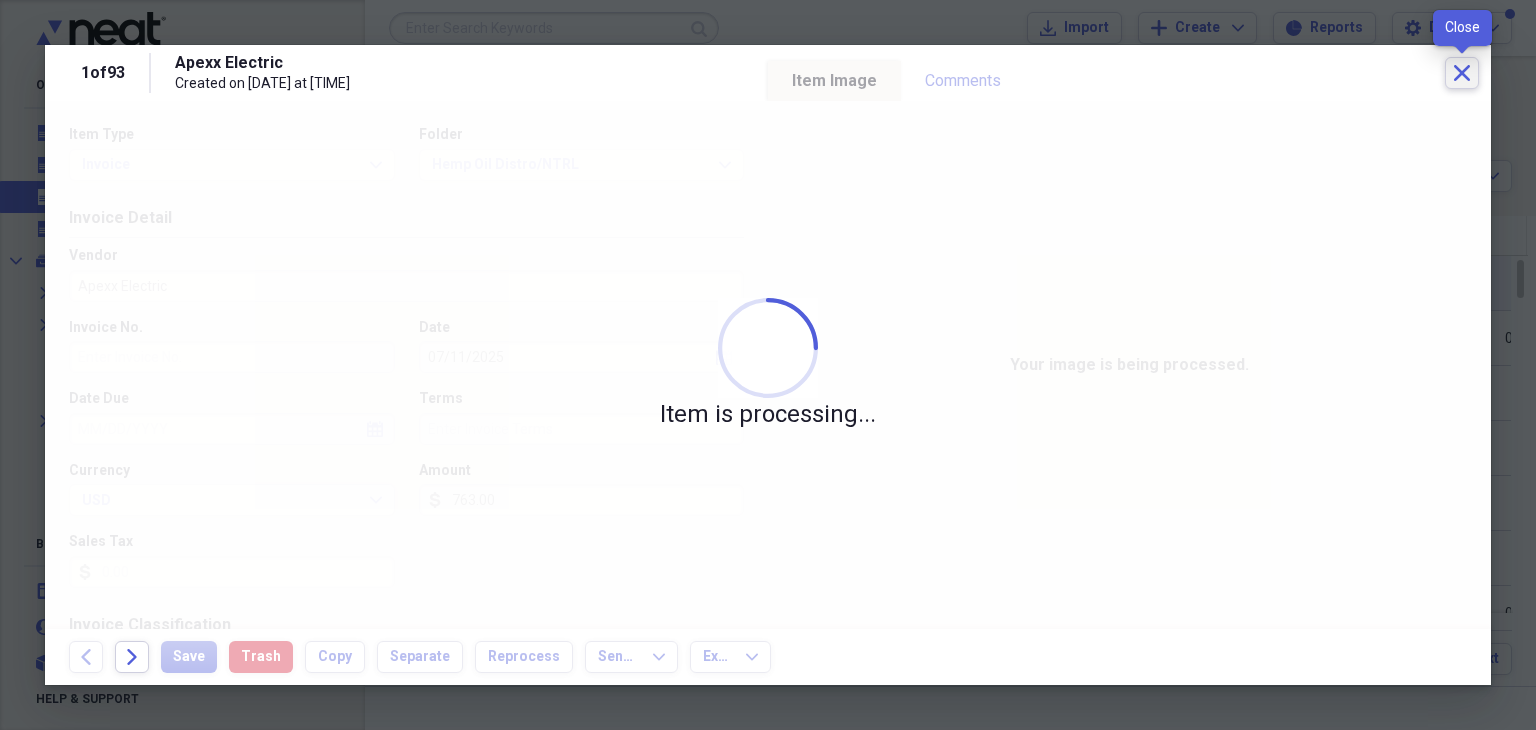 click on "Close" 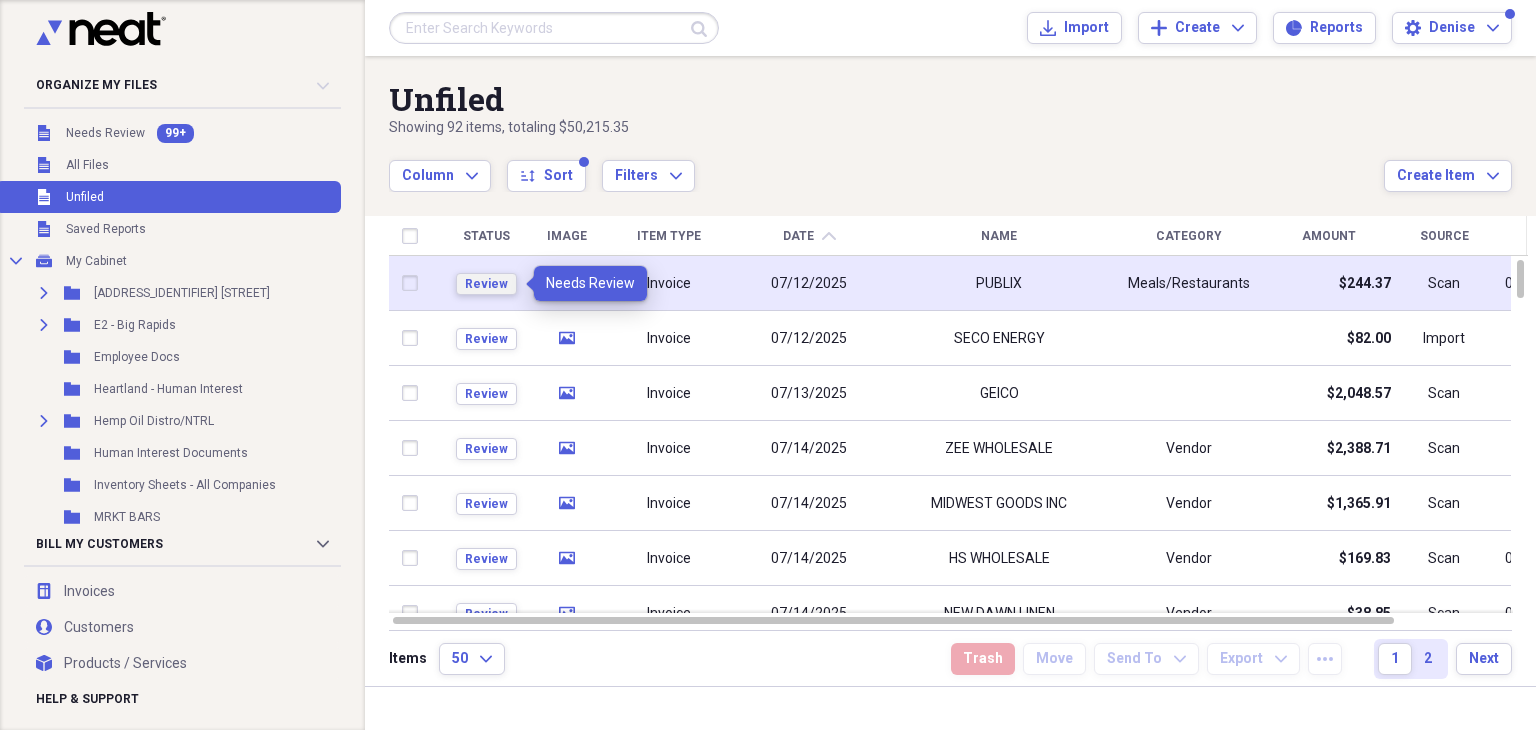 click on "Review" at bounding box center (486, 284) 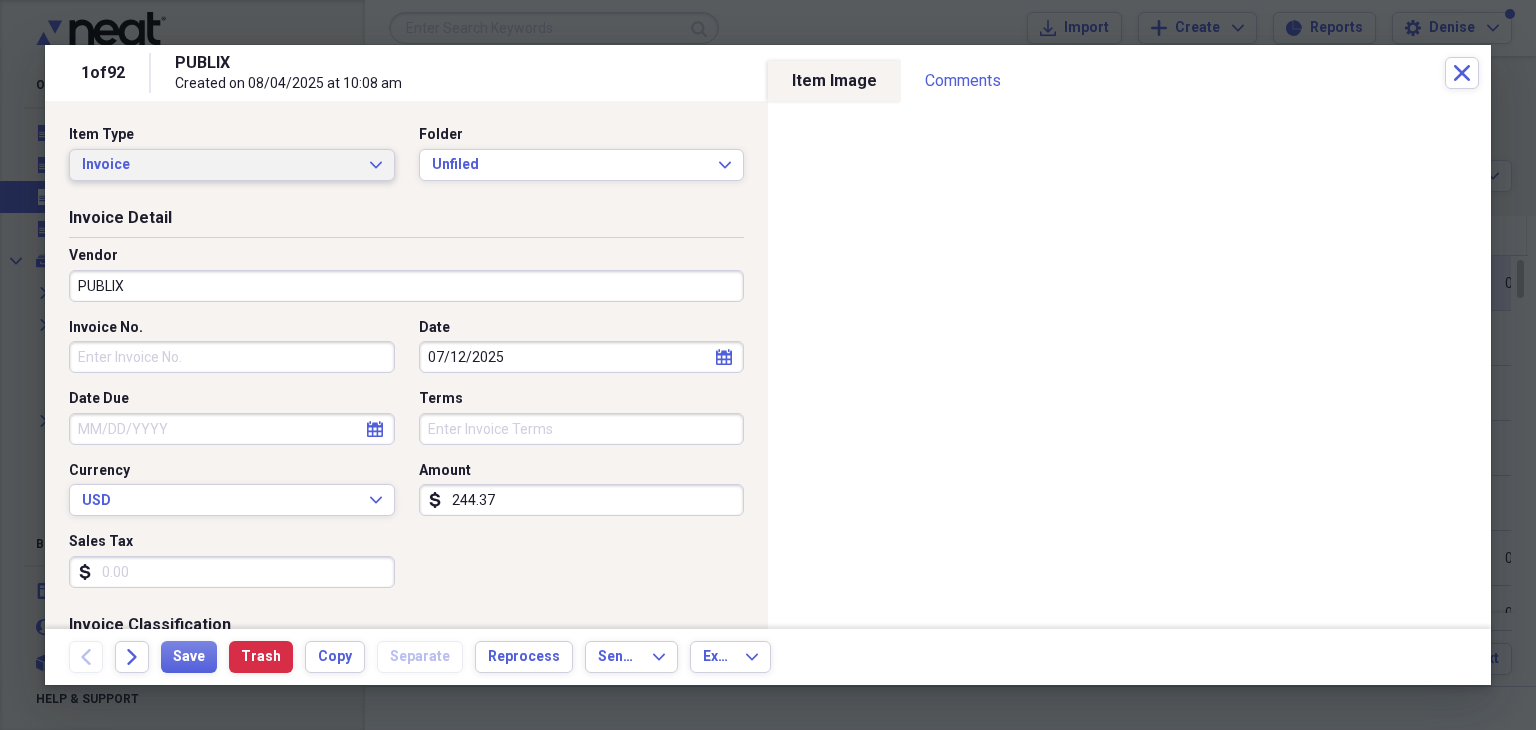 click on "Invoice Expand" at bounding box center (232, 165) 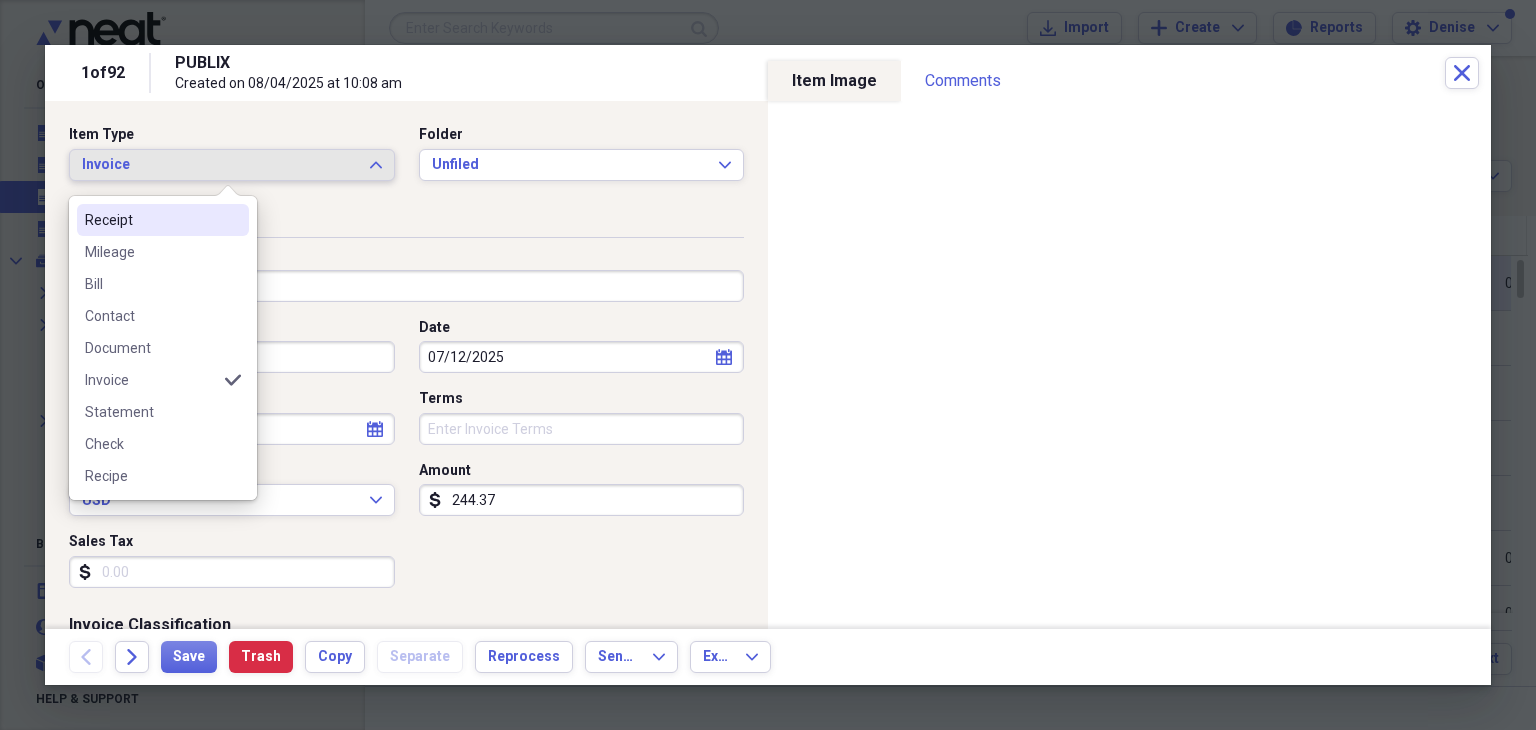 click on "Receipt" at bounding box center (151, 220) 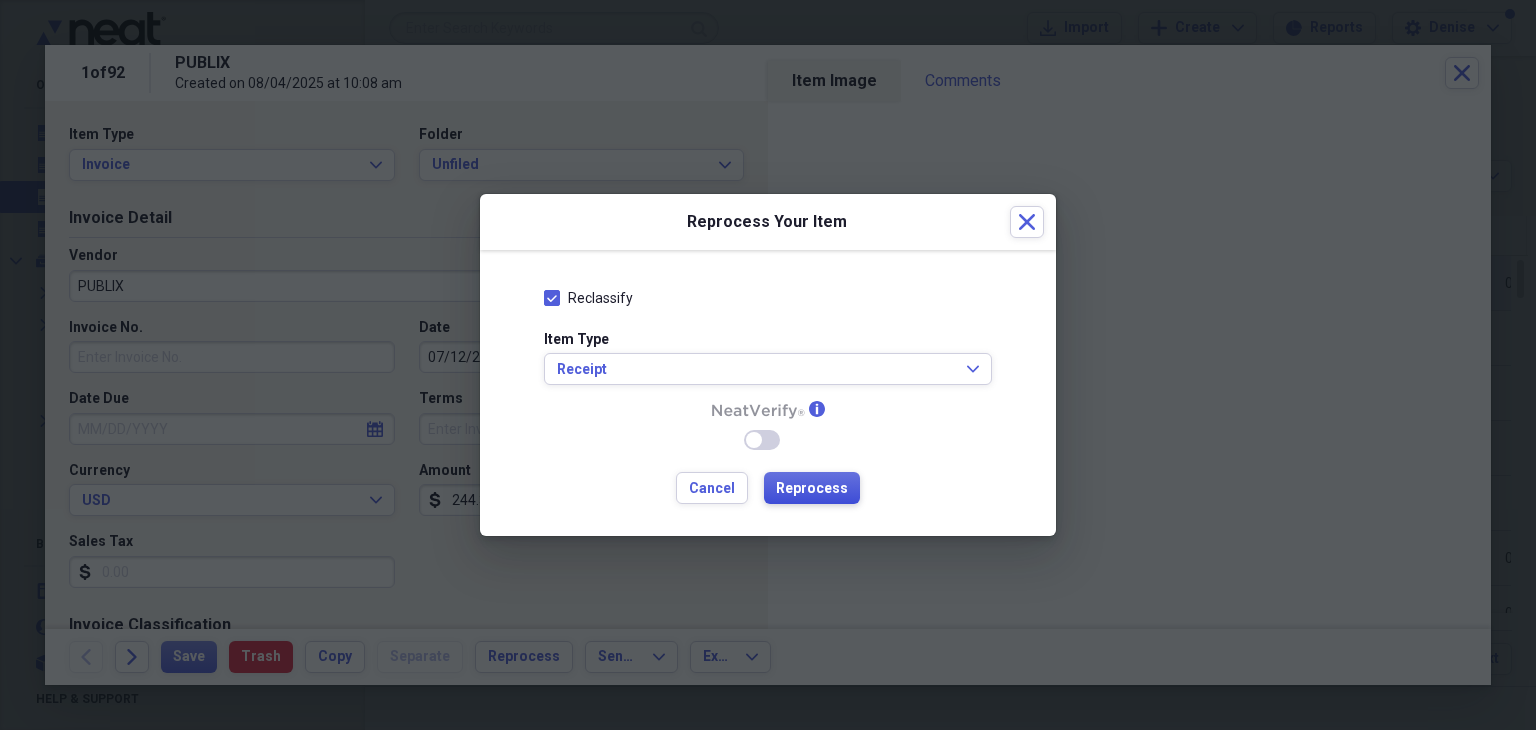 click on "Reprocess" at bounding box center [812, 489] 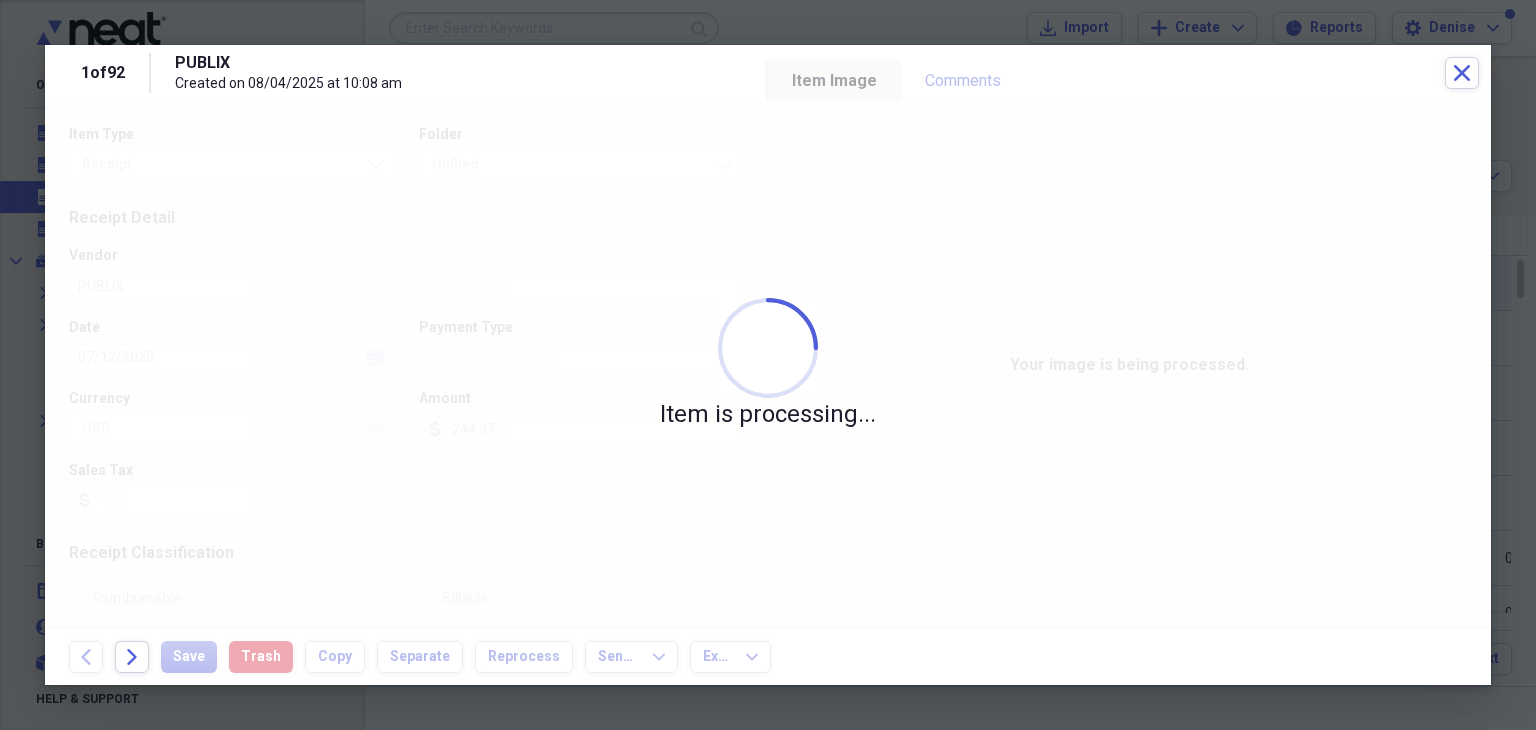 click at bounding box center (768, 348) 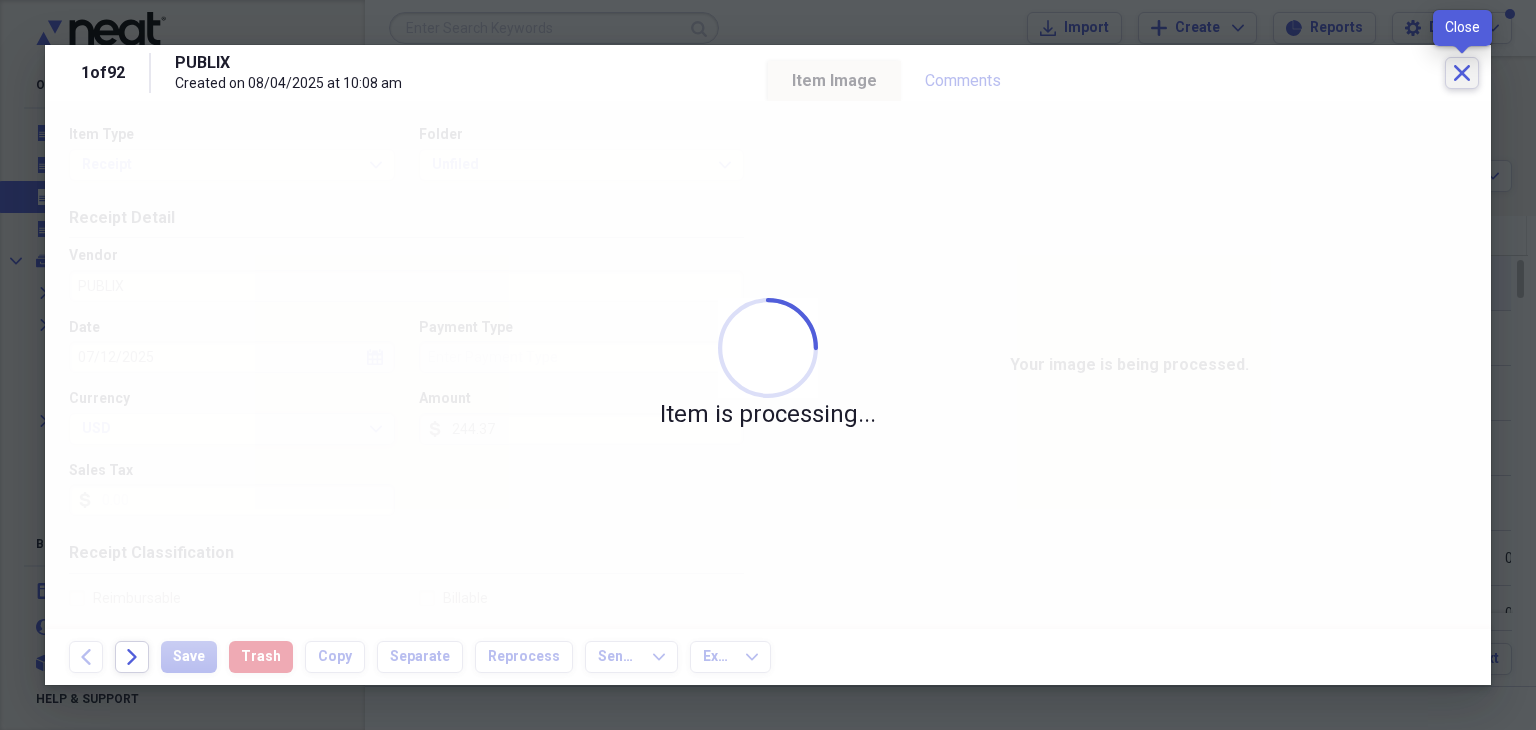 click on "Close" at bounding box center [1462, 73] 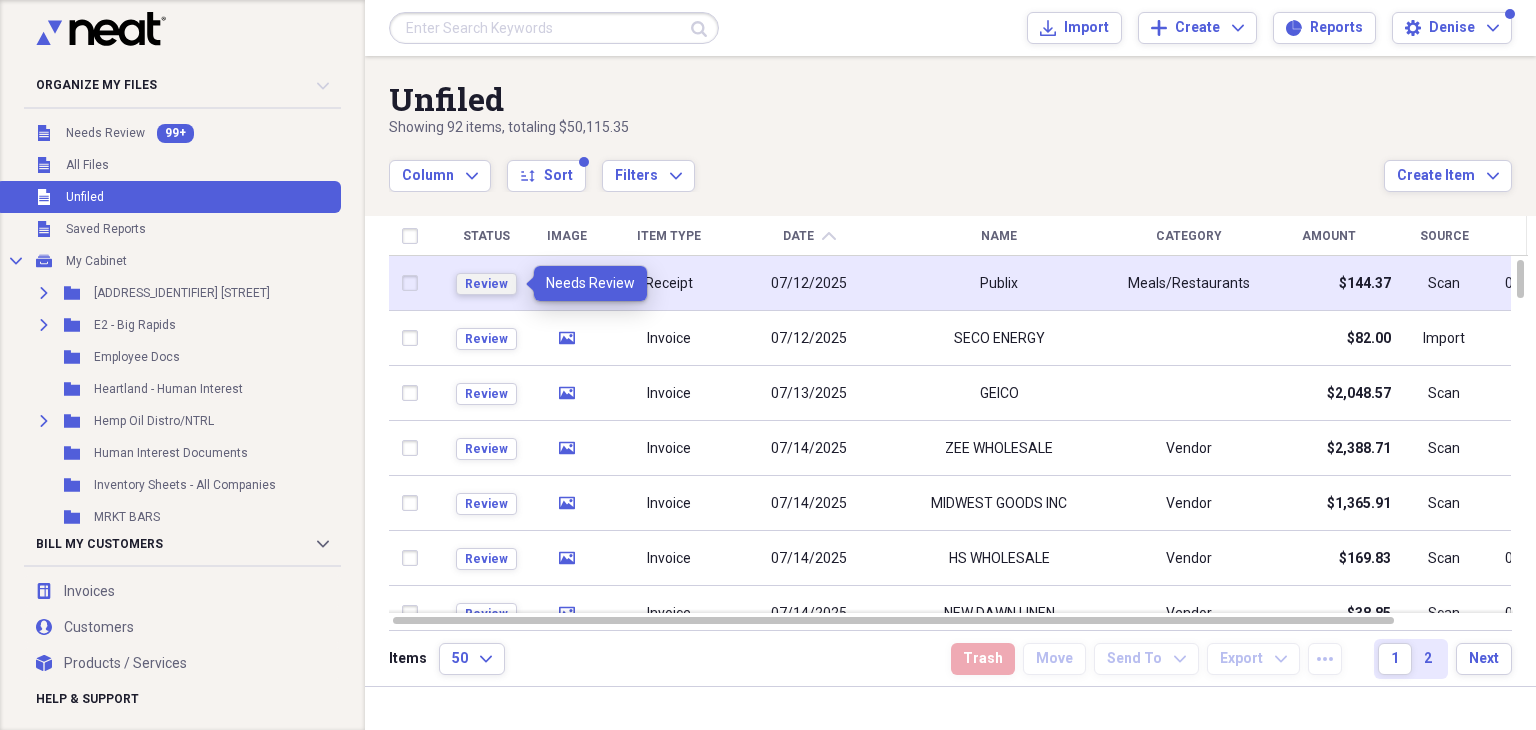 click on "Review" at bounding box center (486, 284) 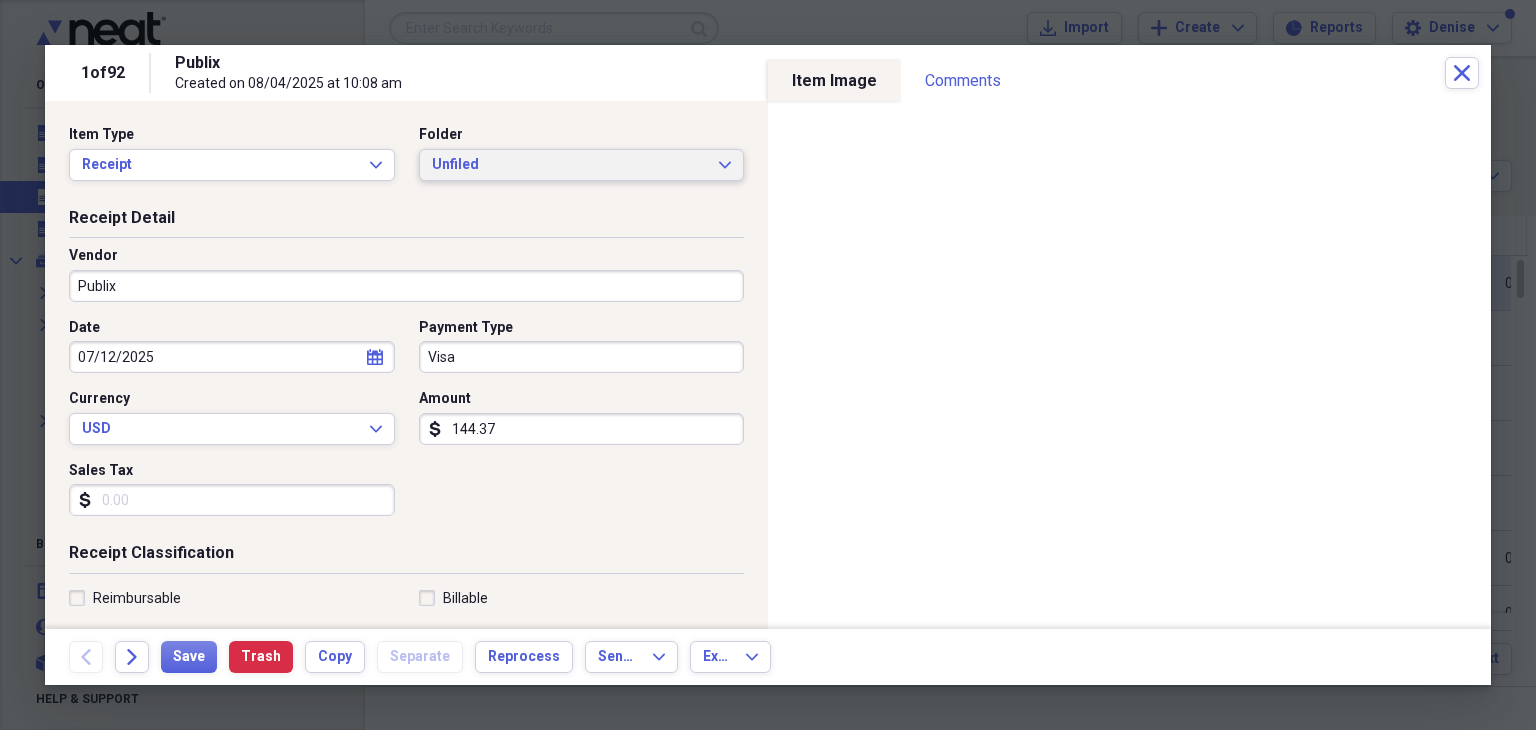 click on "Unfiled" at bounding box center (570, 165) 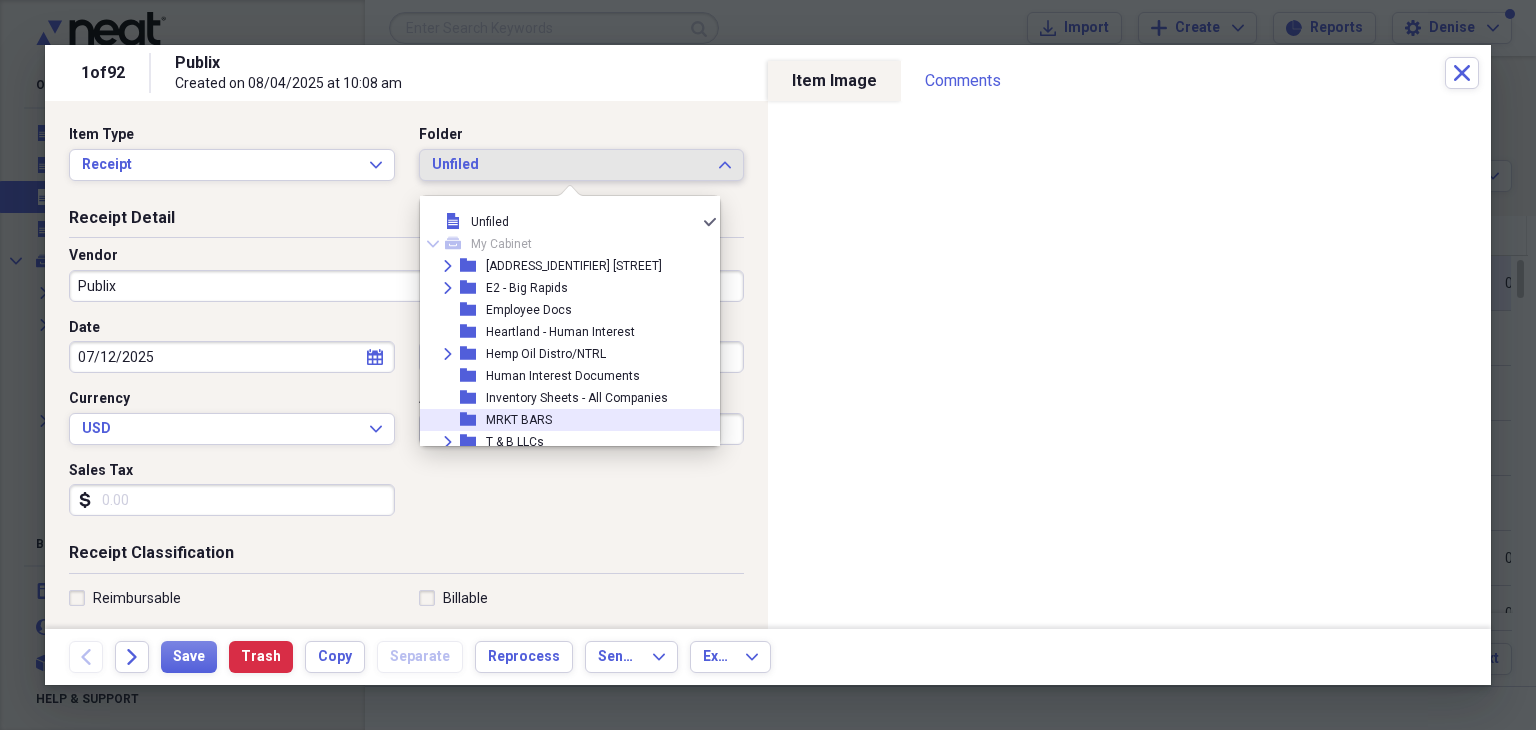 scroll, scrollTop: 94, scrollLeft: 0, axis: vertical 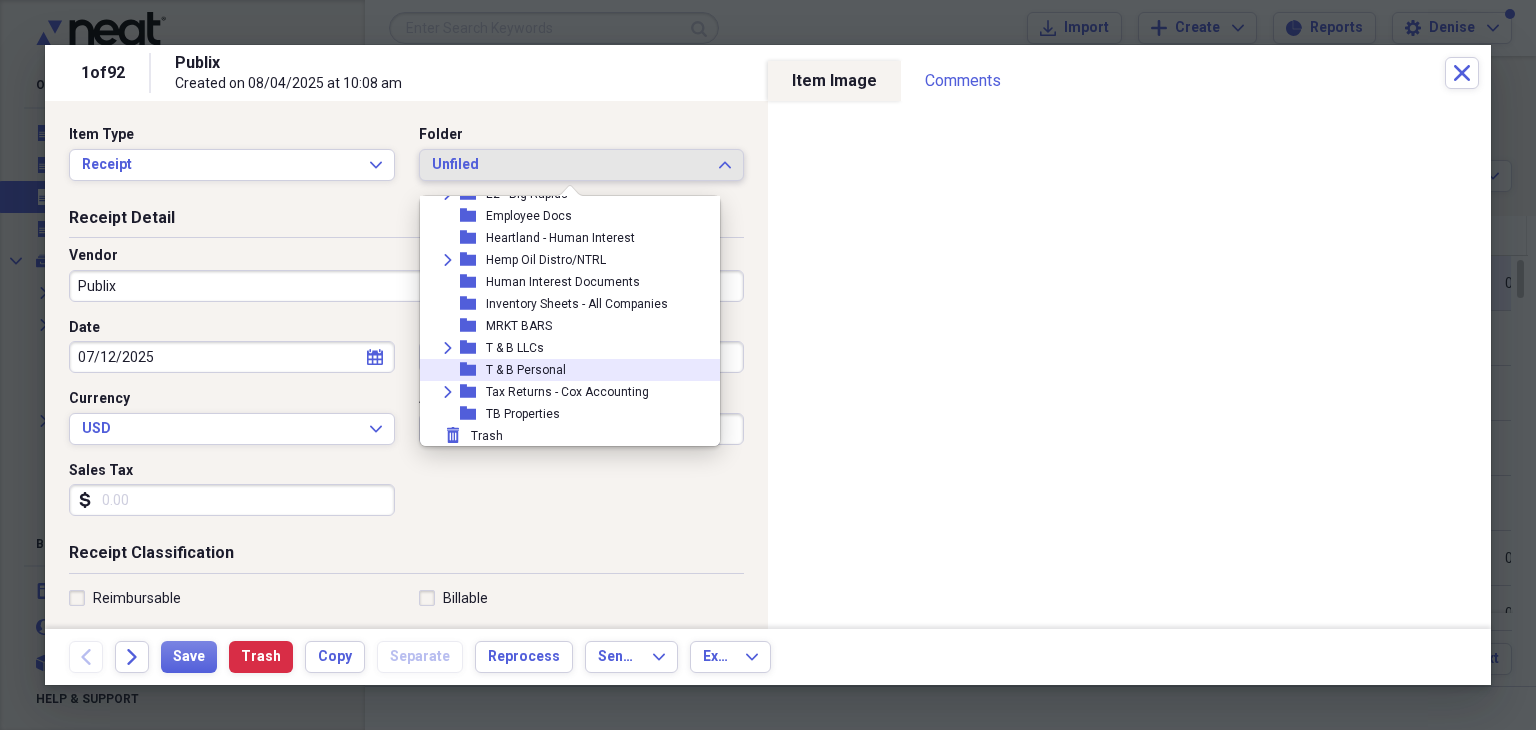 click on "folder T & B Personal" at bounding box center (562, 370) 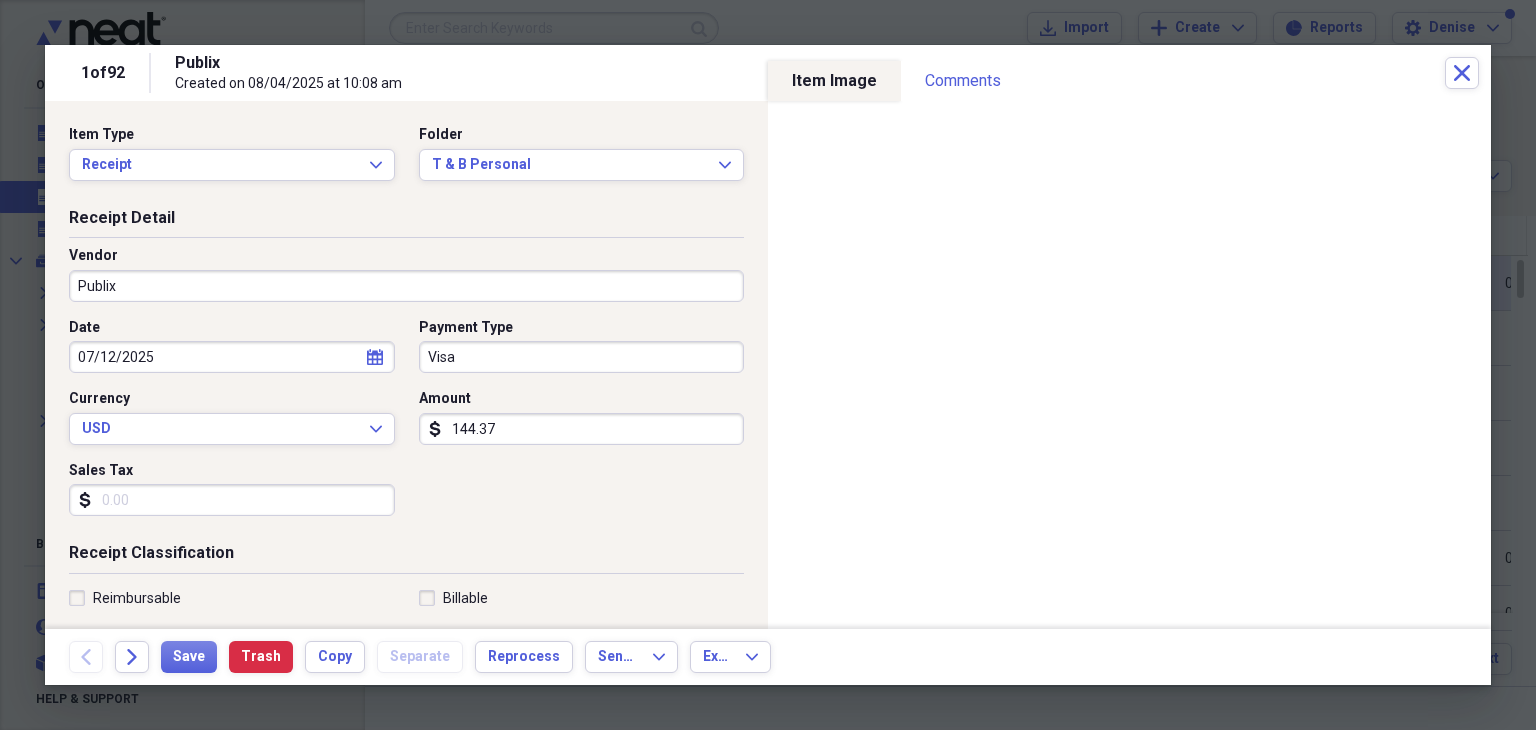 click on "144.37" at bounding box center (582, 429) 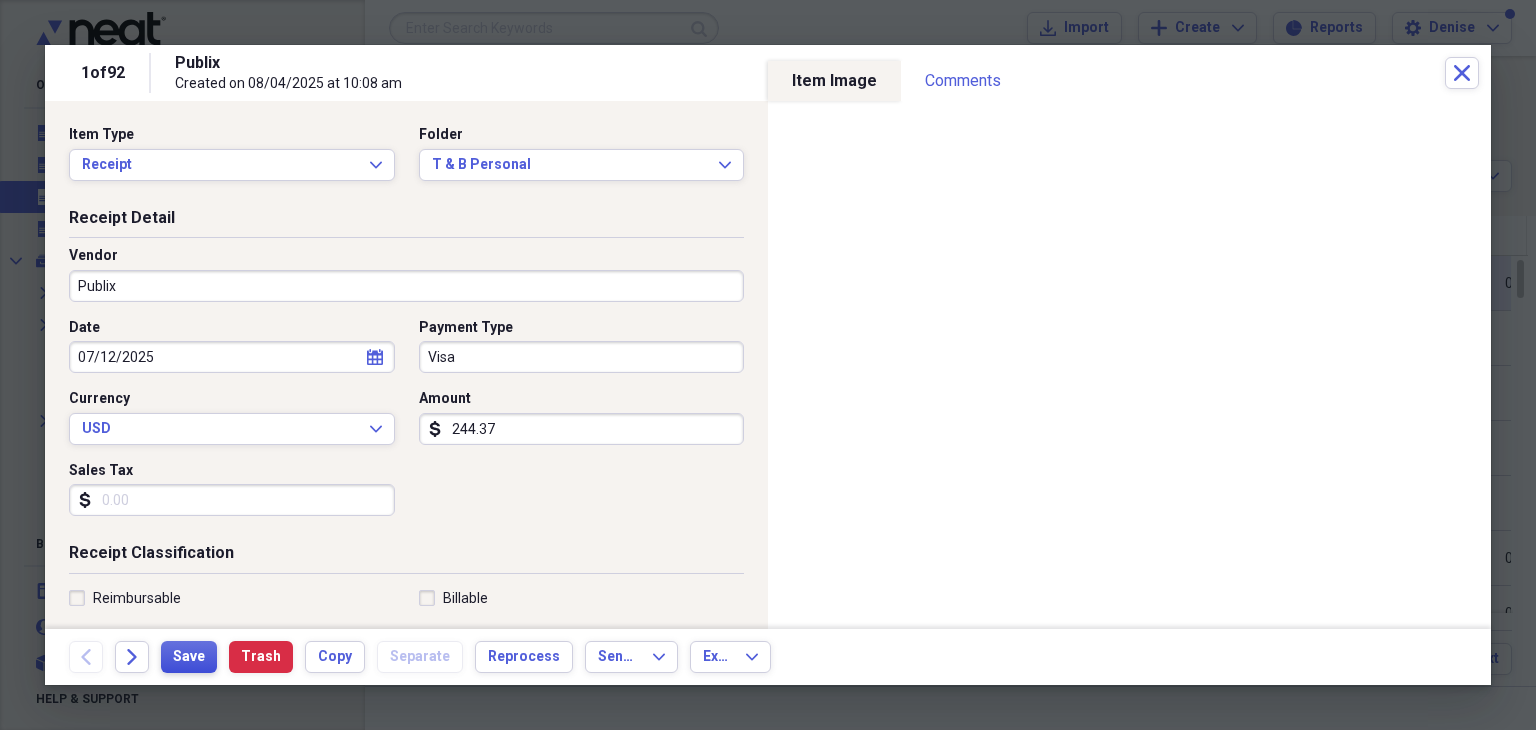 type on "244.37" 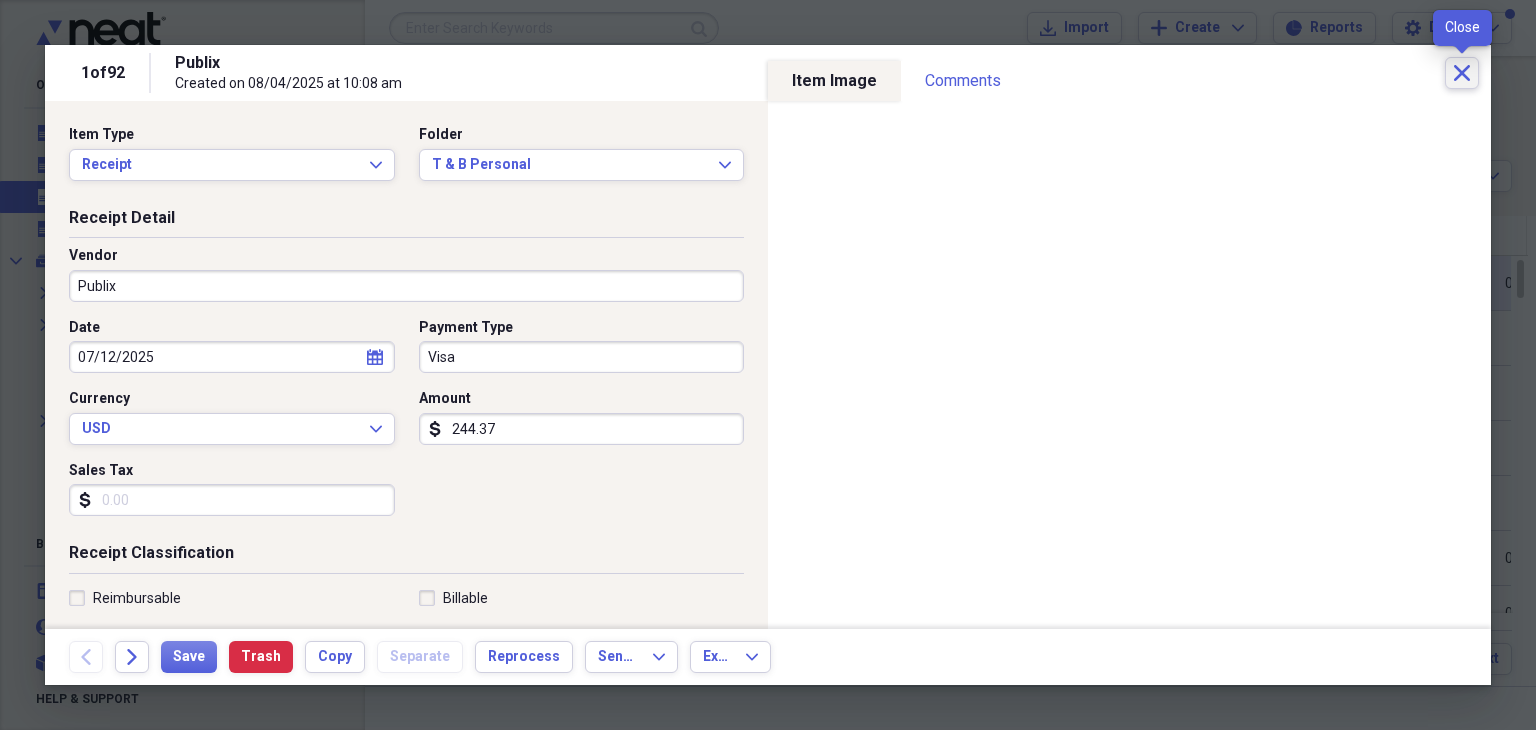 click on "Close" at bounding box center [1462, 73] 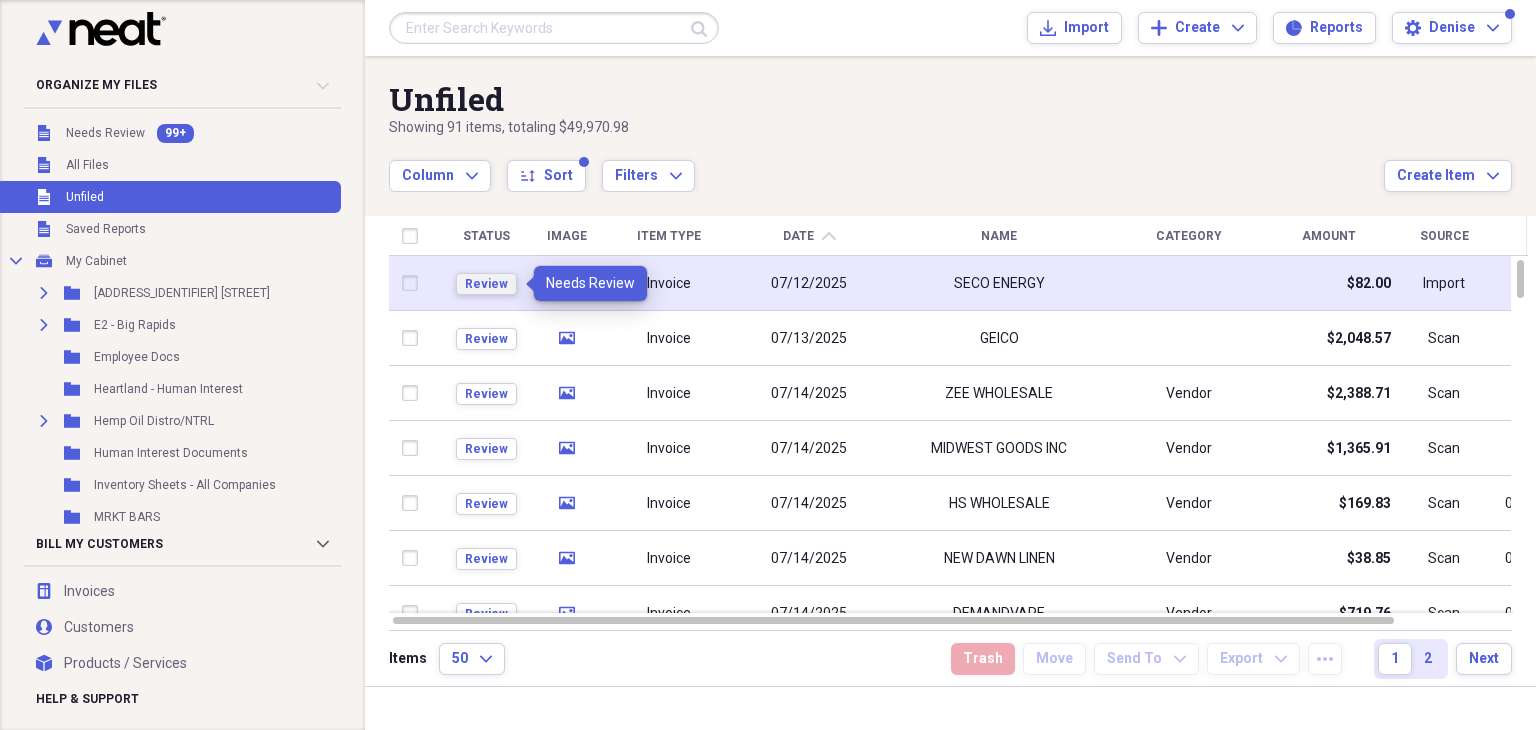 click on "Review" at bounding box center [486, 284] 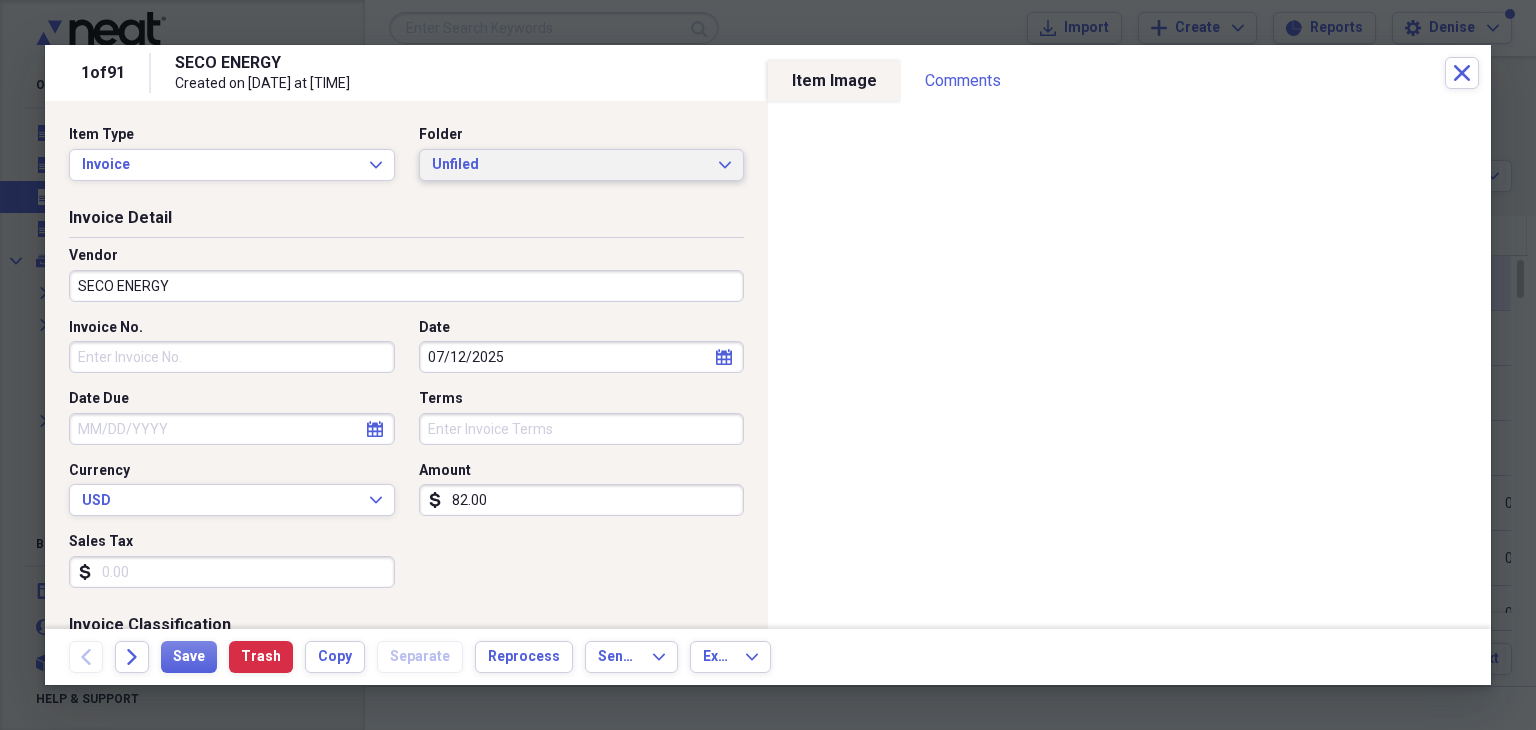 click on "Unfiled Expand" at bounding box center [582, 165] 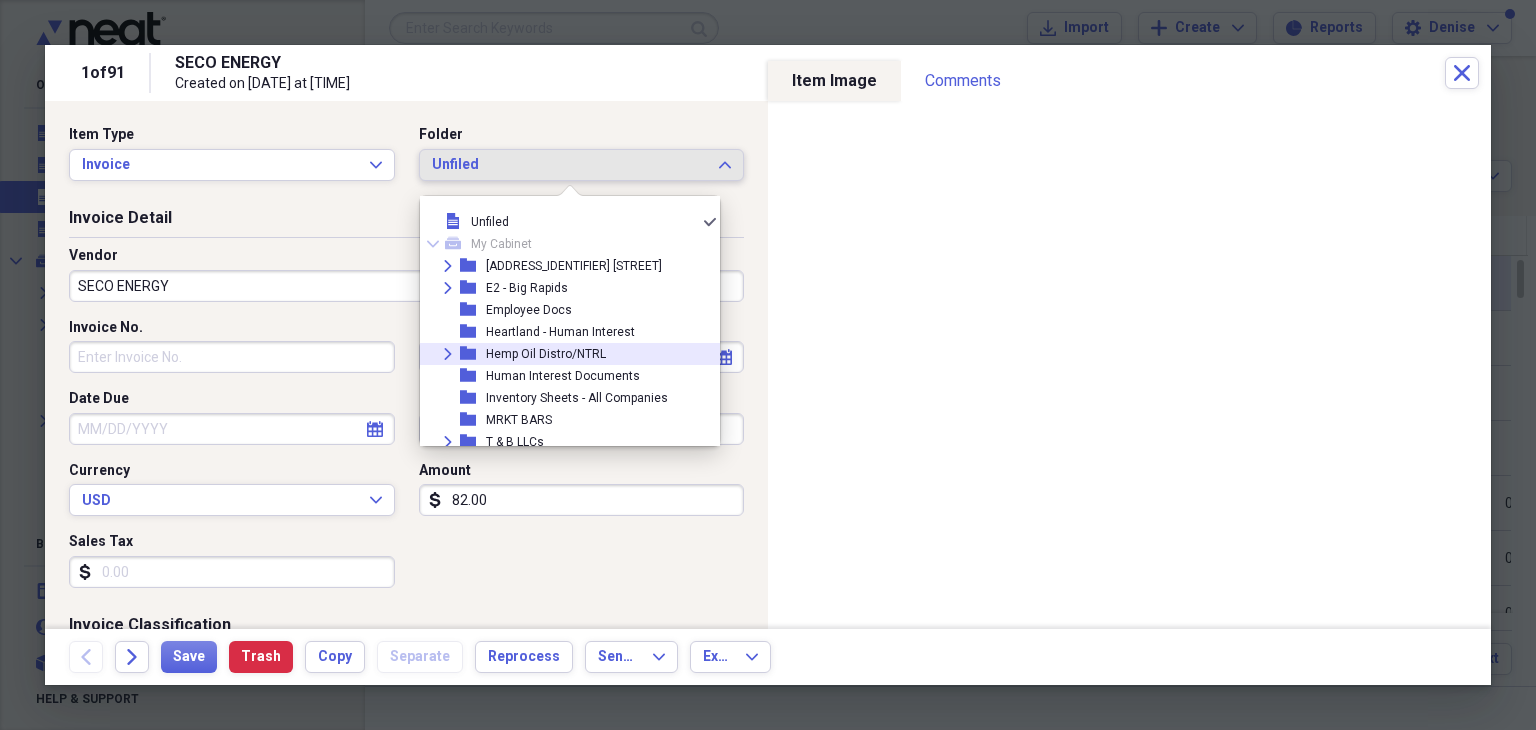 click on "Hemp Oil Distro/NTRL" at bounding box center [546, 354] 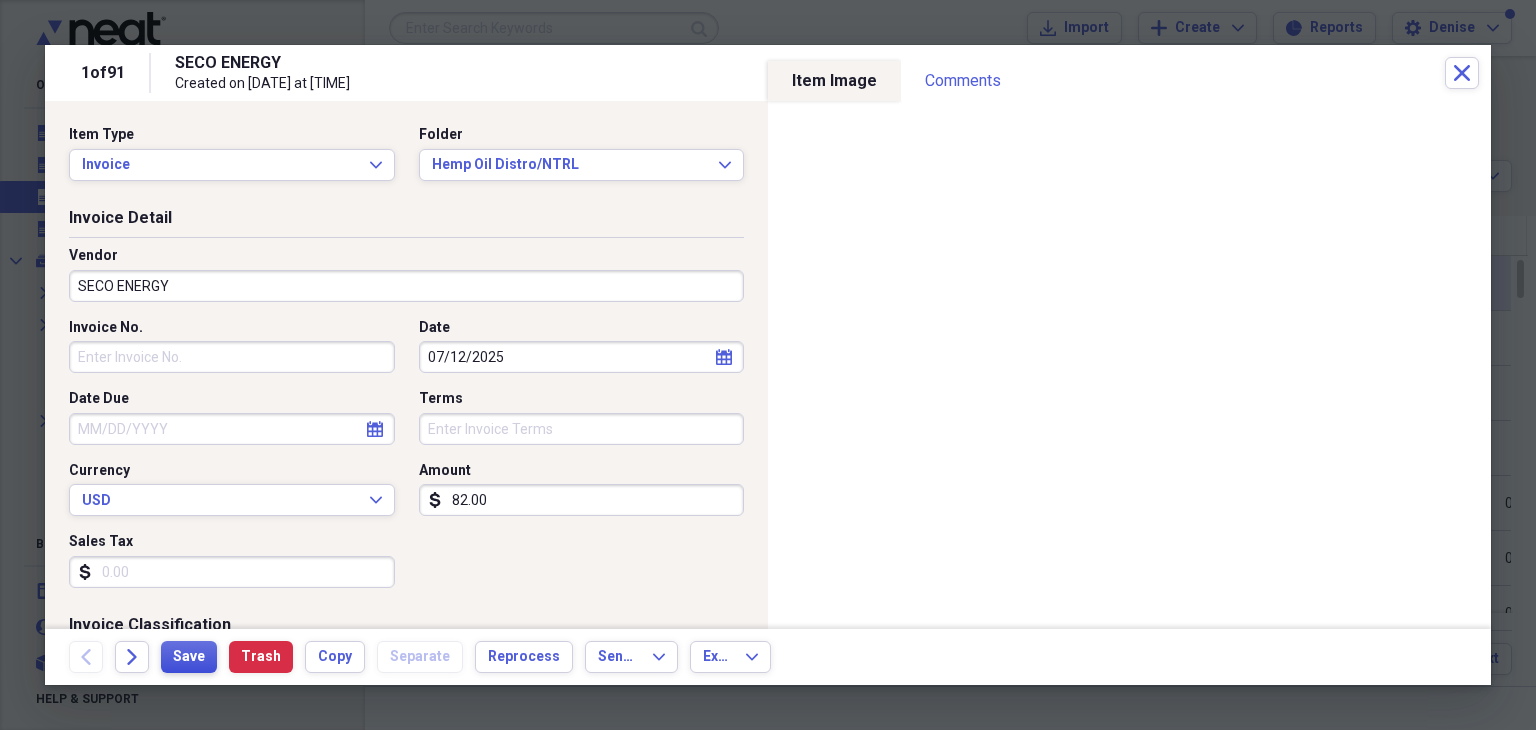 click on "Save" at bounding box center (189, 657) 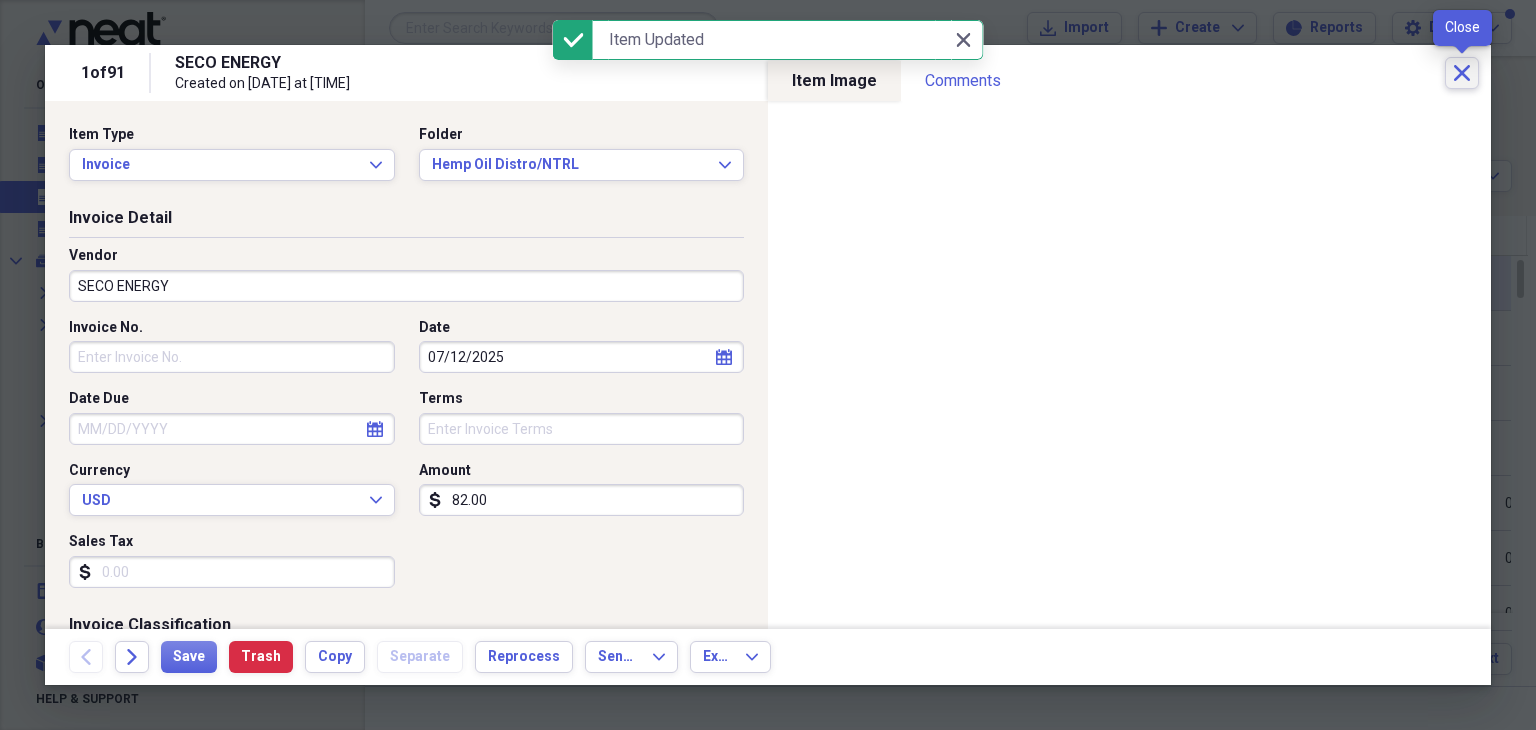 click 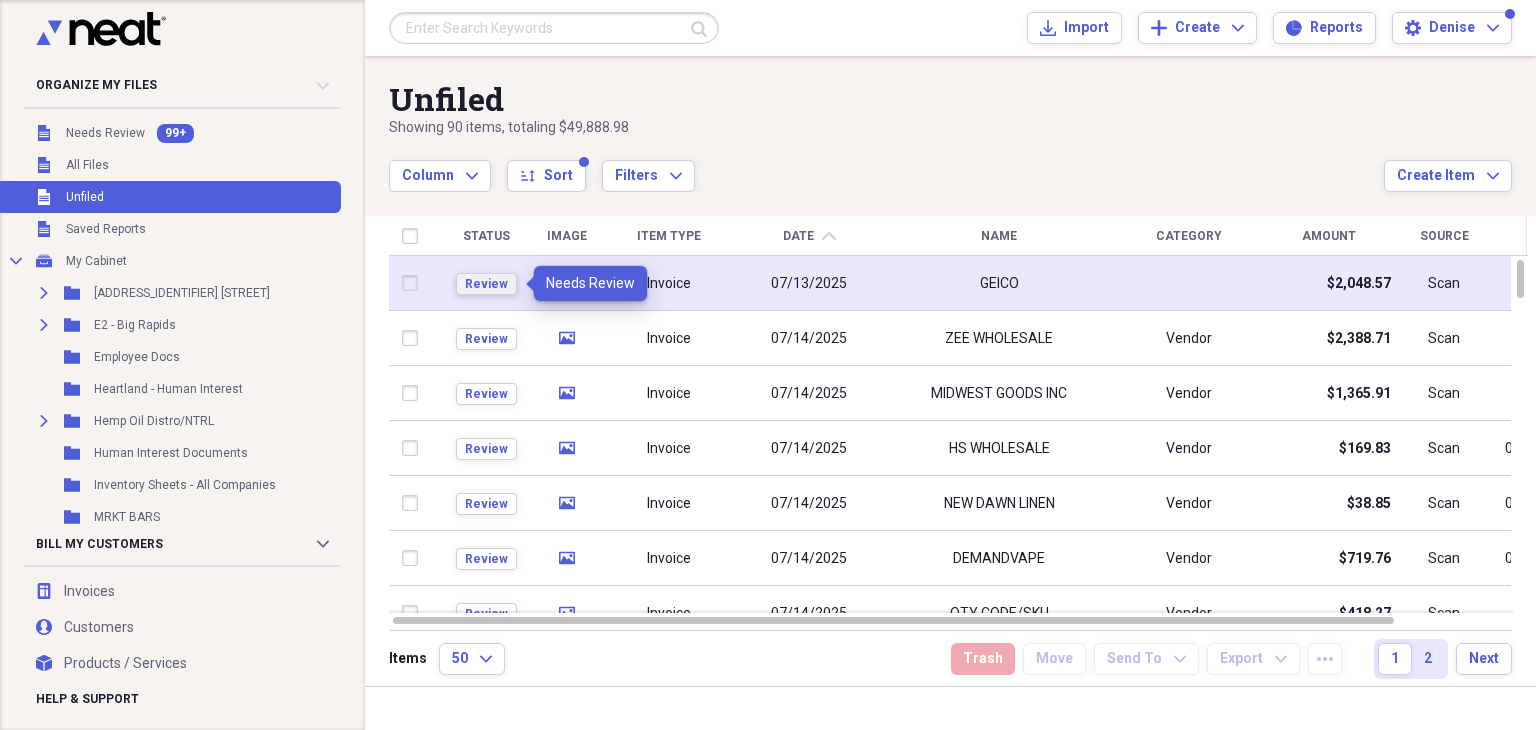 click on "Review" at bounding box center [486, 284] 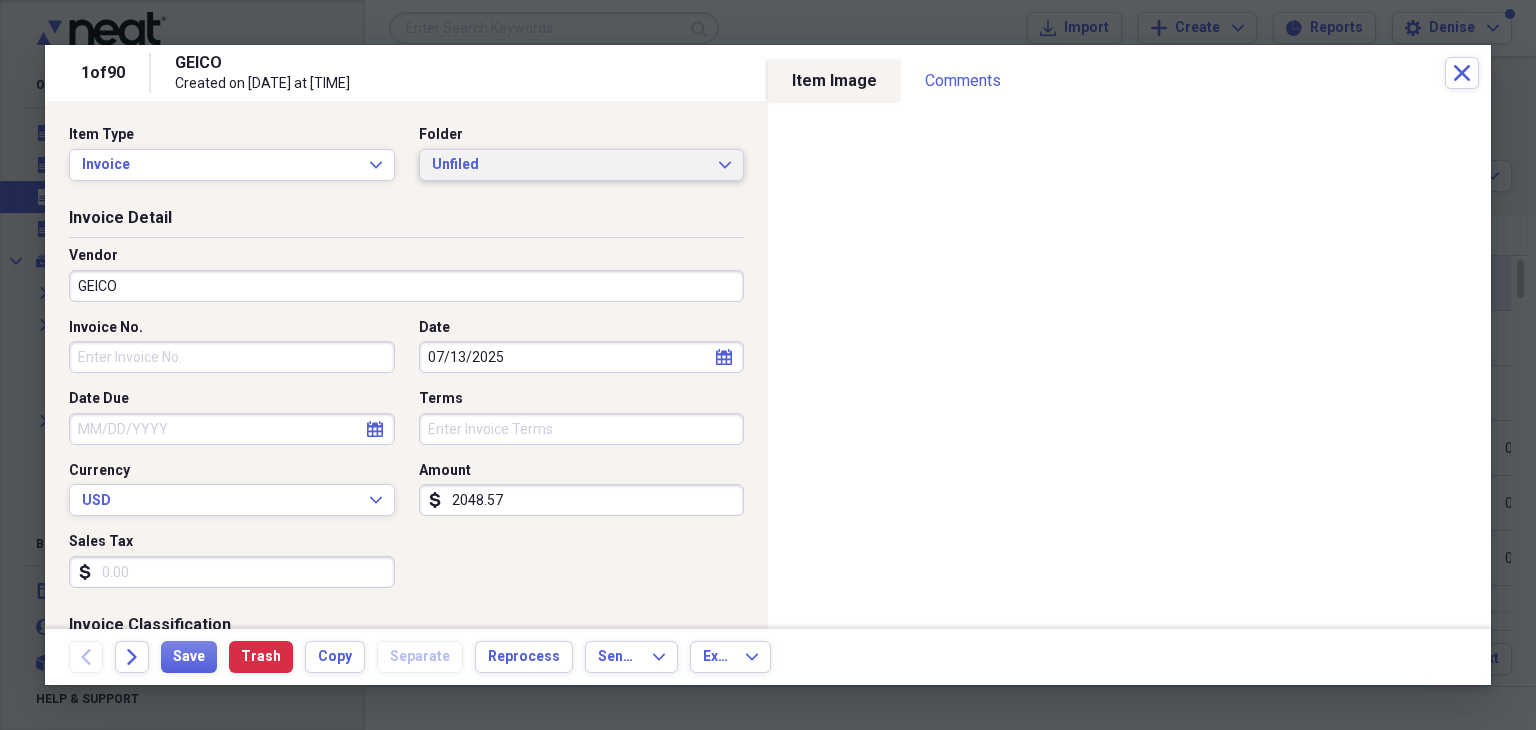 click on "Unfiled" at bounding box center (570, 165) 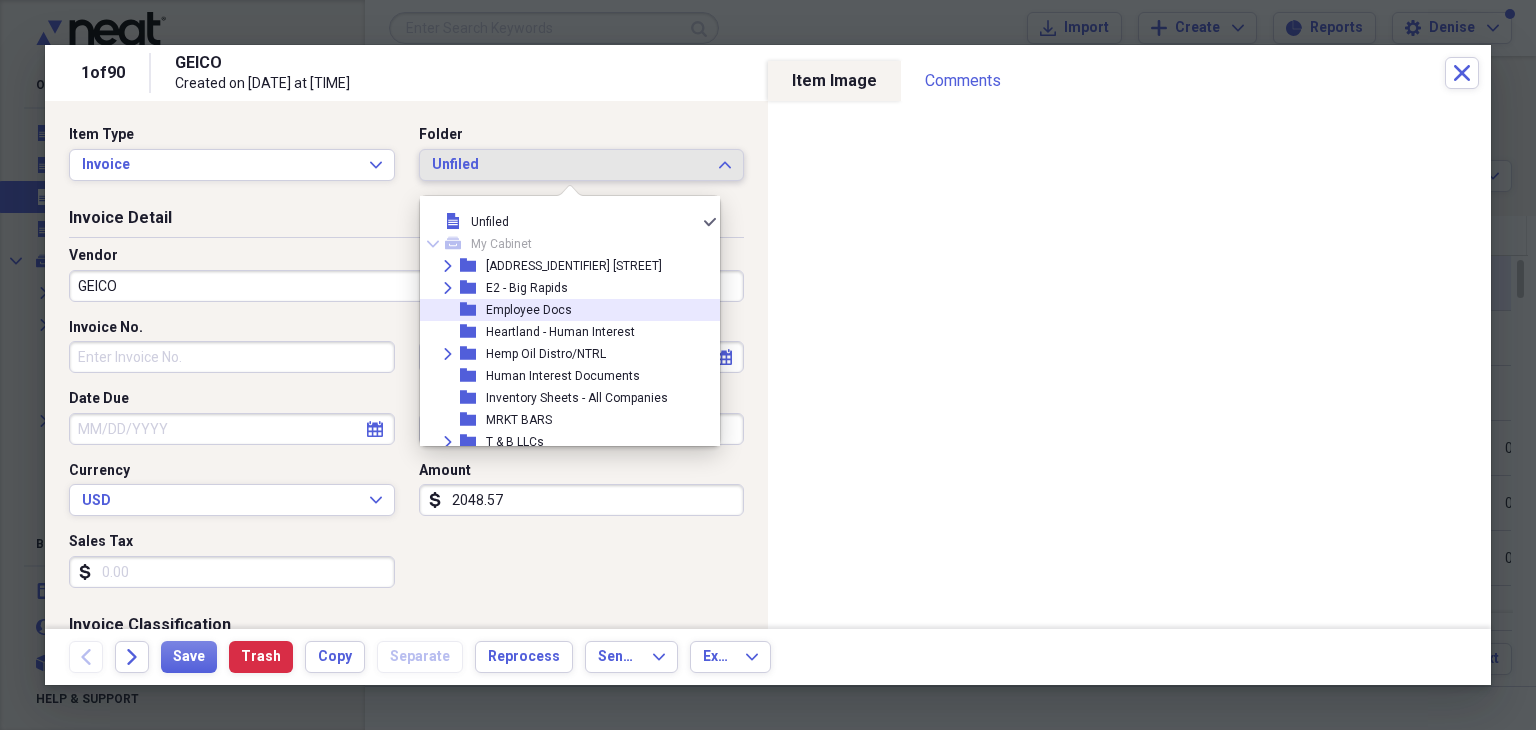 scroll, scrollTop: 94, scrollLeft: 0, axis: vertical 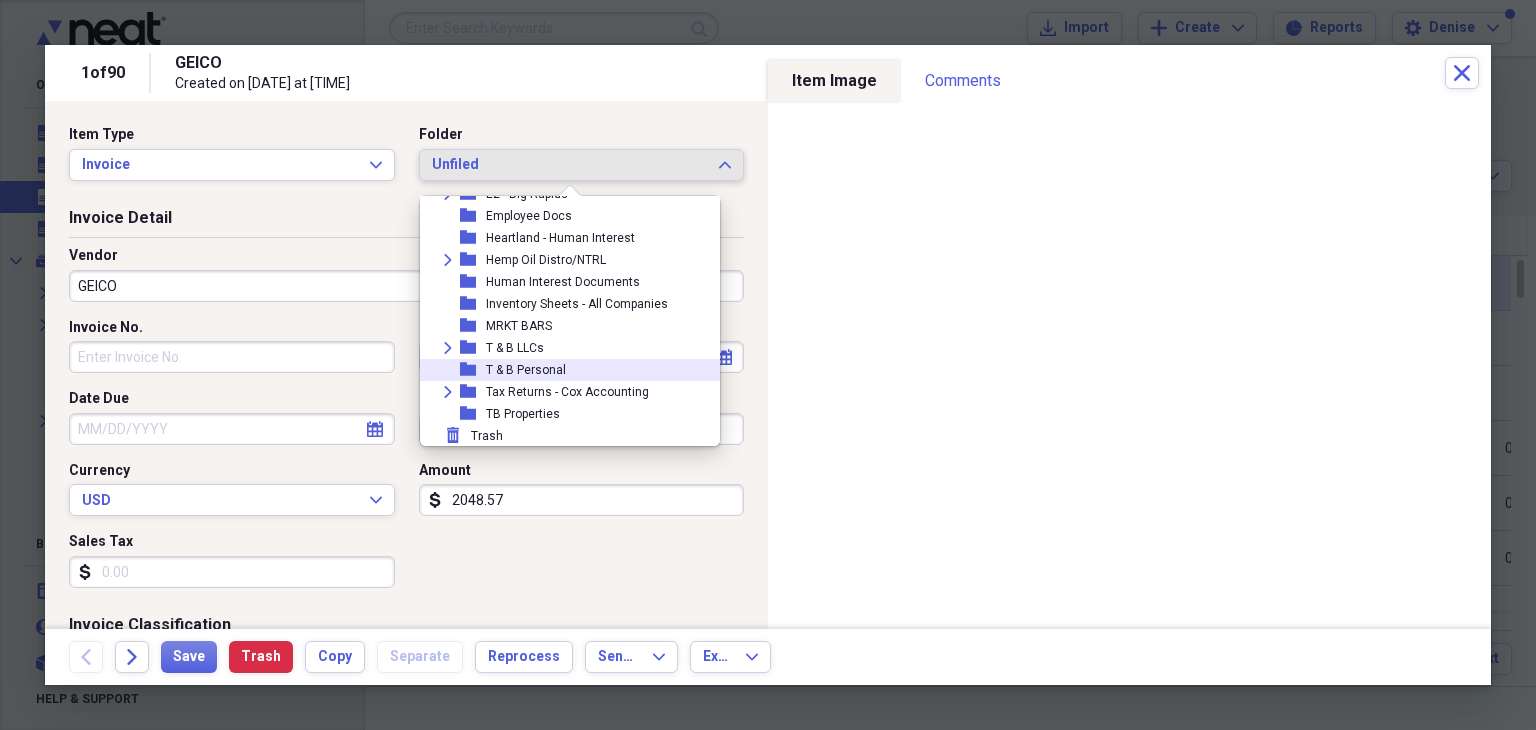 click on "T & B Personal" at bounding box center [526, 370] 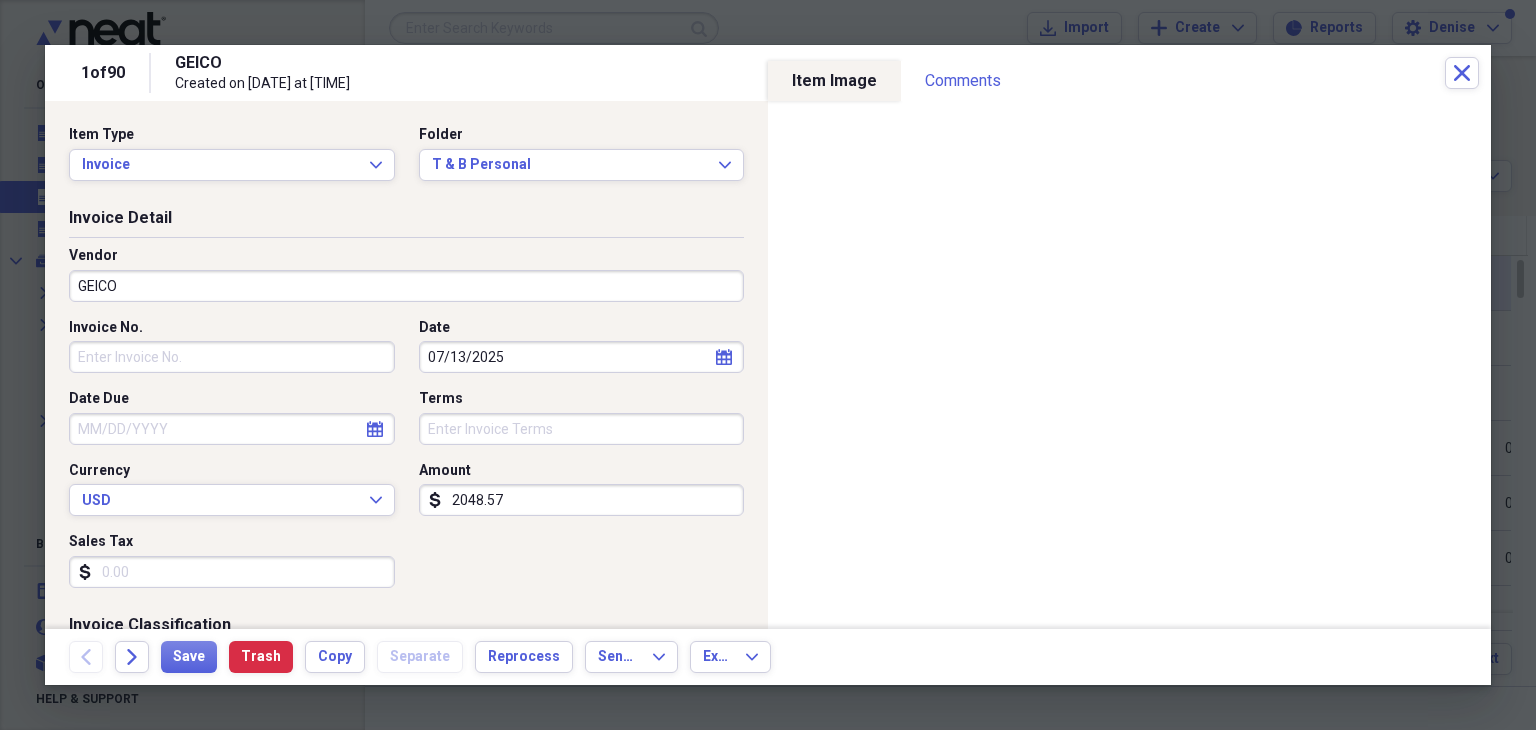 click on "2048.57" at bounding box center (582, 500) 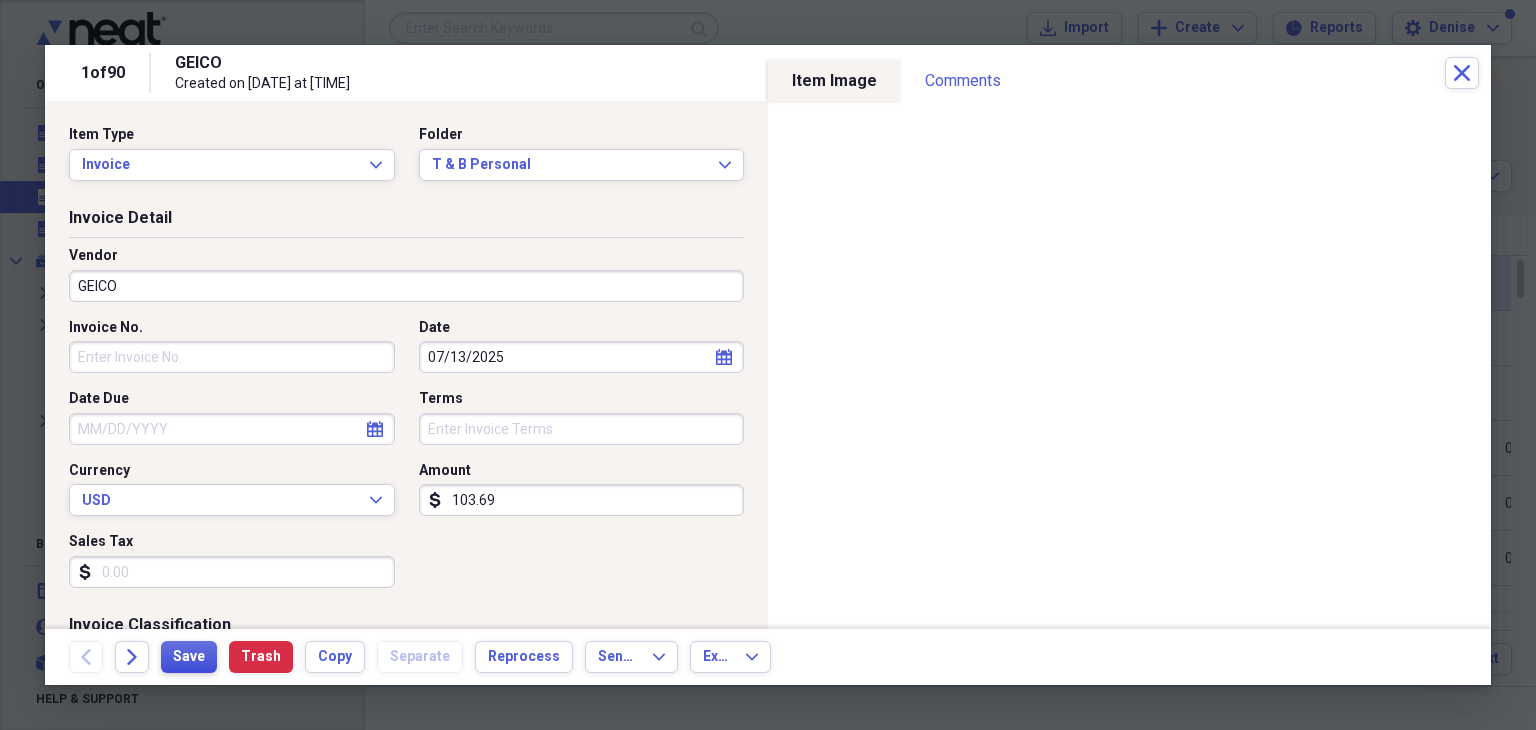 type on "103.69" 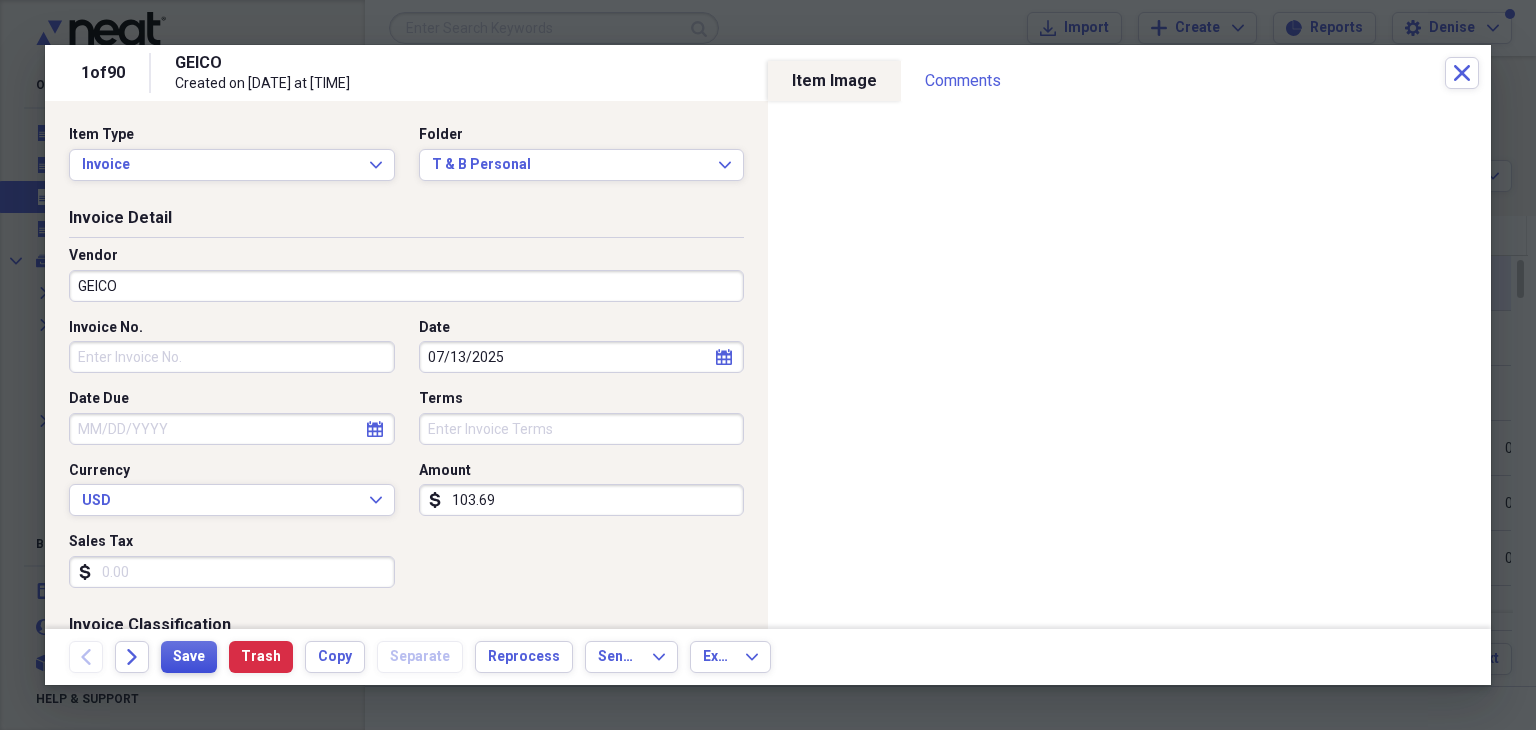 click on "Save" at bounding box center [189, 657] 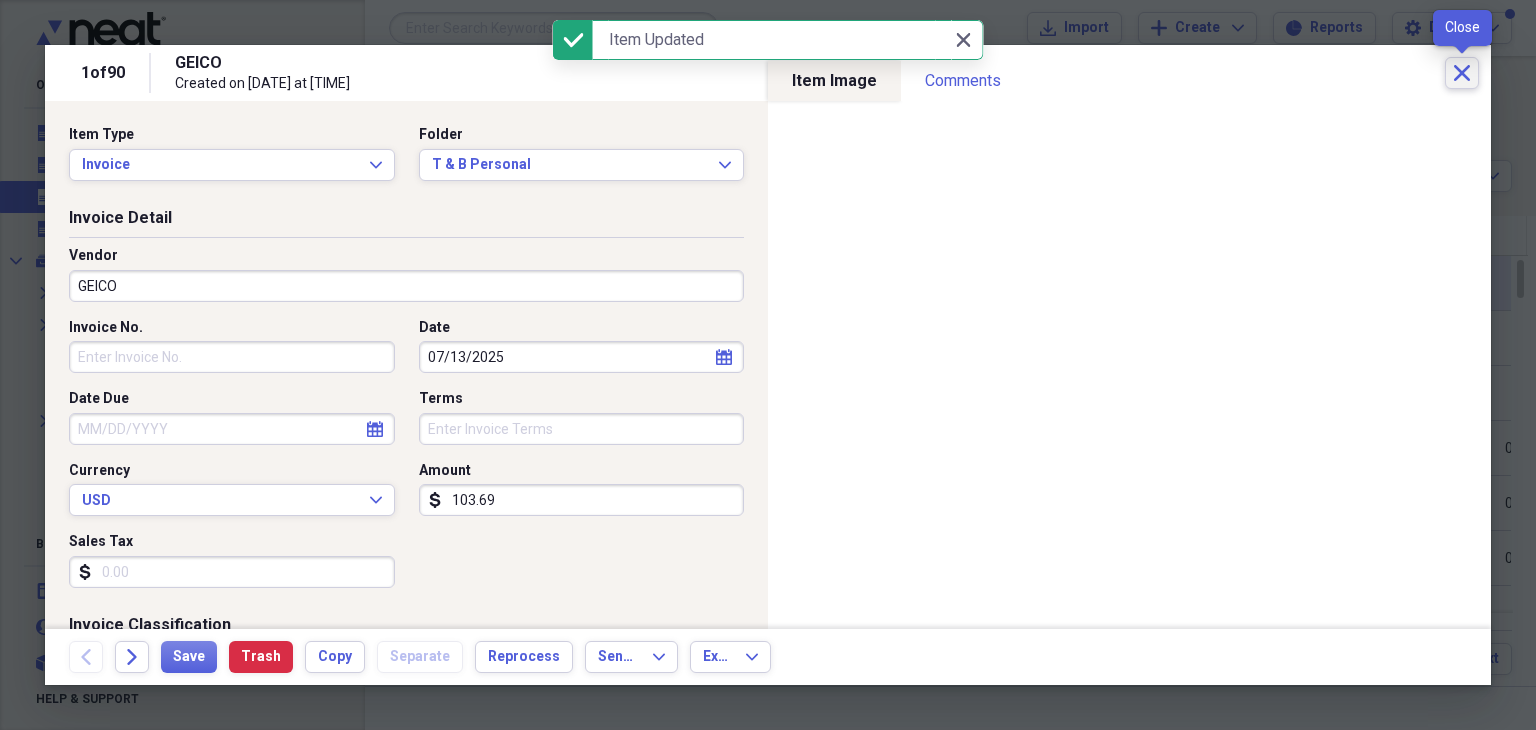 click on "Close" at bounding box center [1462, 73] 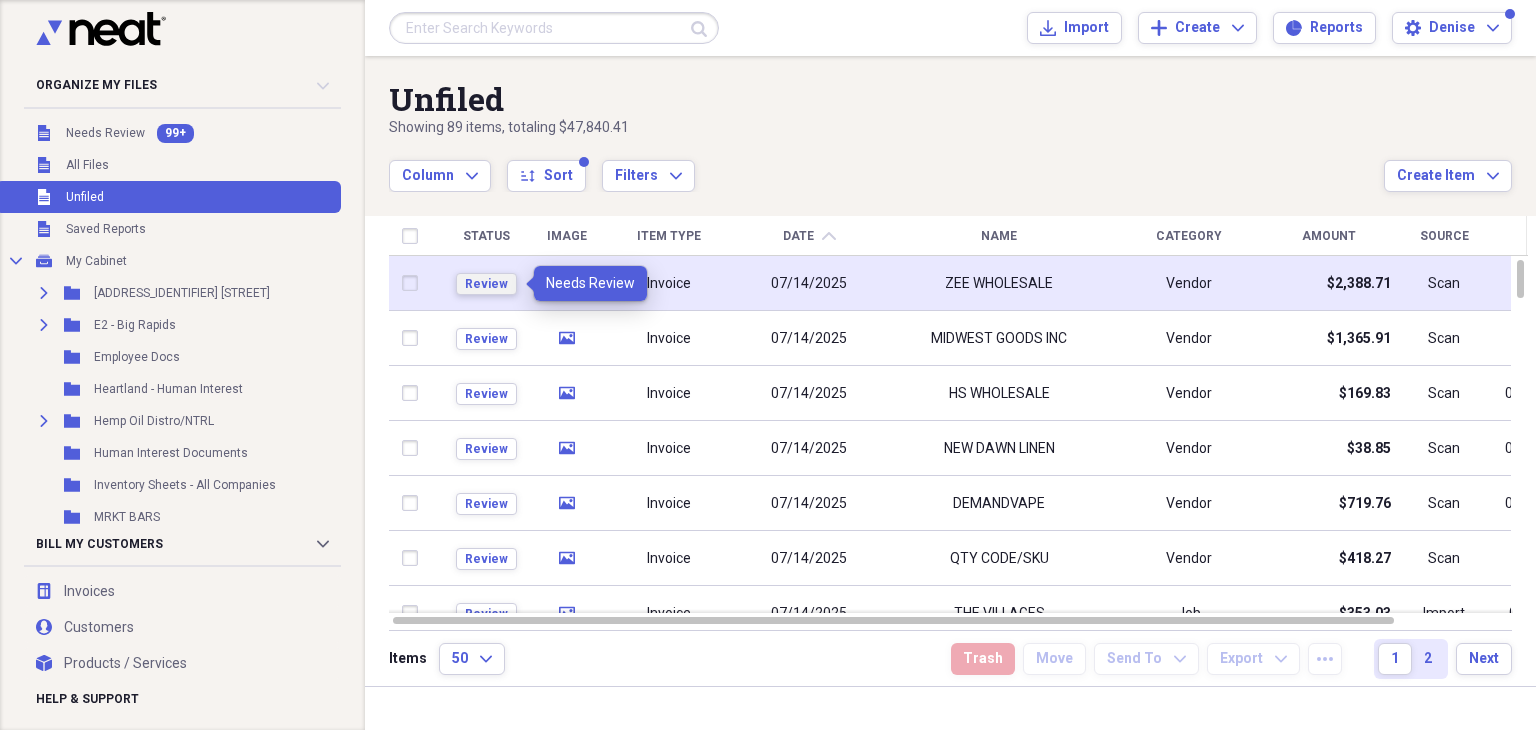 click on "Review" at bounding box center (486, 284) 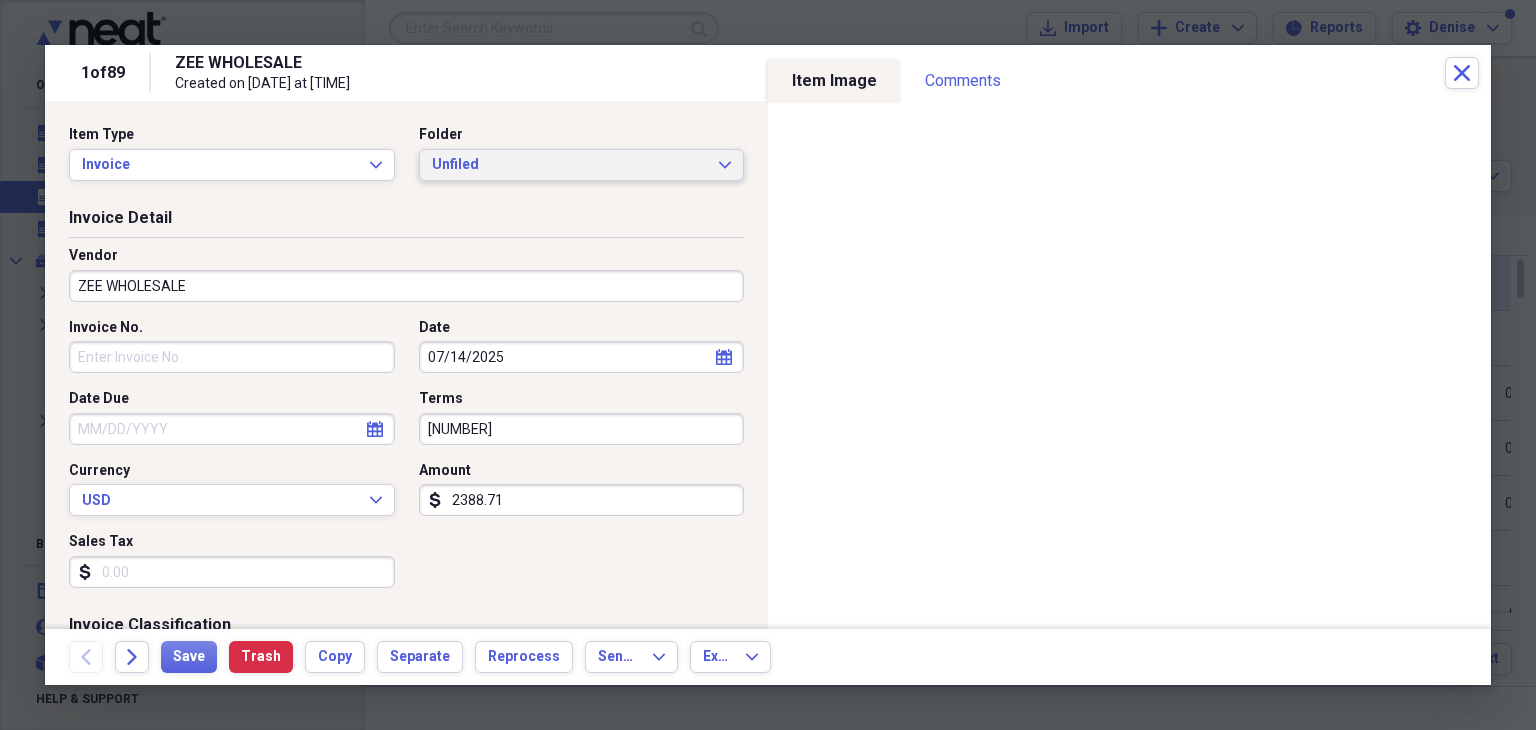 click on "Unfiled" at bounding box center (570, 165) 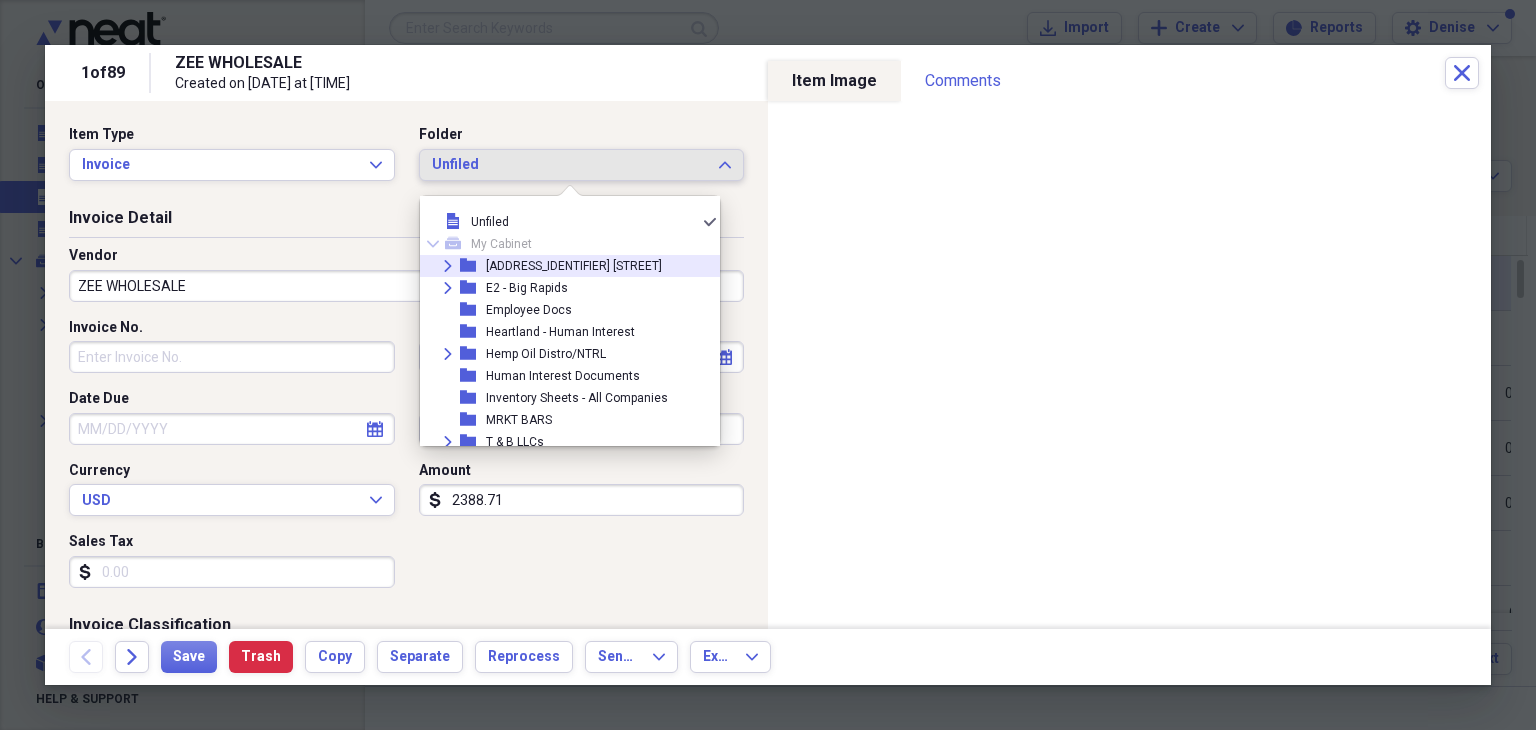 click on "[ADDRESS_IDENTIFIER] [STREET]" at bounding box center [574, 266] 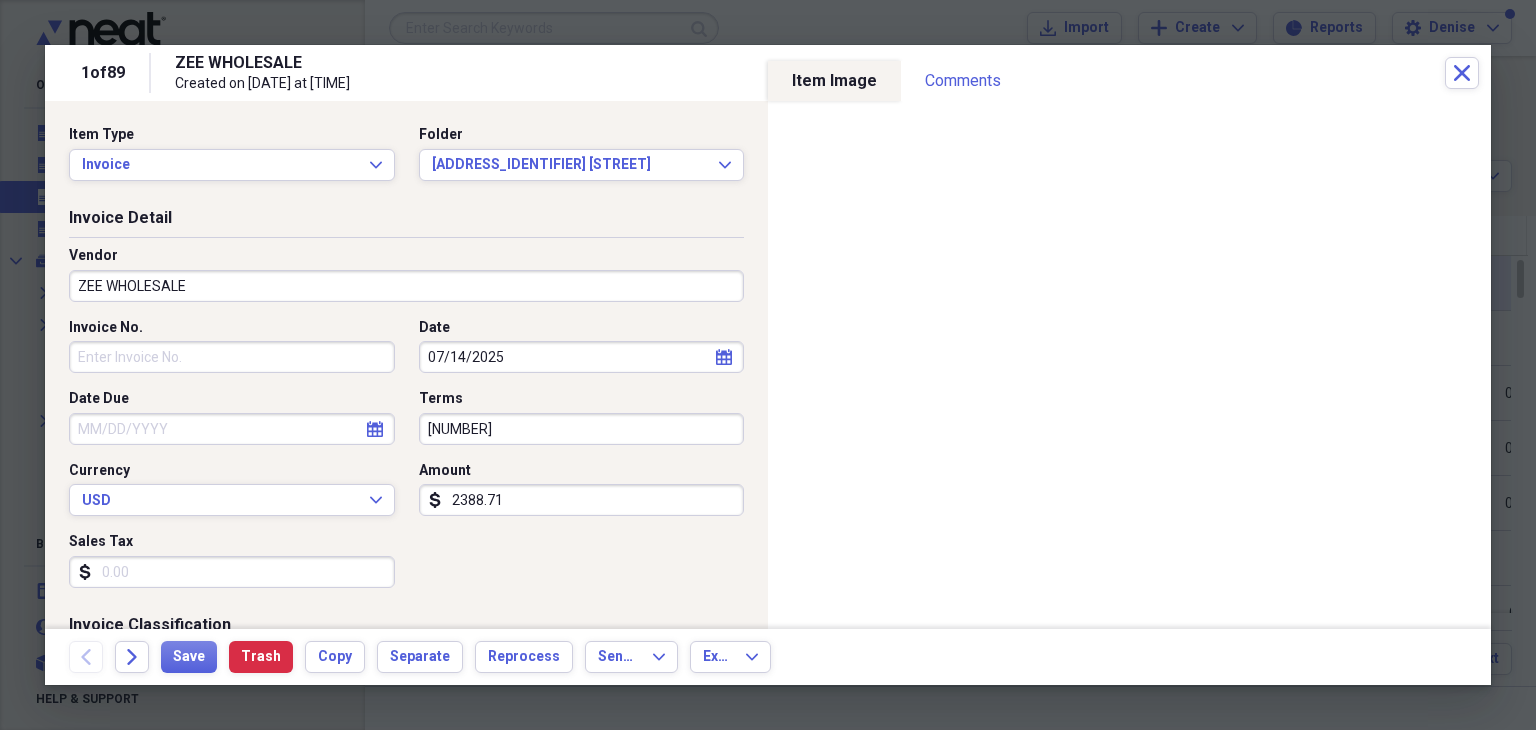click on "Invoice No." at bounding box center [232, 357] 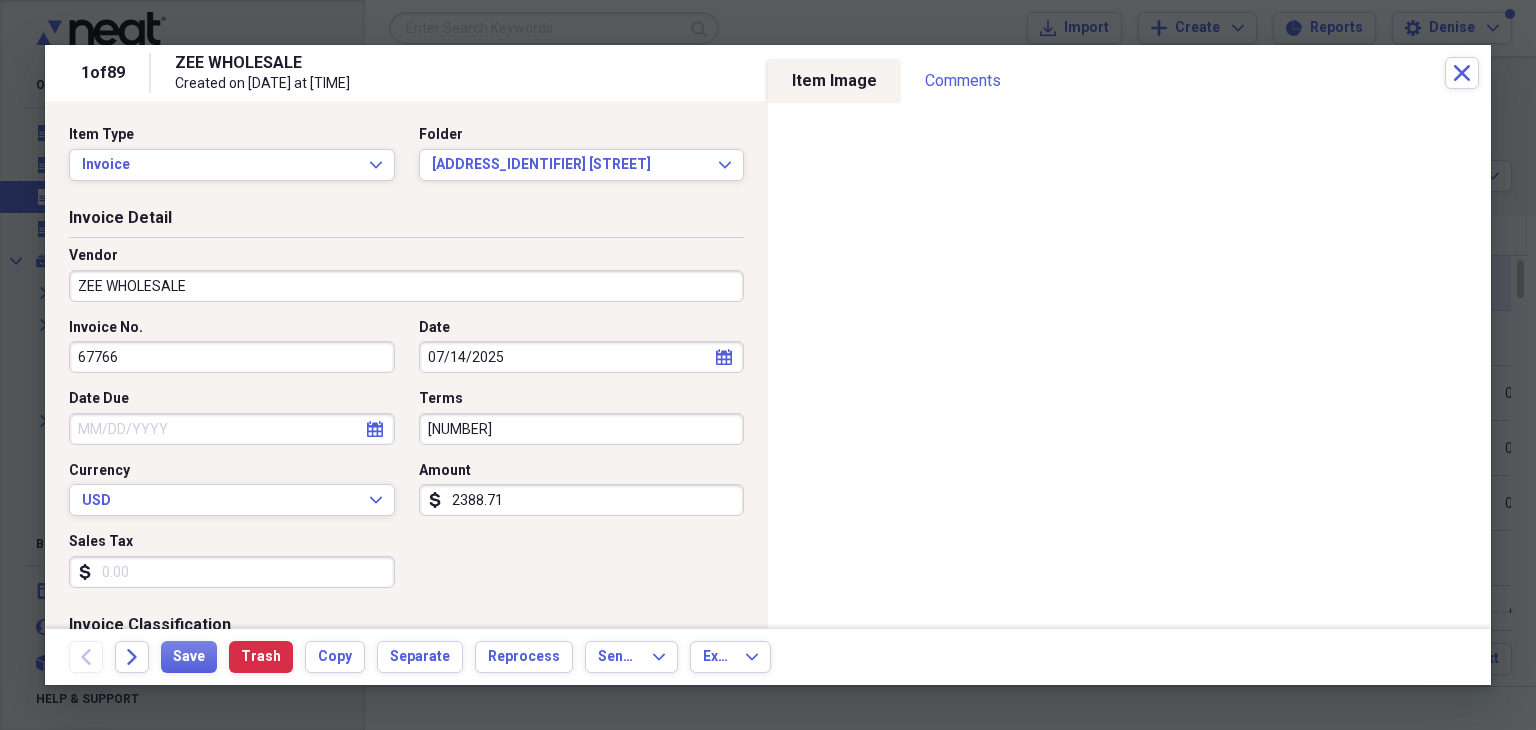 type on "67766" 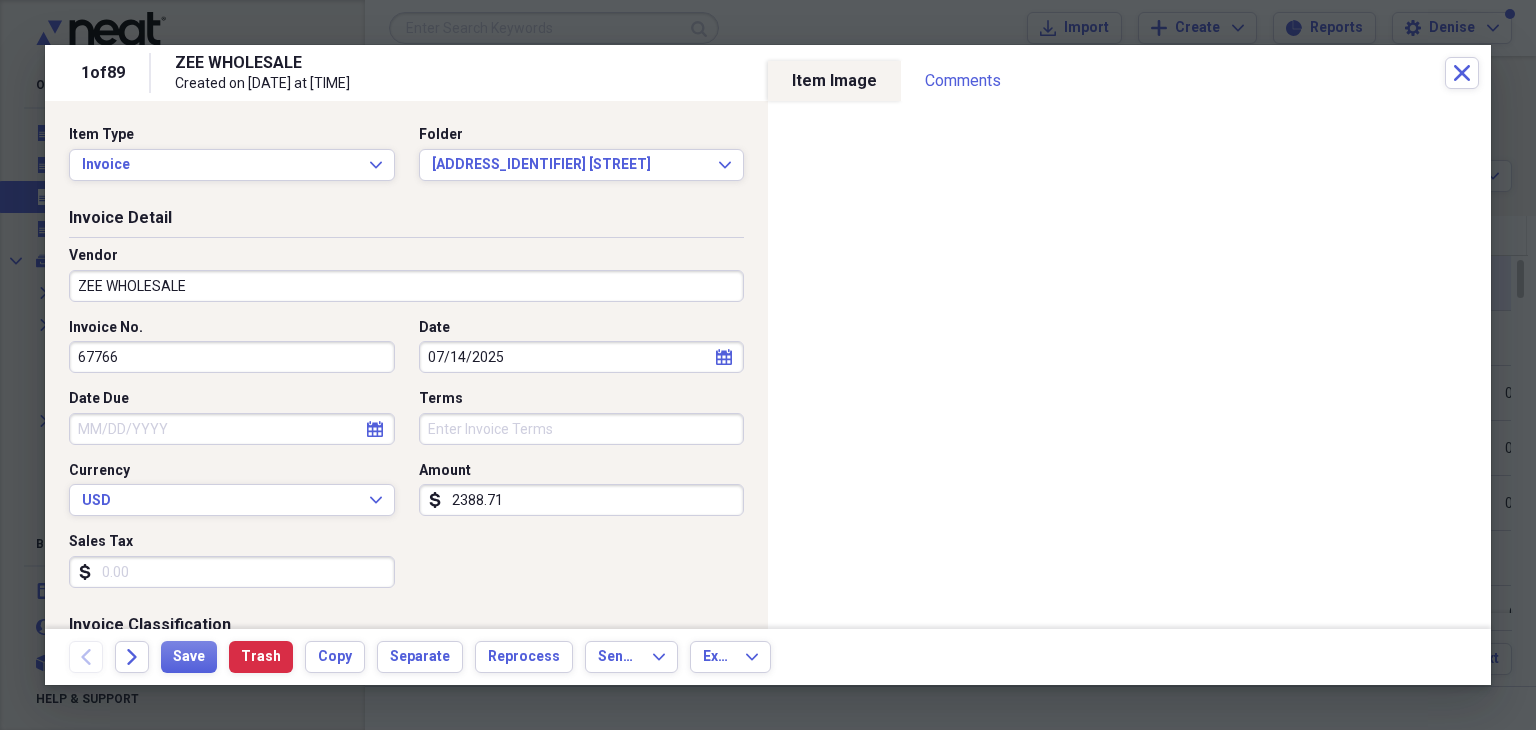 type 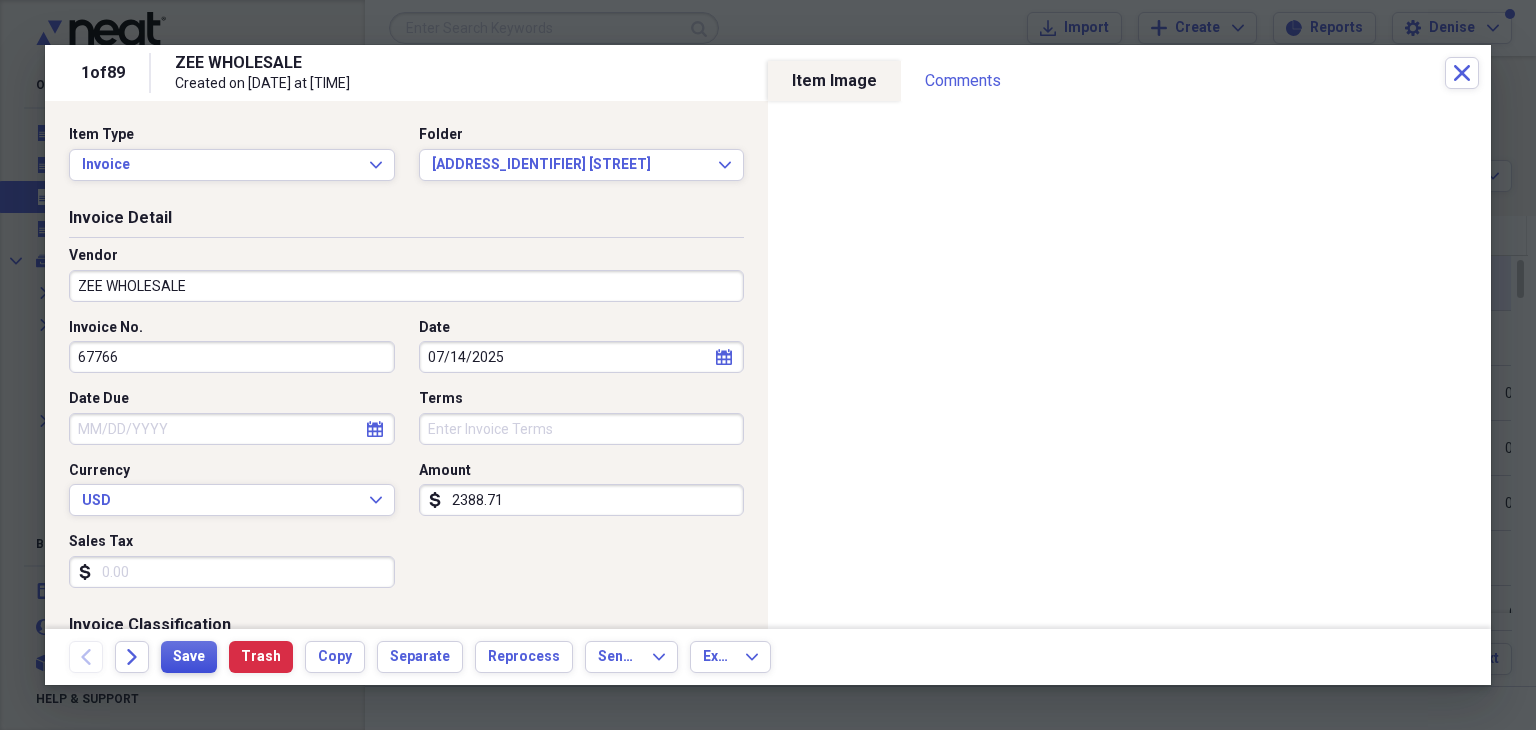 click on "Save" at bounding box center [189, 657] 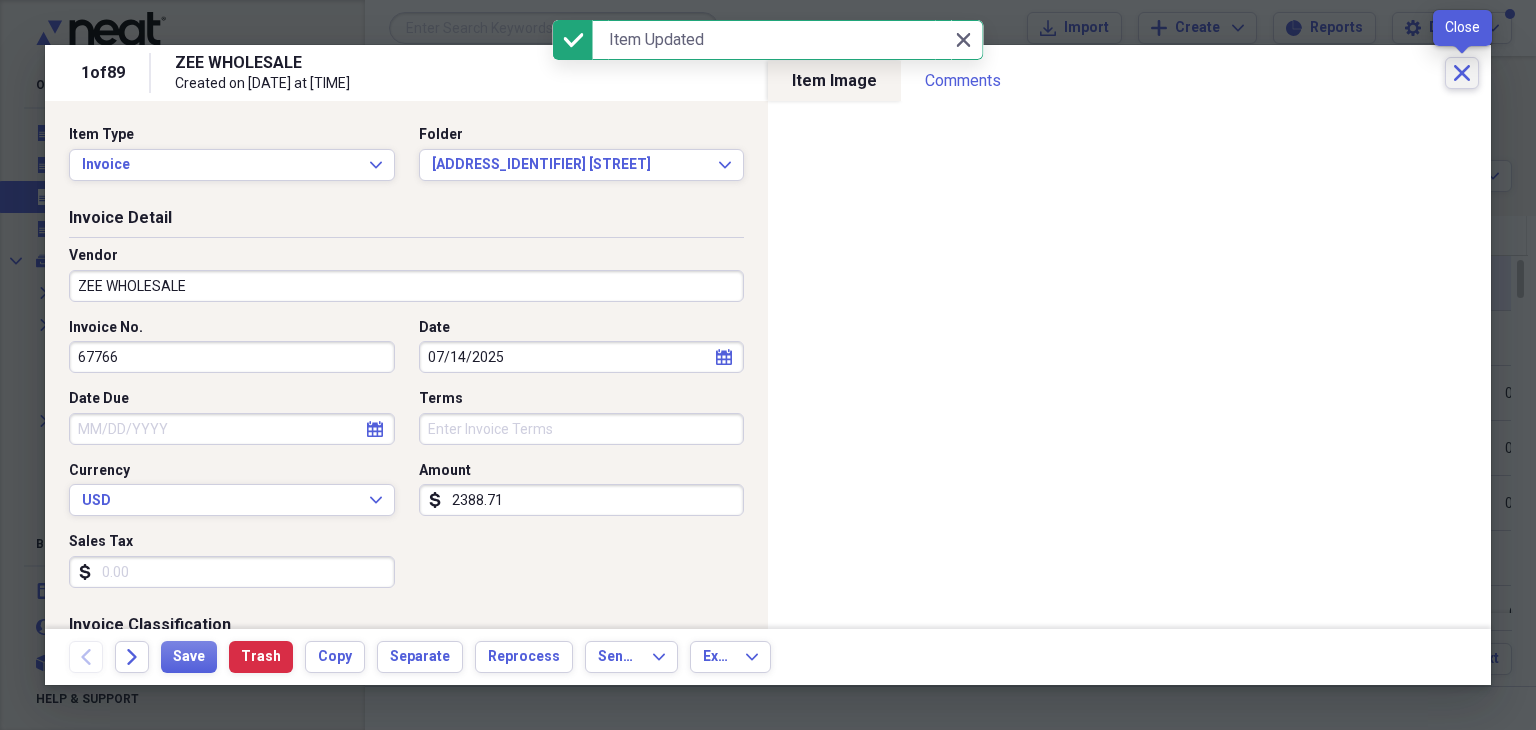 click on "Close" 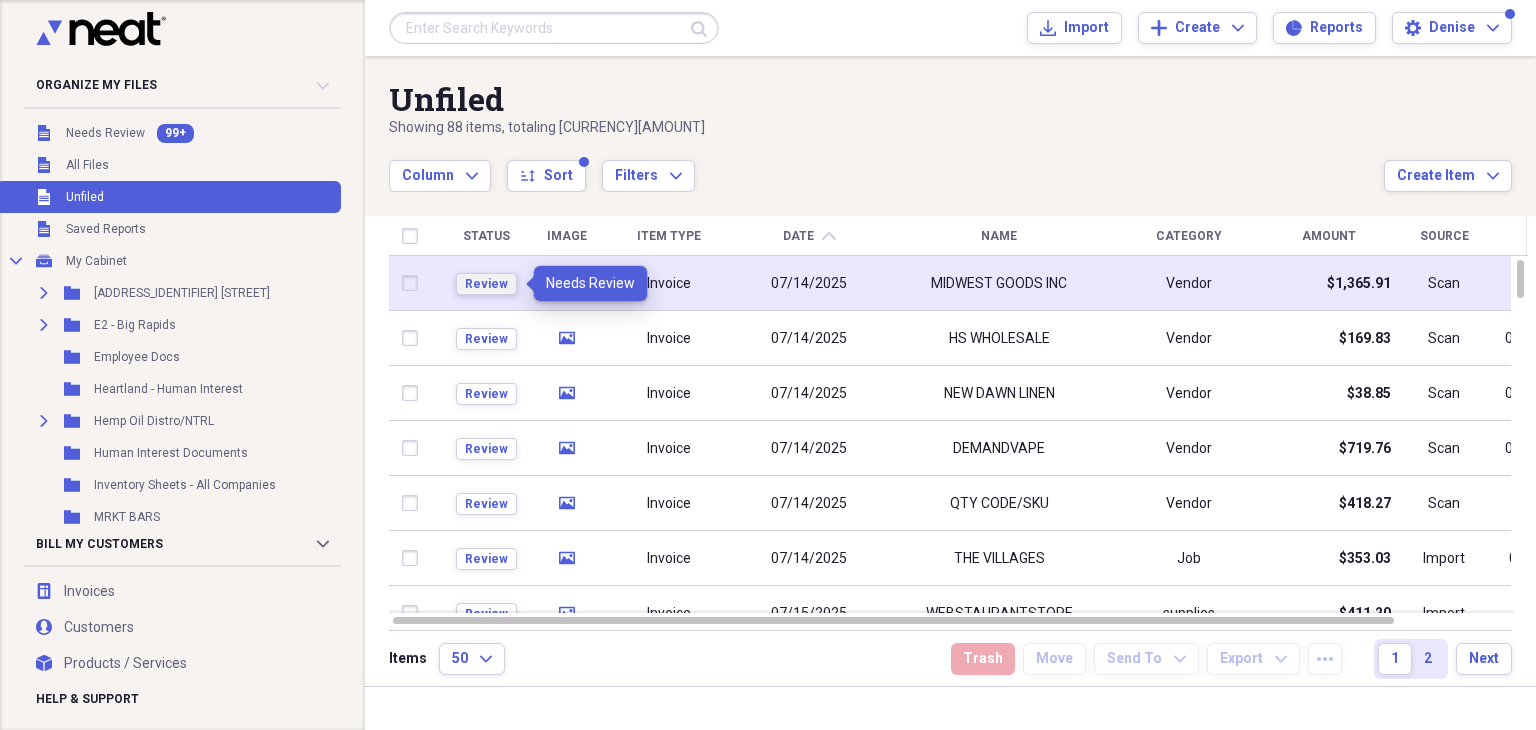click on "Review" at bounding box center (486, 284) 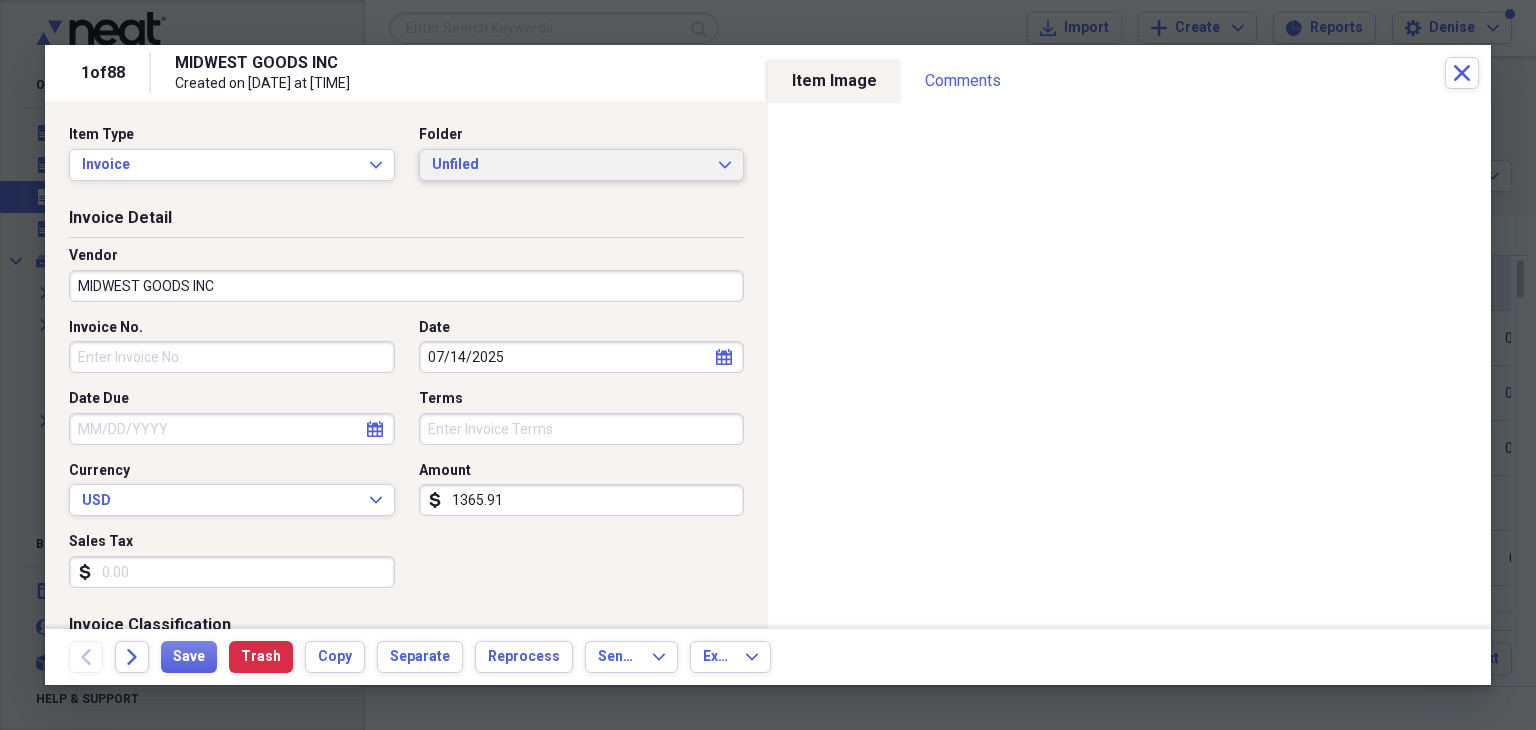click on "Unfiled" at bounding box center (570, 165) 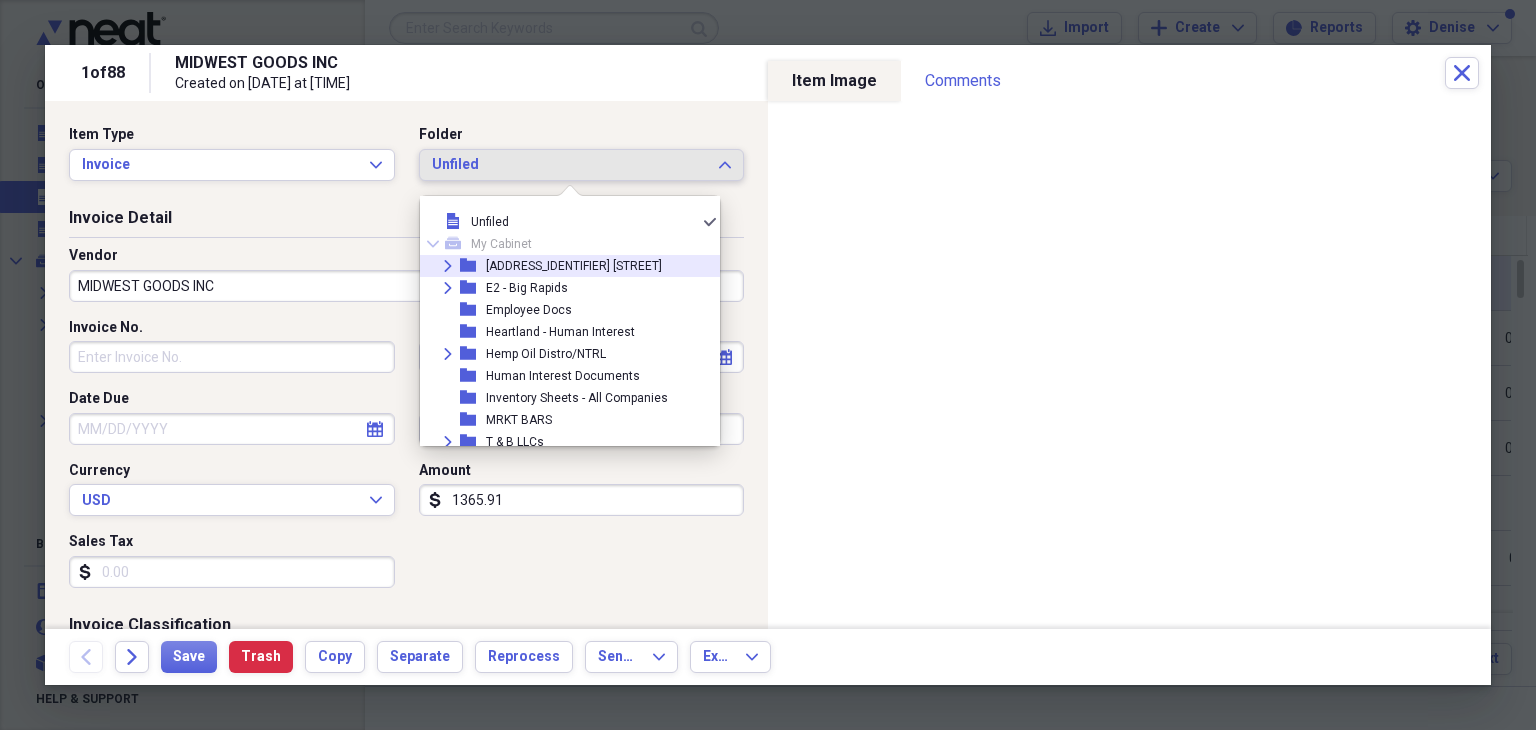 click on "[ADDRESS_IDENTIFIER] [STREET]" at bounding box center (574, 266) 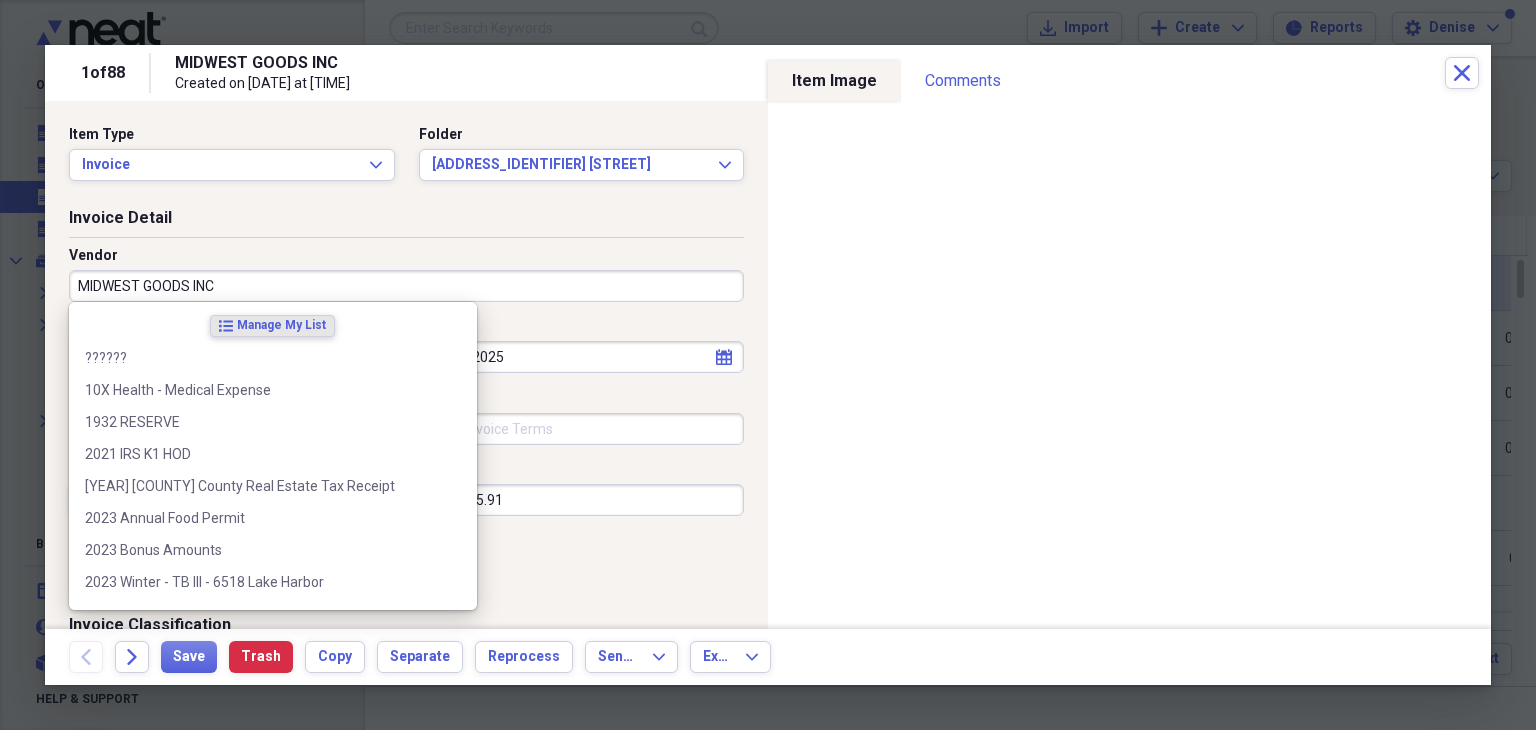 click on "MIDWEST GOODS INC" at bounding box center (406, 286) 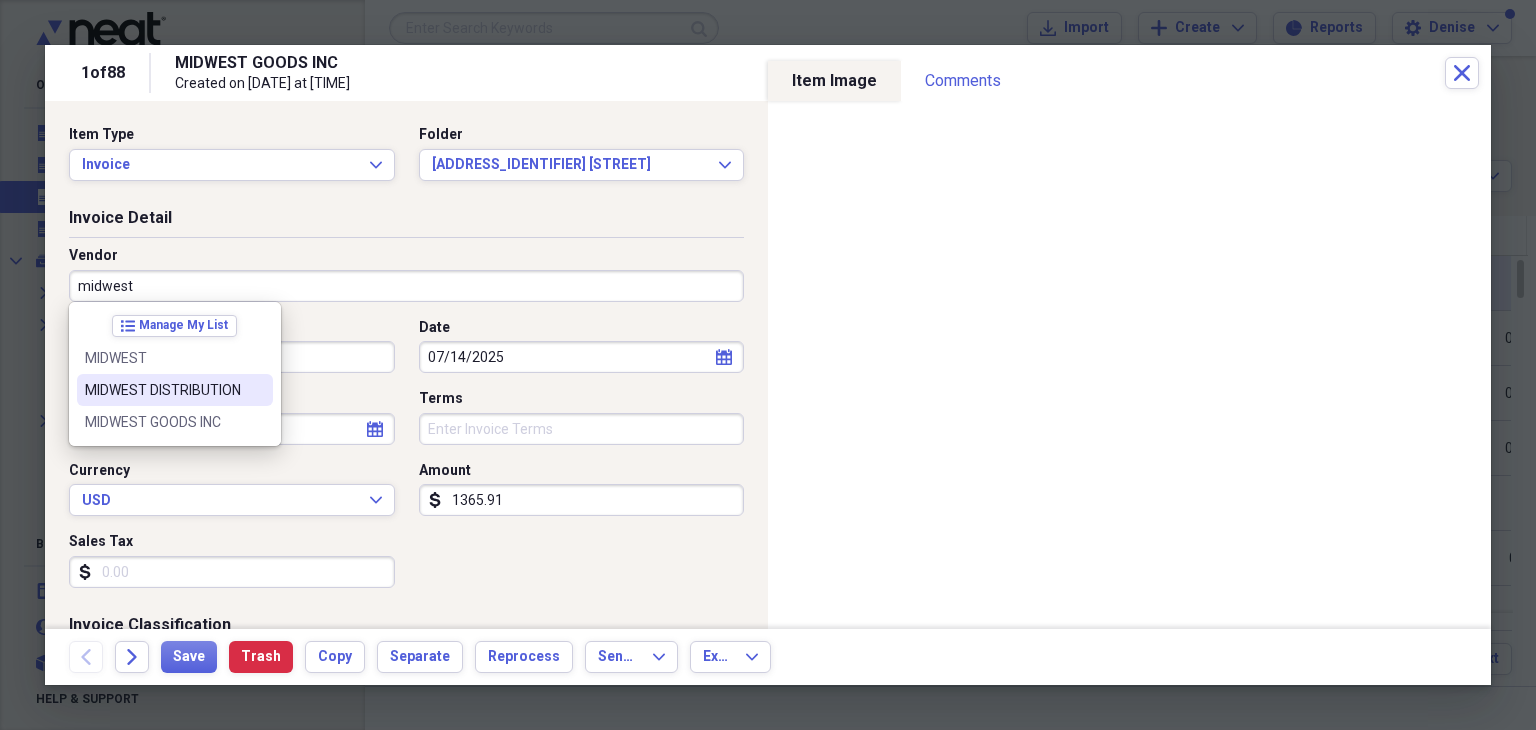 click on "MIDWEST DISTRIBUTION" at bounding box center (163, 390) 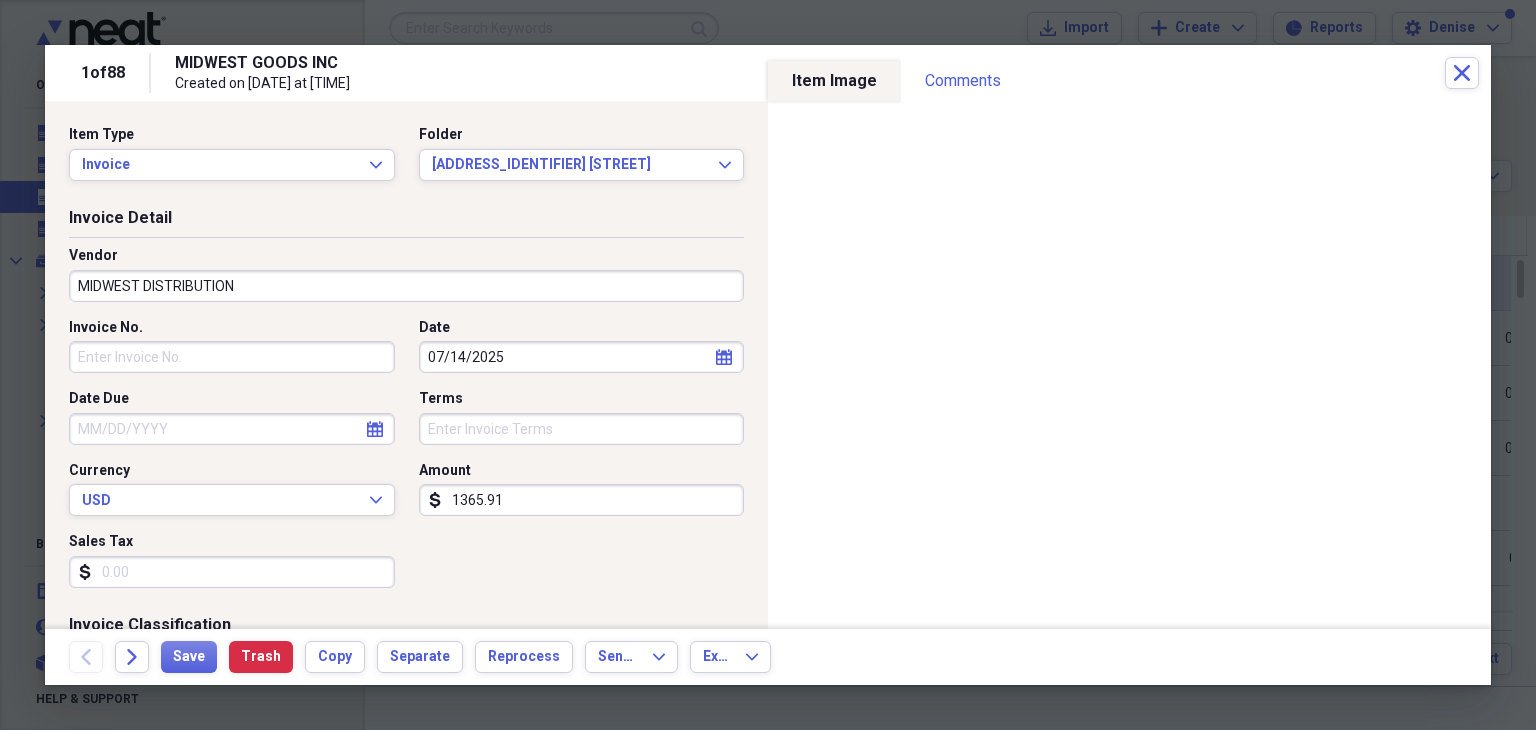 type on "Job" 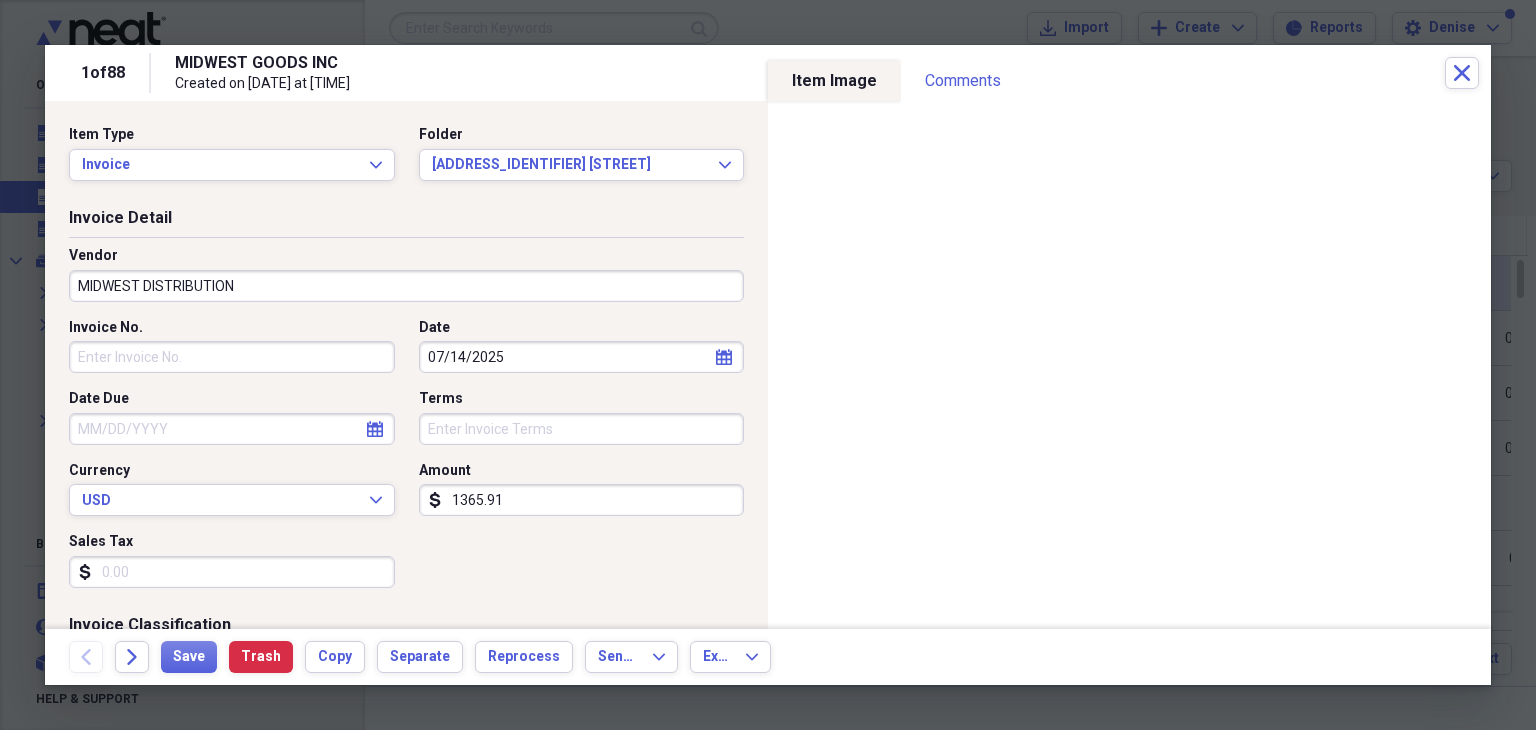 click on "Invoice No." at bounding box center (232, 357) 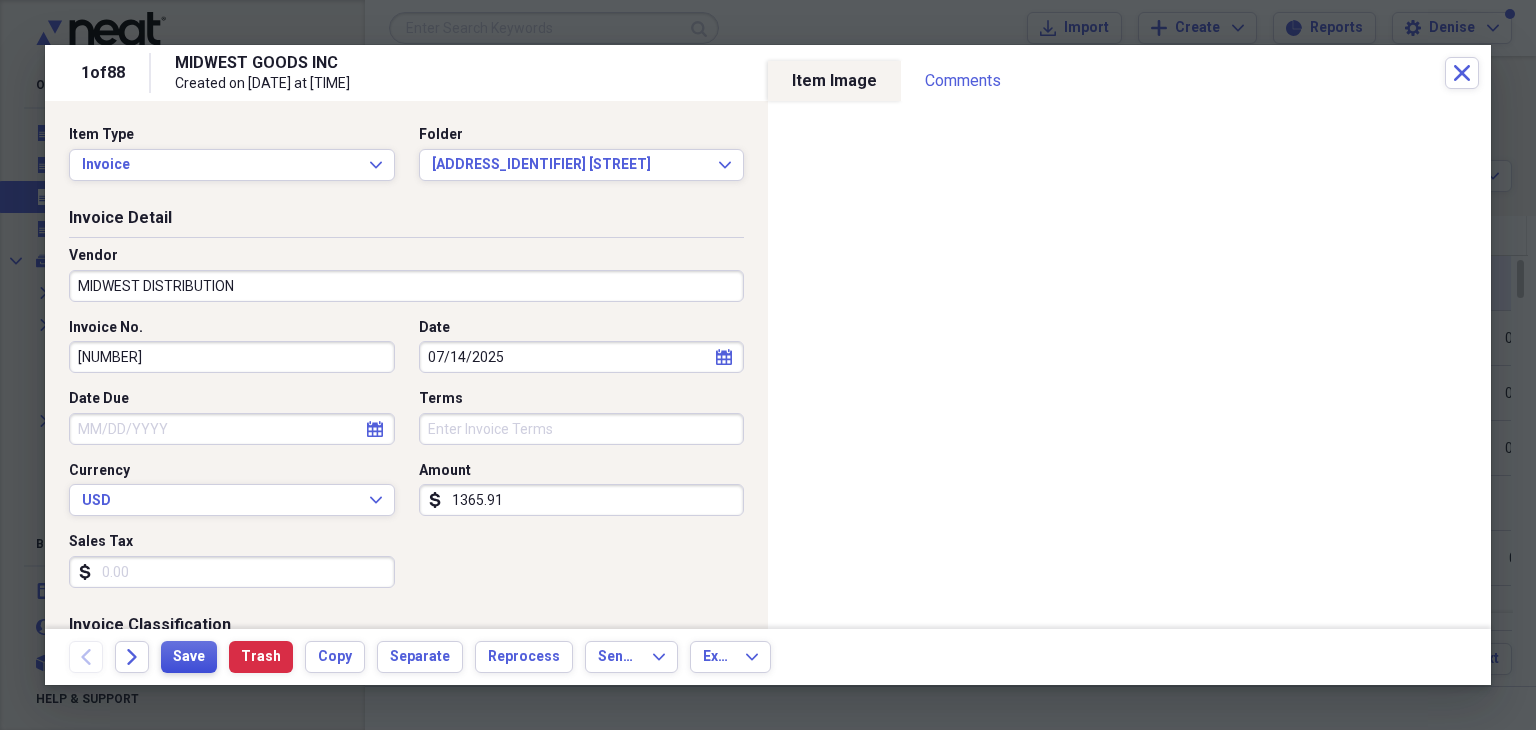 type on "[NUMBER]" 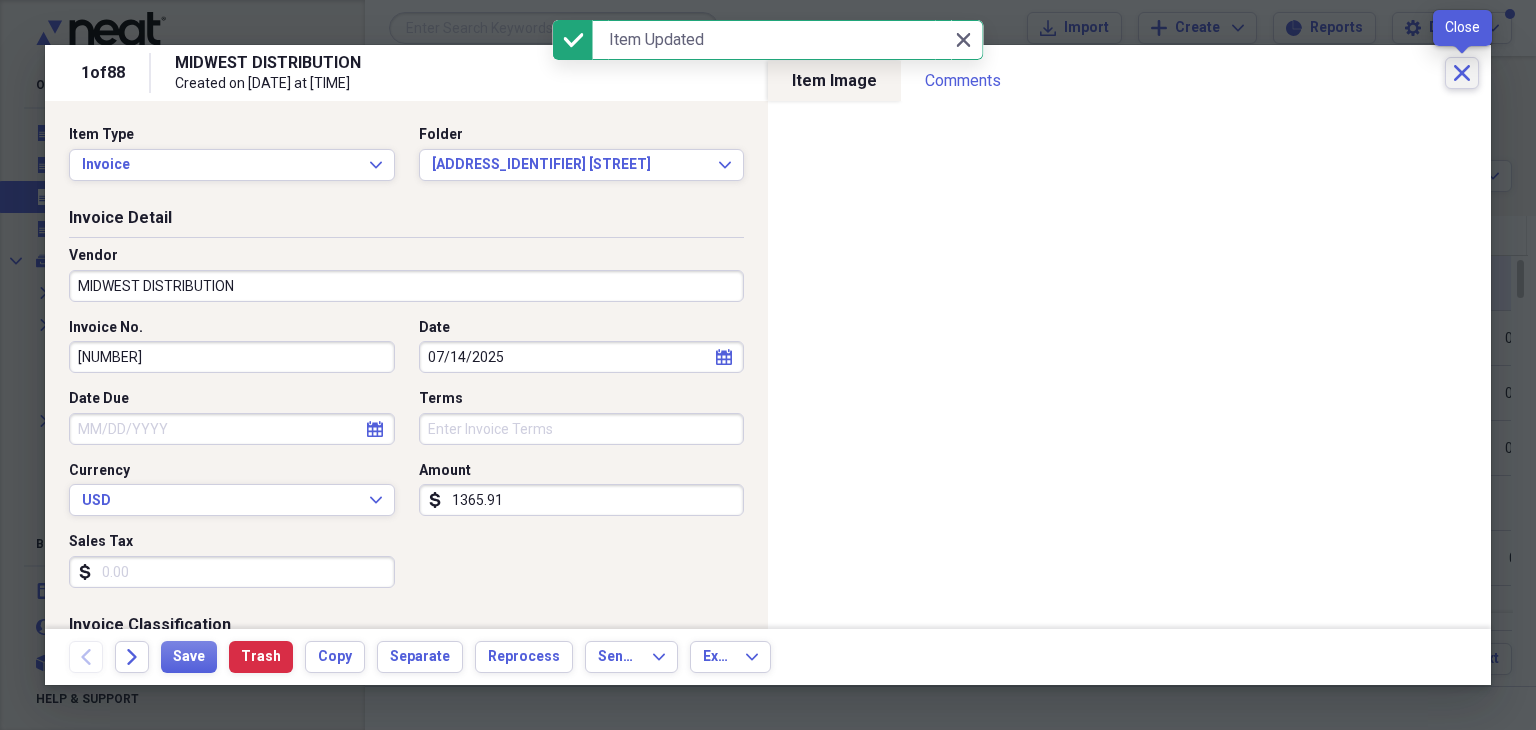 click 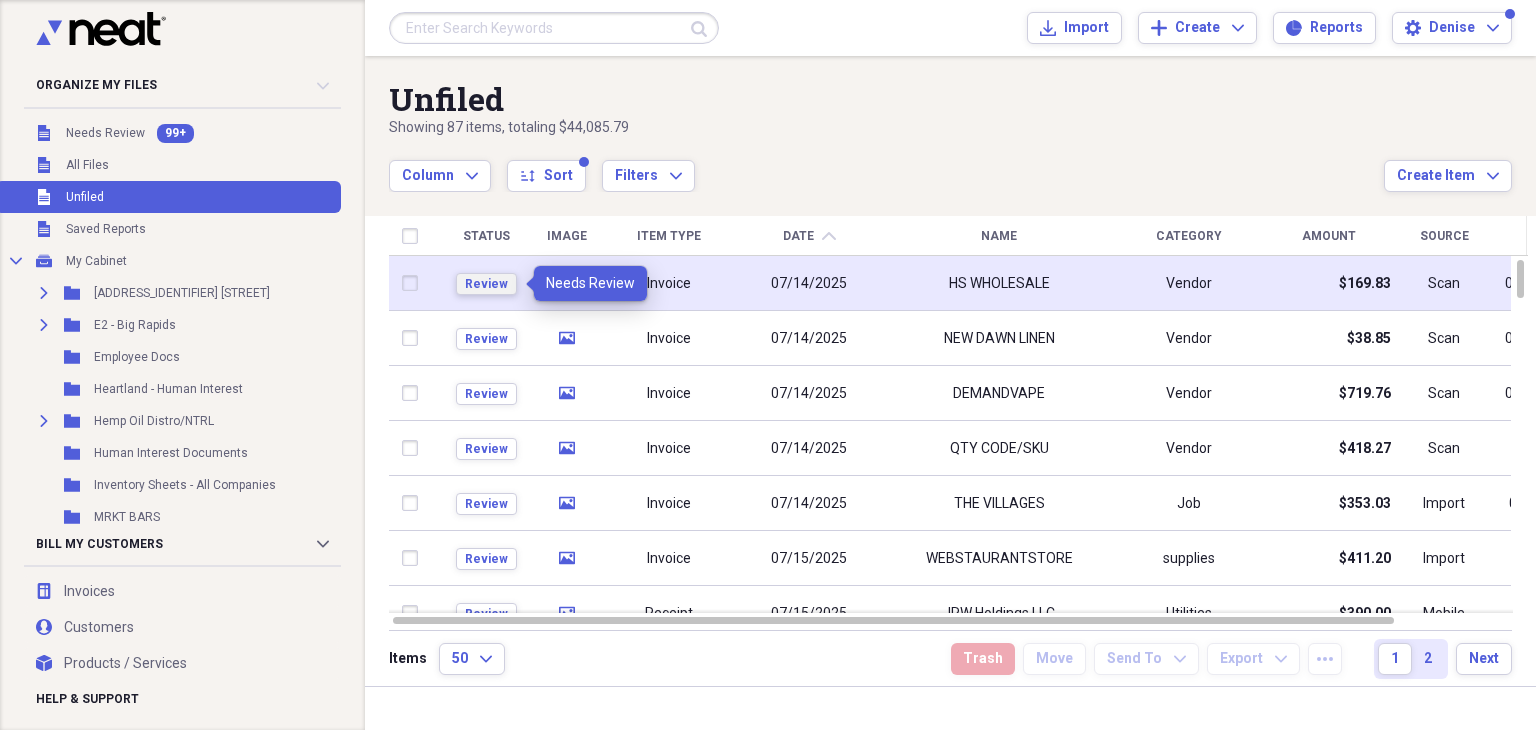 click on "Review" at bounding box center (486, 284) 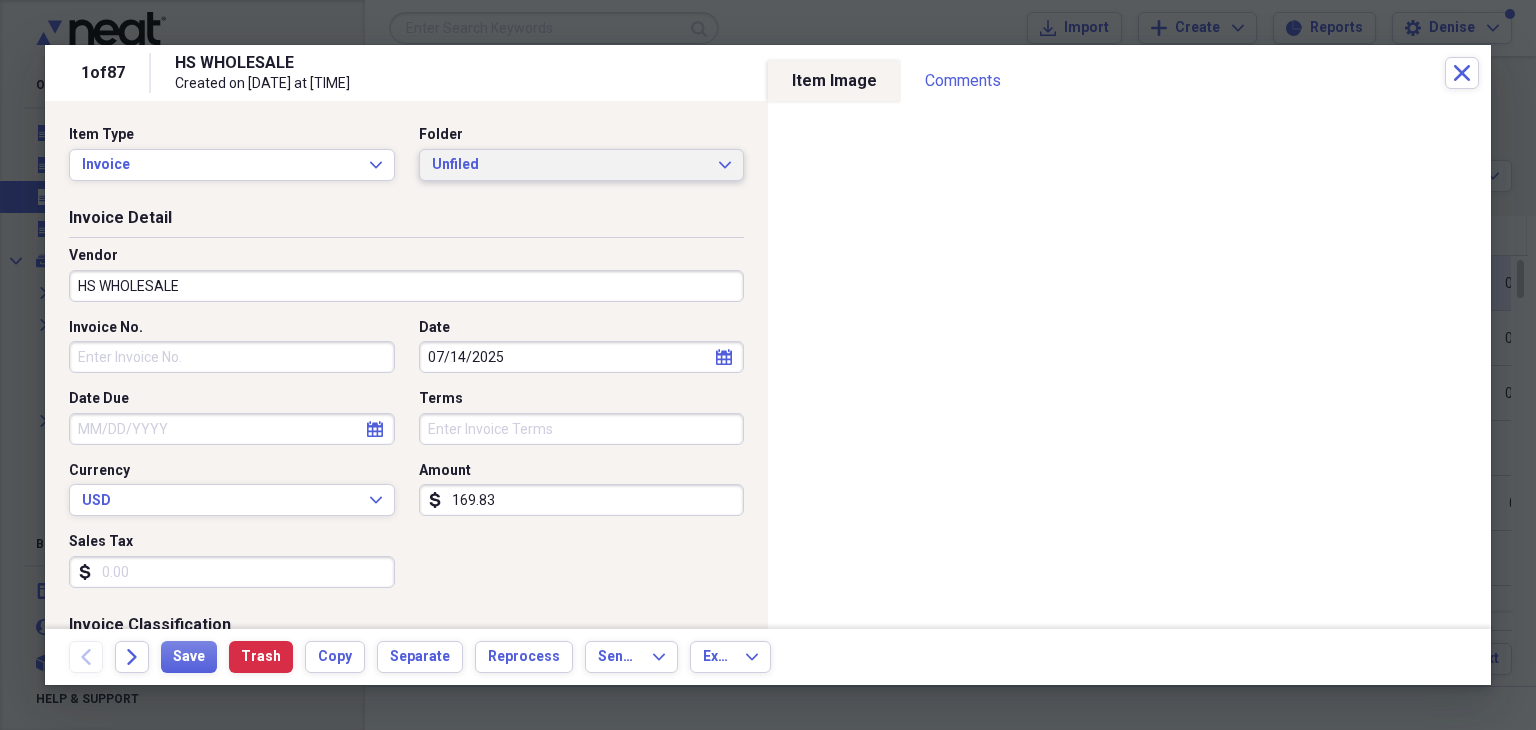 click on "Unfiled" at bounding box center [570, 165] 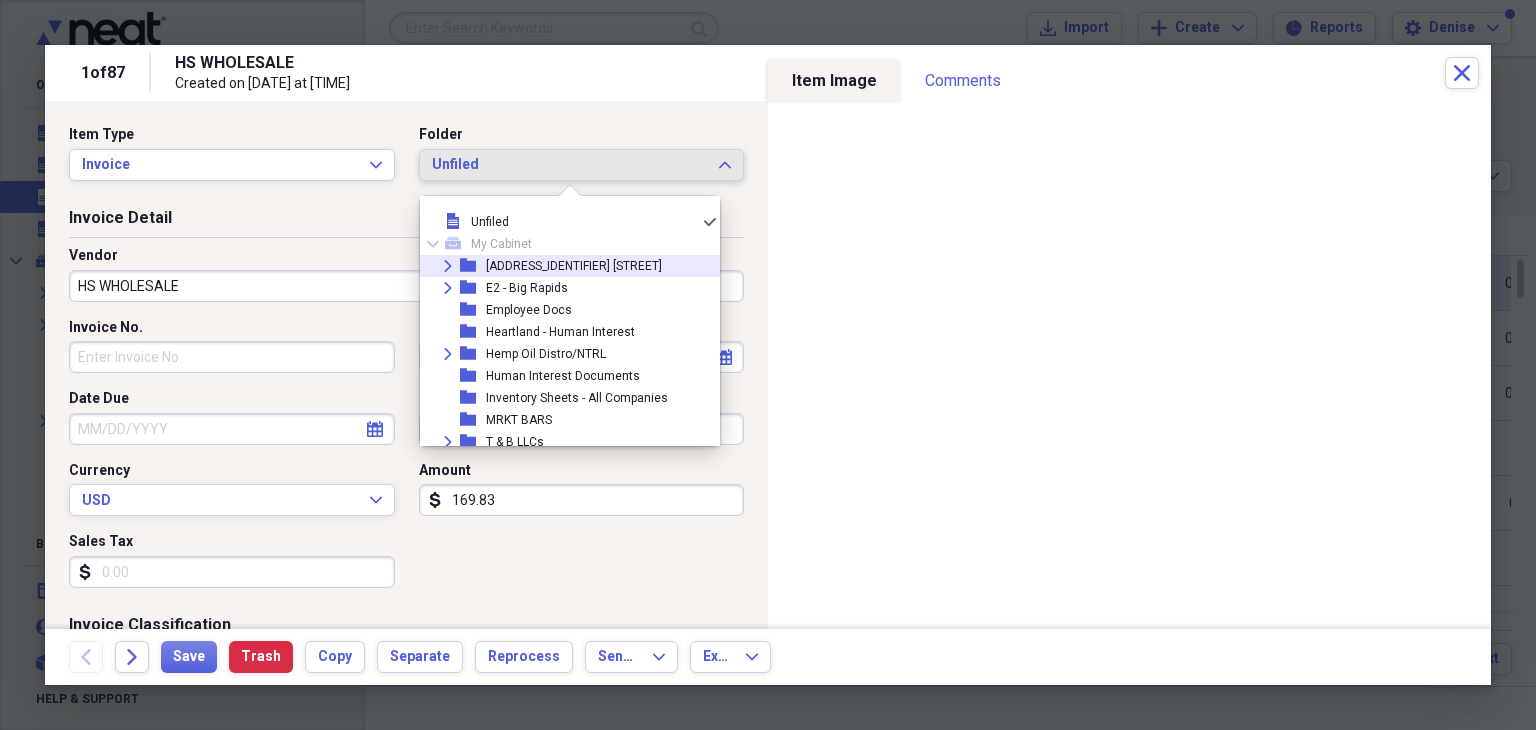 click on "Expand folder E1 - Apple Ave" at bounding box center (562, 266) 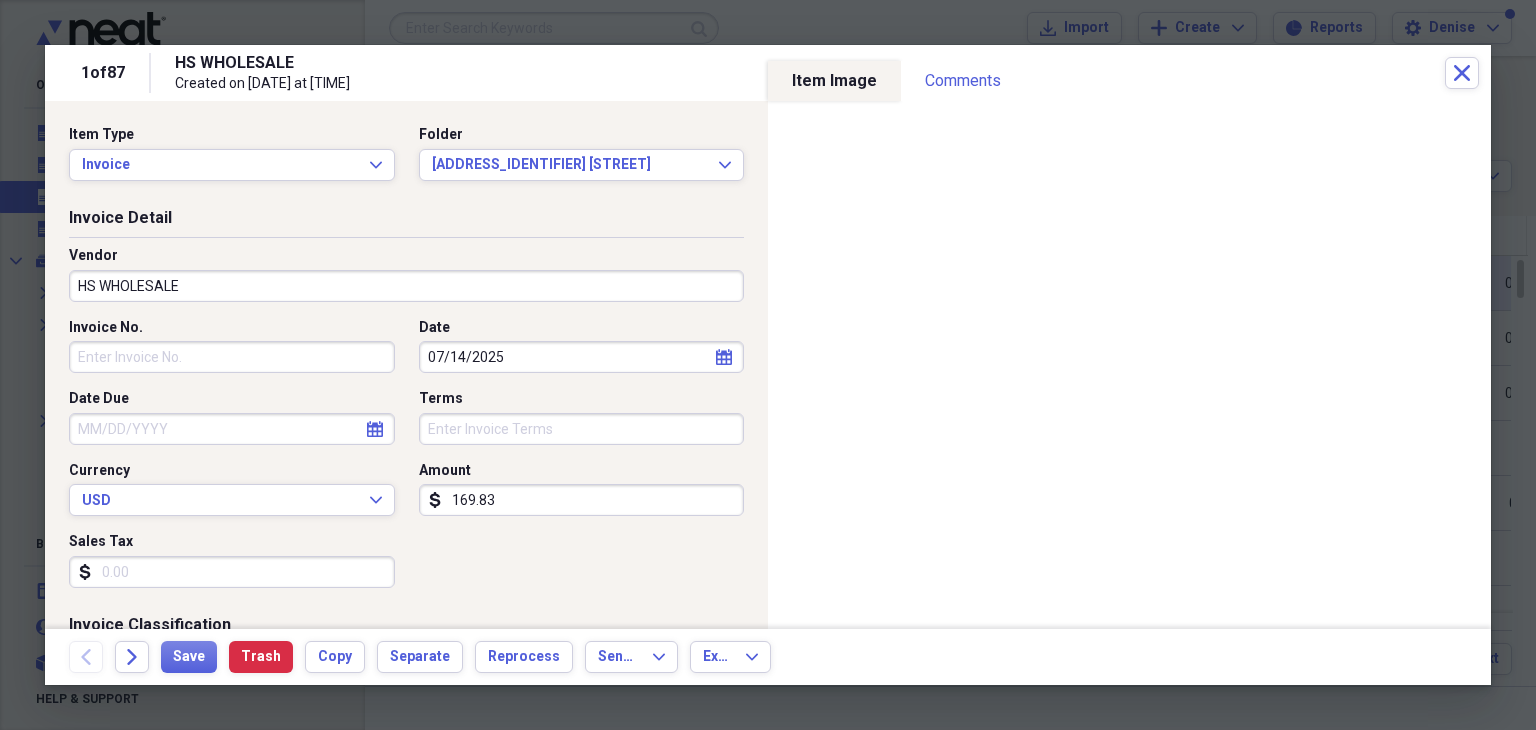 click on "Invoice No." at bounding box center [232, 357] 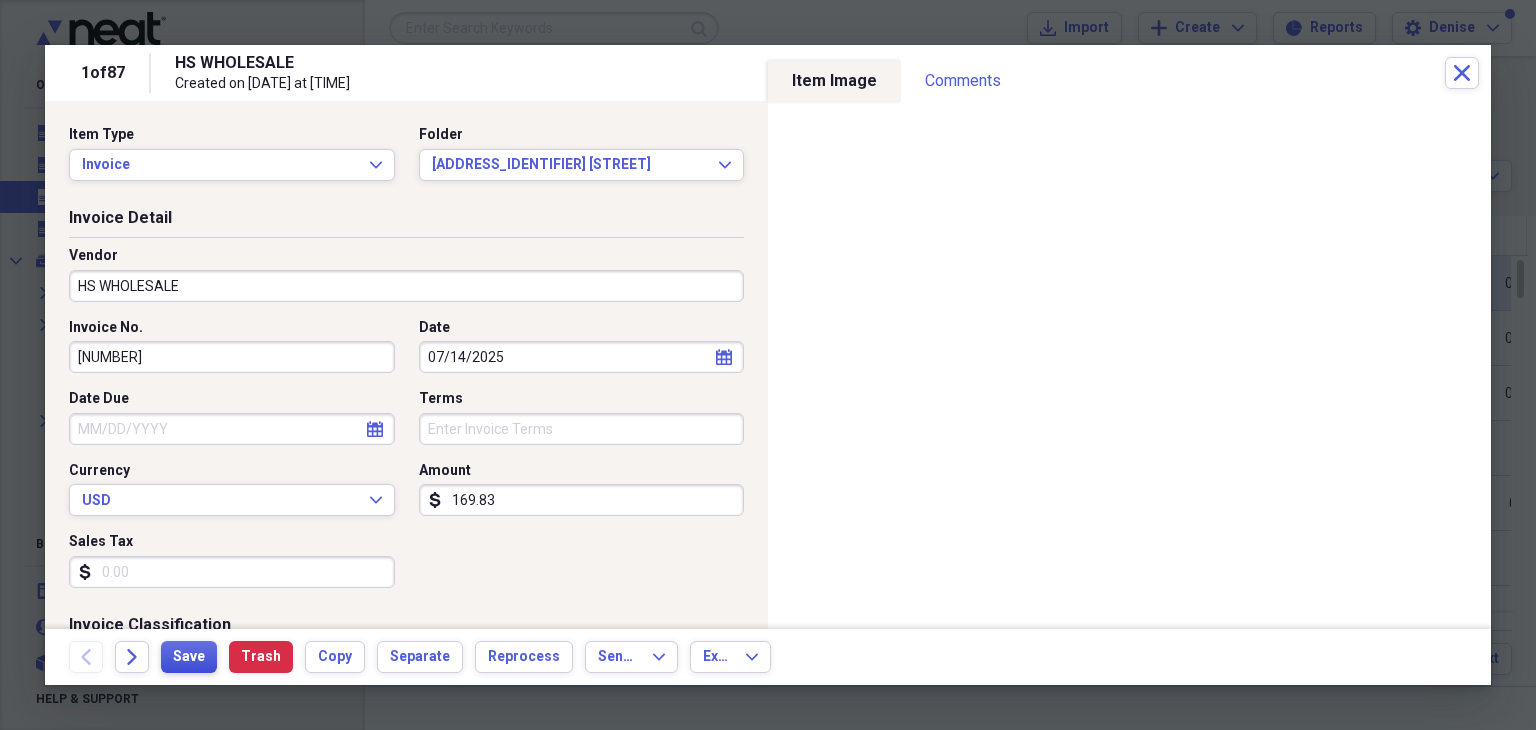 type on "[NUMBER]" 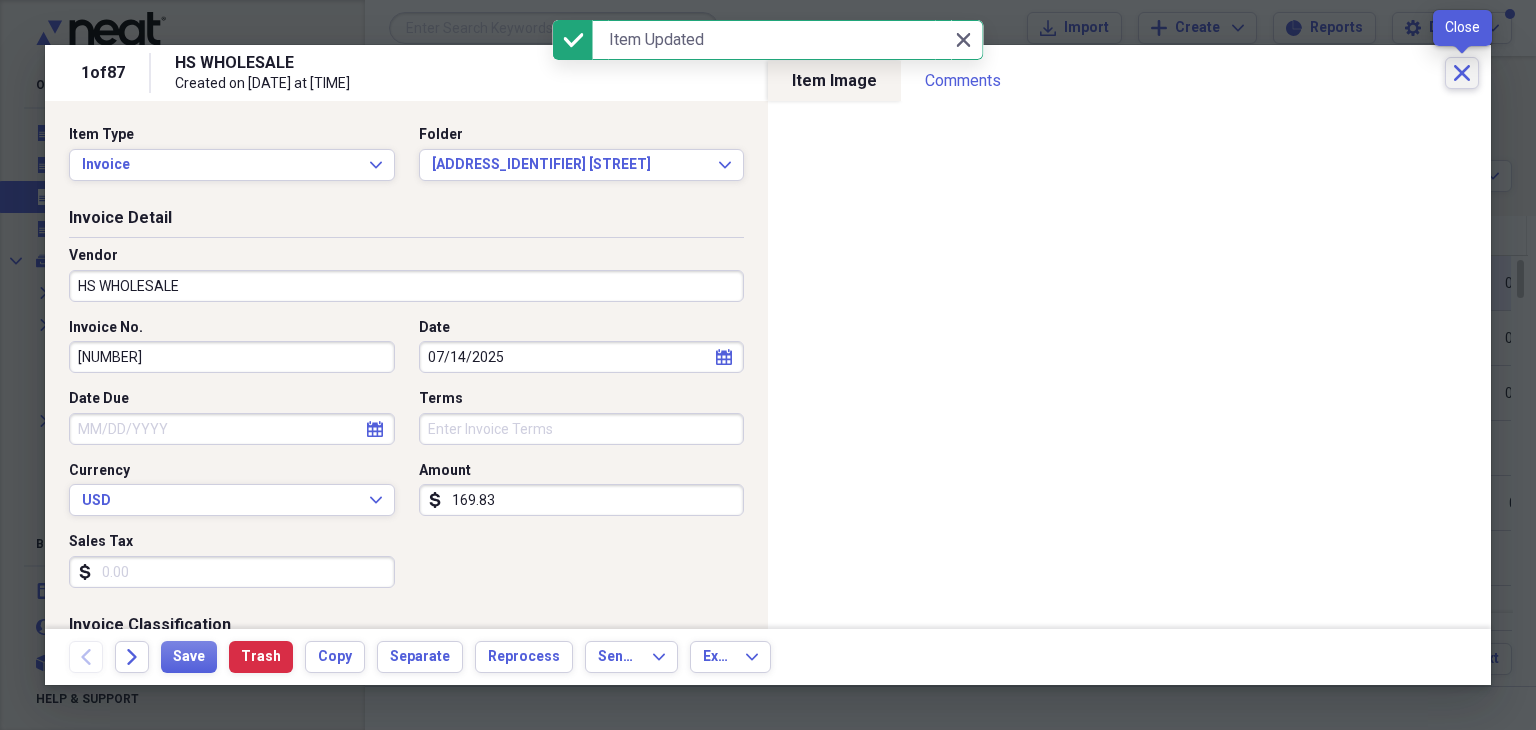 click on "Close" at bounding box center [1462, 73] 